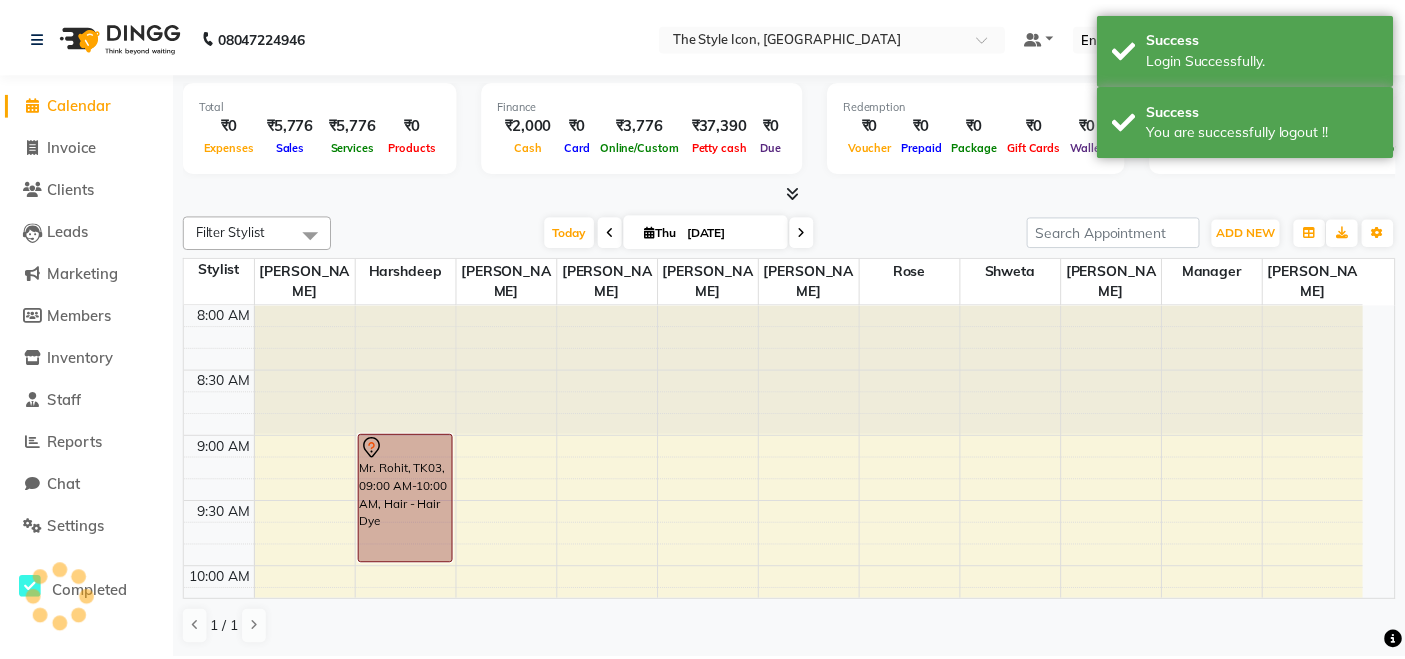 scroll, scrollTop: 0, scrollLeft: 0, axis: both 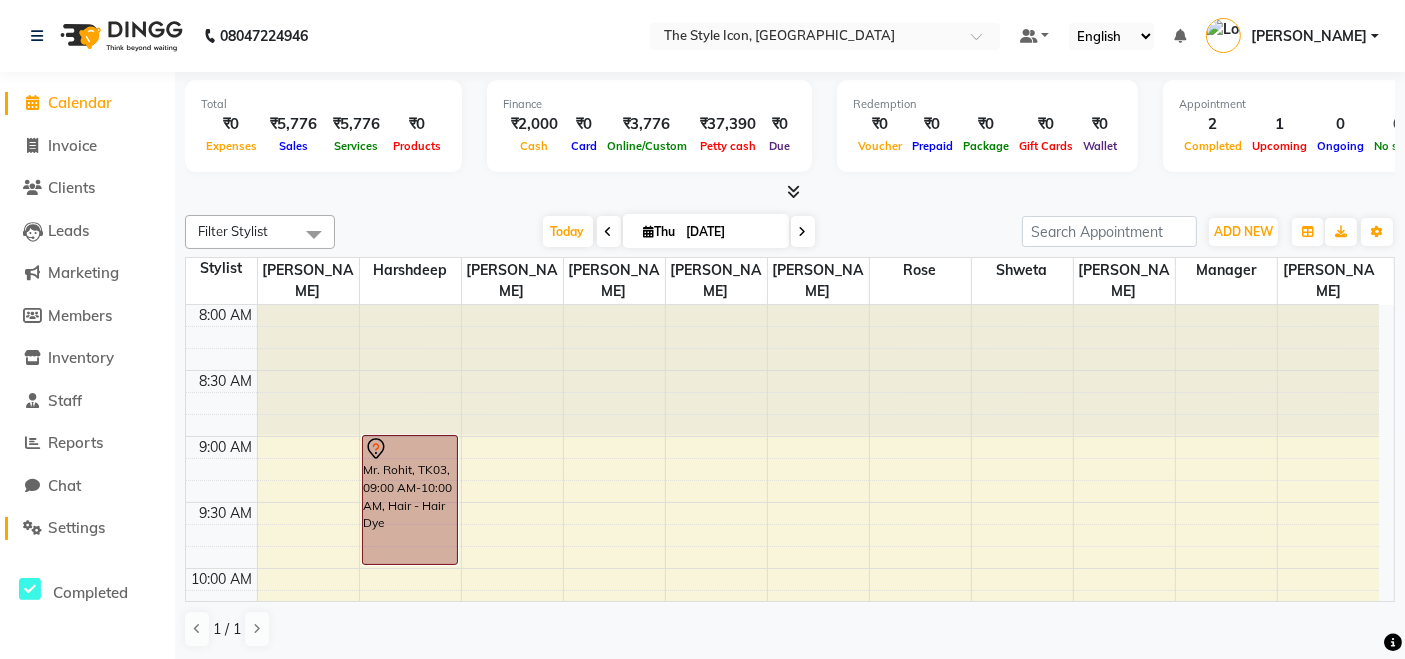 click on "Settings" 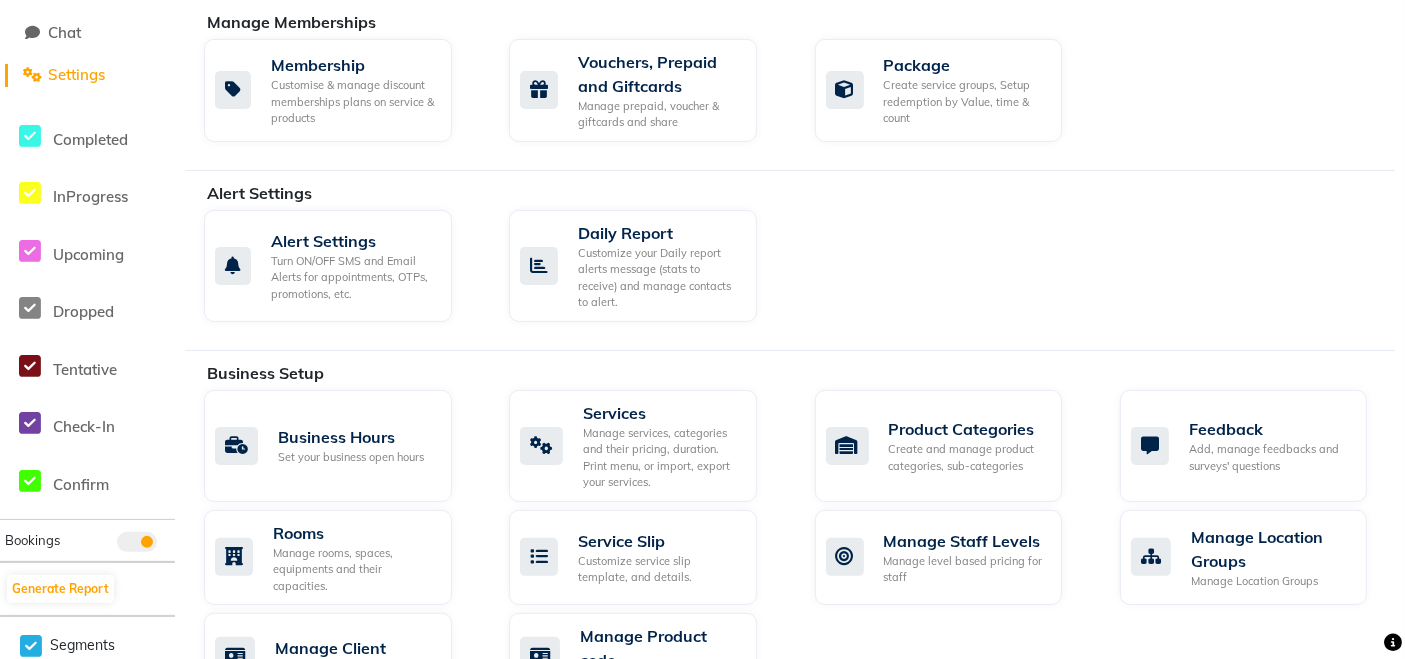 scroll, scrollTop: 981, scrollLeft: 0, axis: vertical 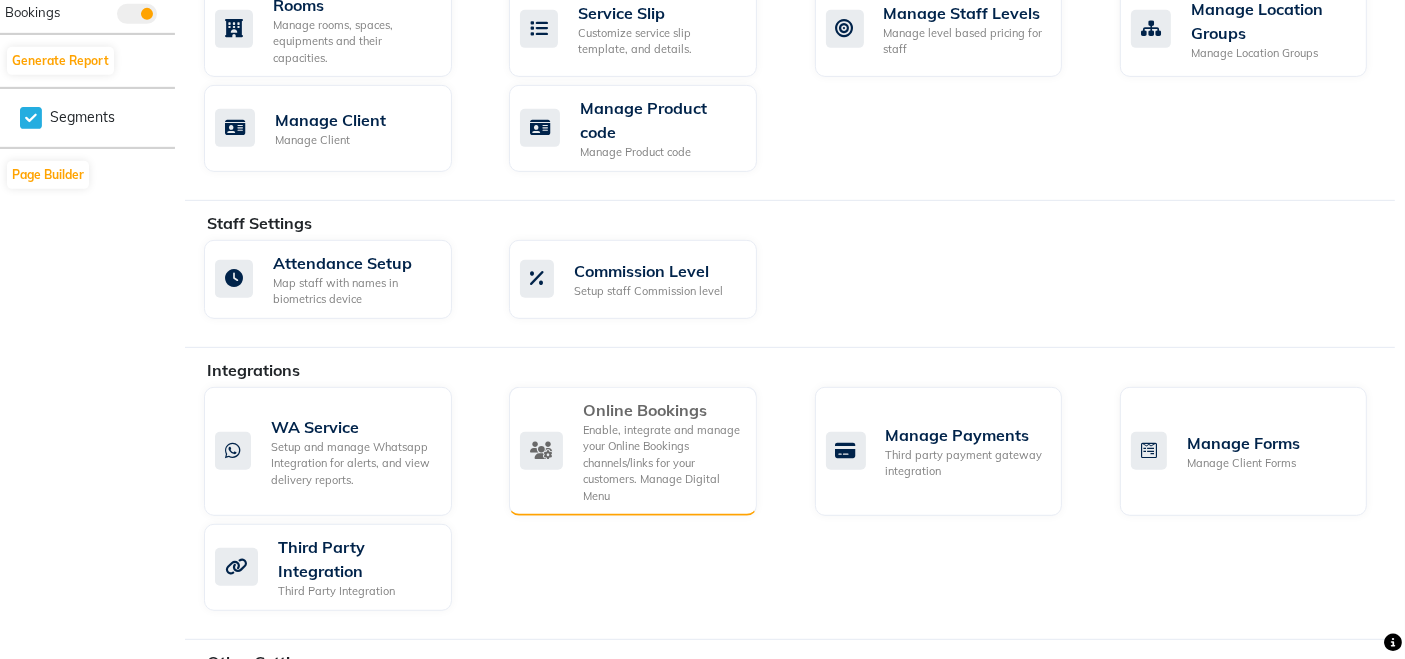 click on "Enable, integrate and manage your Online Bookings channels/links for your customers. Manage Digital Menu" 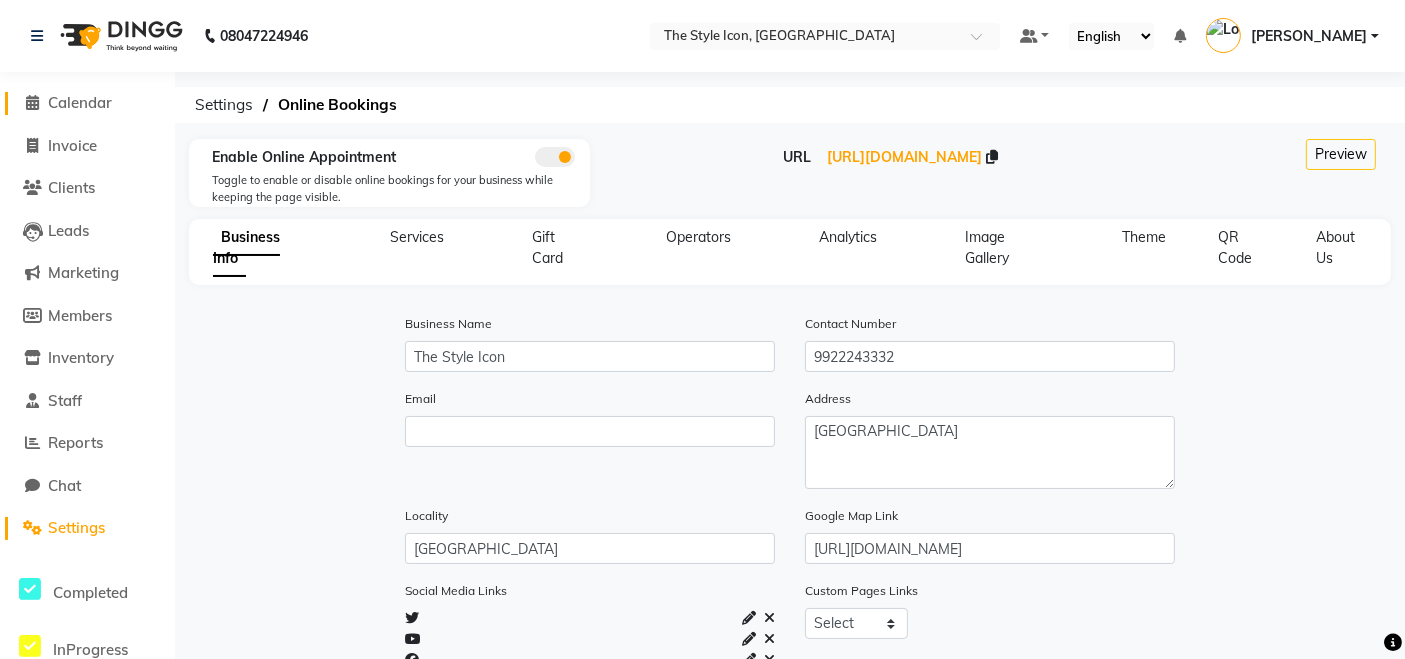 click on "Calendar" 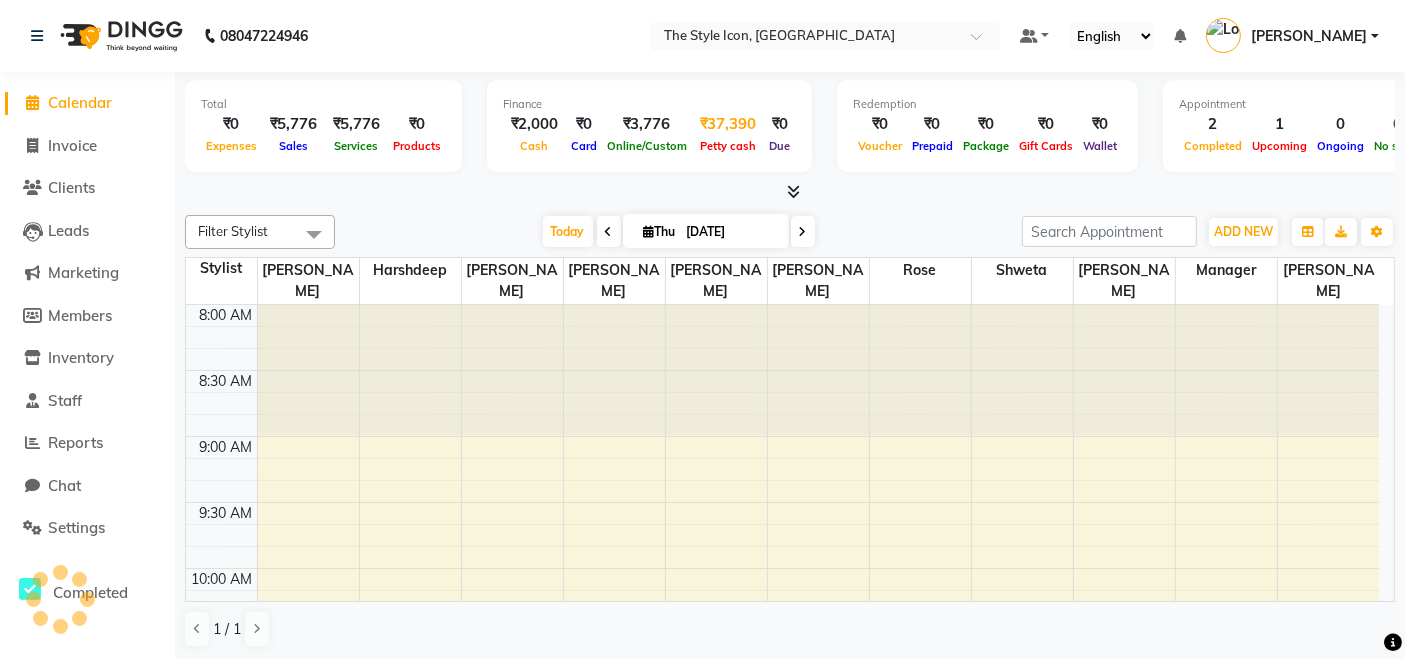scroll, scrollTop: 0, scrollLeft: 0, axis: both 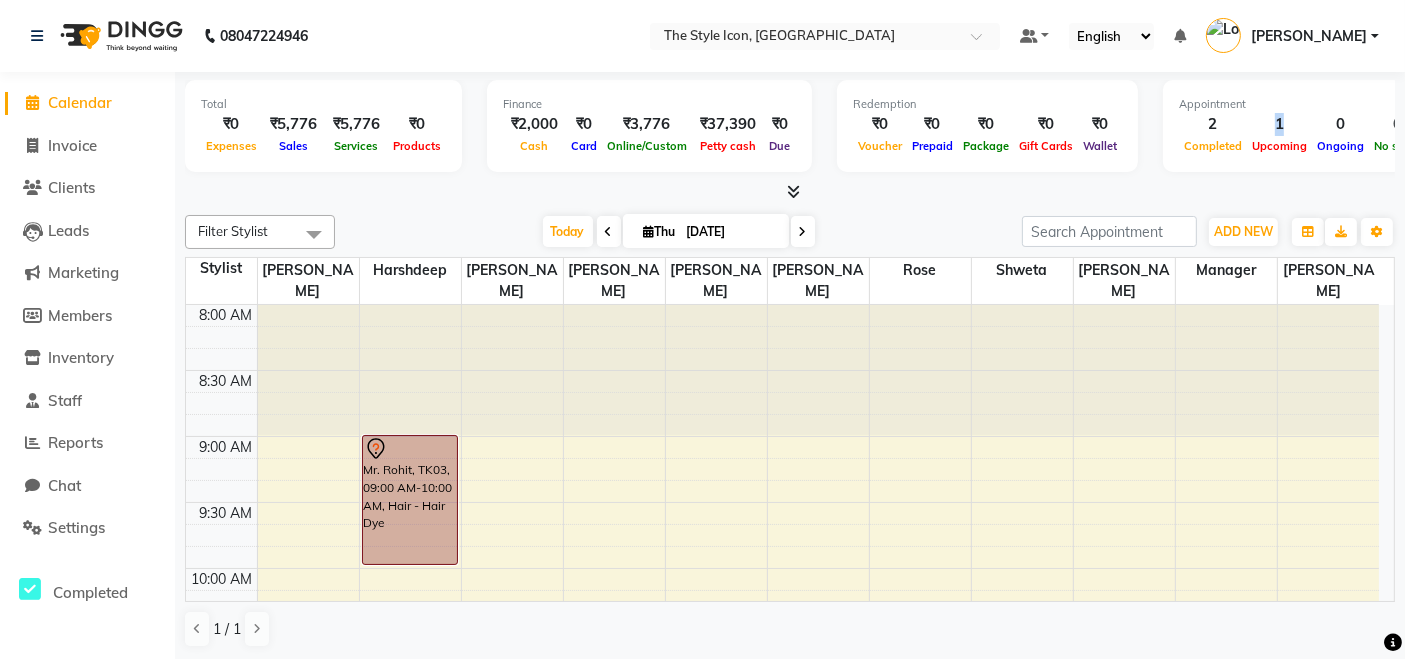 drag, startPoint x: 1257, startPoint y: 117, endPoint x: 1278, endPoint y: 130, distance: 24.698177 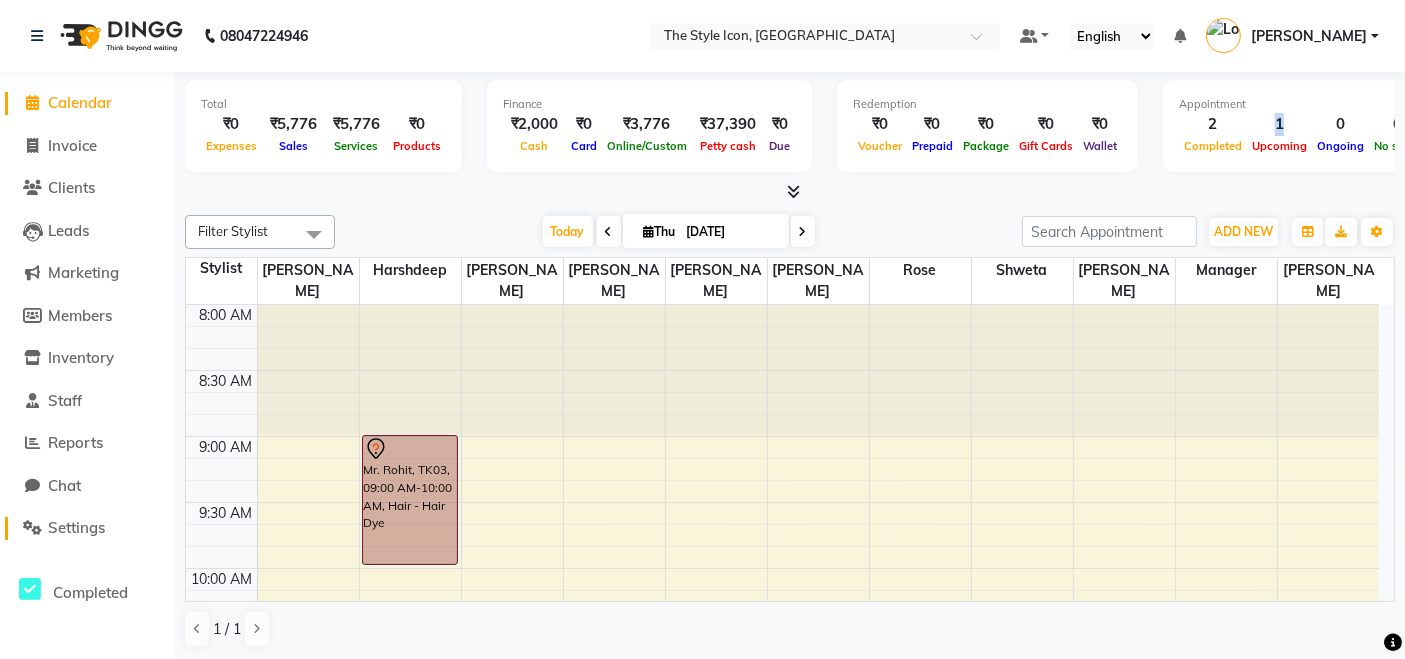 click on "Settings" 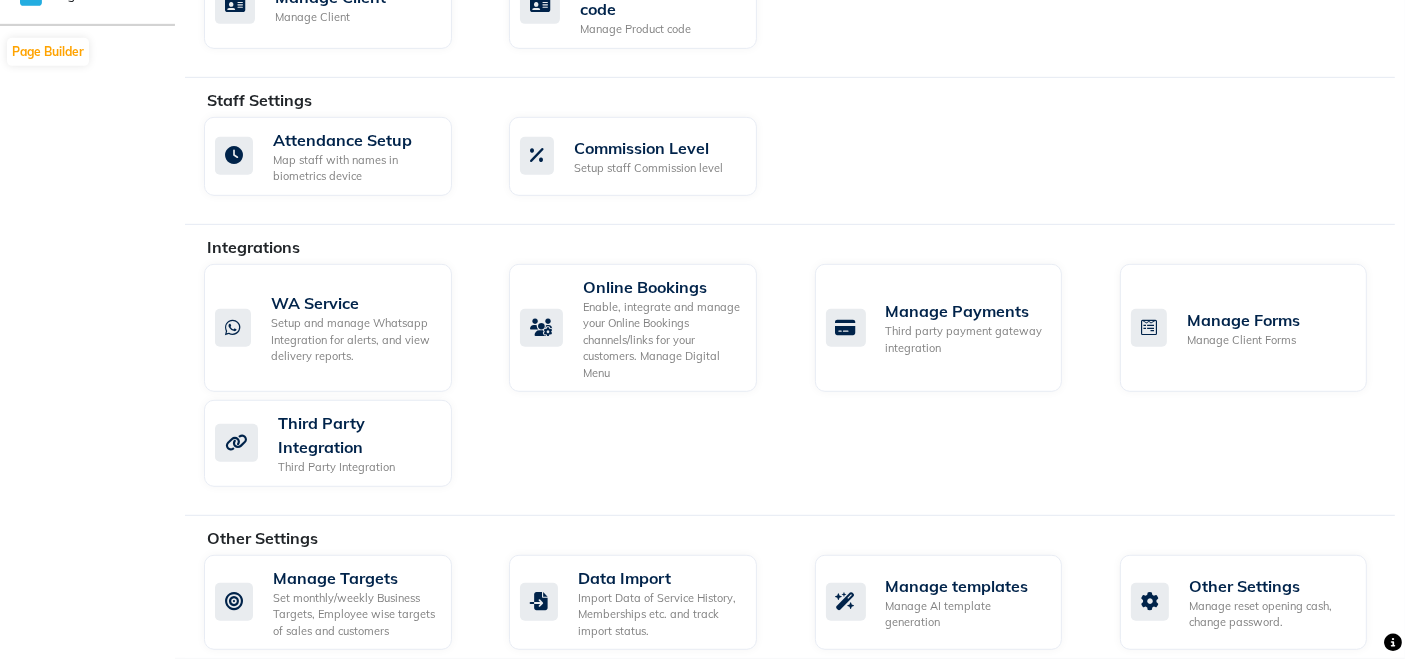 scroll, scrollTop: 1114, scrollLeft: 0, axis: vertical 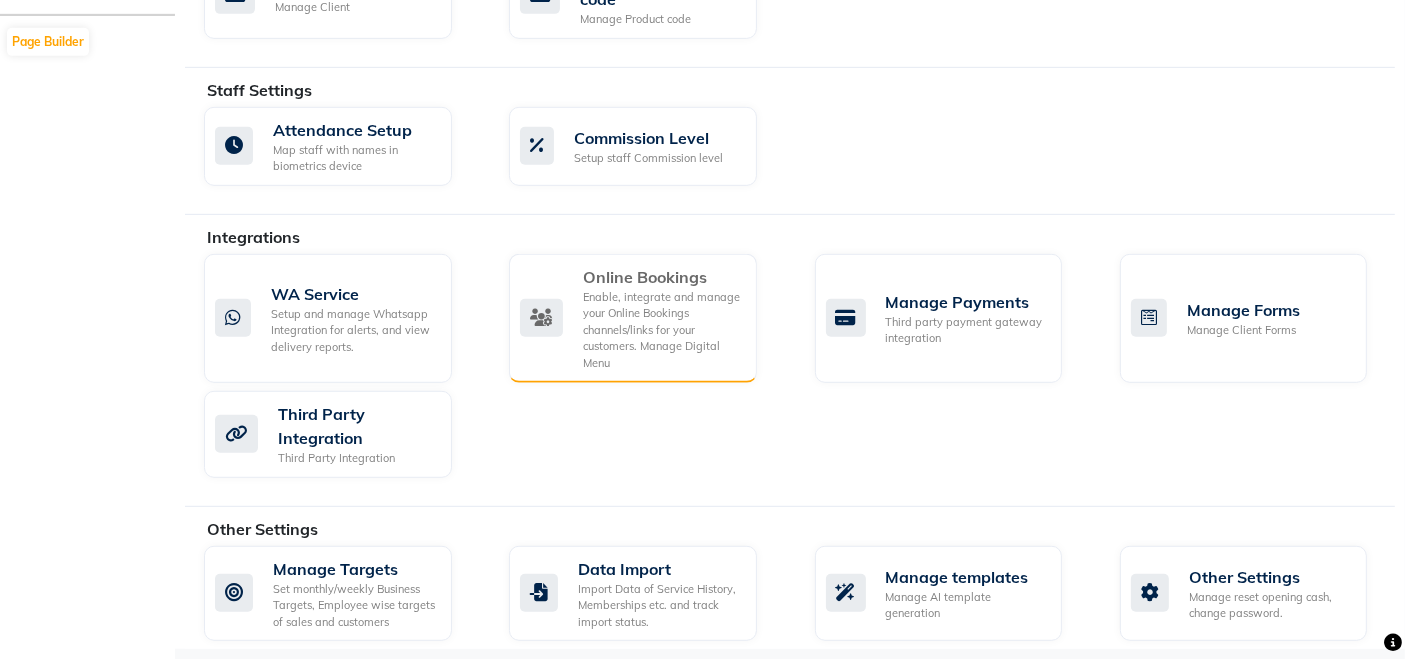 click on "Enable, integrate and manage your Online Bookings channels/links for your customers. Manage Digital Menu" 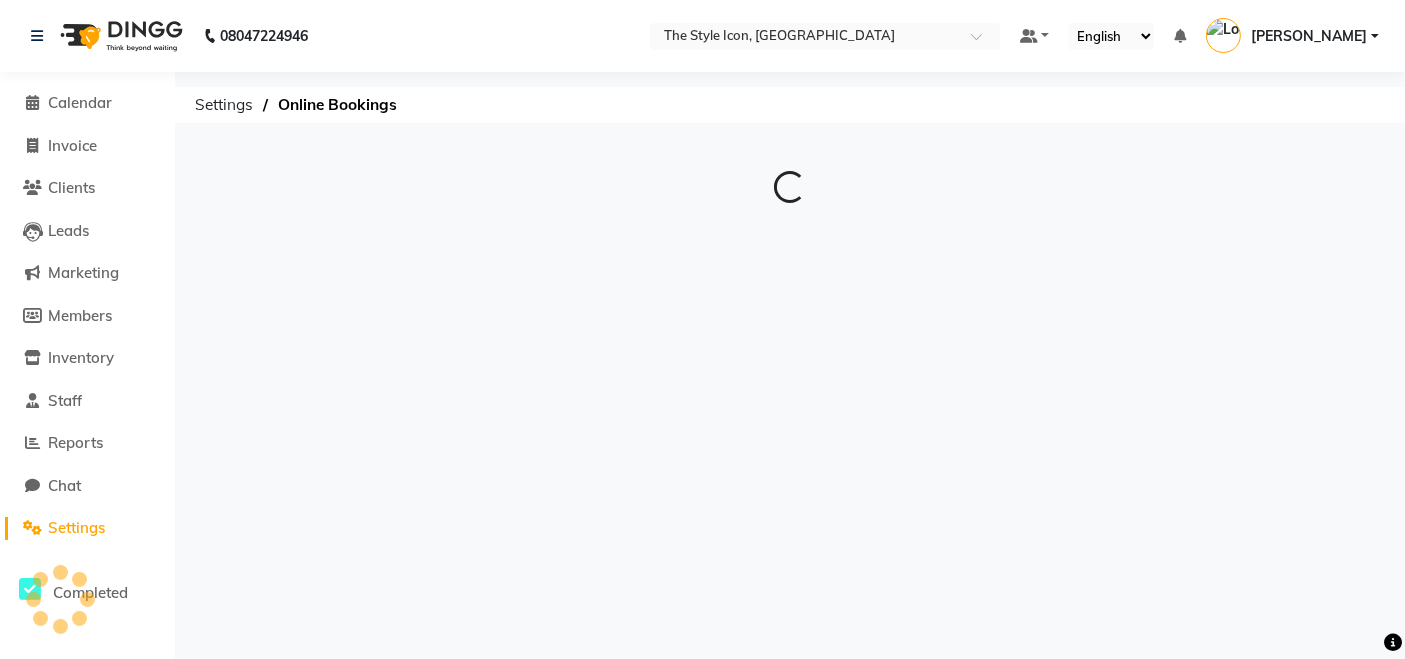 scroll, scrollTop: 0, scrollLeft: 0, axis: both 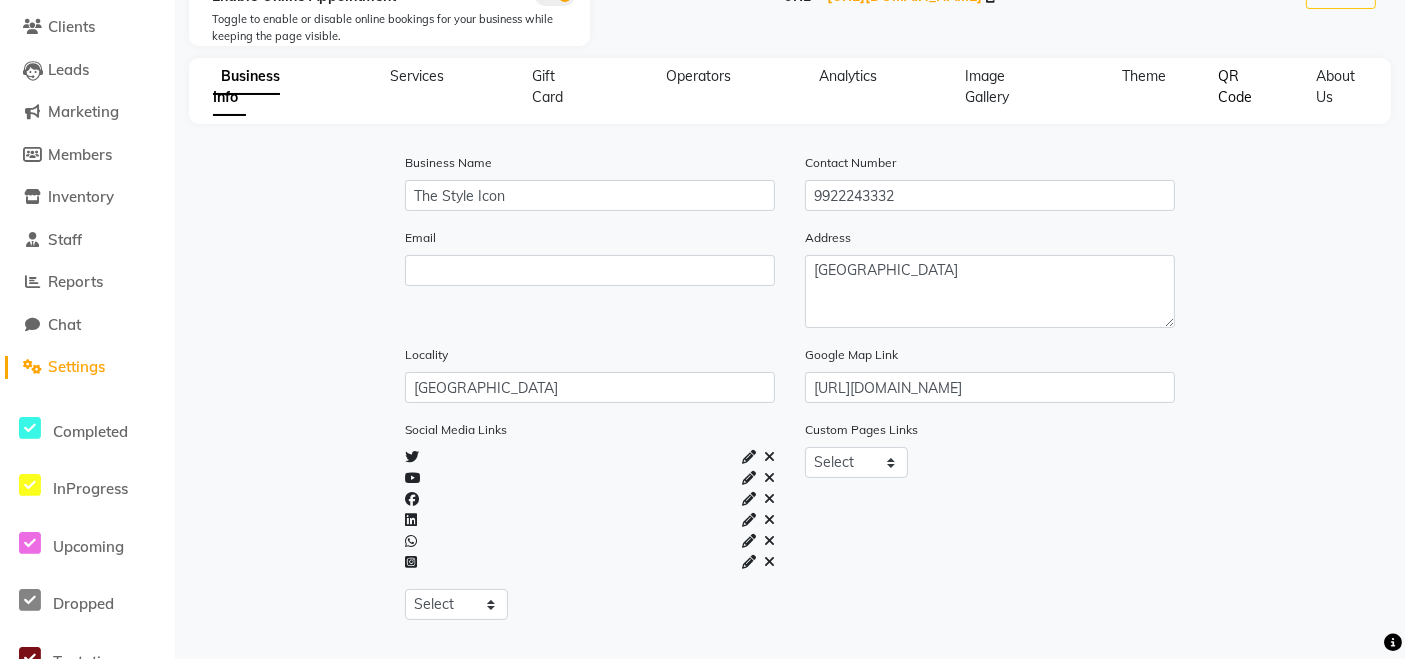 click on "QR Code" 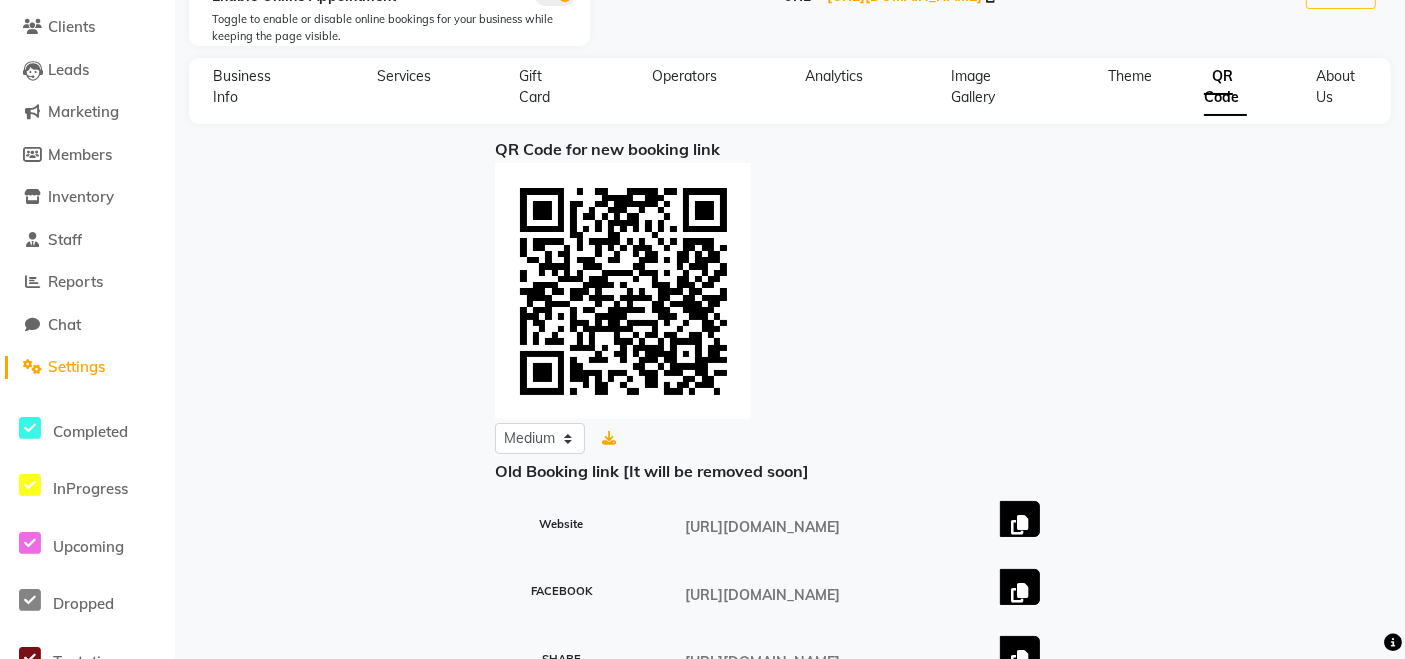 scroll, scrollTop: 277, scrollLeft: 0, axis: vertical 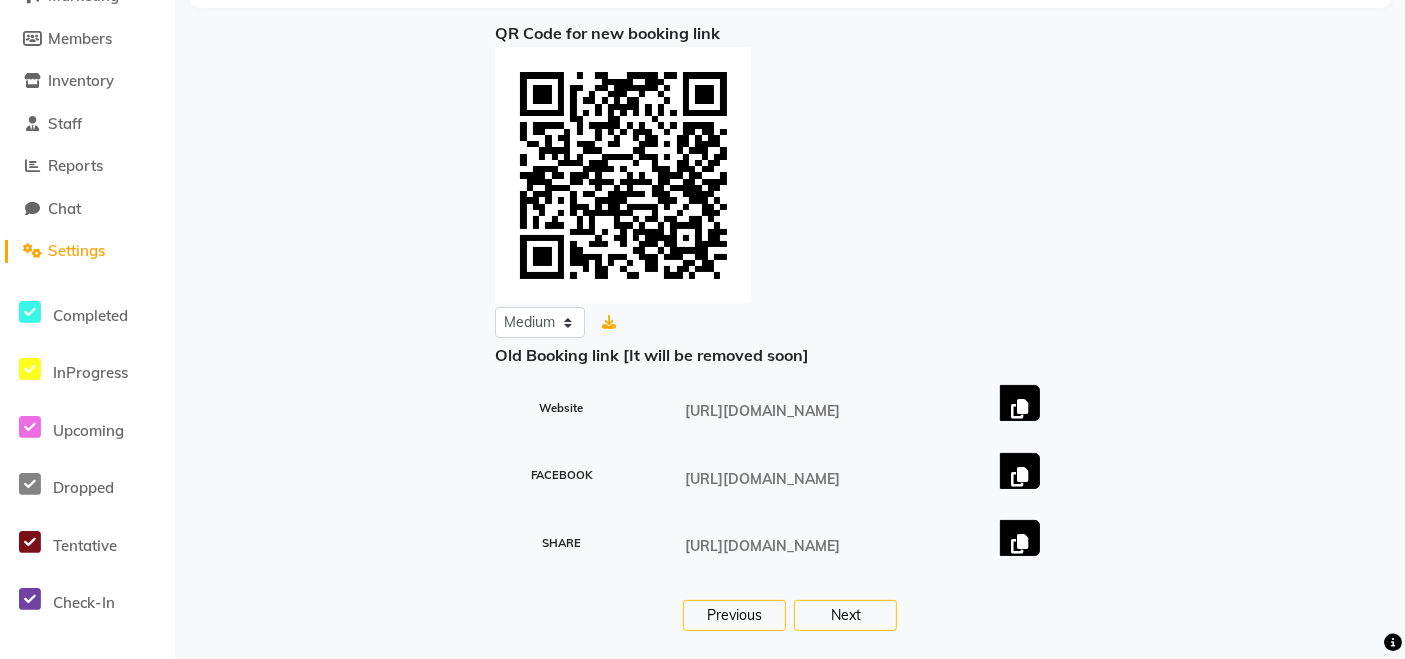 click 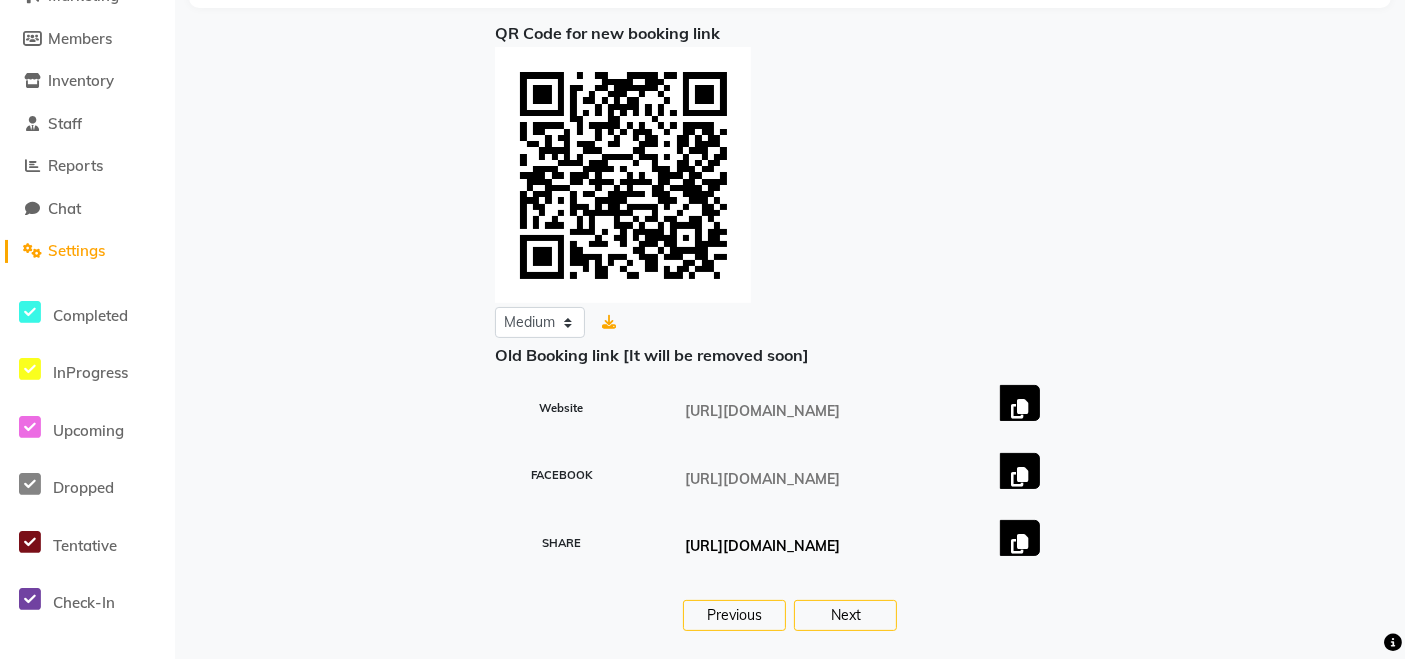scroll, scrollTop: 0, scrollLeft: 0, axis: both 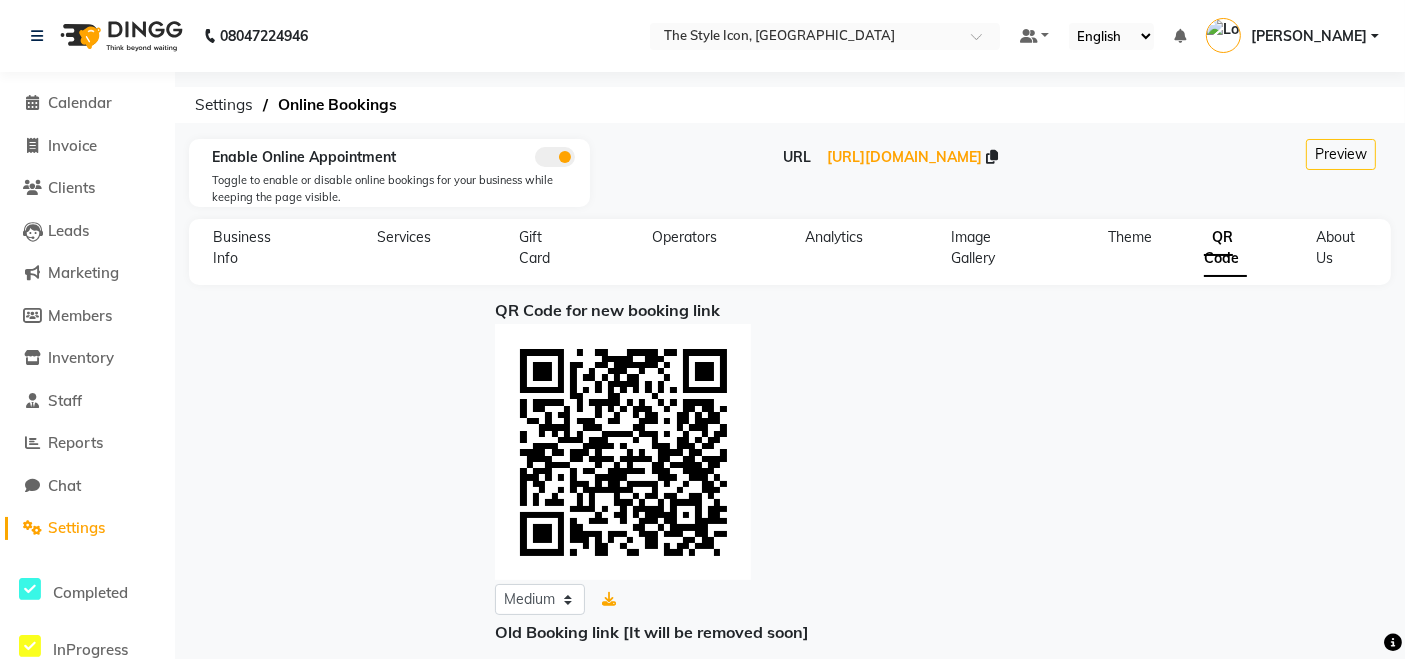 click on "Calendar" 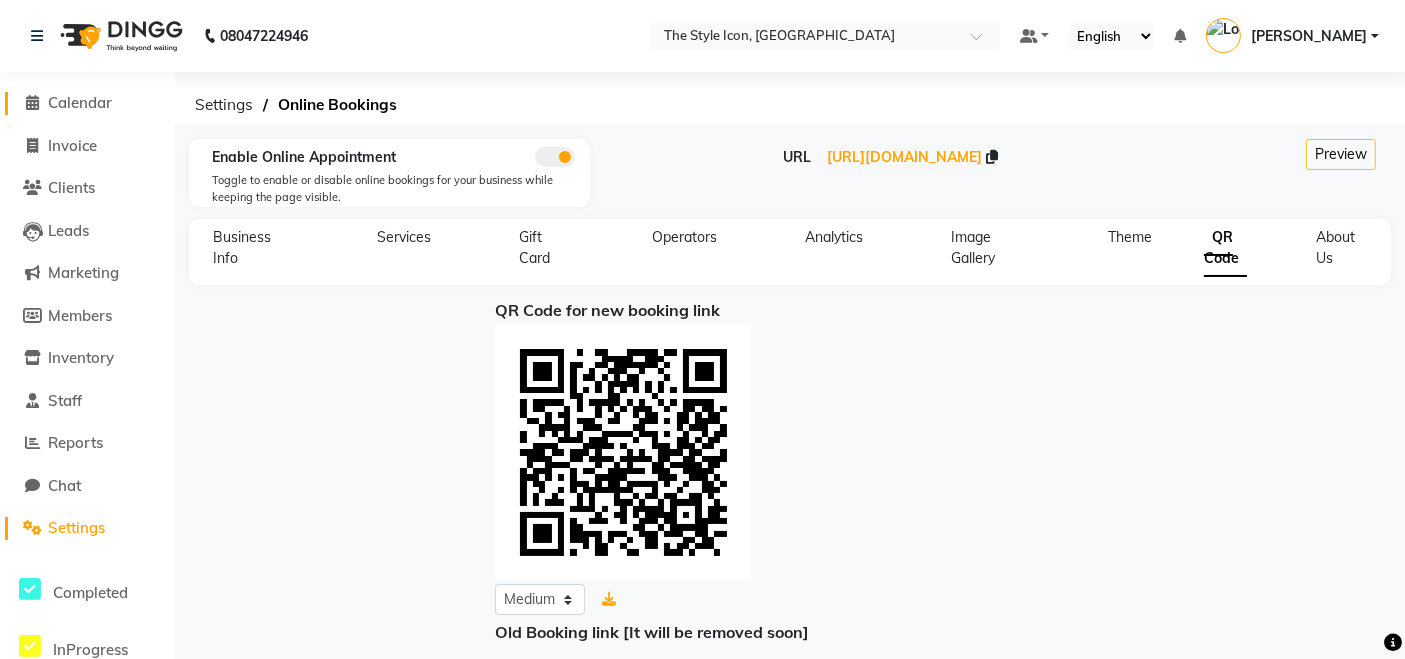 click on "Calendar" 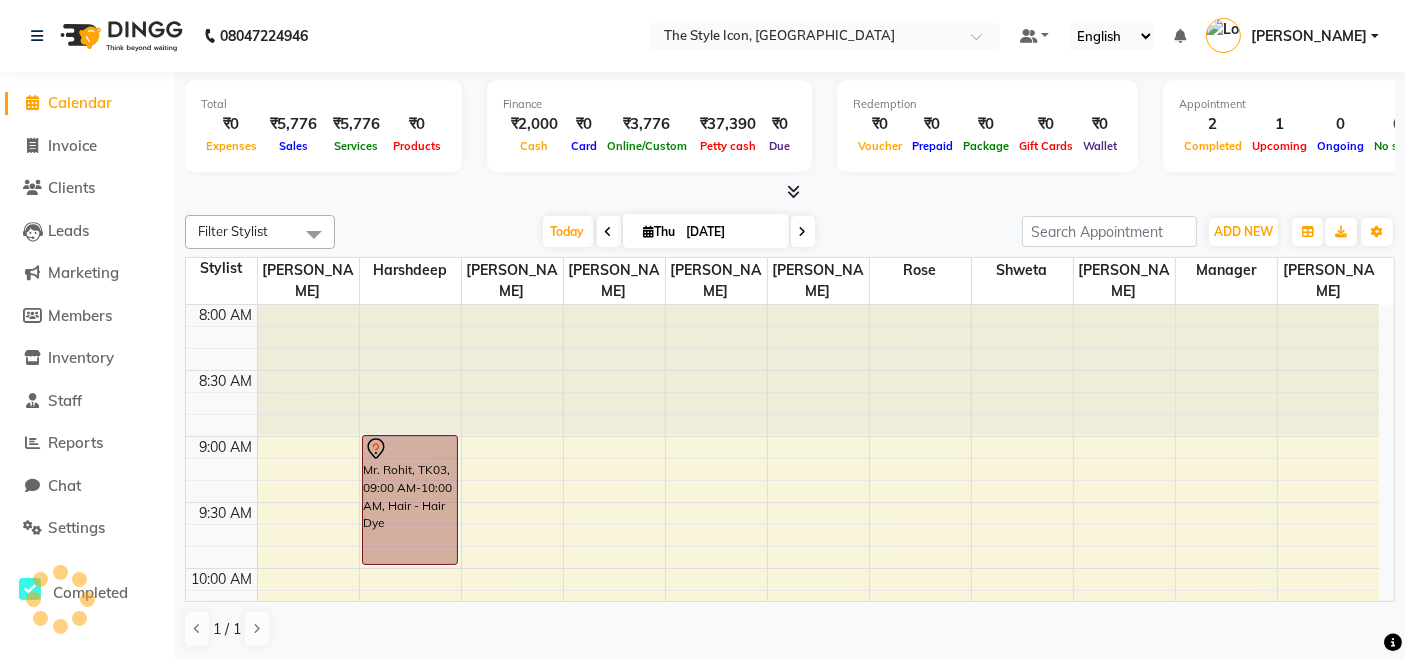 scroll, scrollTop: 0, scrollLeft: 0, axis: both 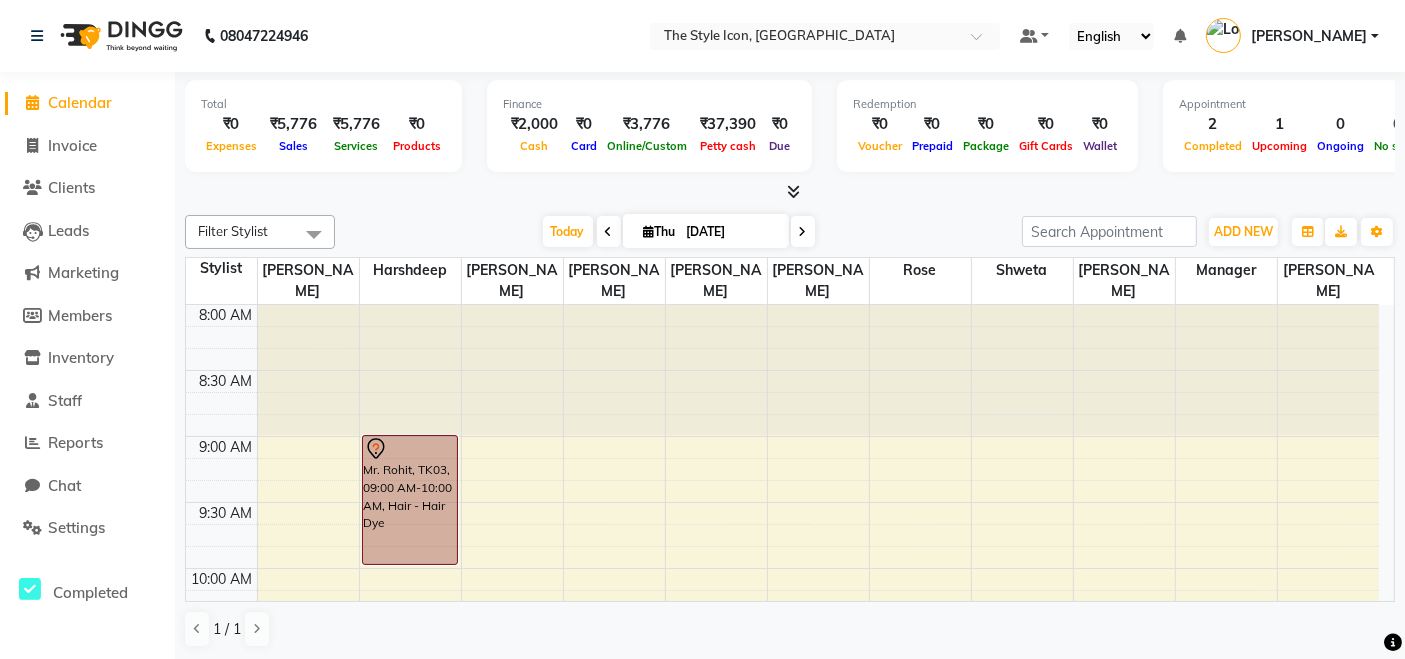 click on "Default Panel My Panel English ENGLISH Español العربية मराठी हिंदी ગુજરાતી தமிழ் 中文 Notifications nothing to show [PERSON_NAME] Profile Change Password Sign out  Version:3.15.4" at bounding box center [825, 36] 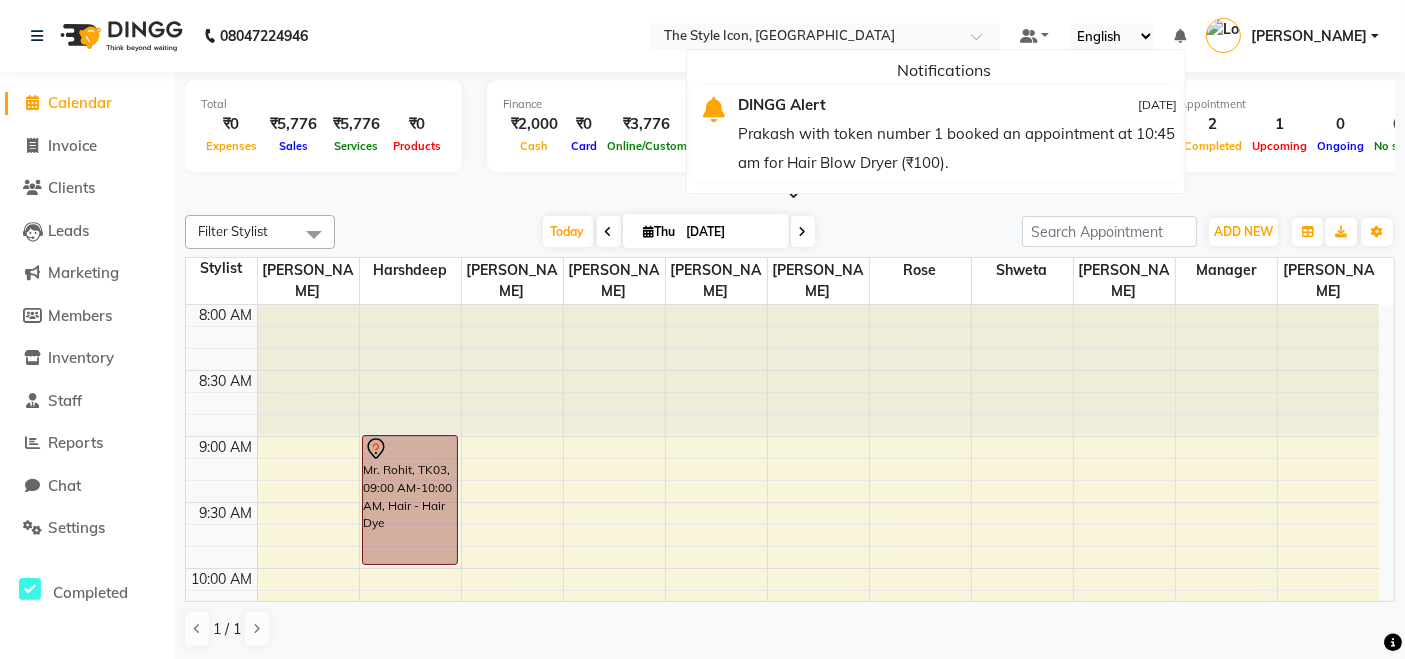 click on "Settings" 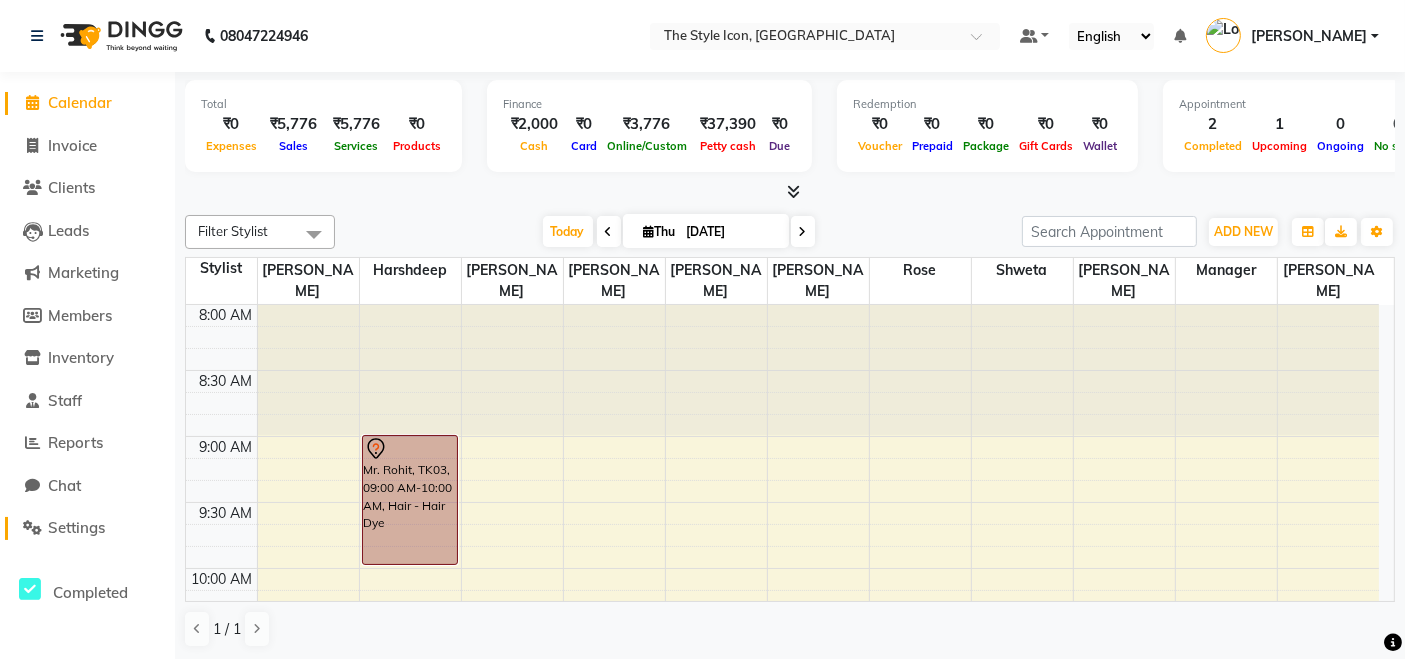 click on "Settings" 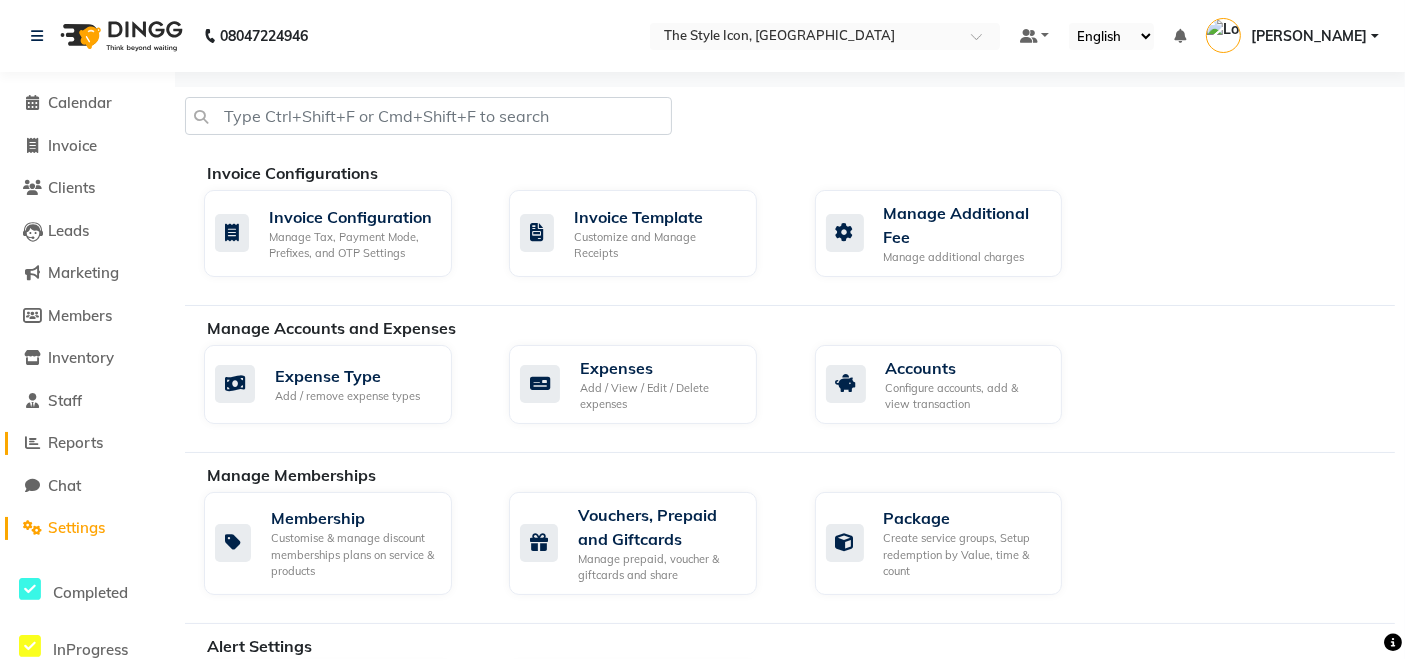 click 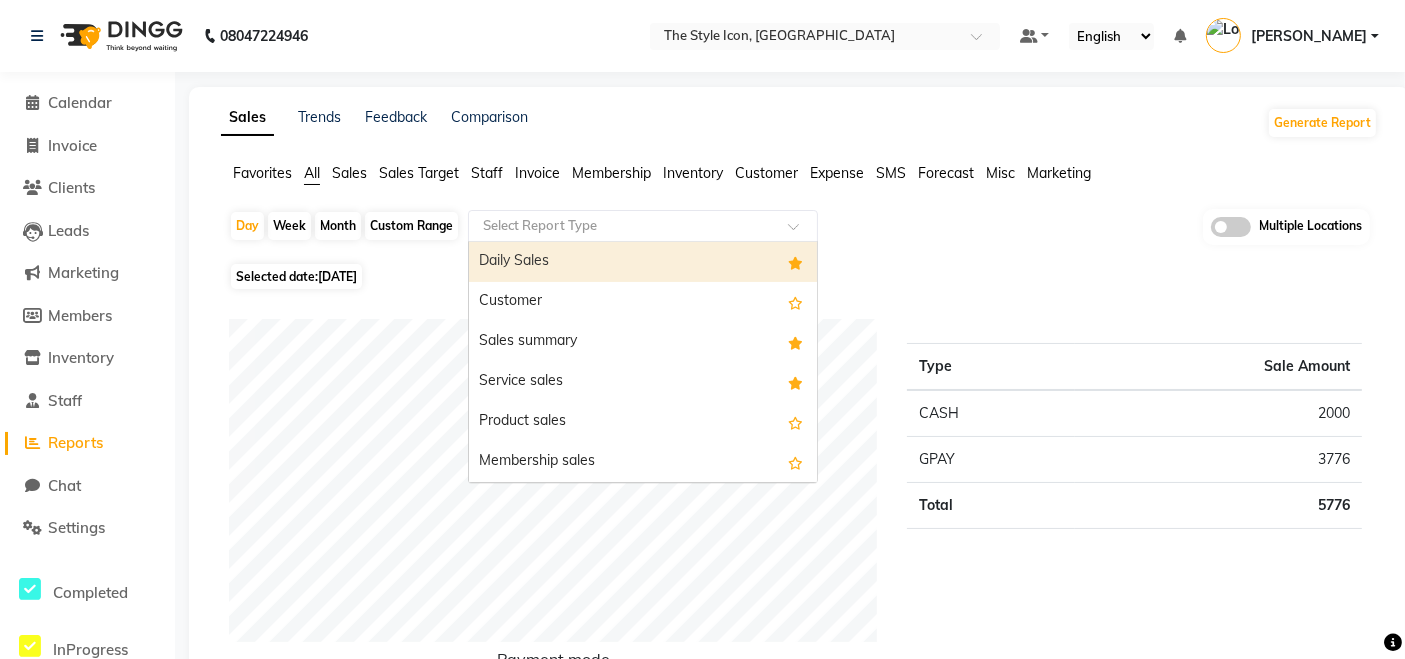 click on "Select Report Type" 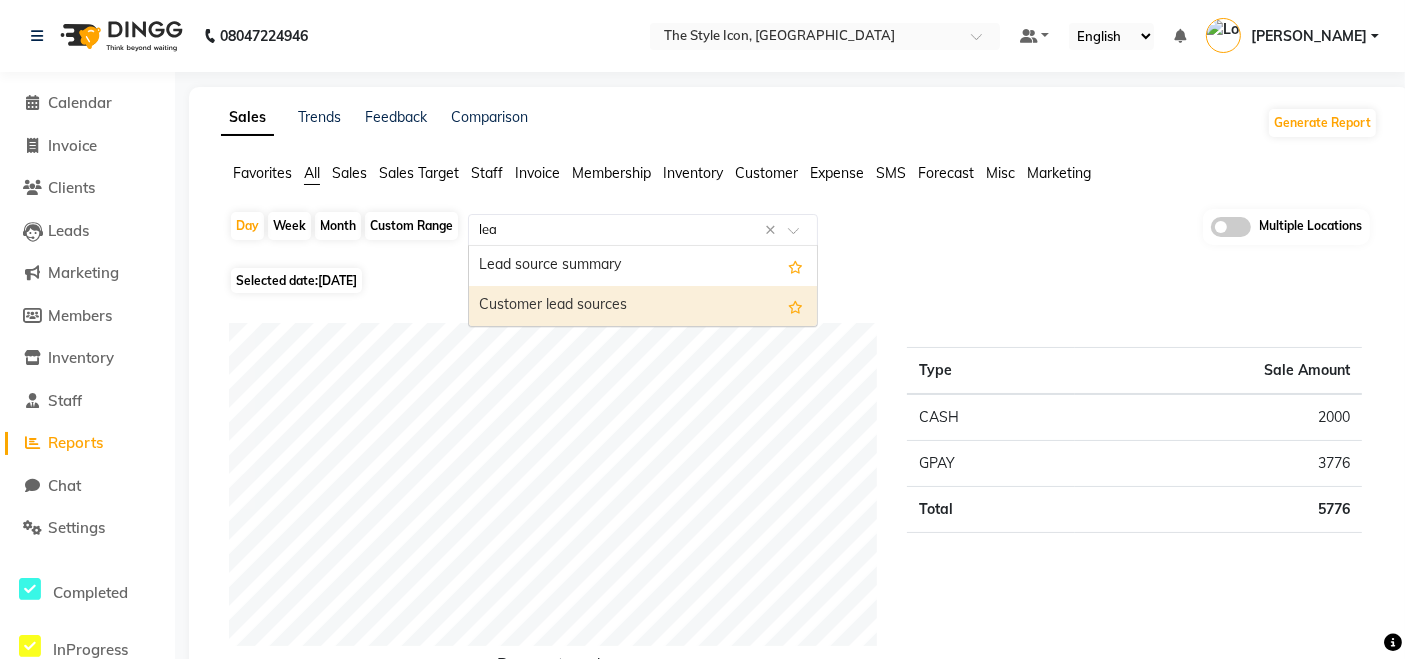 type on "lead" 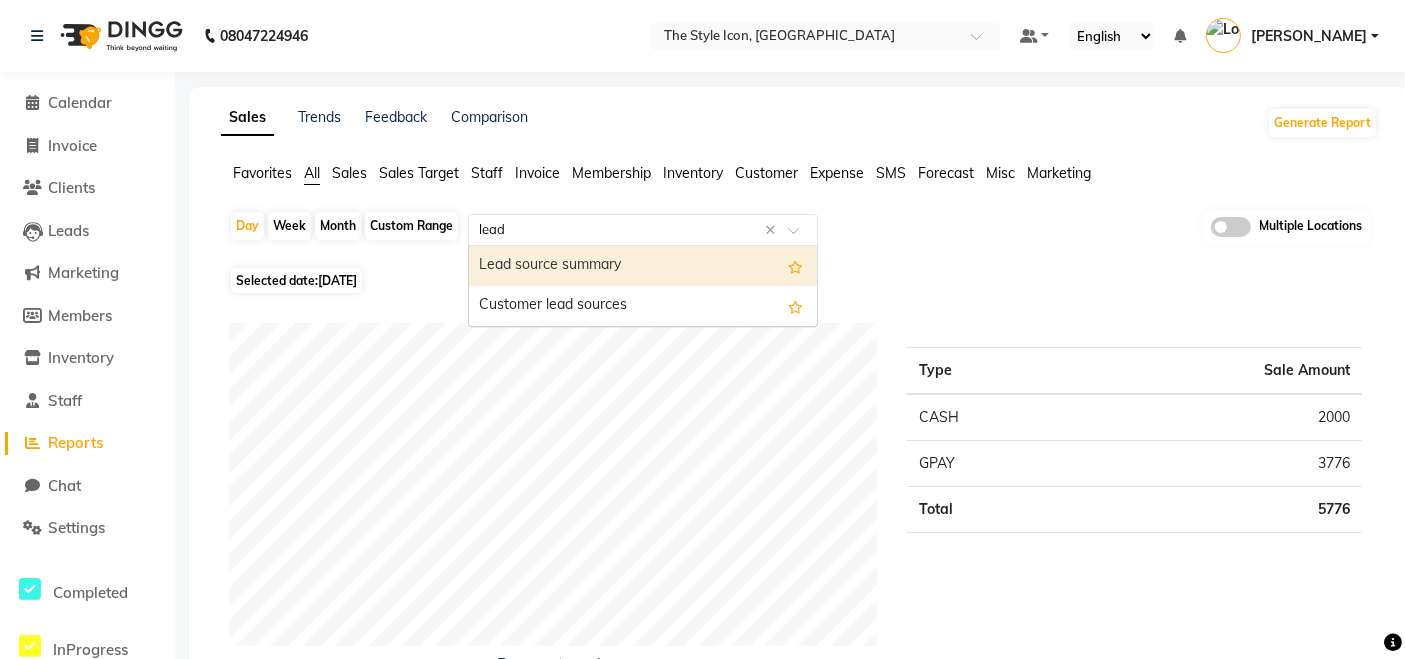 drag, startPoint x: 585, startPoint y: 258, endPoint x: 595, endPoint y: 269, distance: 14.866069 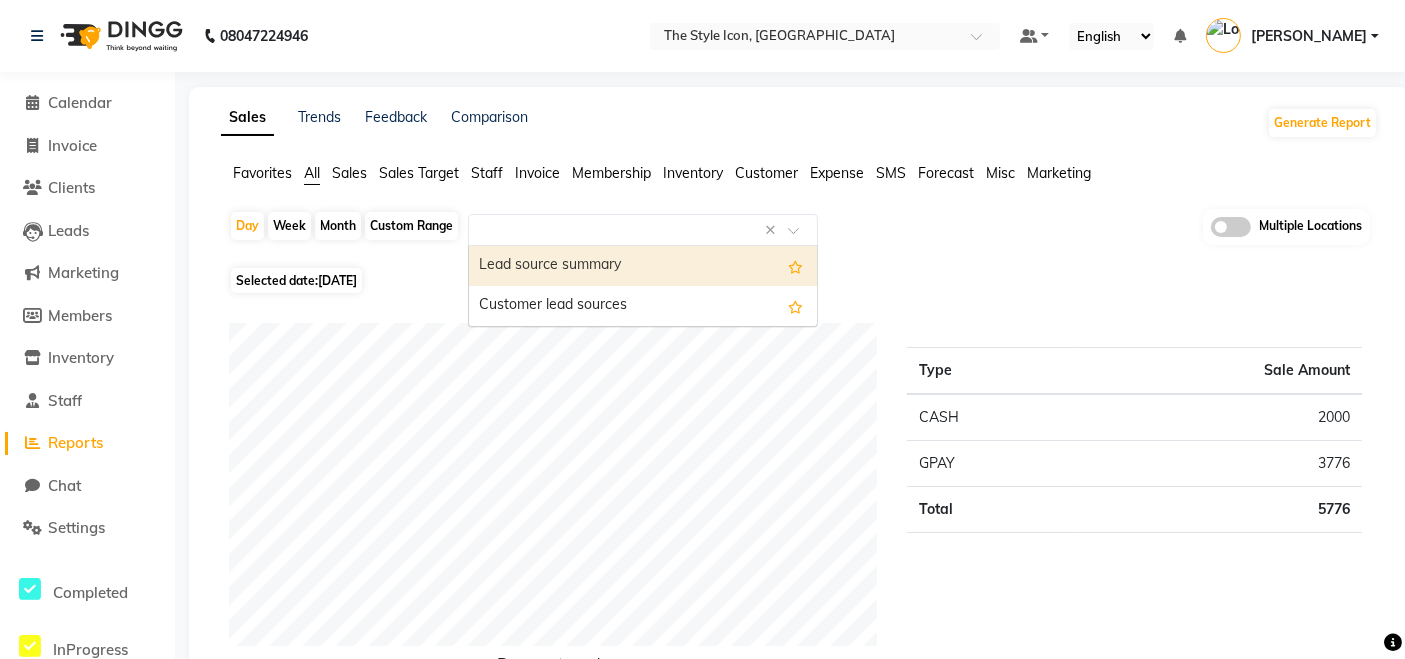 select on "csv" 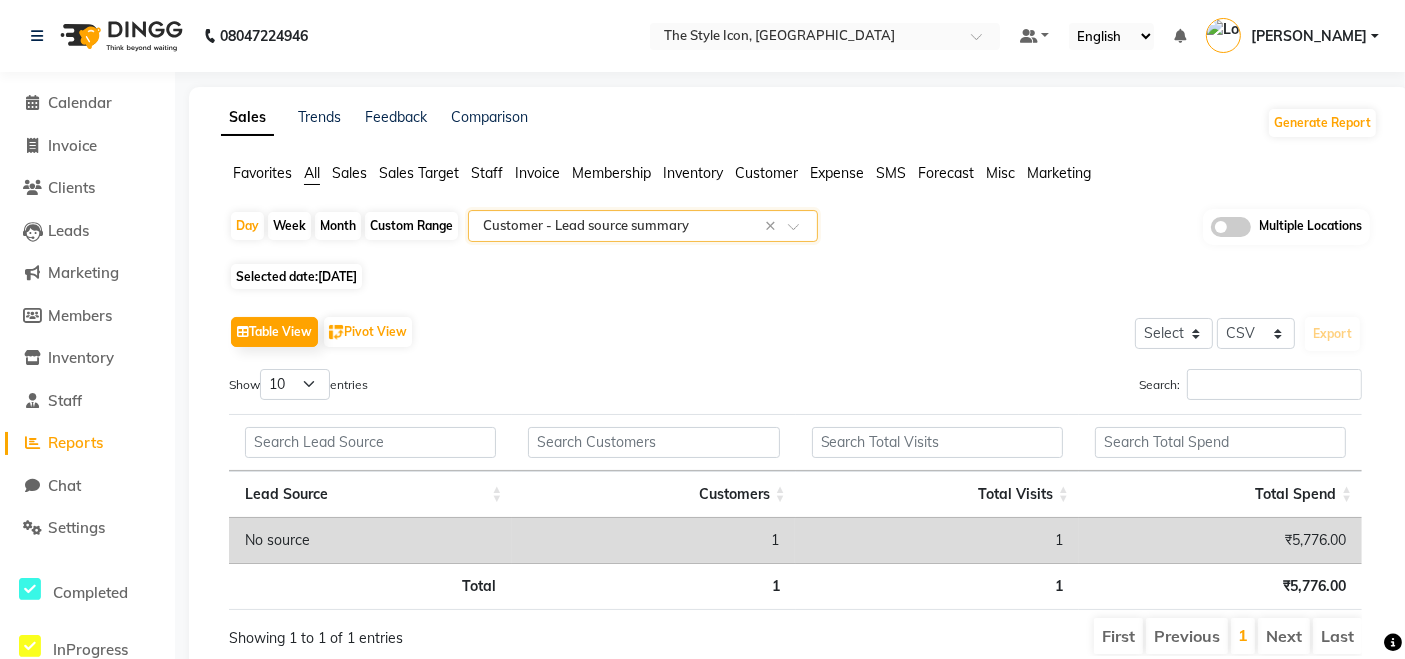 scroll, scrollTop: 13, scrollLeft: 0, axis: vertical 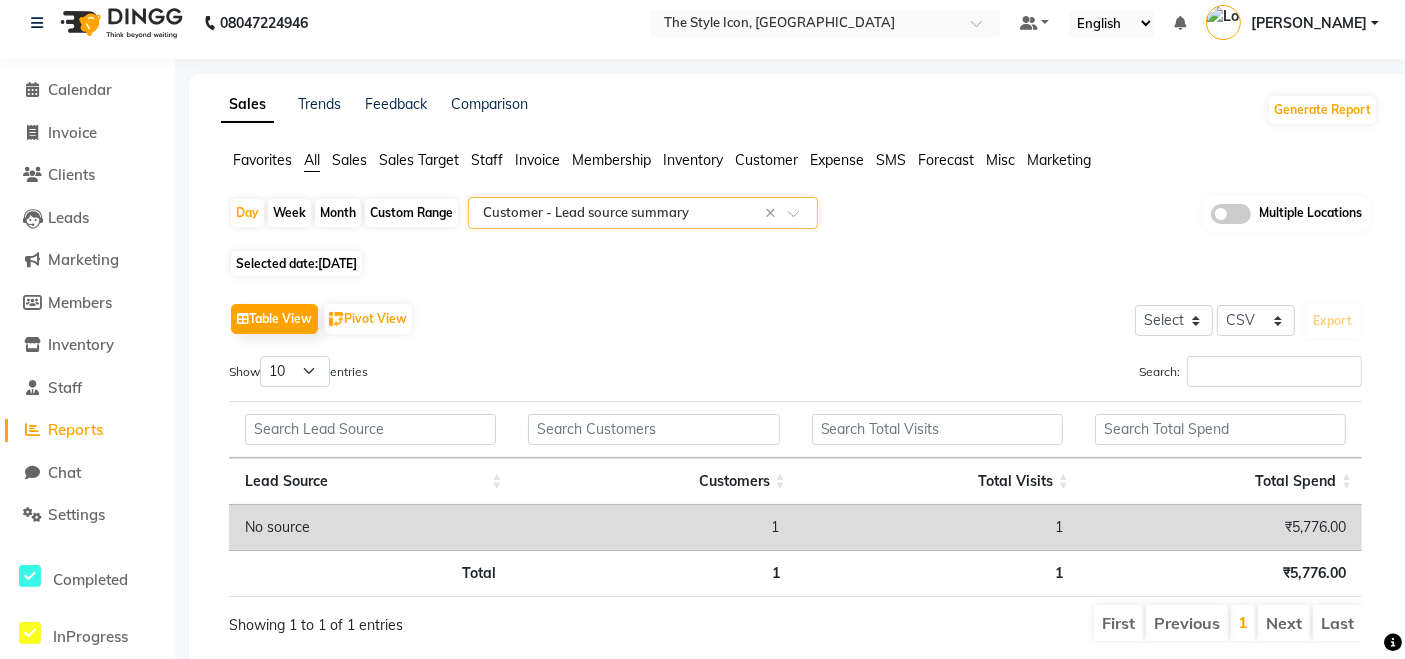 click on "Custom Range" 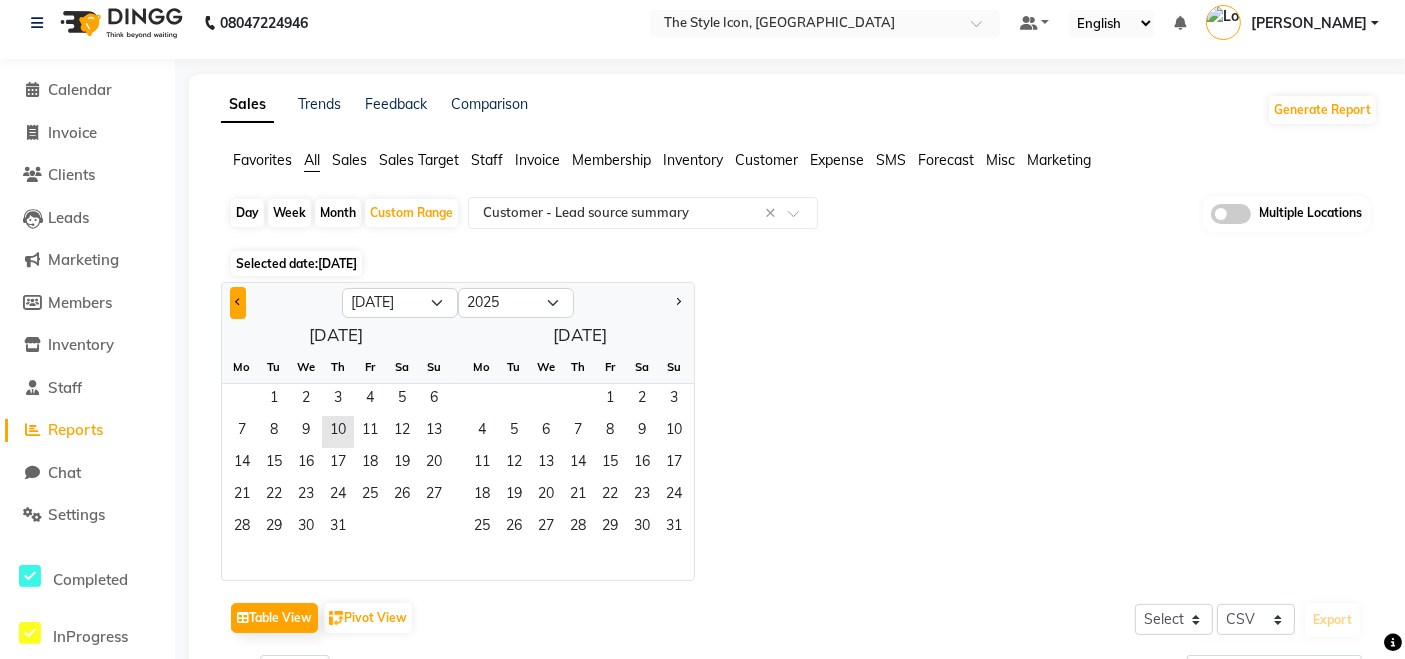 click 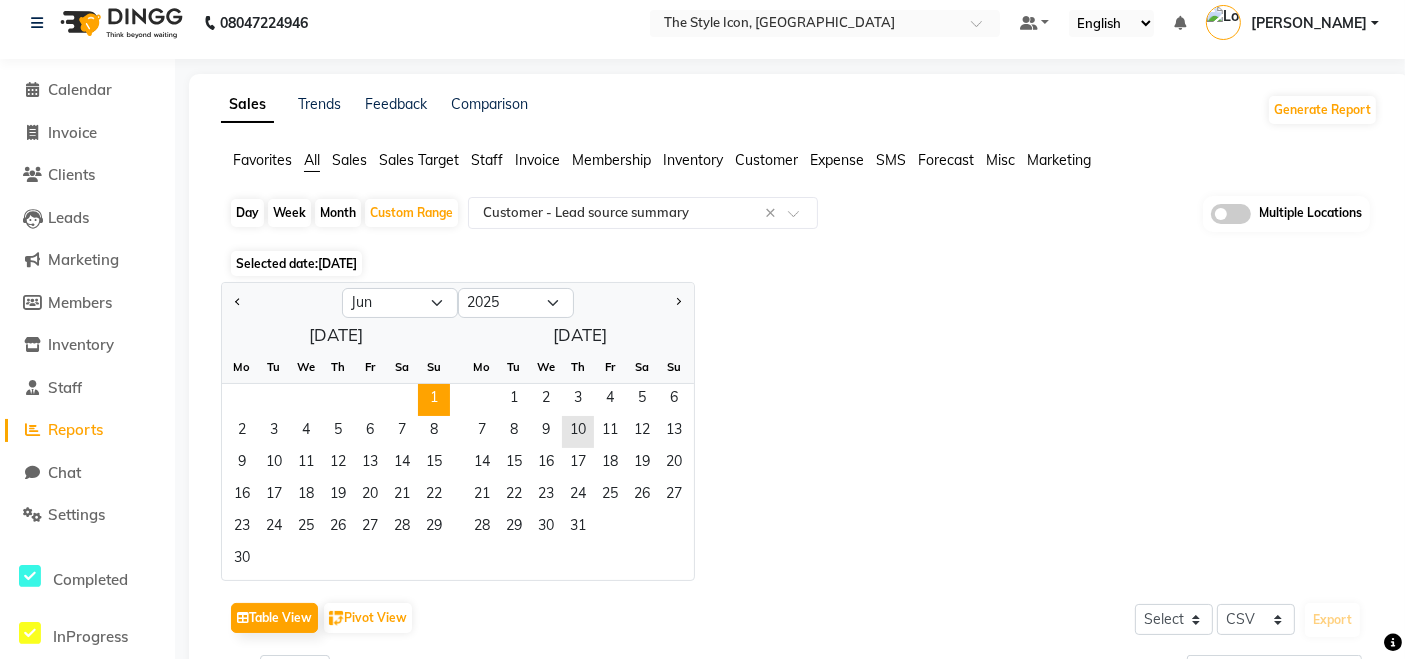 click on "1" 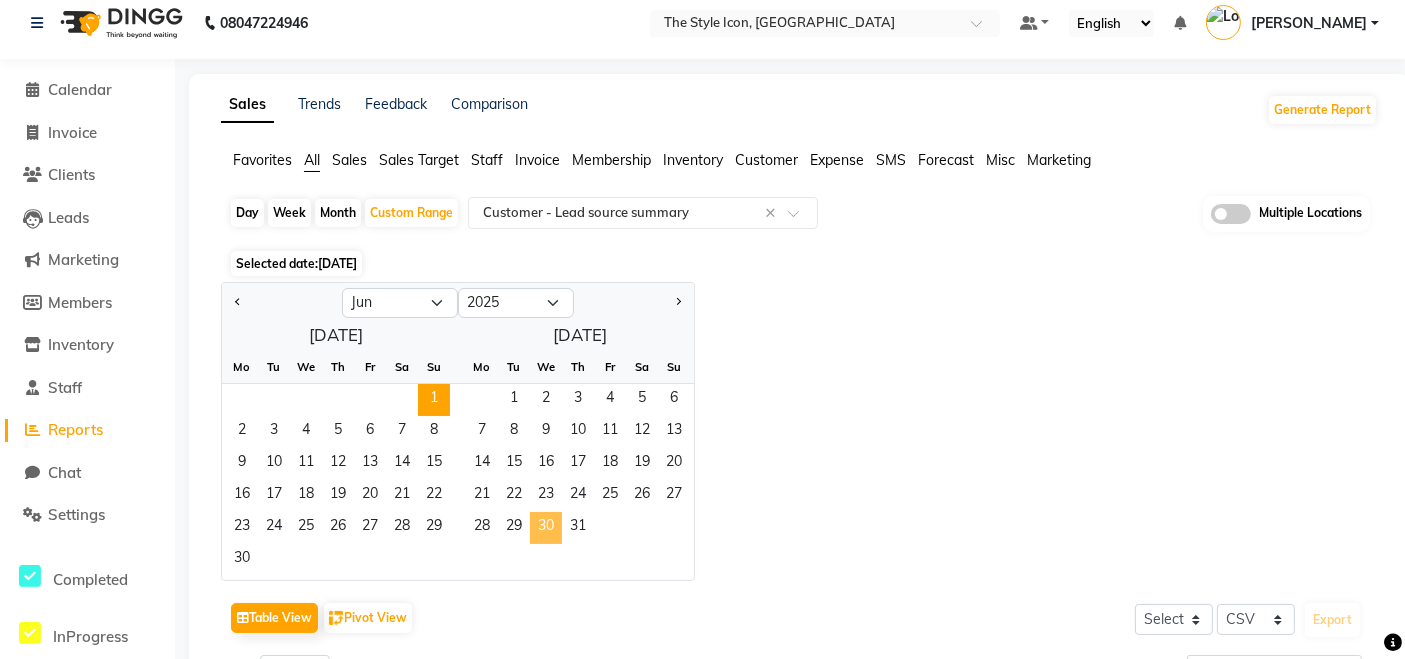 click on "30" 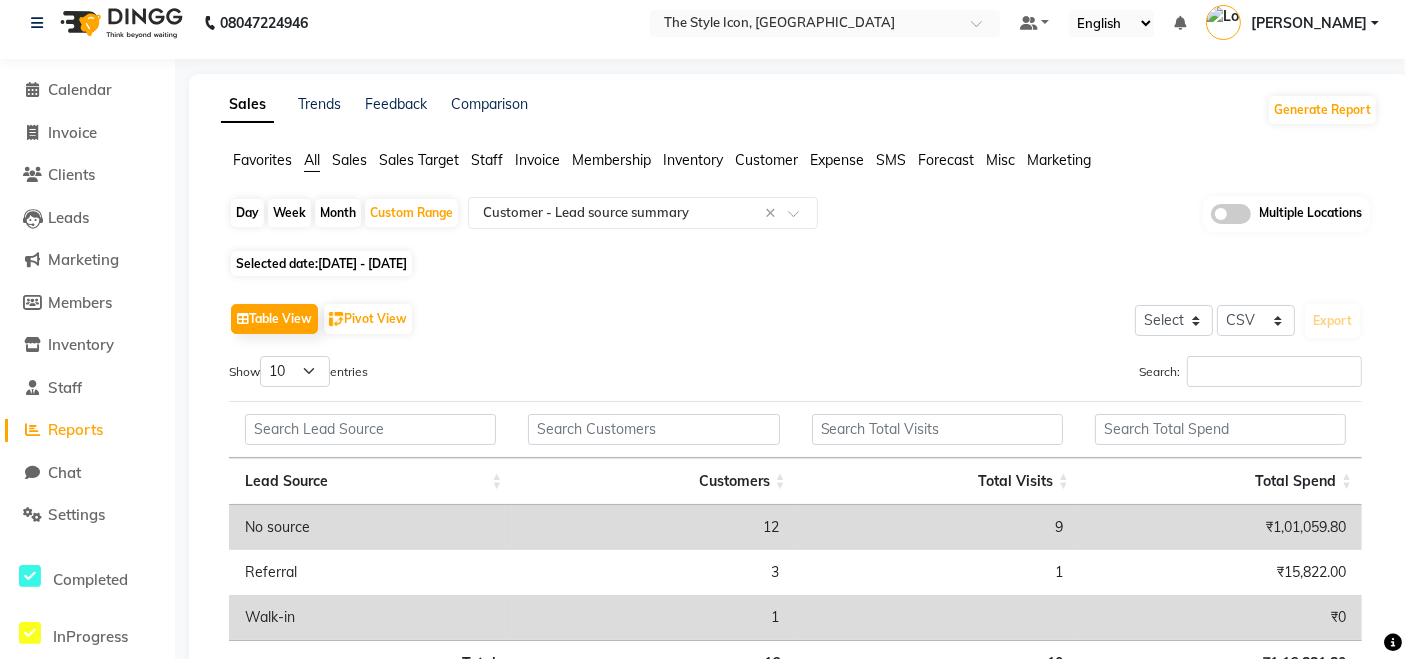 scroll, scrollTop: 0, scrollLeft: 0, axis: both 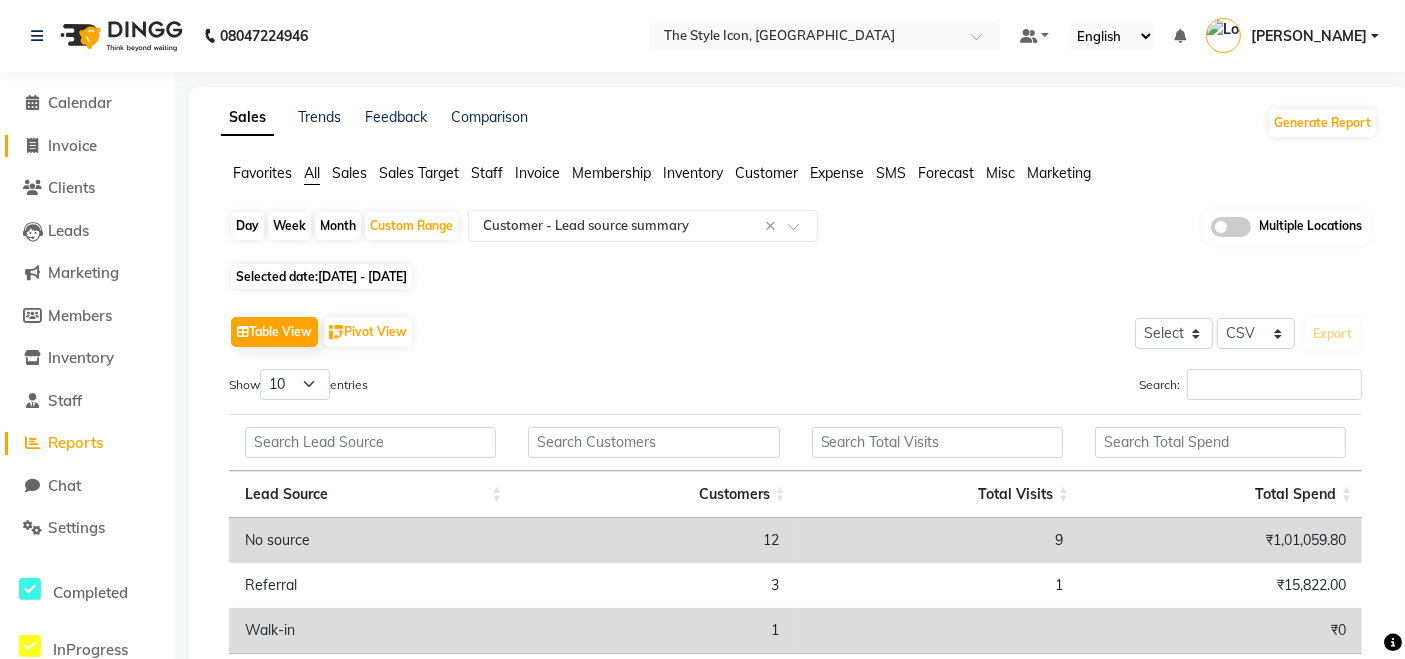 click on "Invoice" 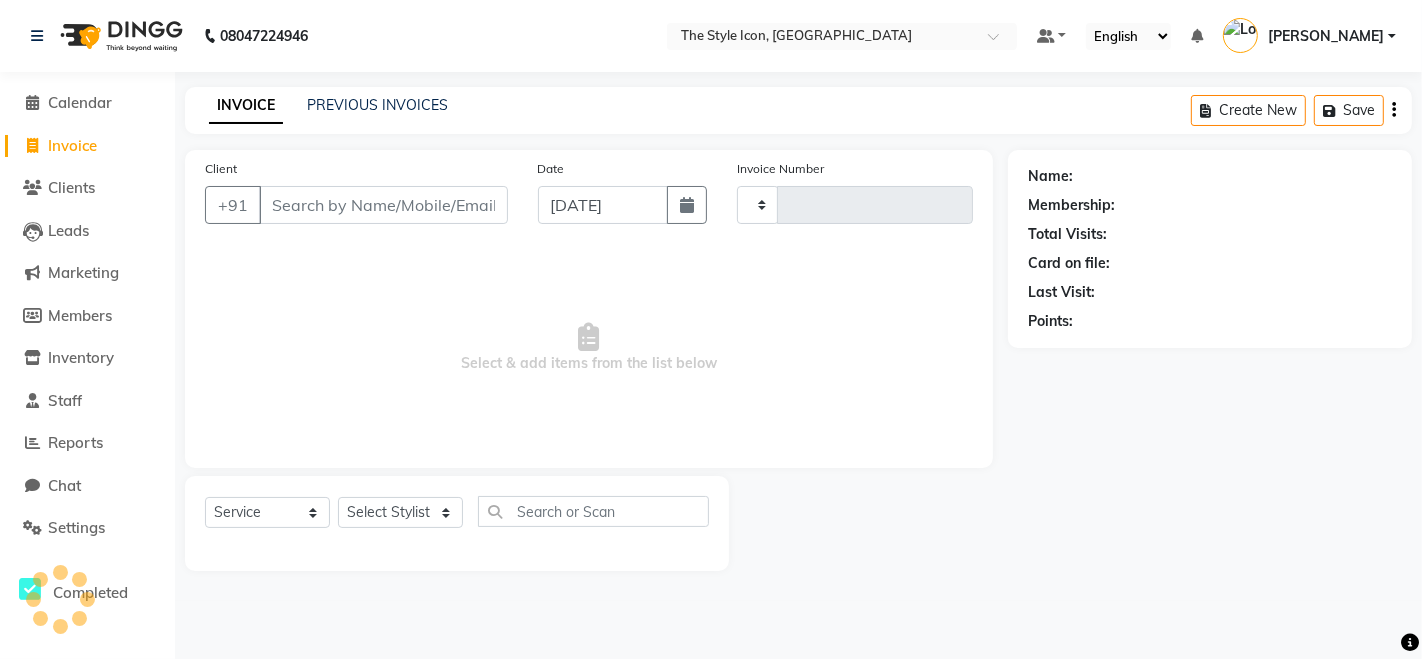 type on "0044" 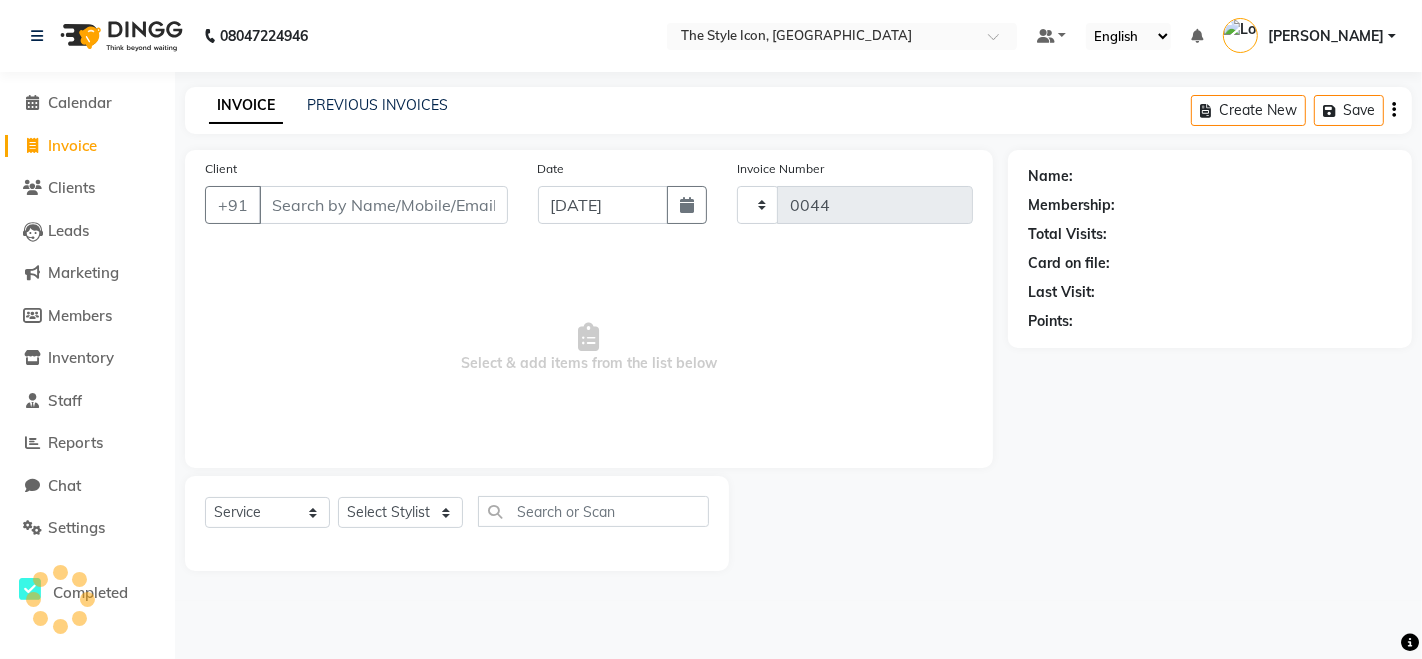 select on "6267" 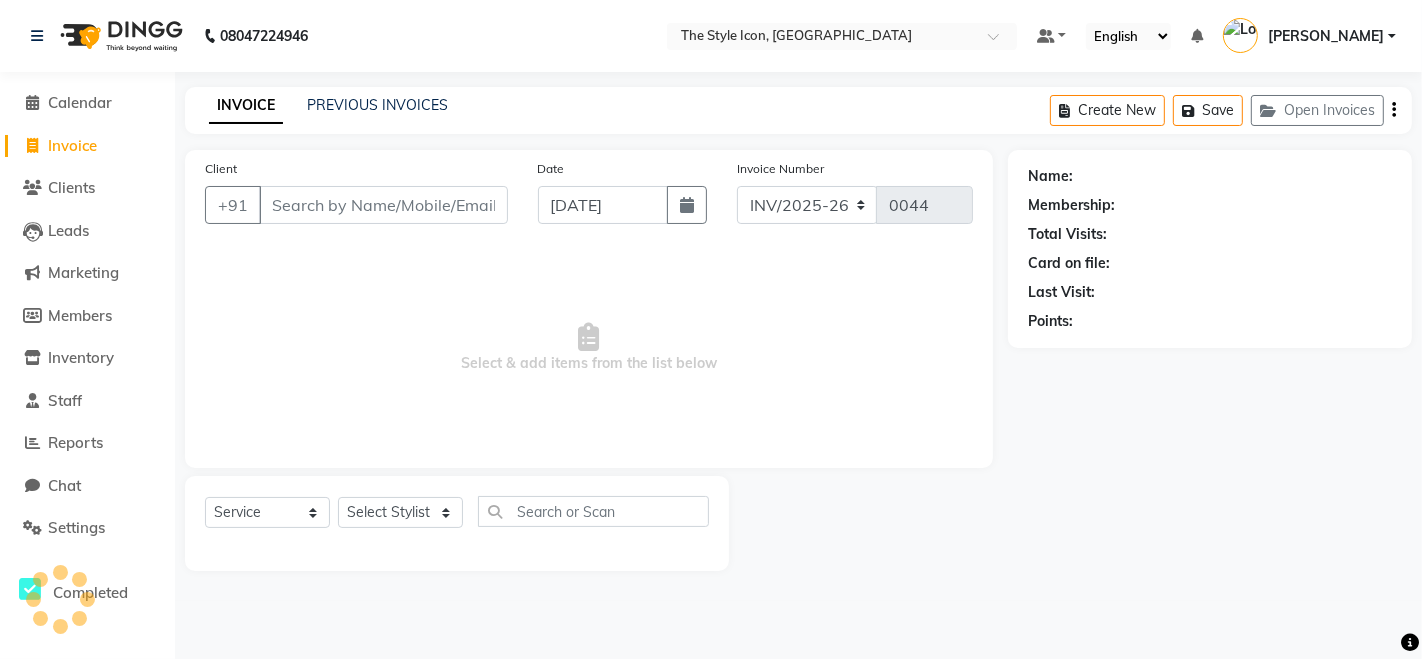 click on "Client" at bounding box center (383, 205) 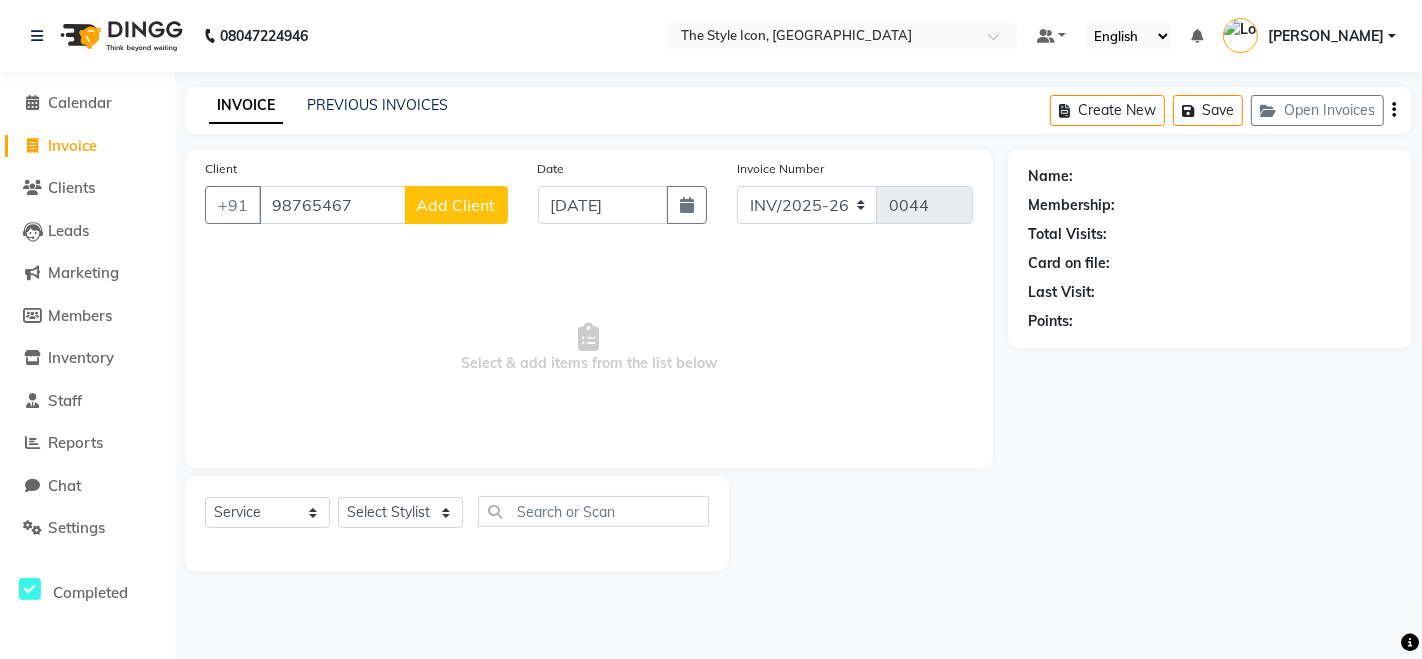 type on "98765467" 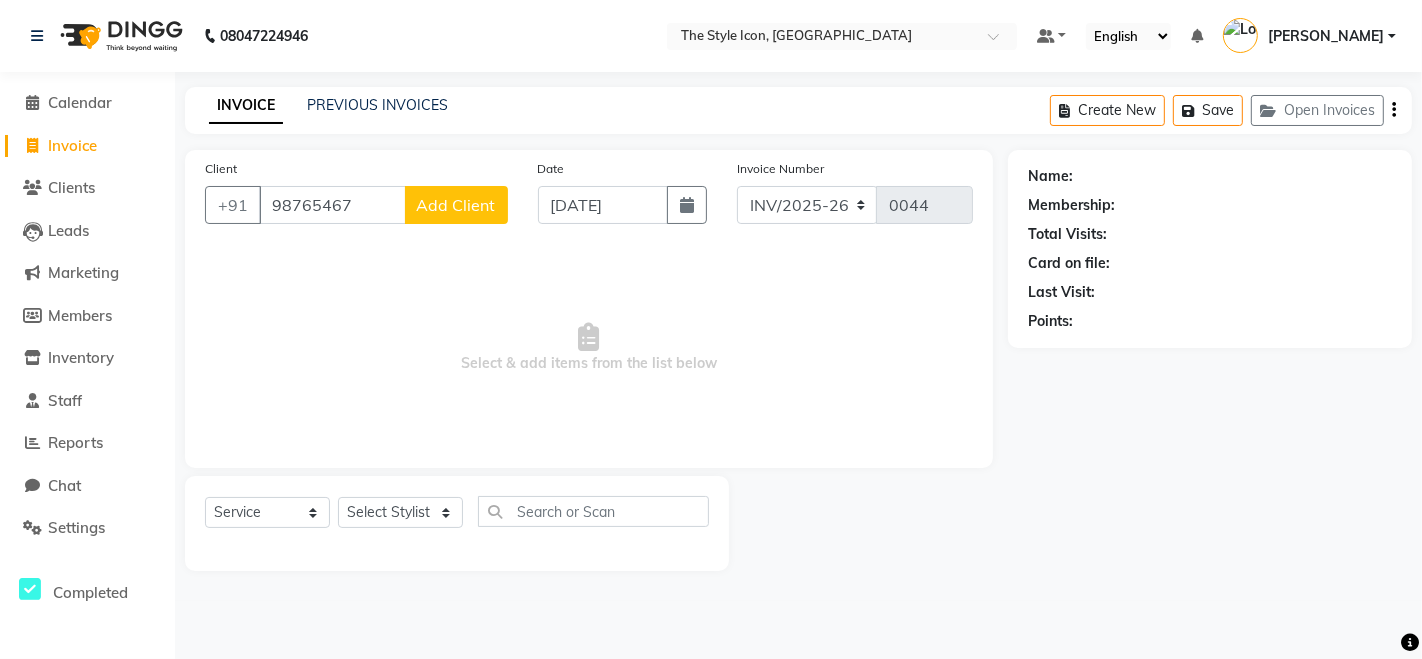 click on "Add Client" 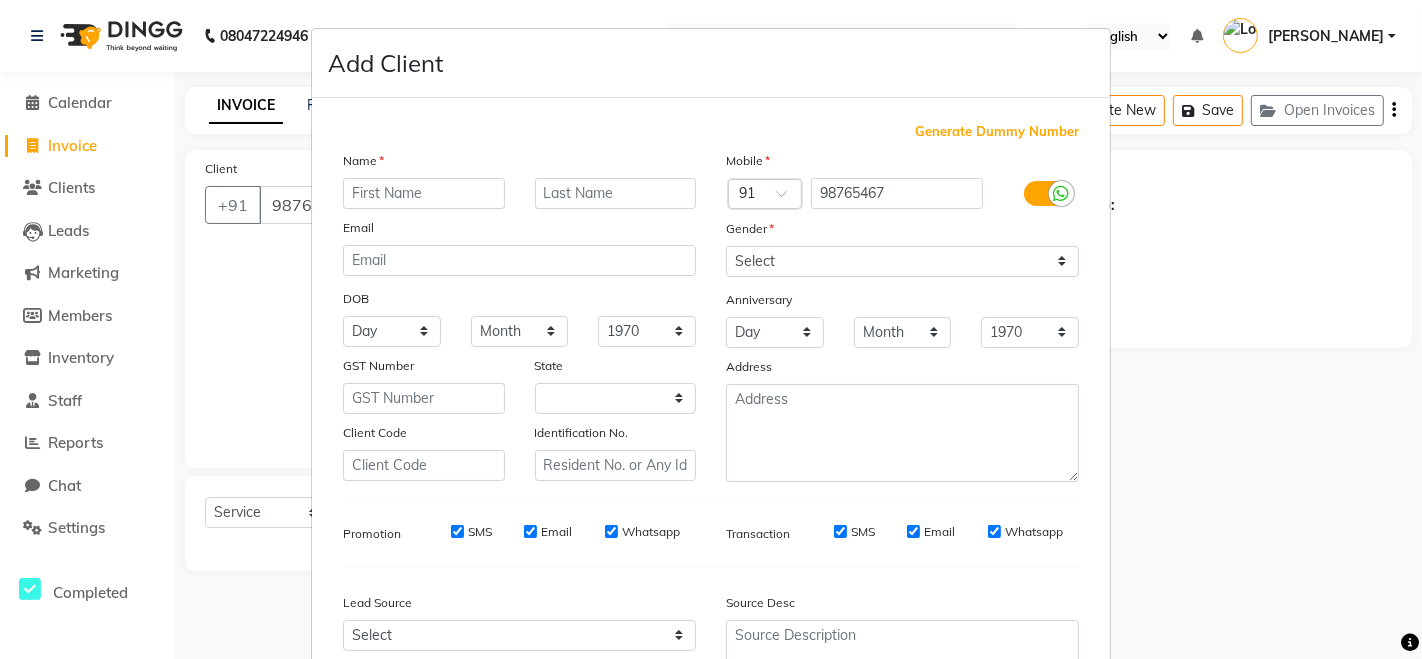 select on "22" 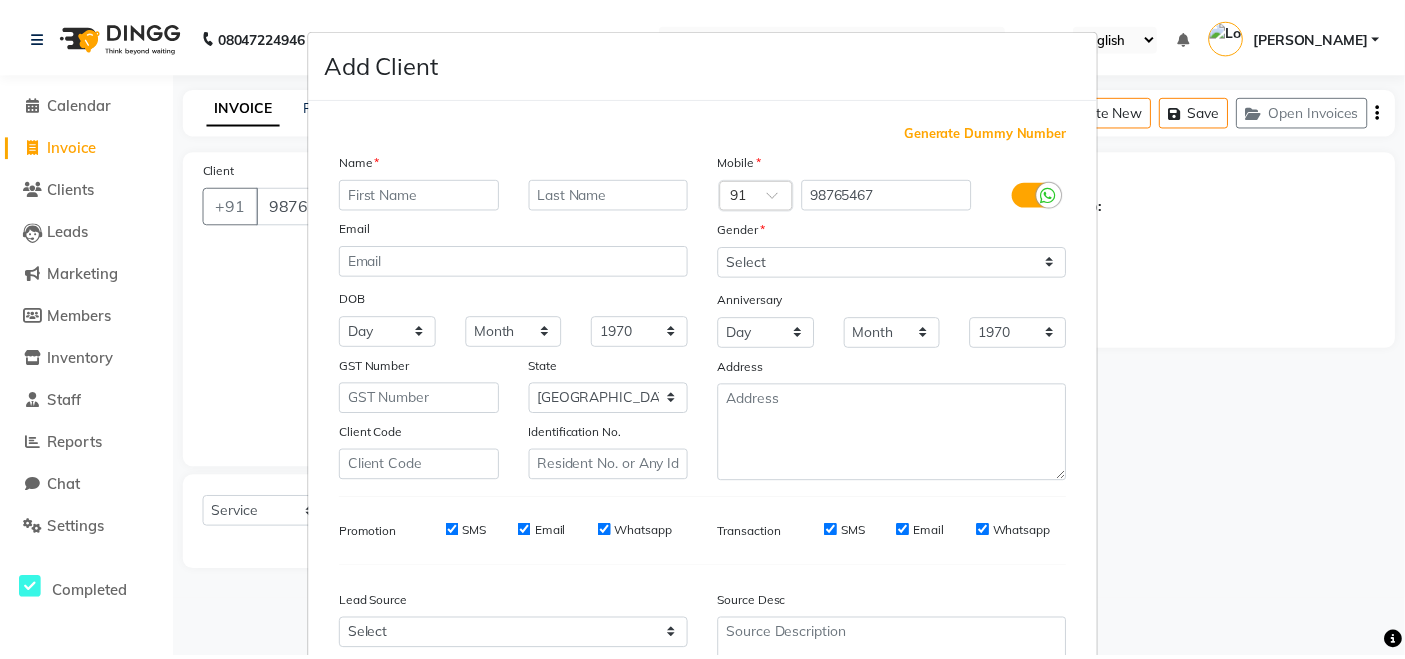 scroll, scrollTop: 188, scrollLeft: 0, axis: vertical 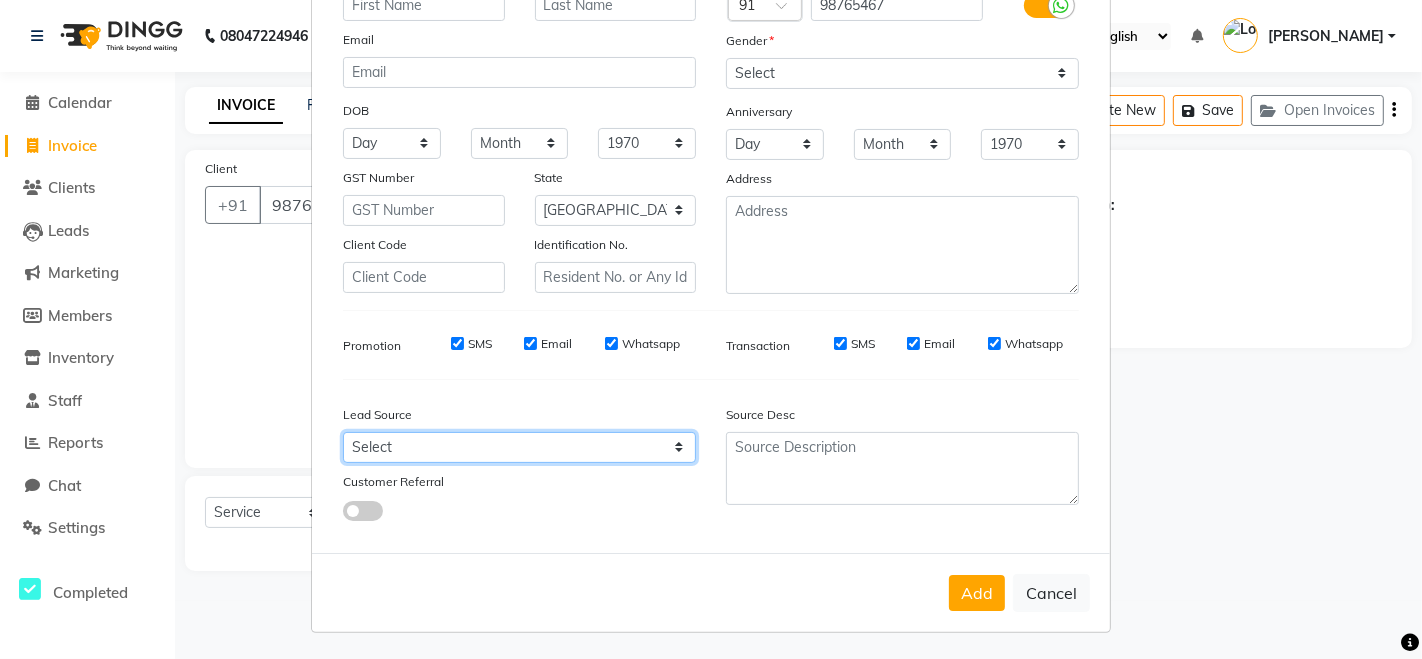 click on "Select Walk-in Referral Internet Friend Word of Mouth Advertisement Facebook JustDial Google Other Instagram  YouTube  WhatsApp" at bounding box center [519, 447] 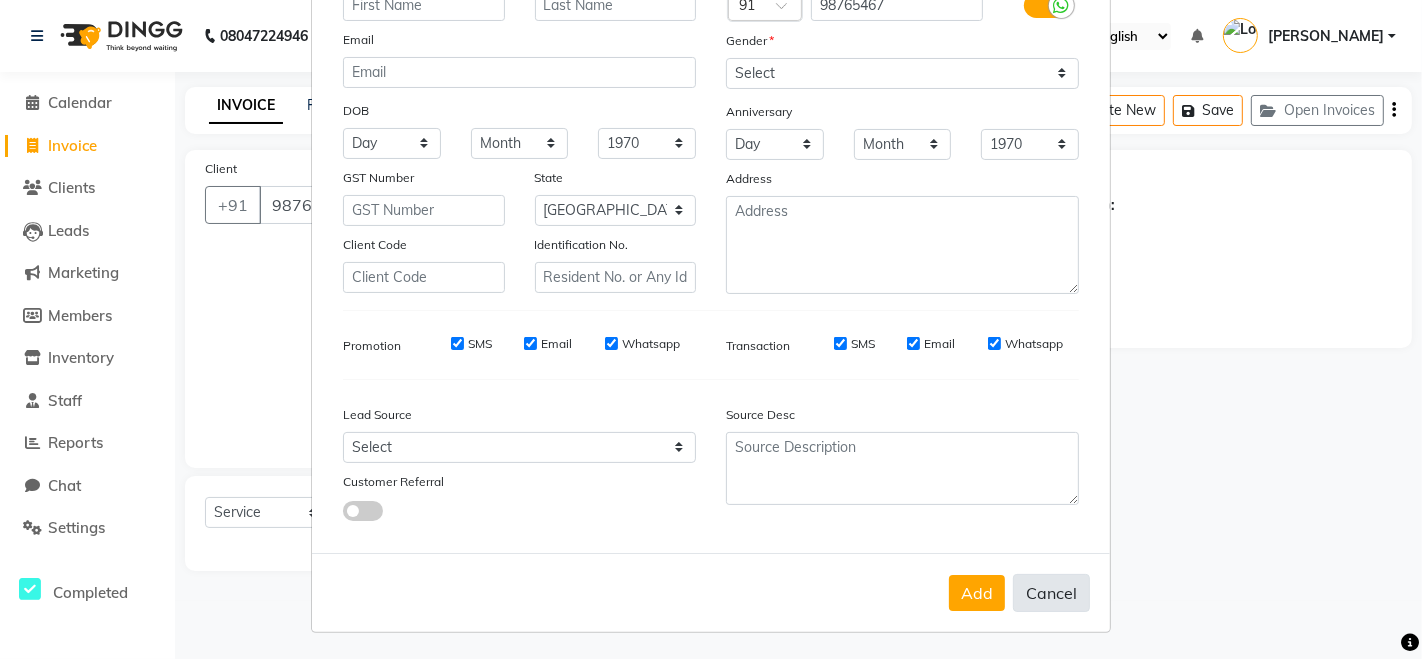 click on "Cancel" at bounding box center [1051, 593] 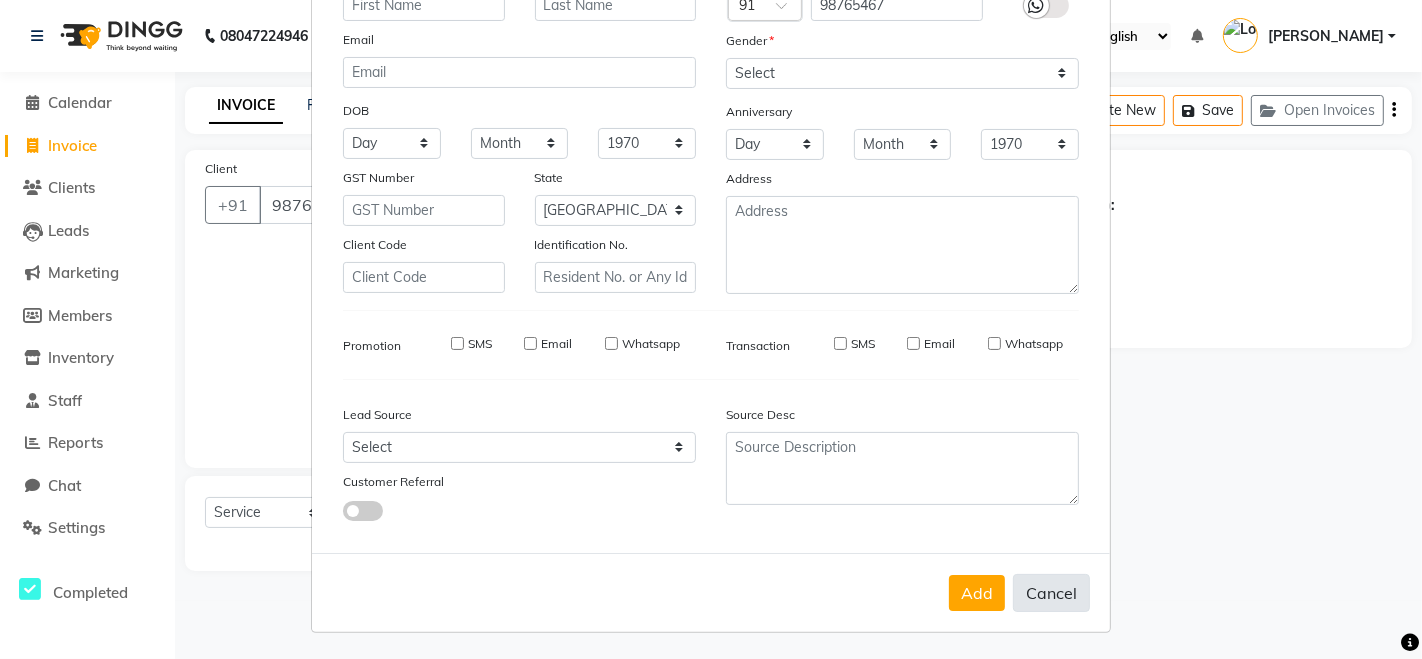 select 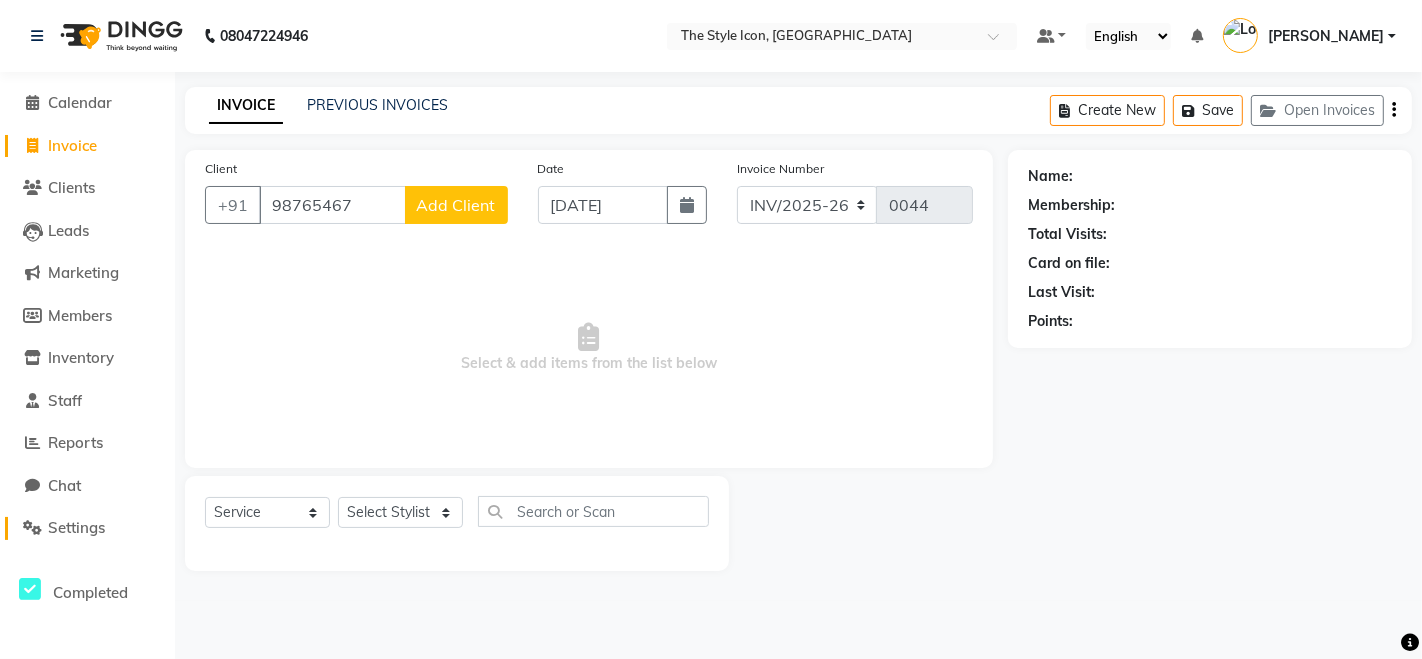 click 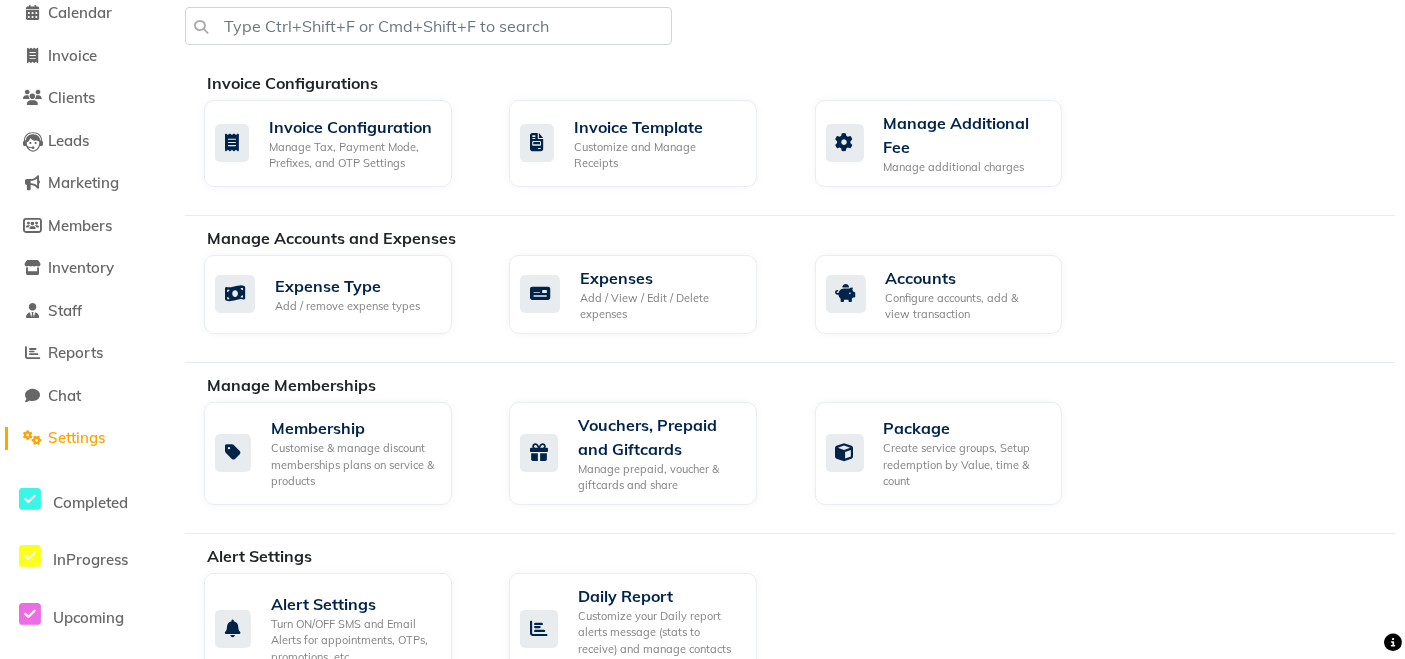 scroll, scrollTop: 0, scrollLeft: 0, axis: both 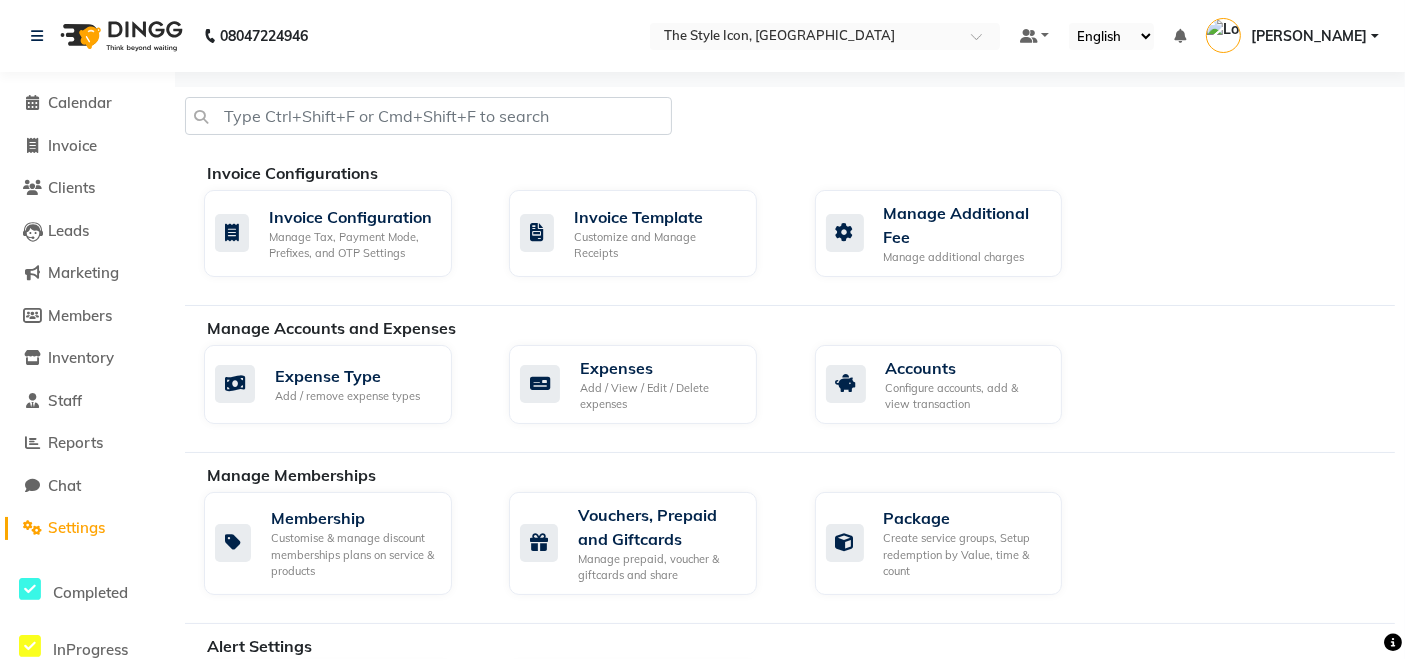 click on "Calendar" 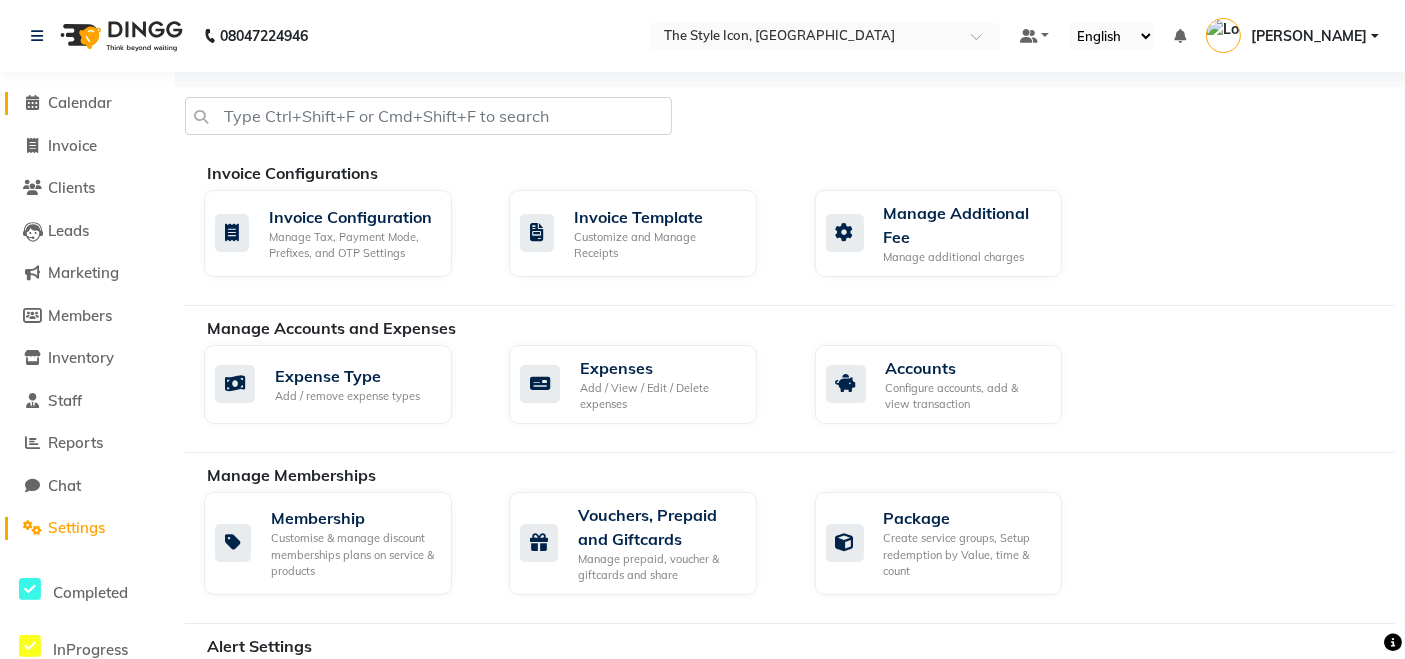 click on "Calendar" 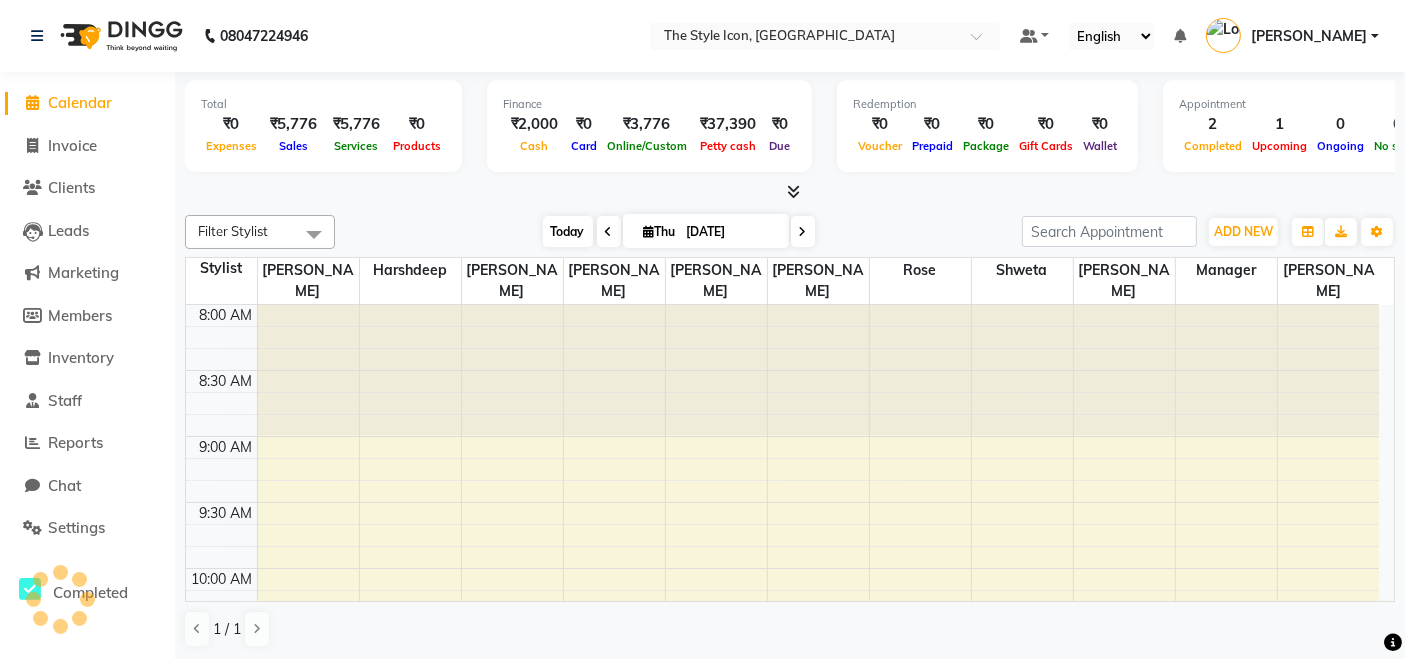 click on "Today" at bounding box center [568, 231] 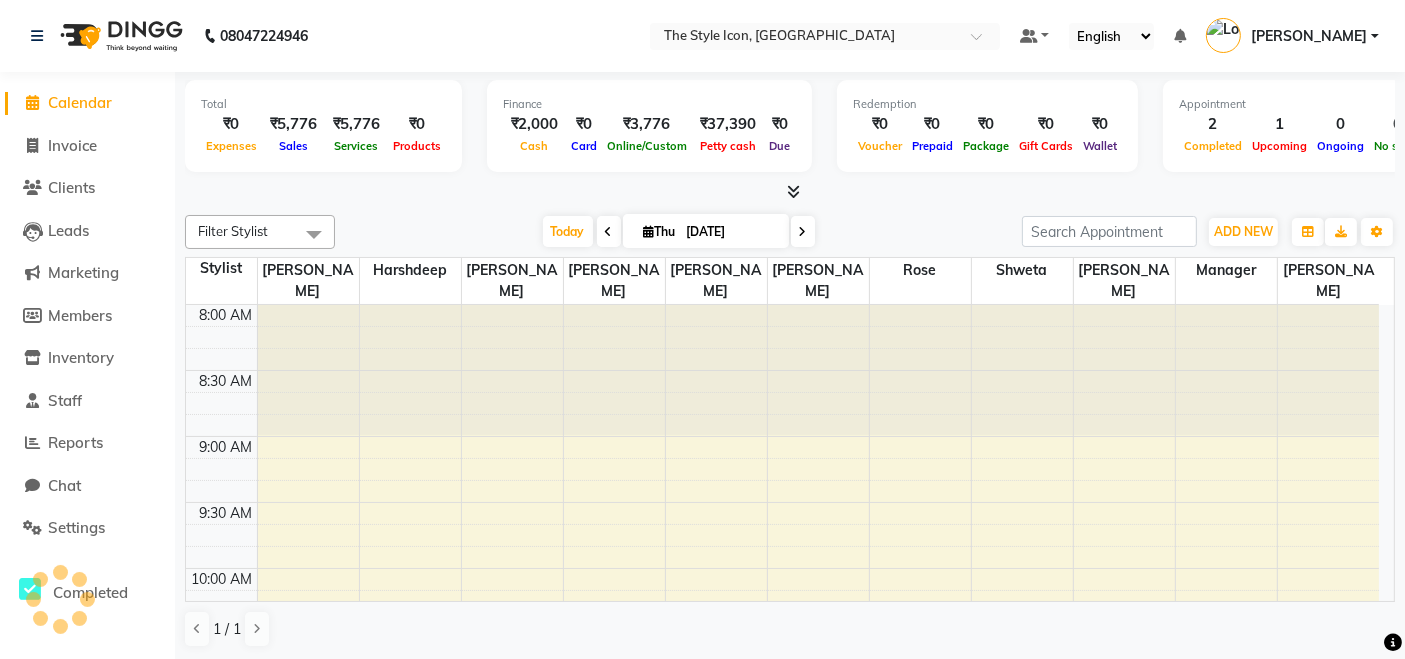 scroll, scrollTop: 1176, scrollLeft: 0, axis: vertical 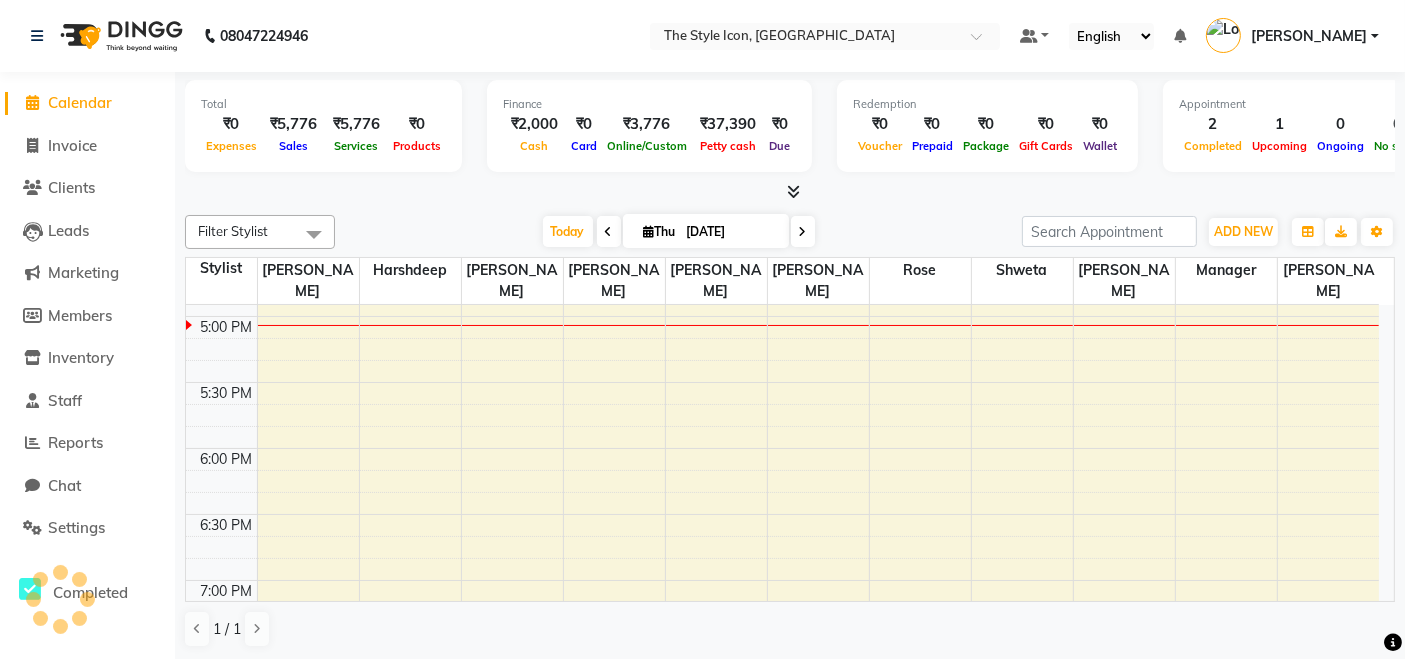 drag, startPoint x: 1271, startPoint y: 114, endPoint x: 1291, endPoint y: 127, distance: 23.853722 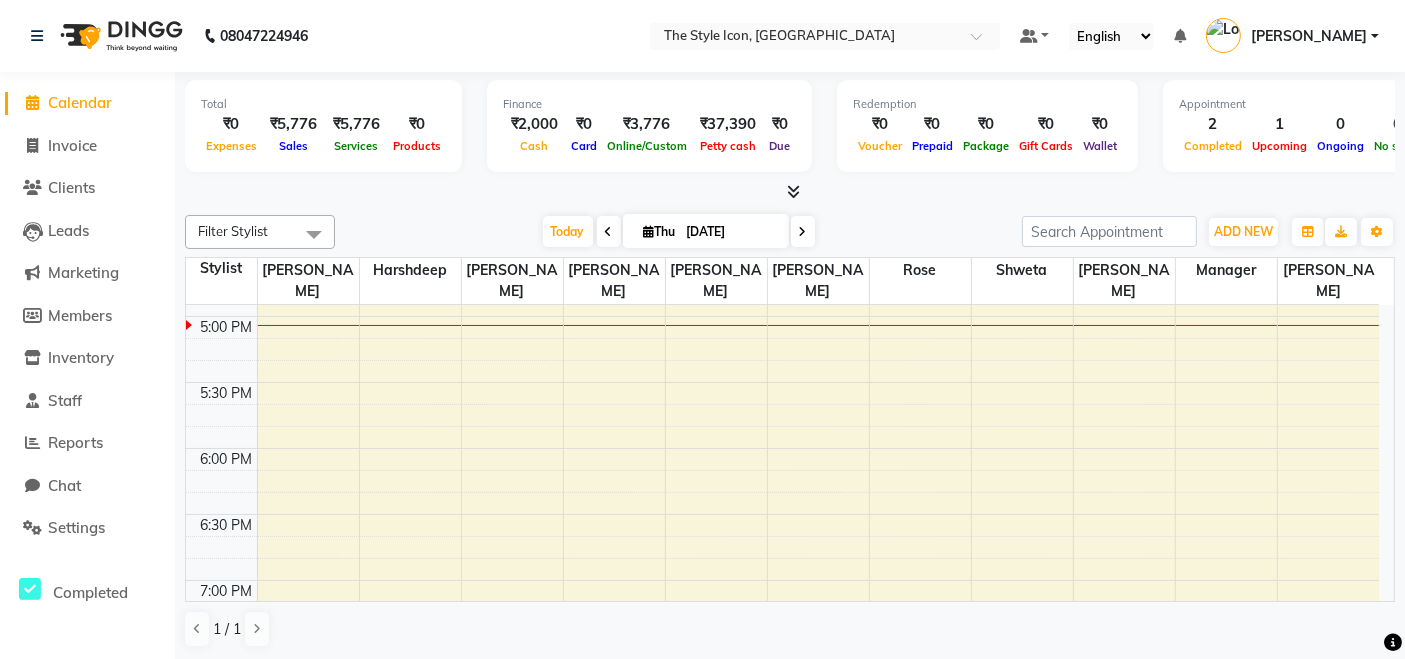 click at bounding box center (790, 192) 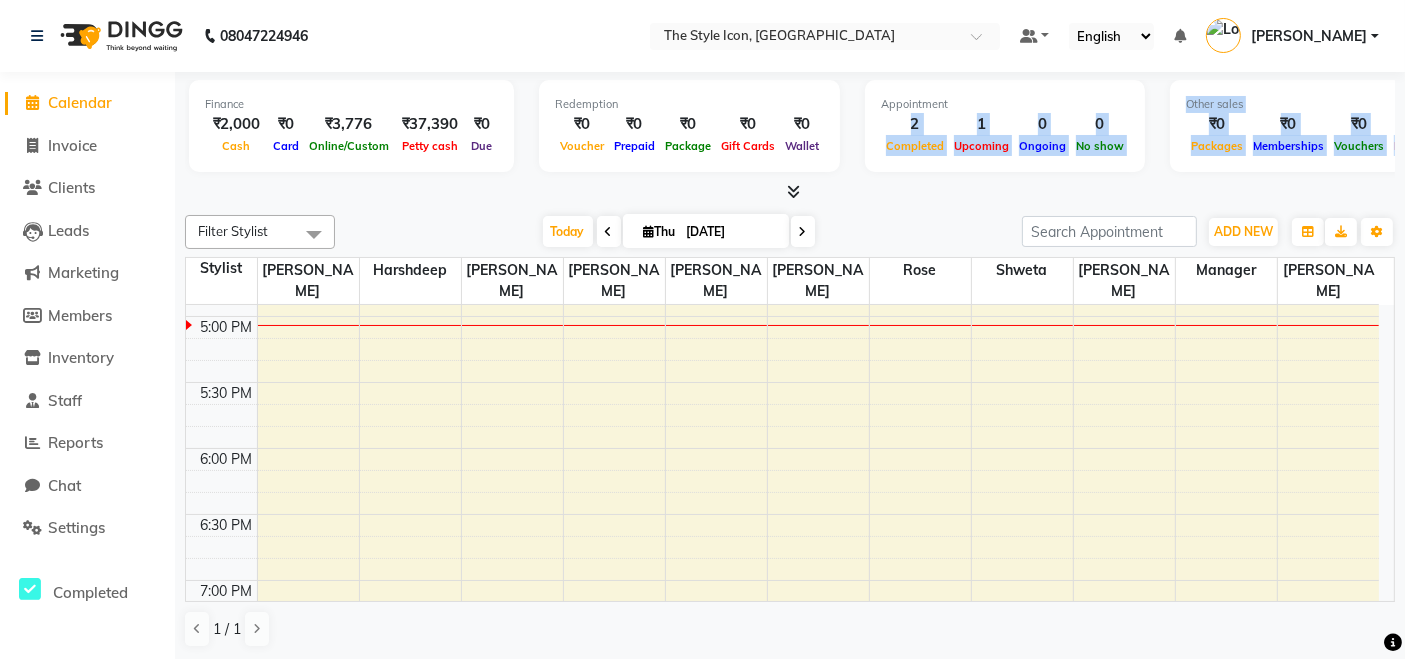 scroll, scrollTop: 0, scrollLeft: 437, axis: horizontal 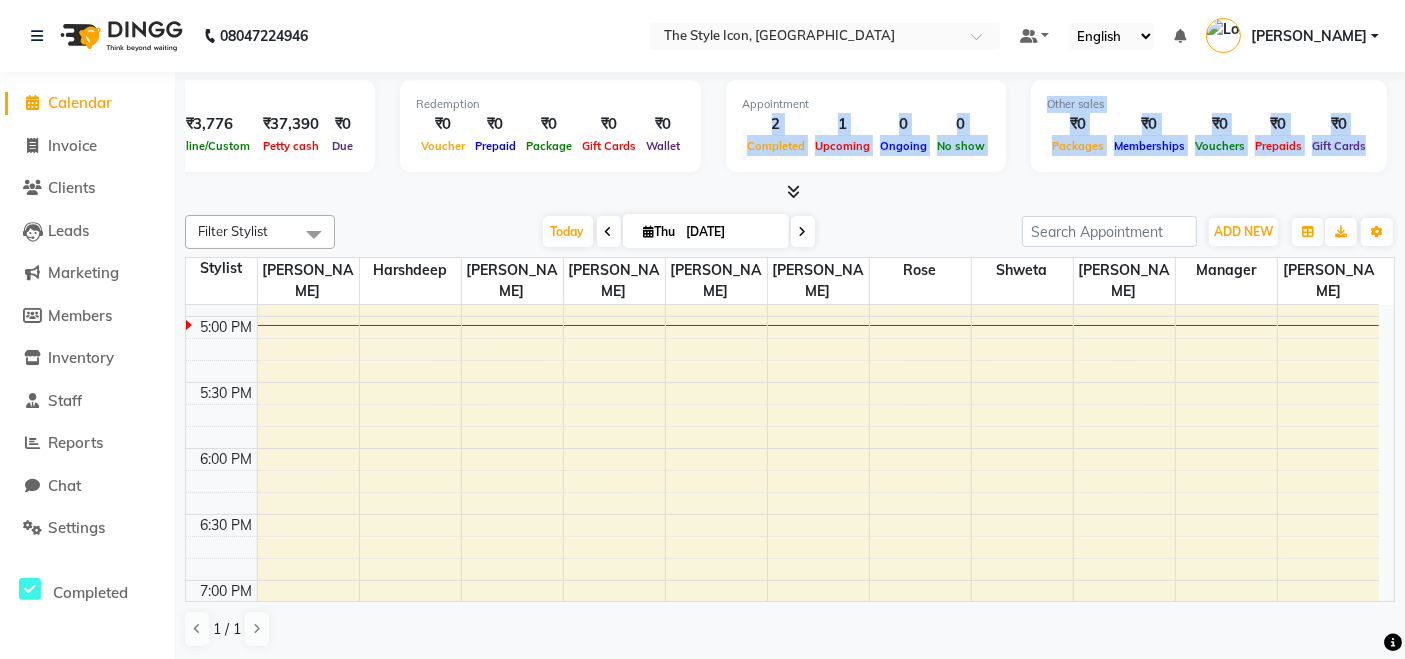 drag, startPoint x: 1195, startPoint y: 127, endPoint x: 1412, endPoint y: 163, distance: 219.96591 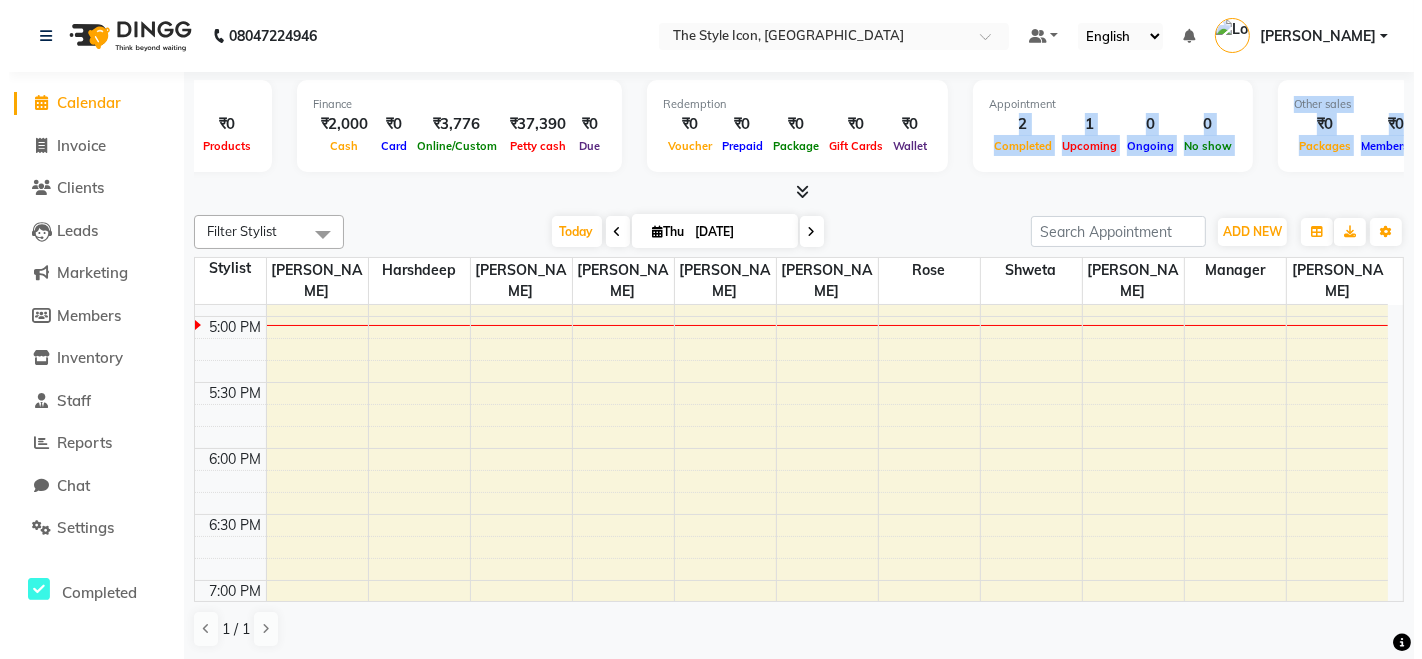 scroll, scrollTop: 0, scrollLeft: 0, axis: both 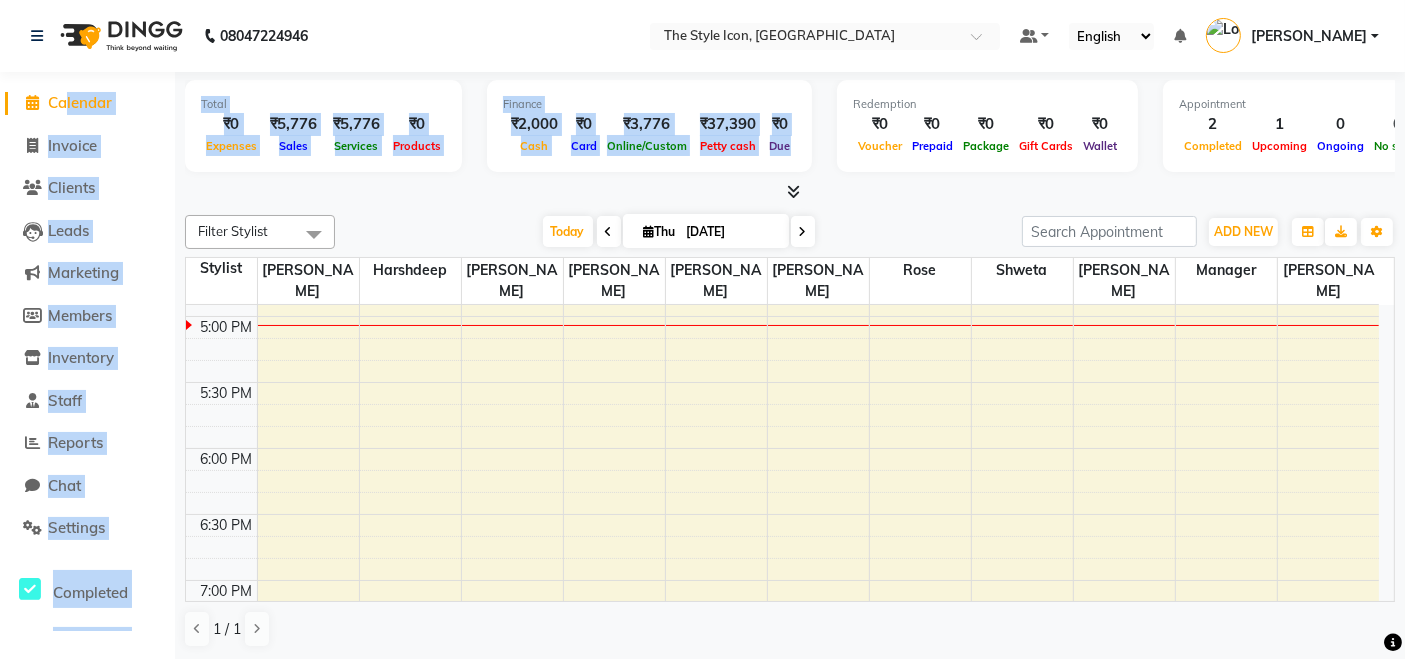 drag, startPoint x: 309, startPoint y: 127, endPoint x: 63, endPoint y: 80, distance: 250.4496 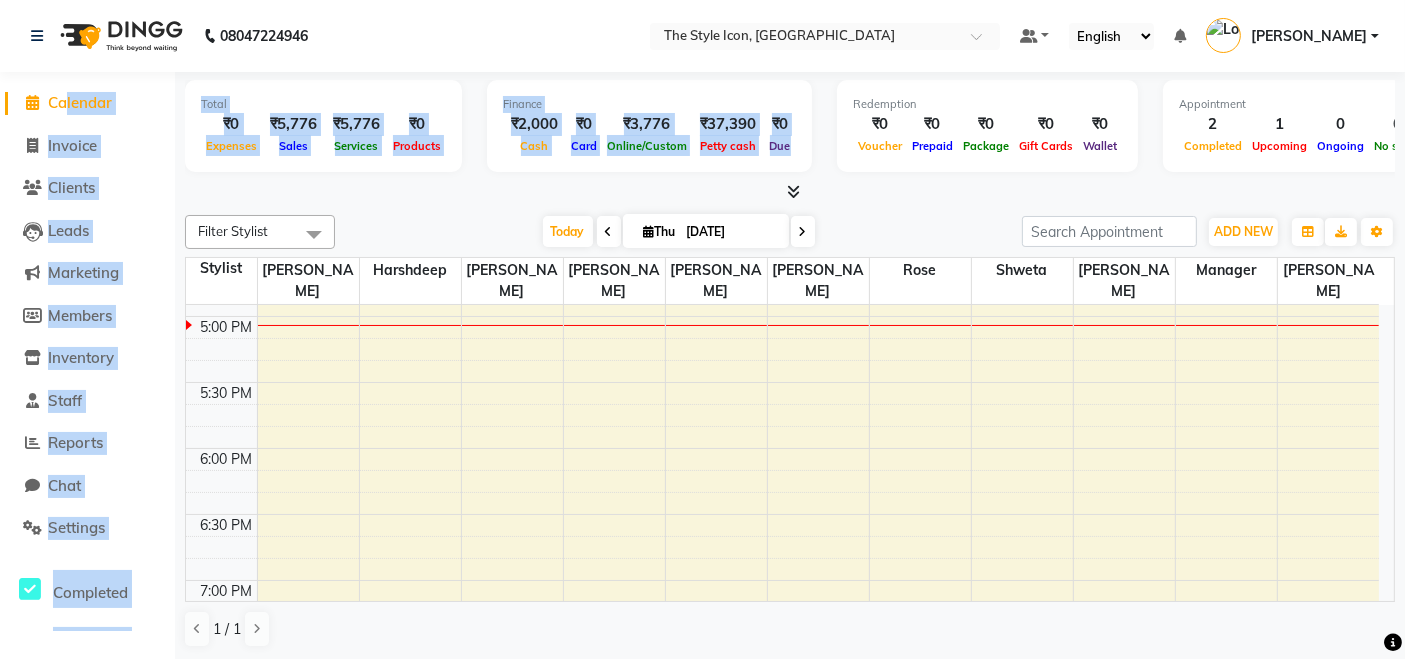 click on "[DATE]  [DATE]" at bounding box center [678, 232] 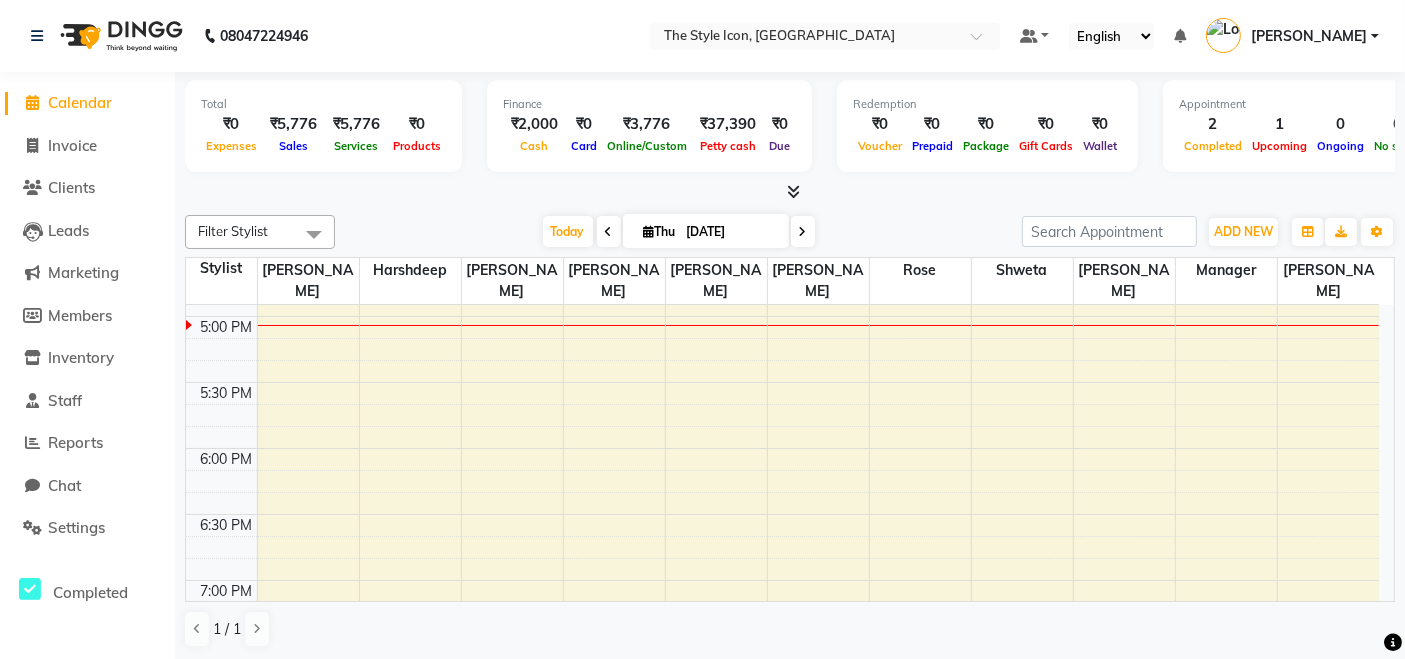 click at bounding box center (794, 191) 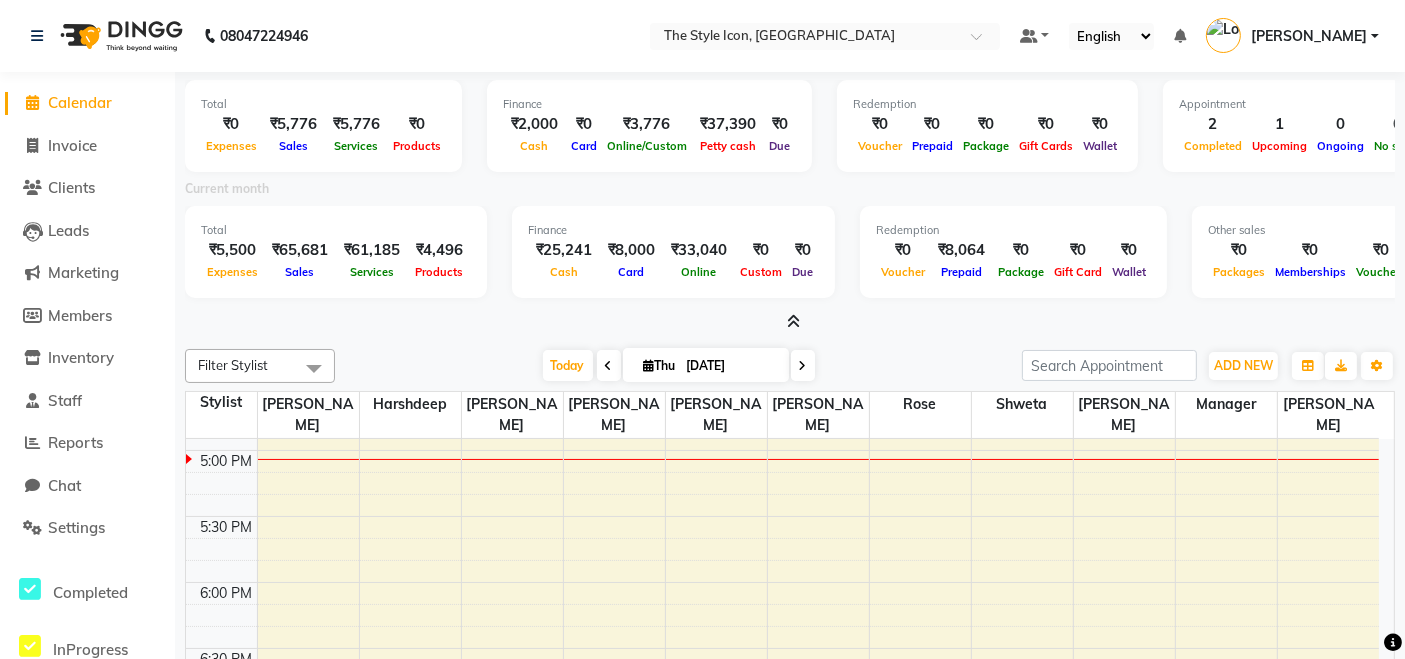 click at bounding box center (794, 321) 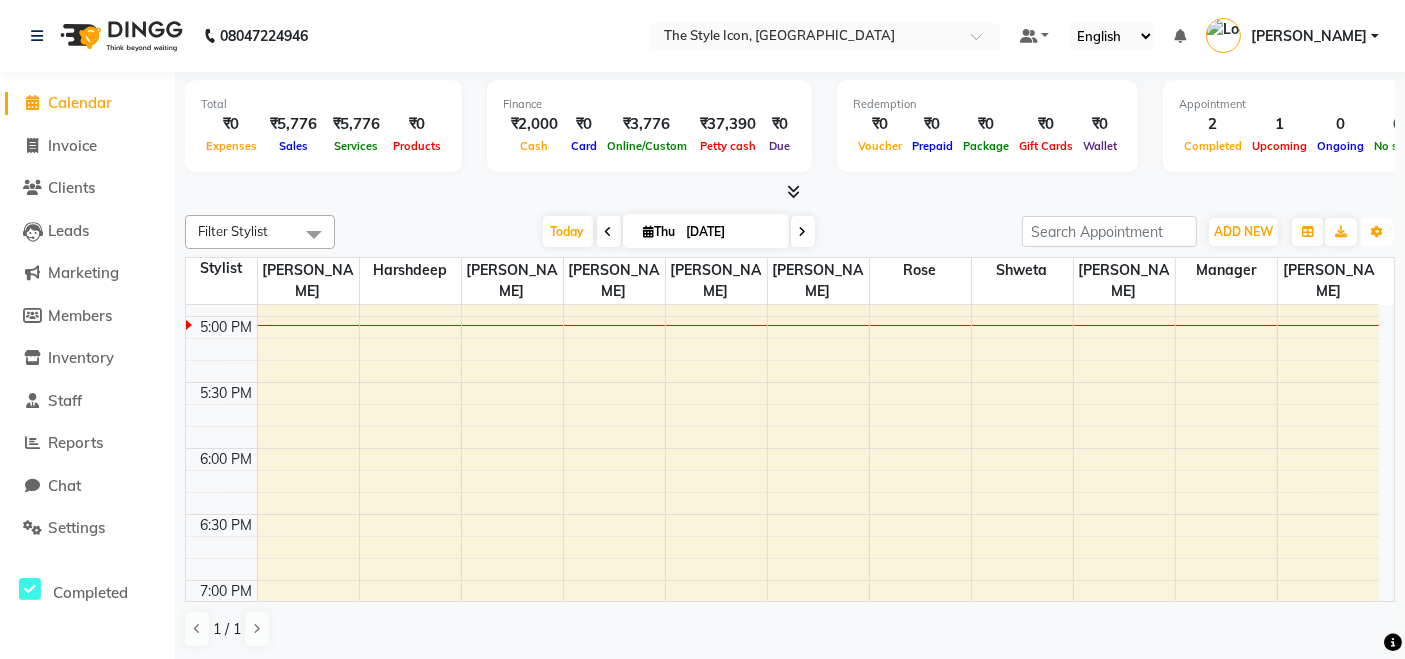 click at bounding box center (1377, 232) 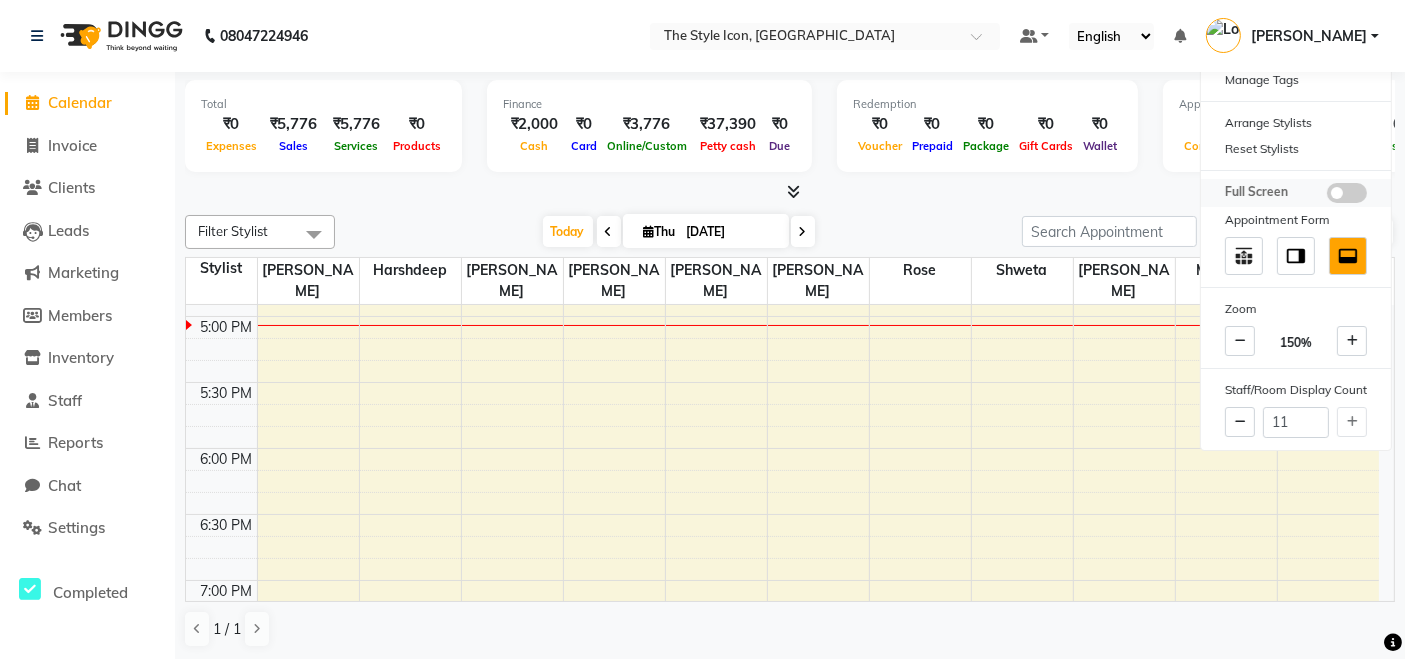 click at bounding box center [1347, 193] 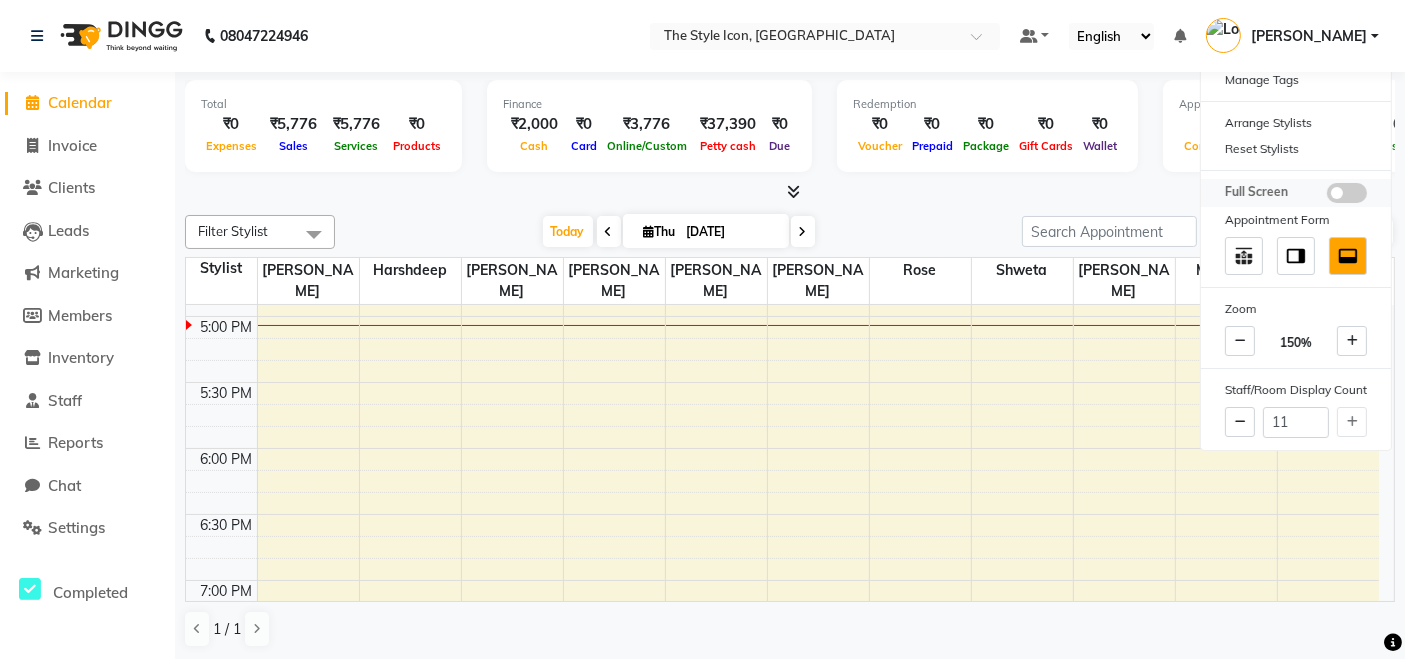 click at bounding box center (1327, 196) 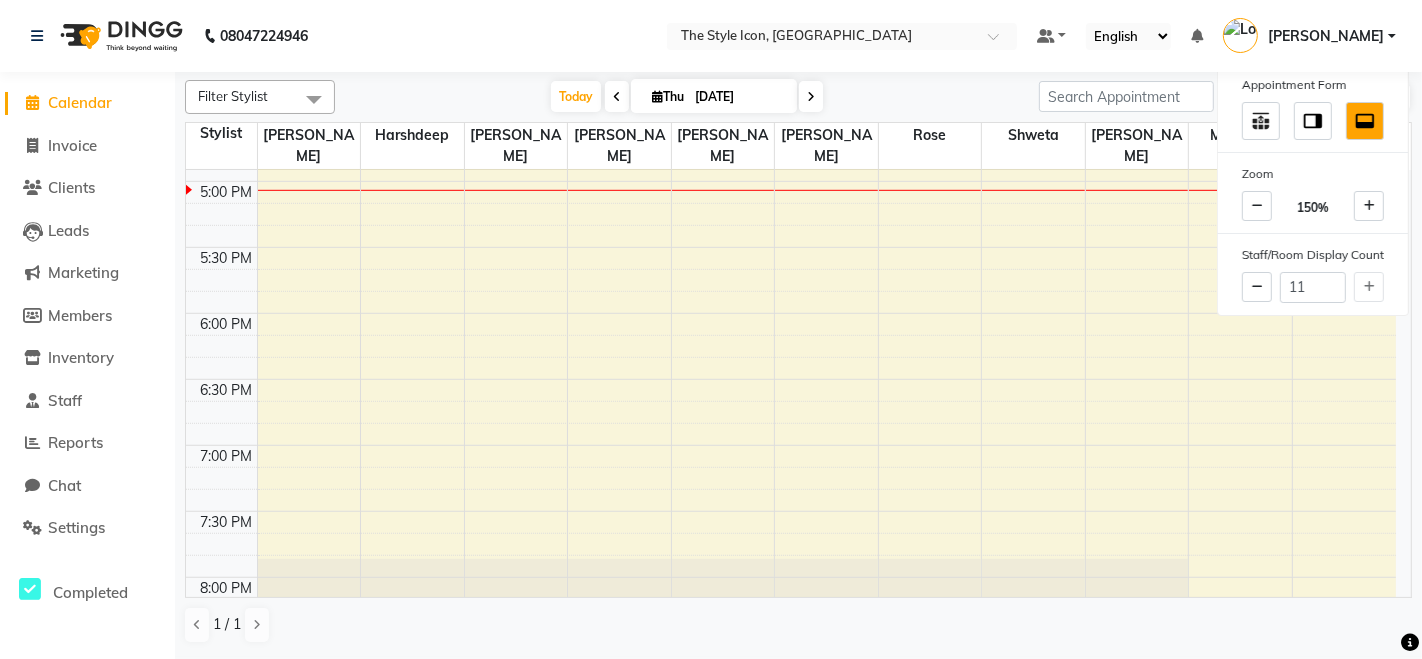 click on "08047224946 Select Location × The Style Icon, [GEOGRAPHIC_DATA] Default Panel My Panel English ENGLISH Español العربية मराठी हिंदी ગુજરાતી தமிழ் 中文 Notifications  DINGG Alert   [DATE]   Prakash with token number 1 booked an appointment at 10:45 am for Hair Blow Dryer (₹100).  [PERSON_NAME] Profile Change Password Sign out  Version:3.15.4" 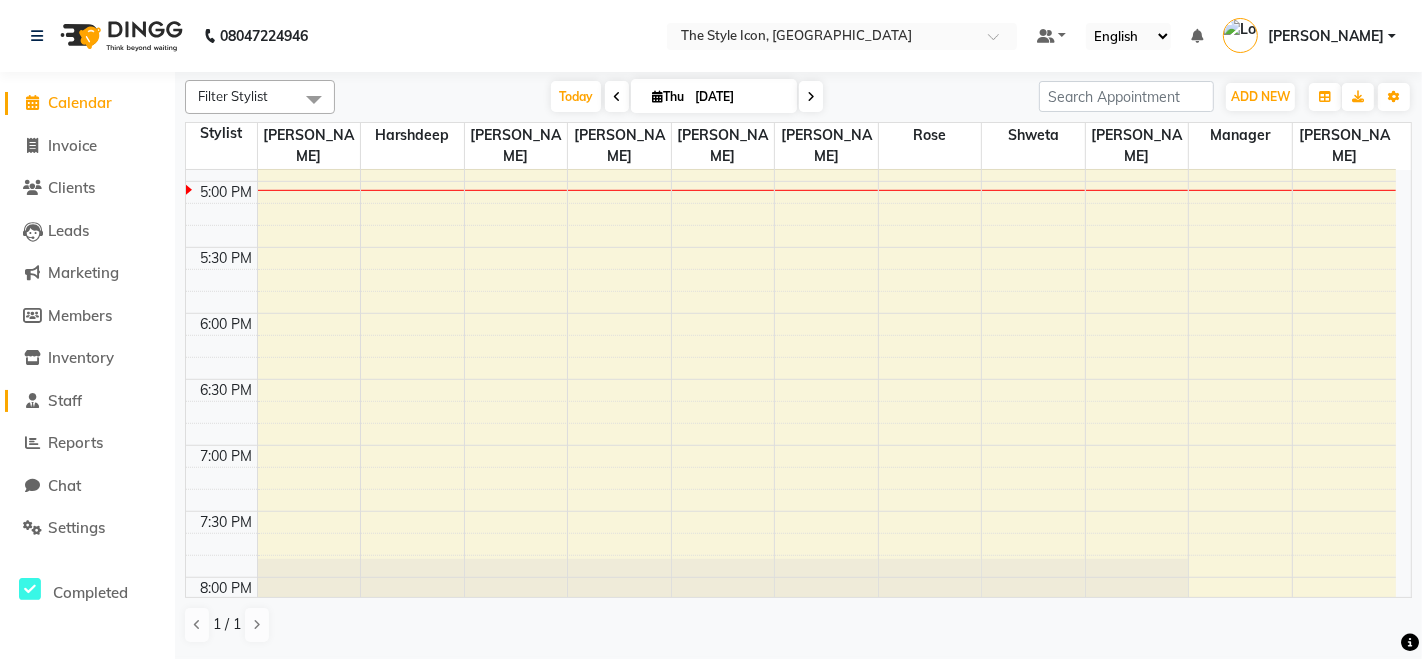 click 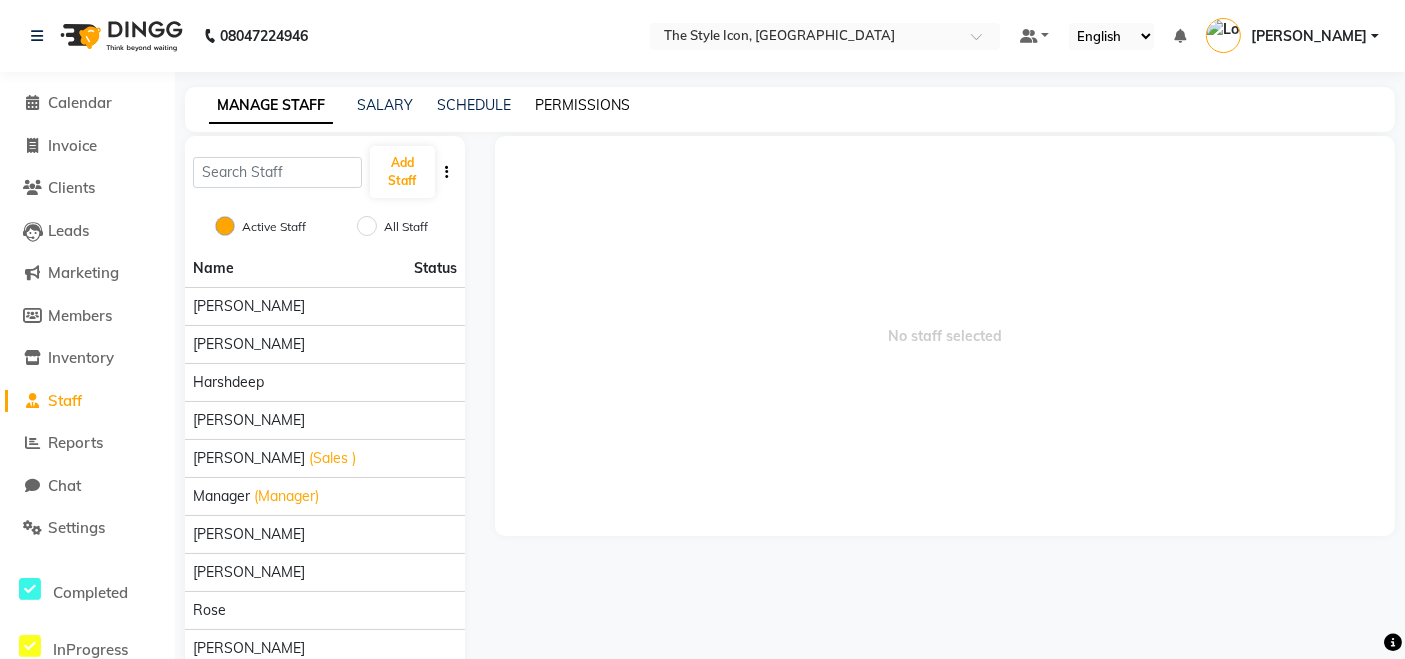 click on "PERMISSIONS" 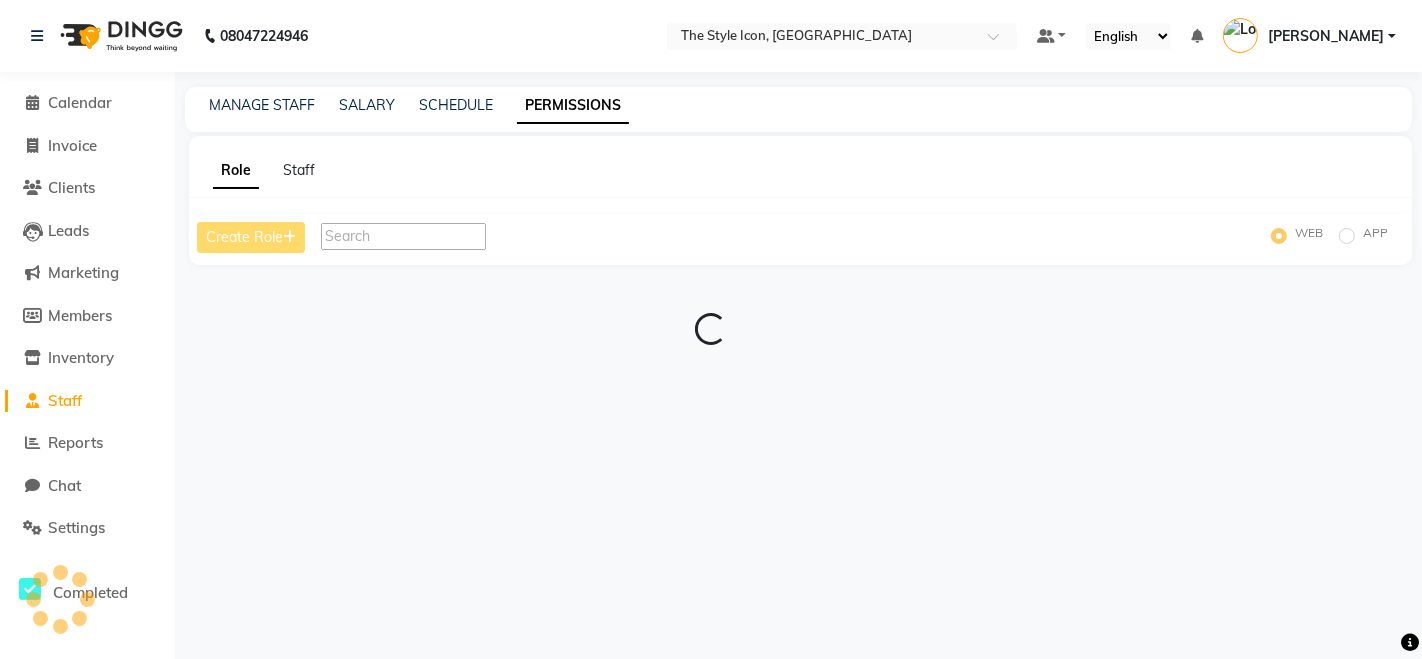 click at bounding box center [403, 236] 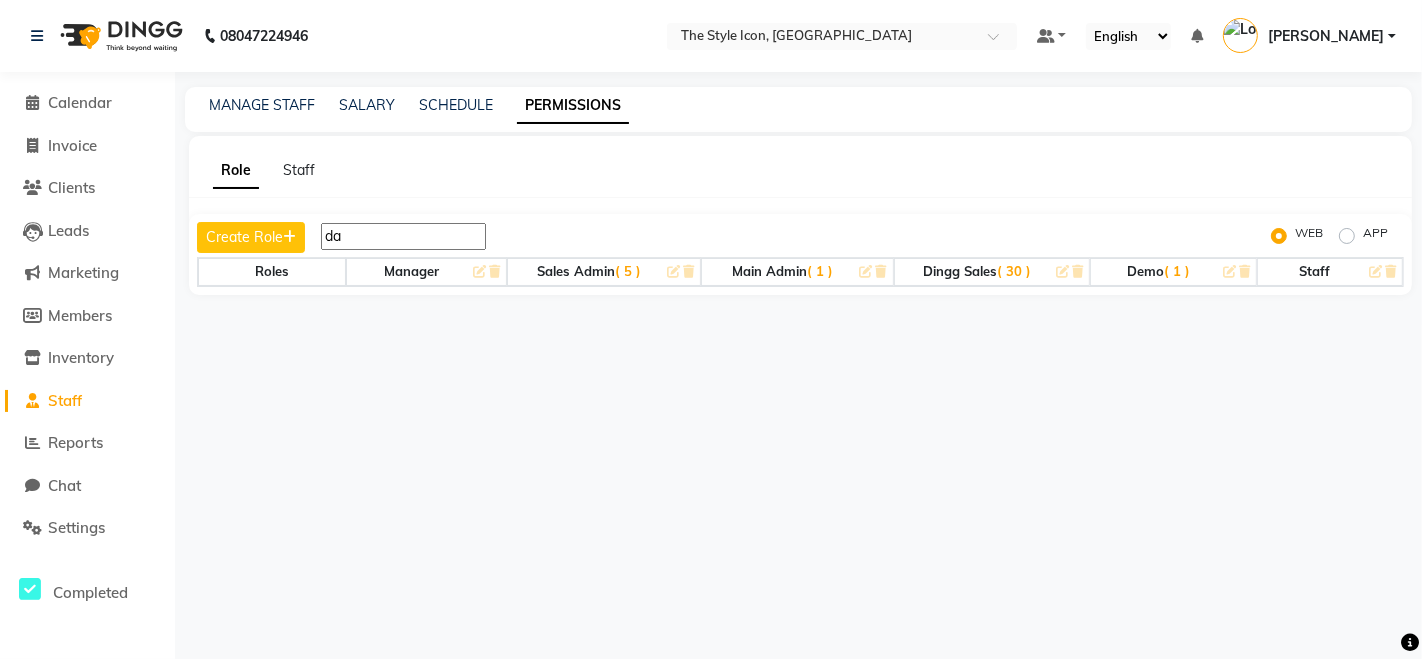 type on "d" 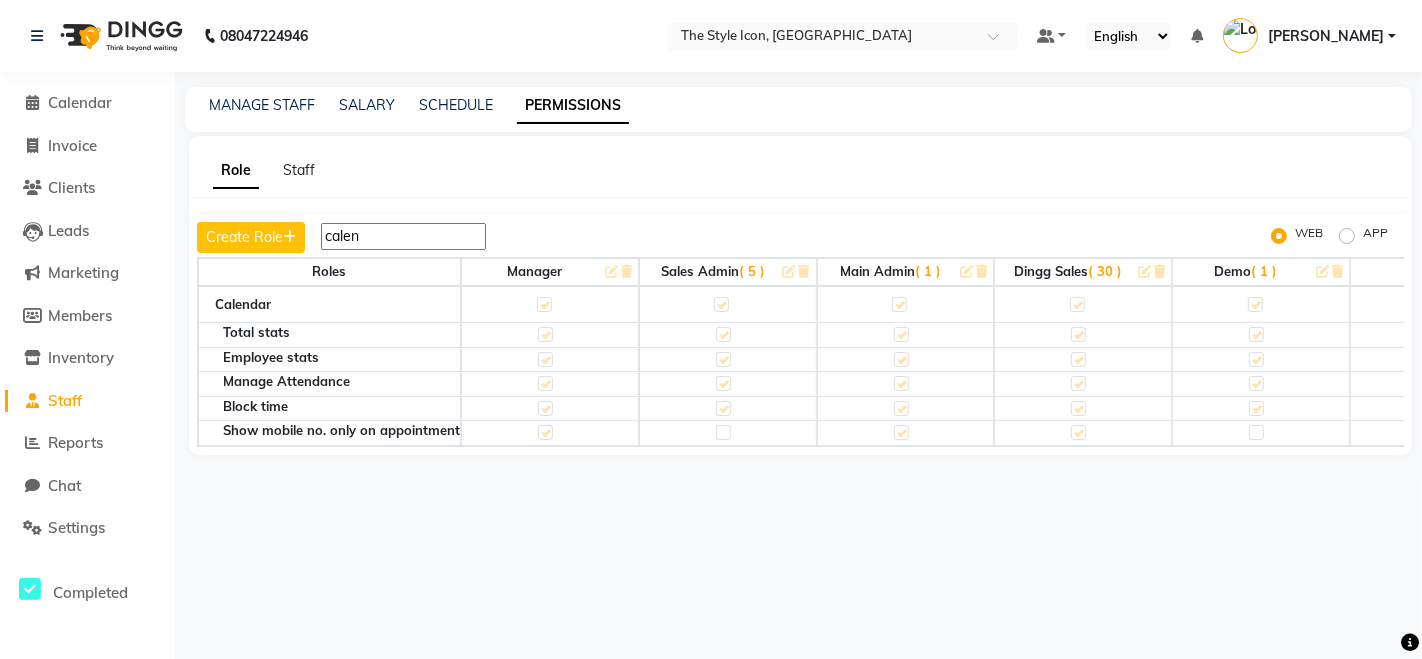type on "calen" 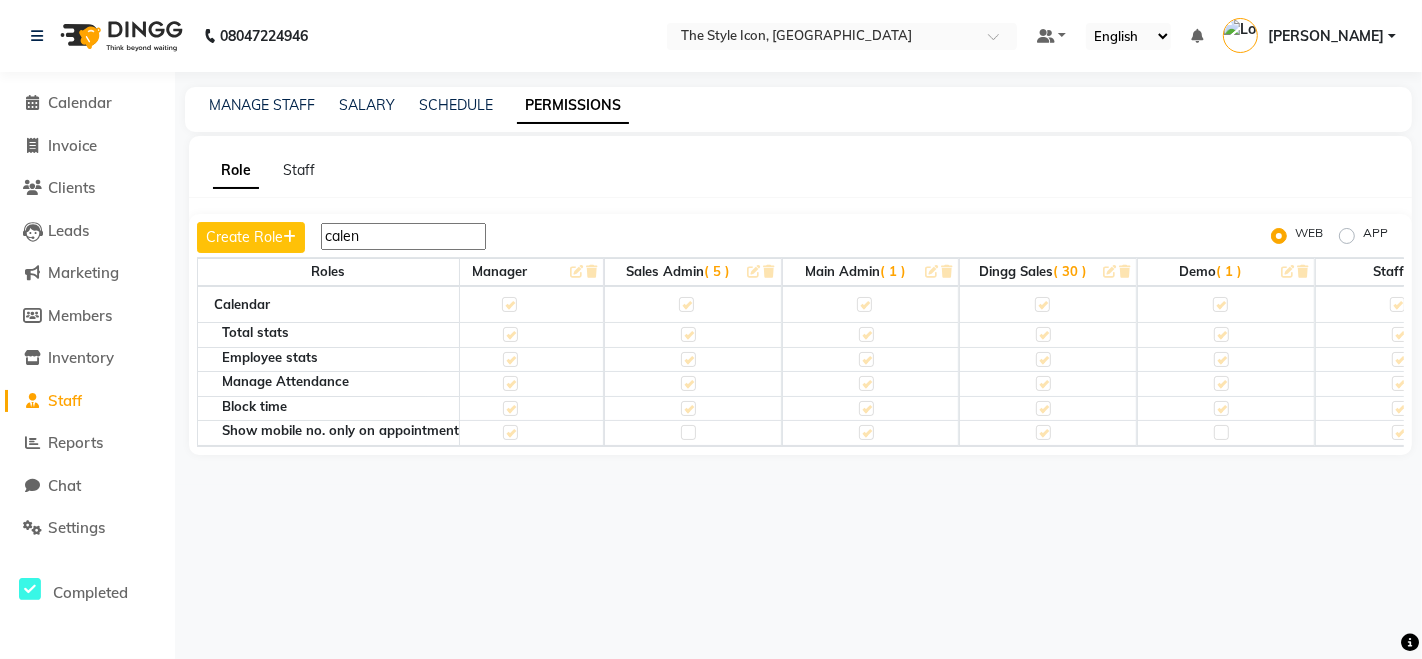 scroll, scrollTop: 0, scrollLeft: 0, axis: both 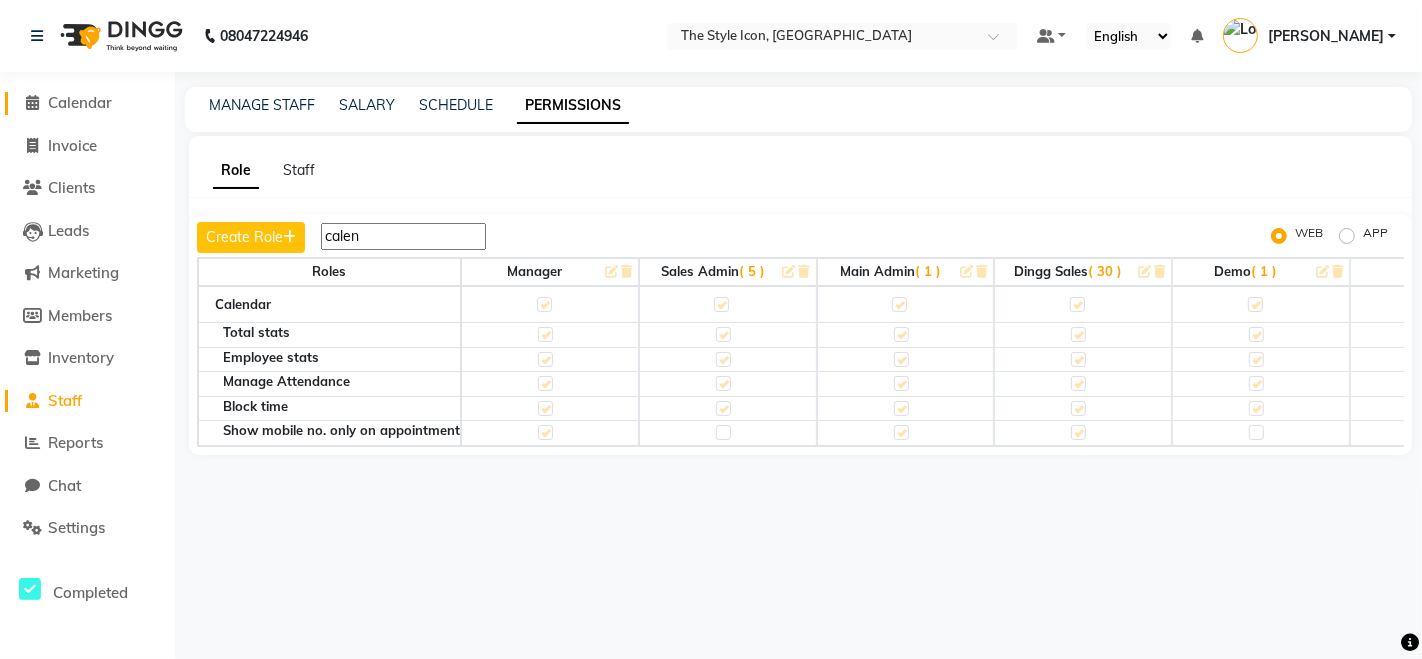 click on "Calendar" 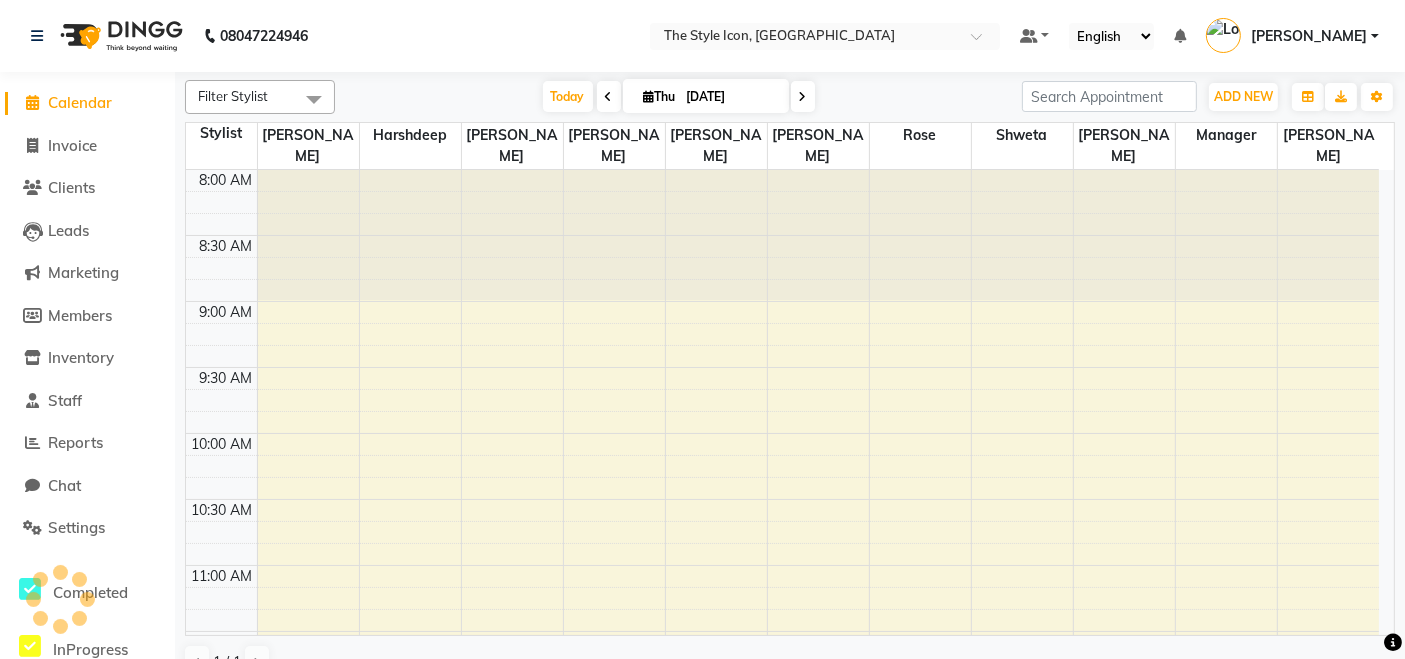 scroll, scrollTop: 0, scrollLeft: 0, axis: both 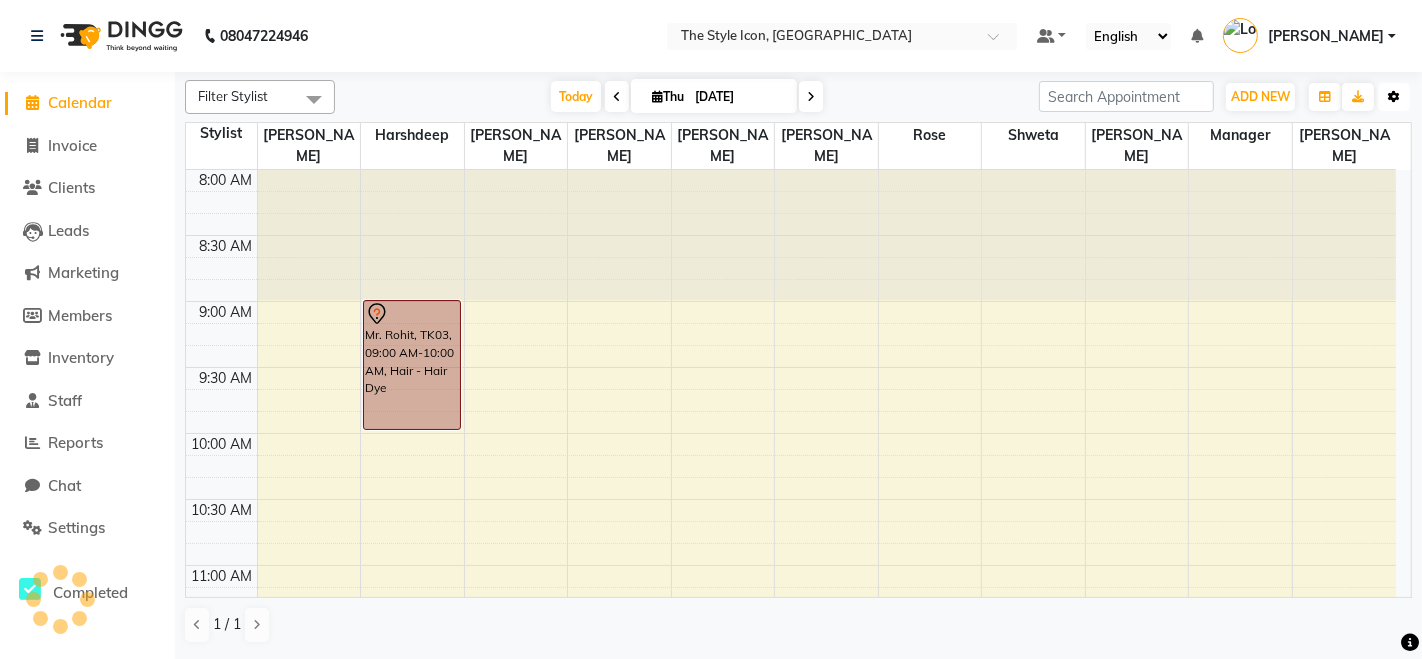 click at bounding box center (1394, 97) 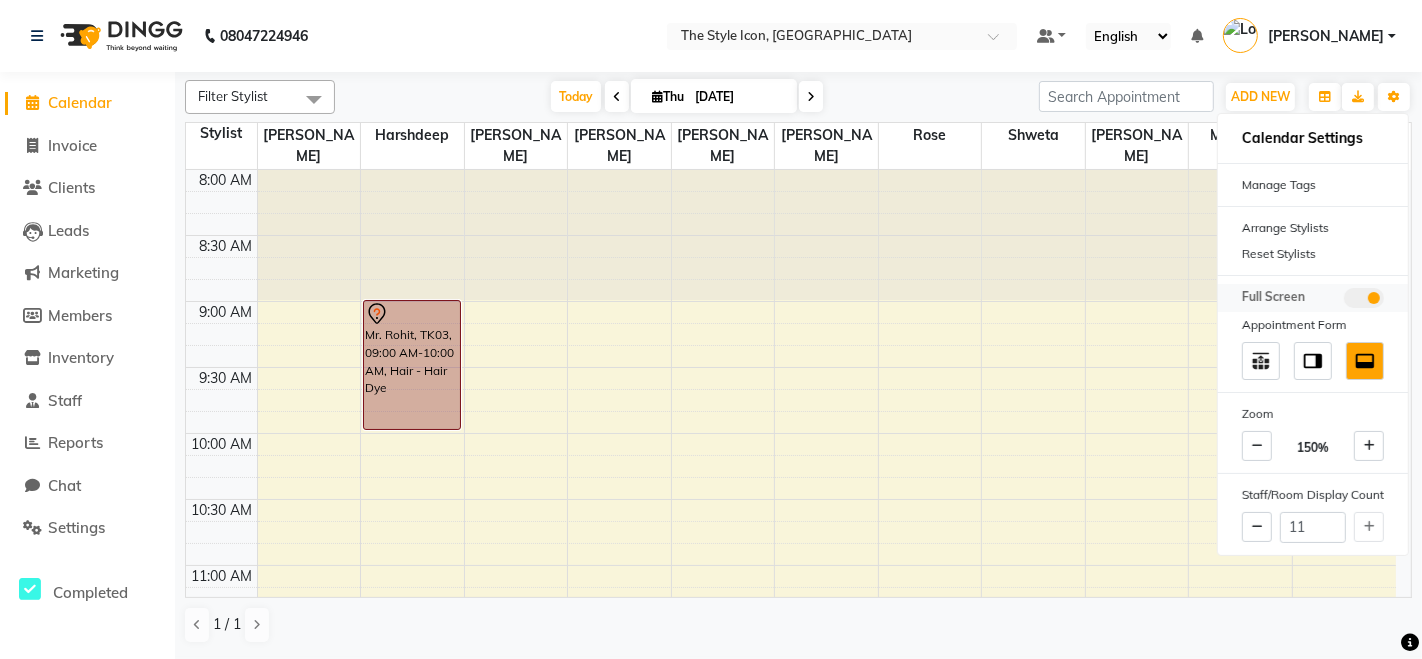 click at bounding box center [1364, 298] 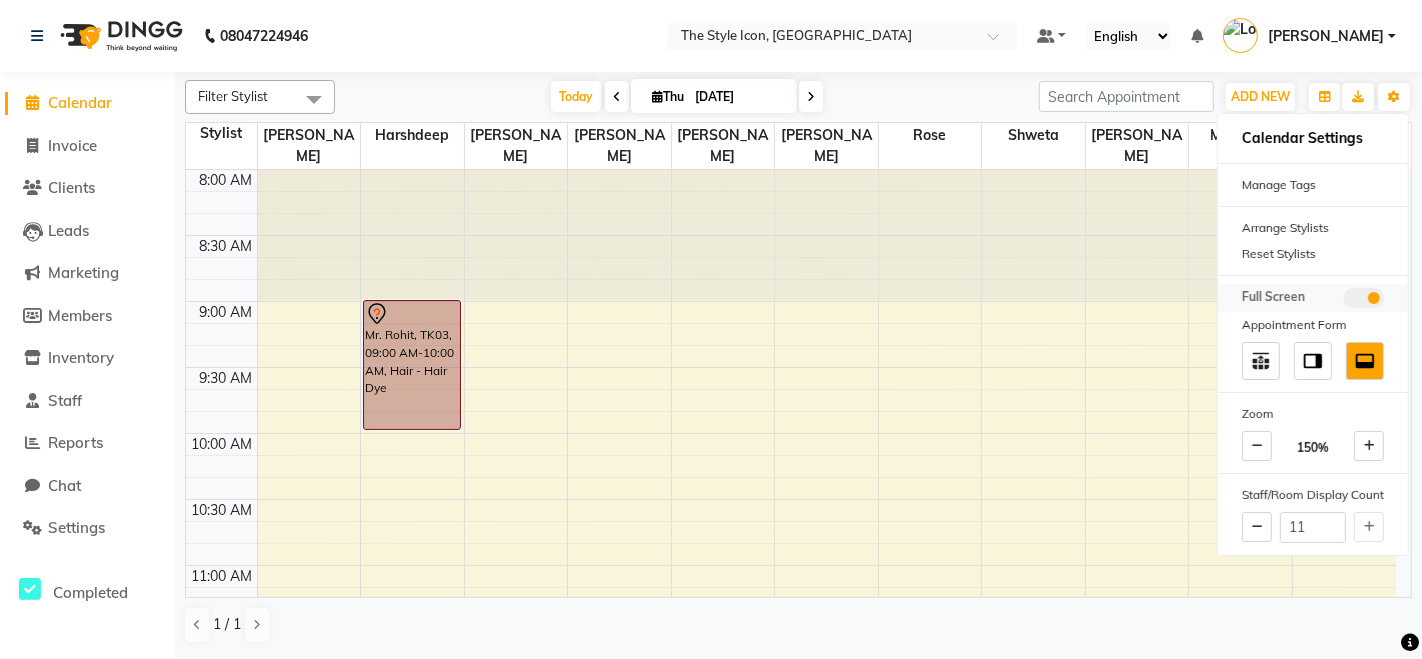 click at bounding box center [1344, 301] 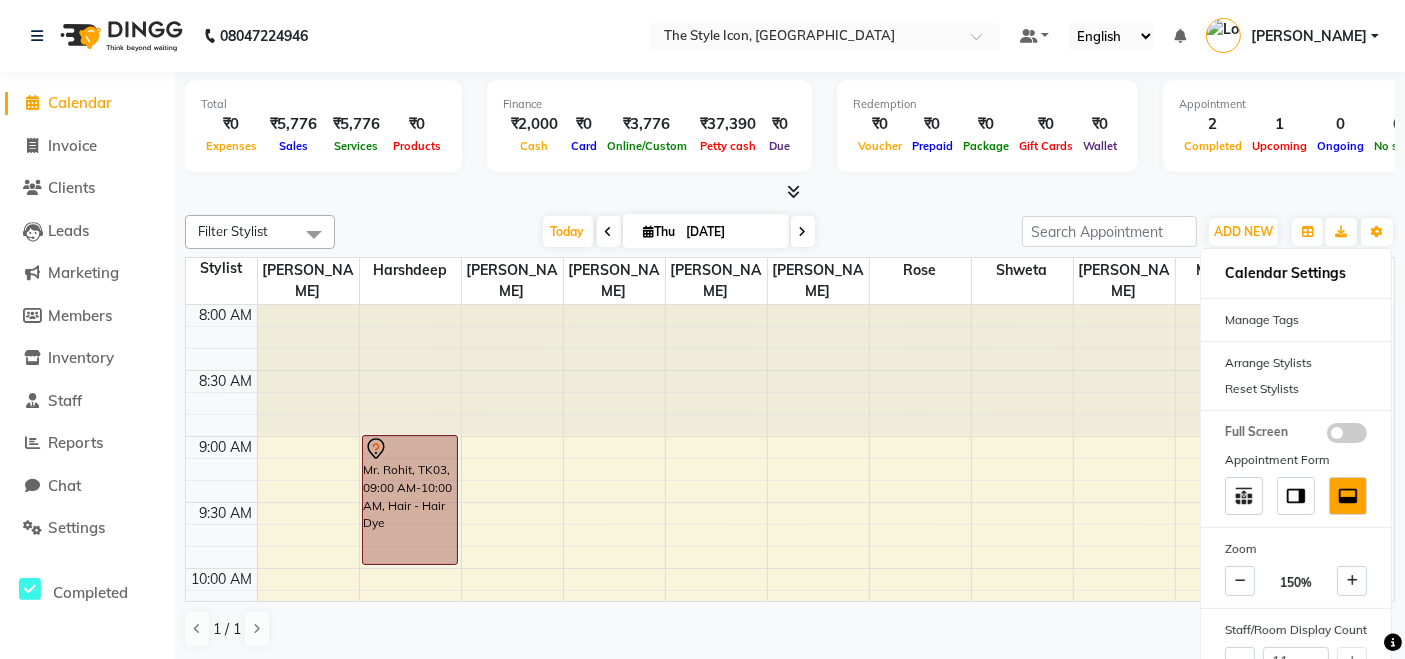 click on "[DATE]  [DATE]" at bounding box center [678, 232] 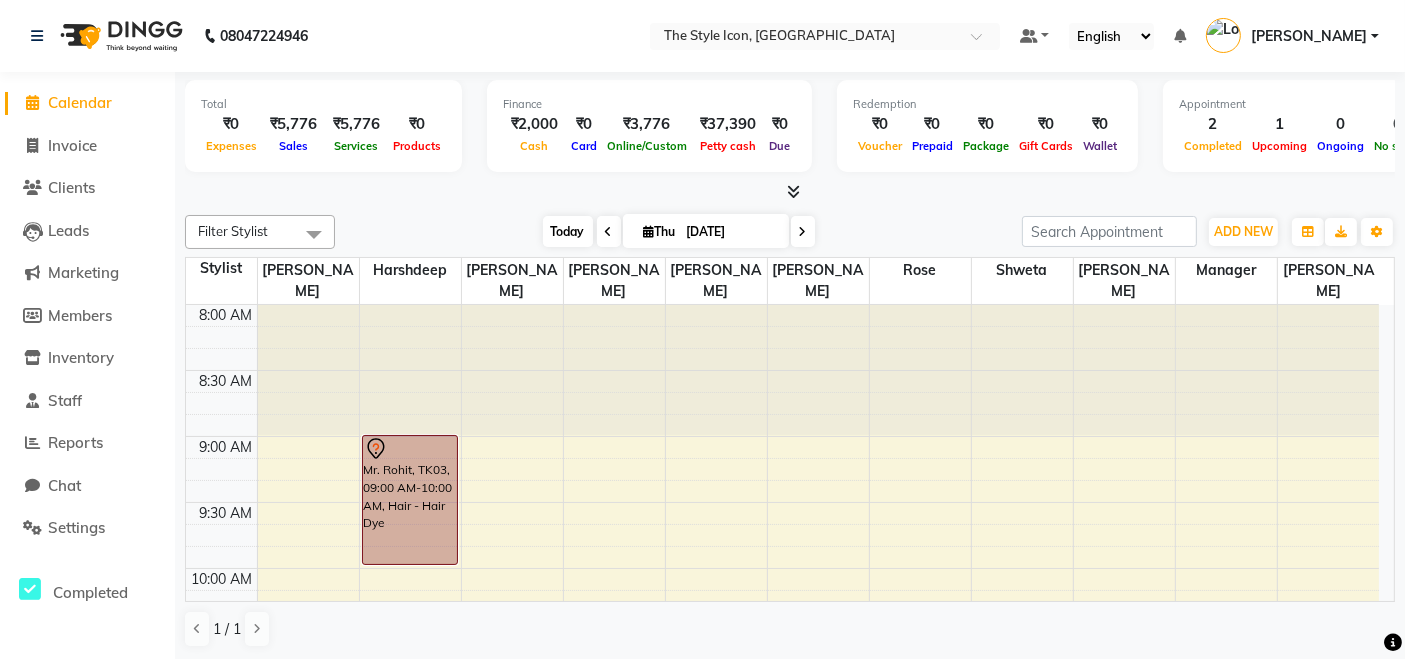 click on "Today" at bounding box center [568, 231] 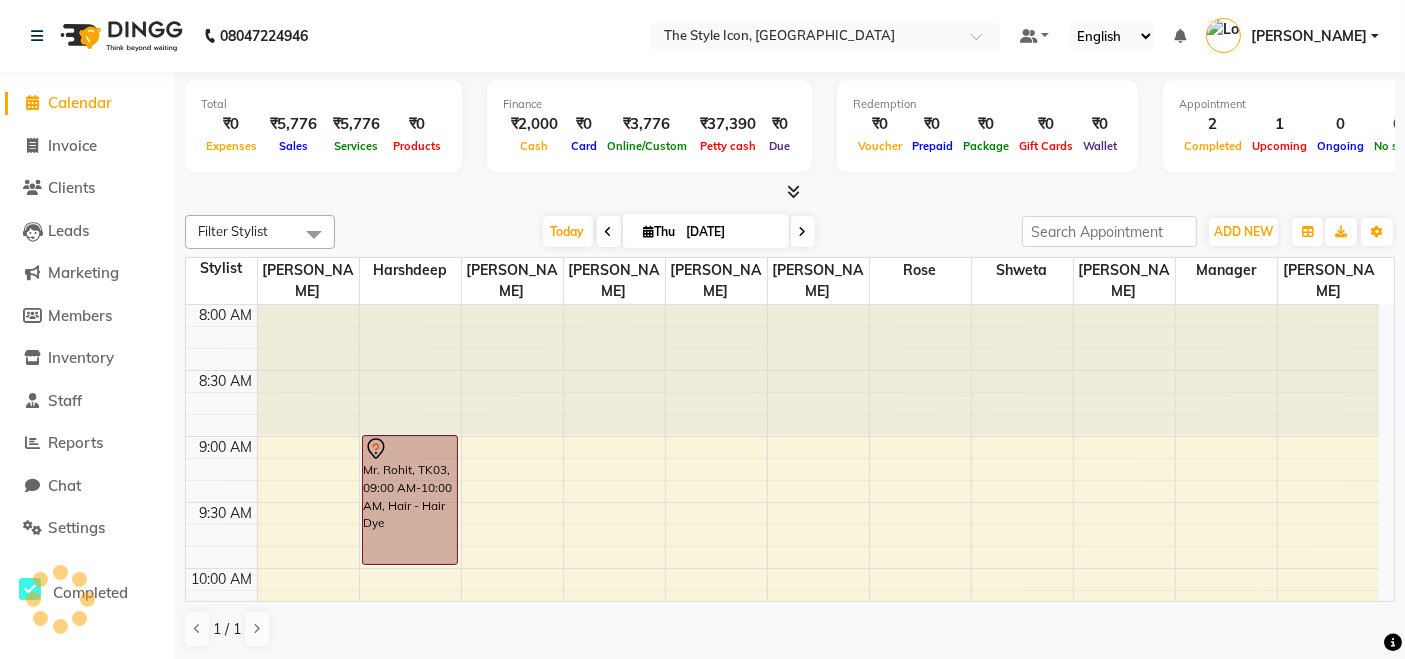 scroll, scrollTop: 1176, scrollLeft: 0, axis: vertical 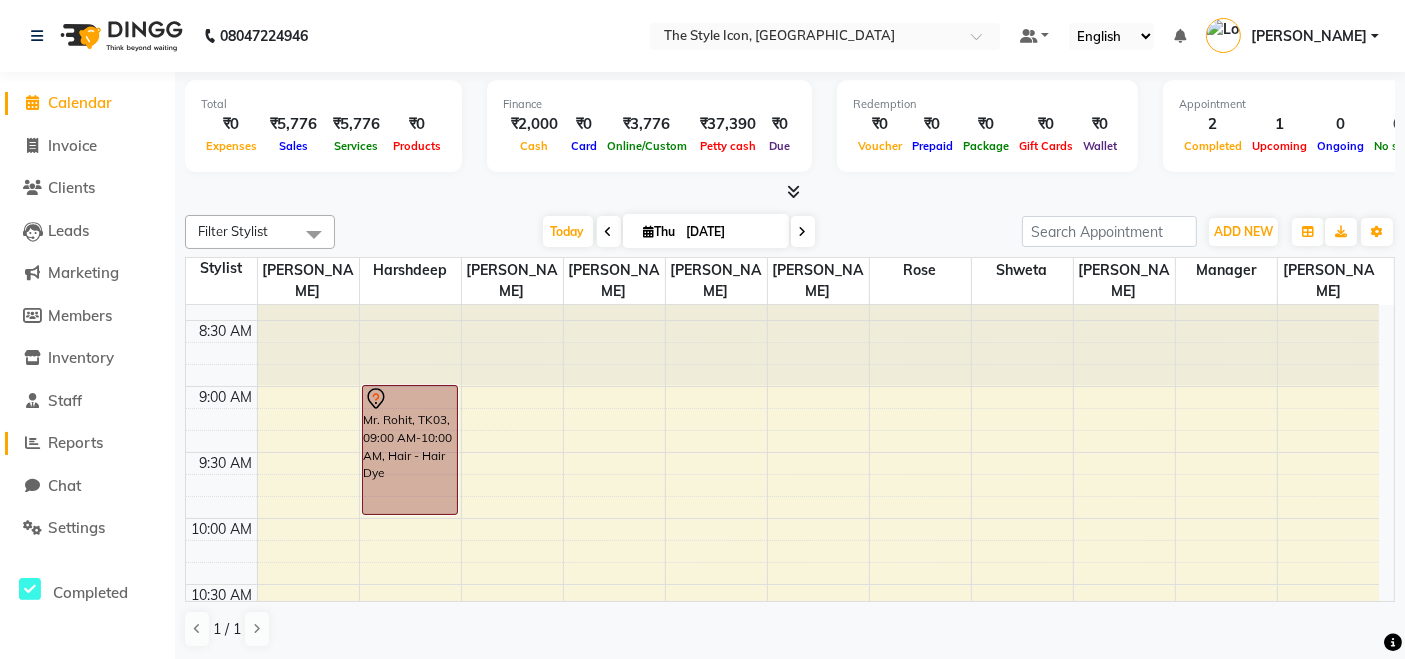 click on "Reports" 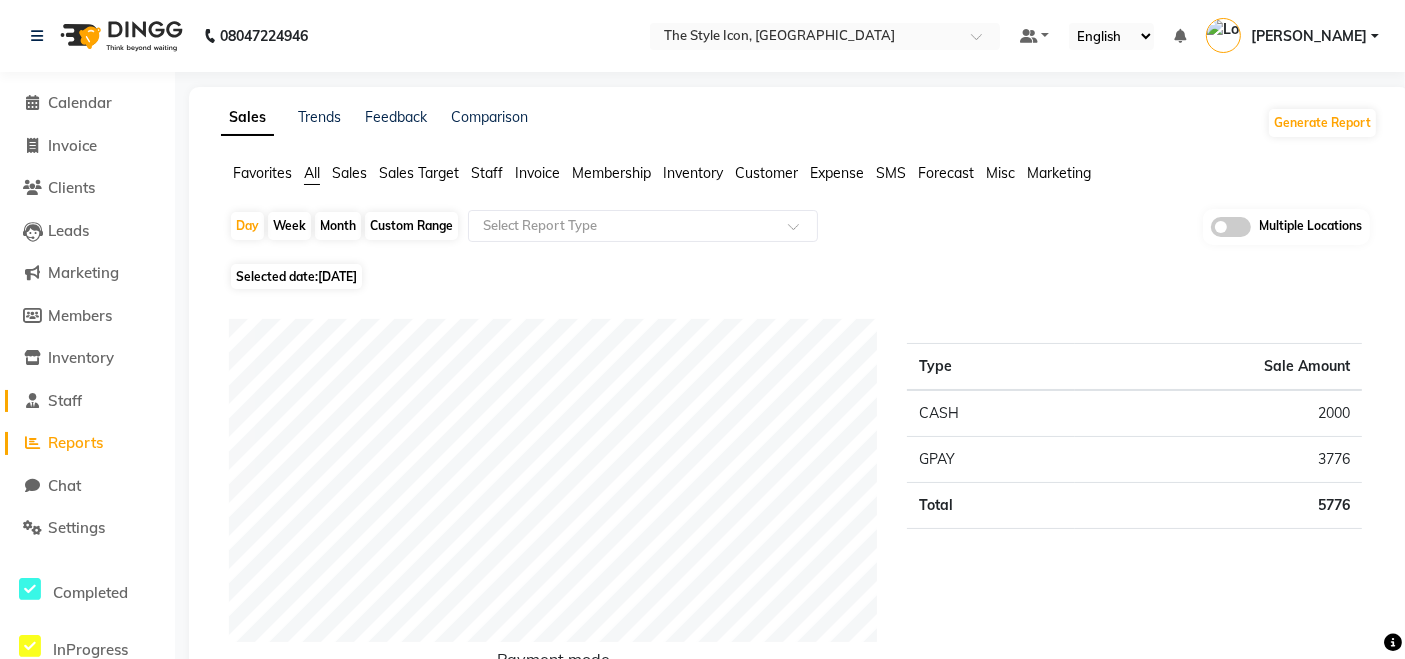 click on "Staff" 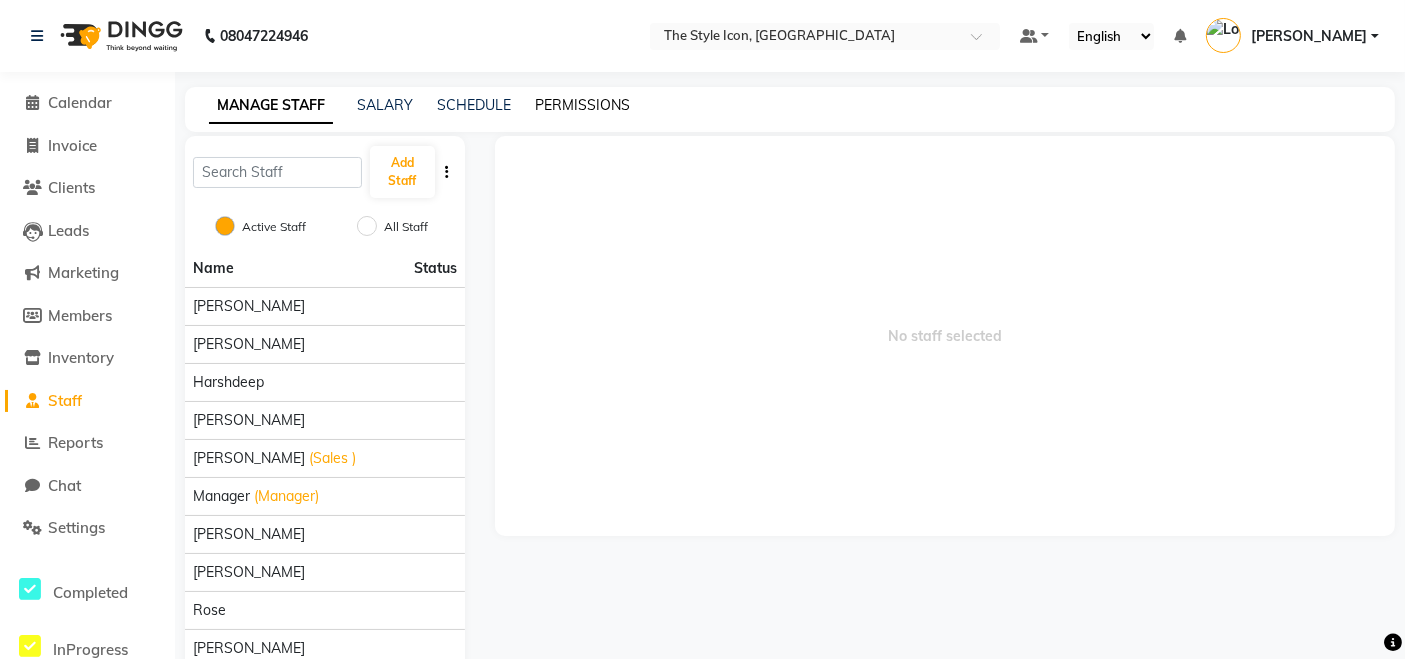 click on "PERMISSIONS" 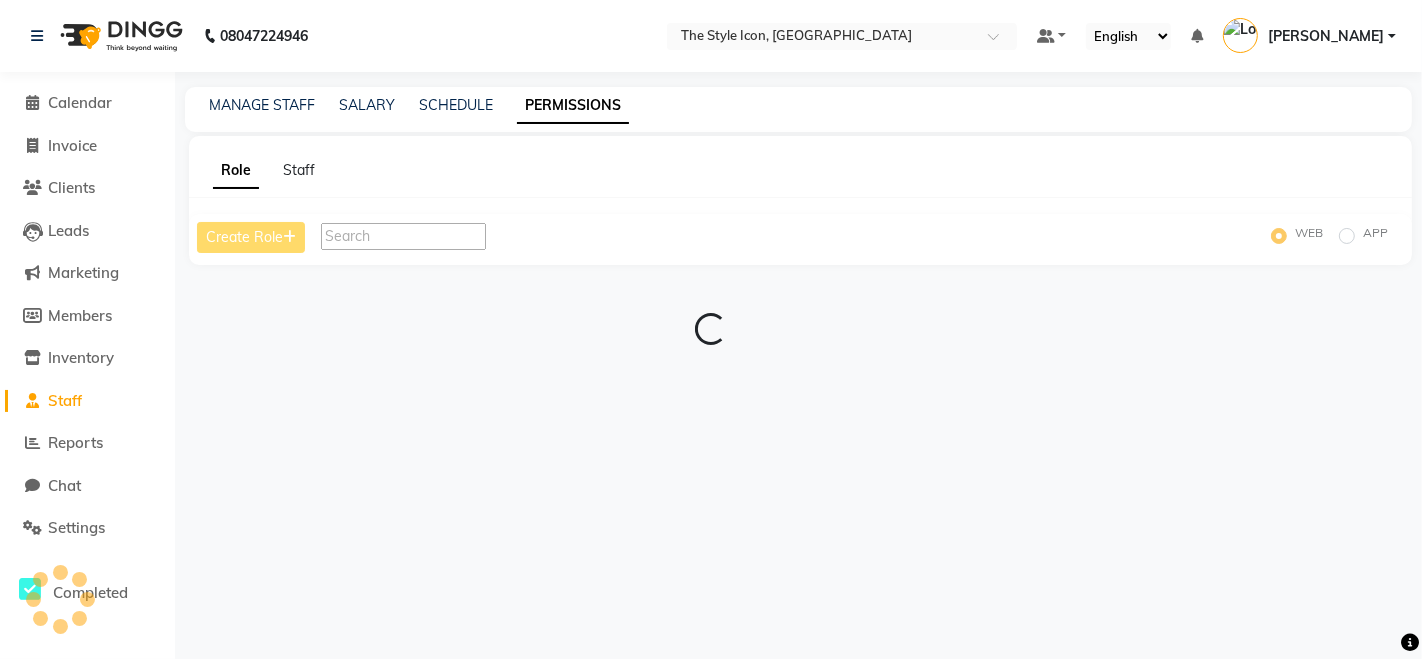 click on "Settings" 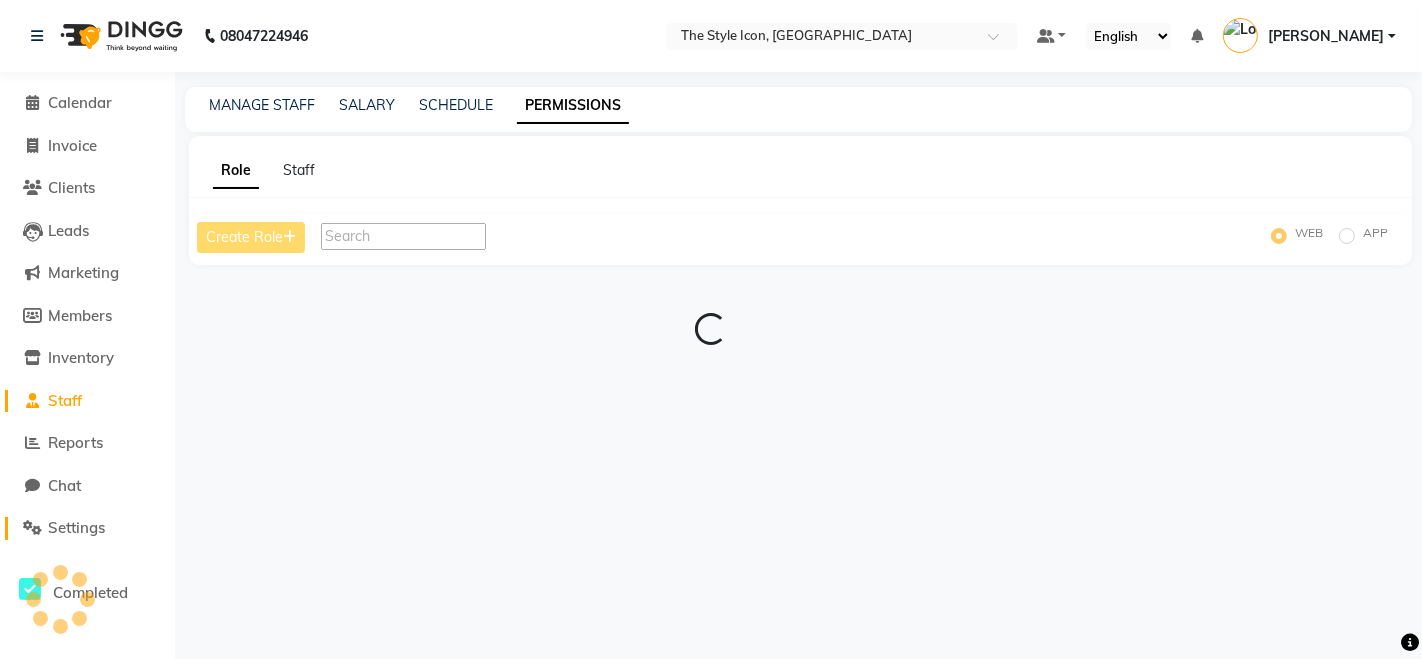 click on "Settings" 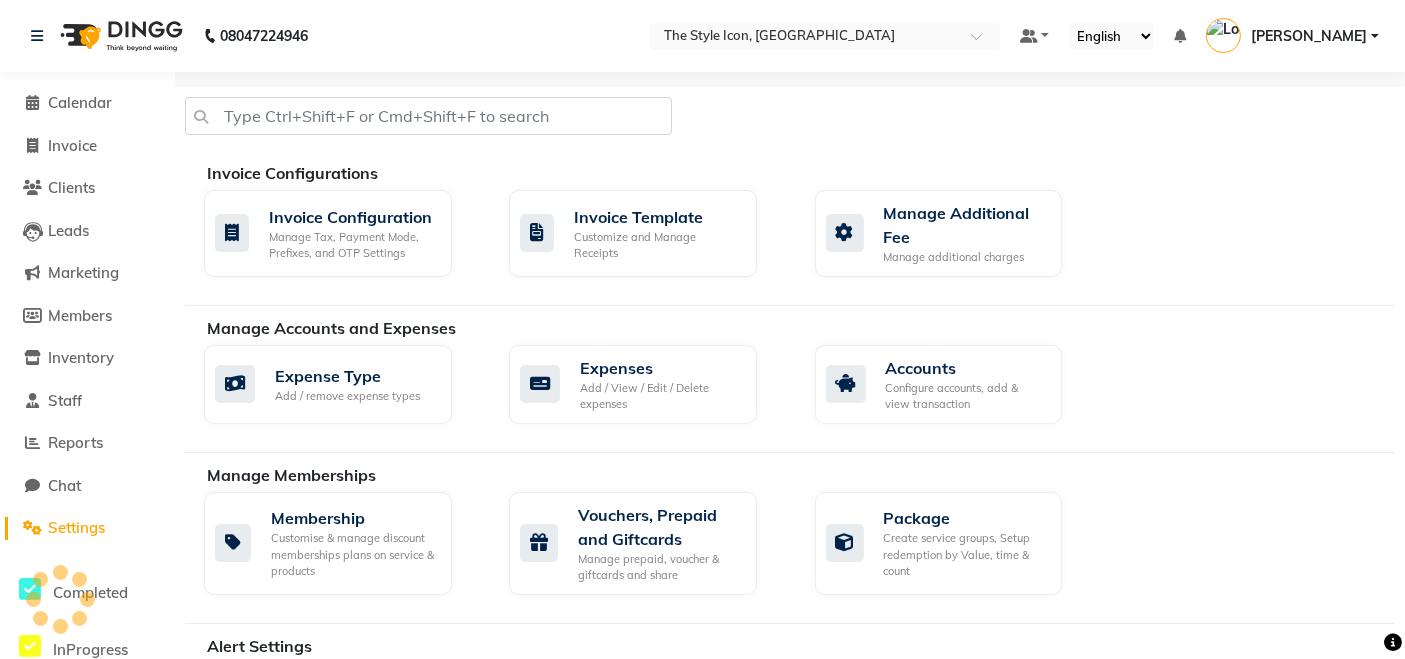 click on "Settings" 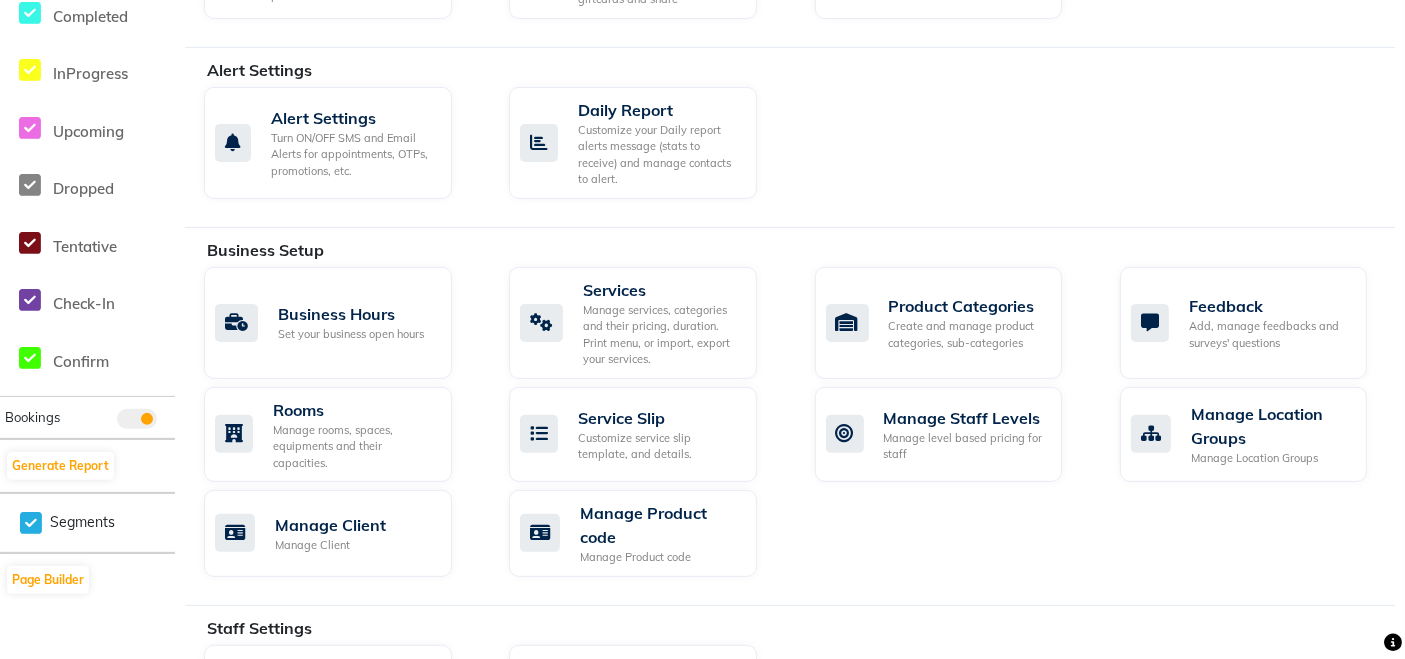 click on "Alert Settings Turn ON/OFF SMS and Email Alerts for appointments, OTPs, promotions, etc.   Daily Report Customize your Daily report alerts message (stats to receive) and manage contacts to alert." 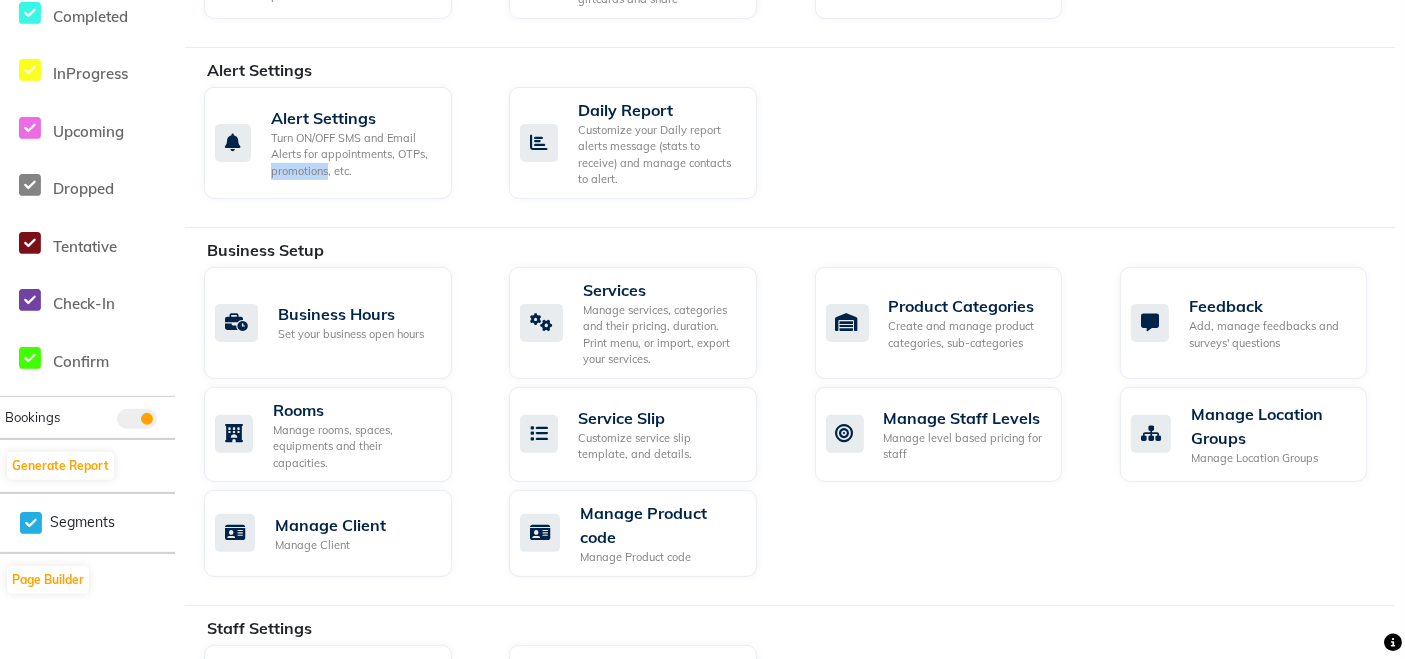 click on "Alert Settings Turn ON/OFF SMS and Email Alerts for appointments, OTPs, promotions, etc.   Daily Report Customize your Daily report alerts message (stats to receive) and manage contacts to alert." 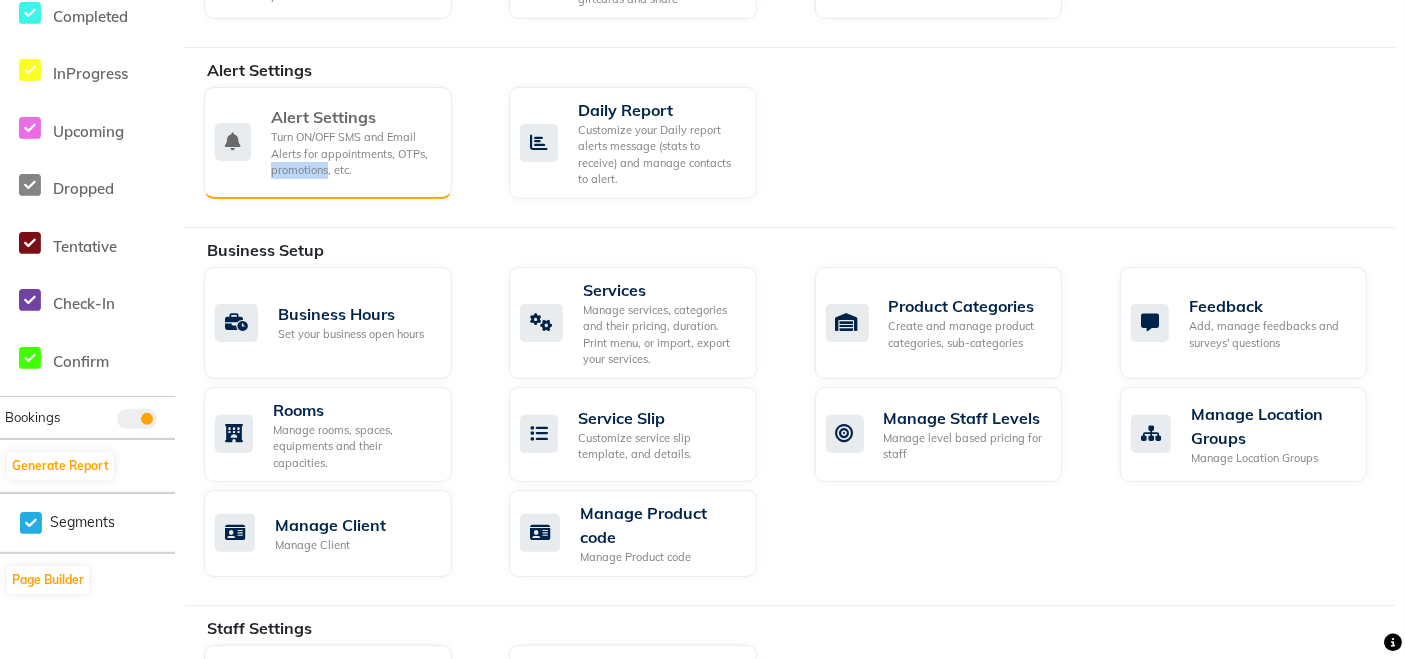 click on "Turn ON/OFF SMS and Email Alerts for appointments, OTPs, promotions, etc." 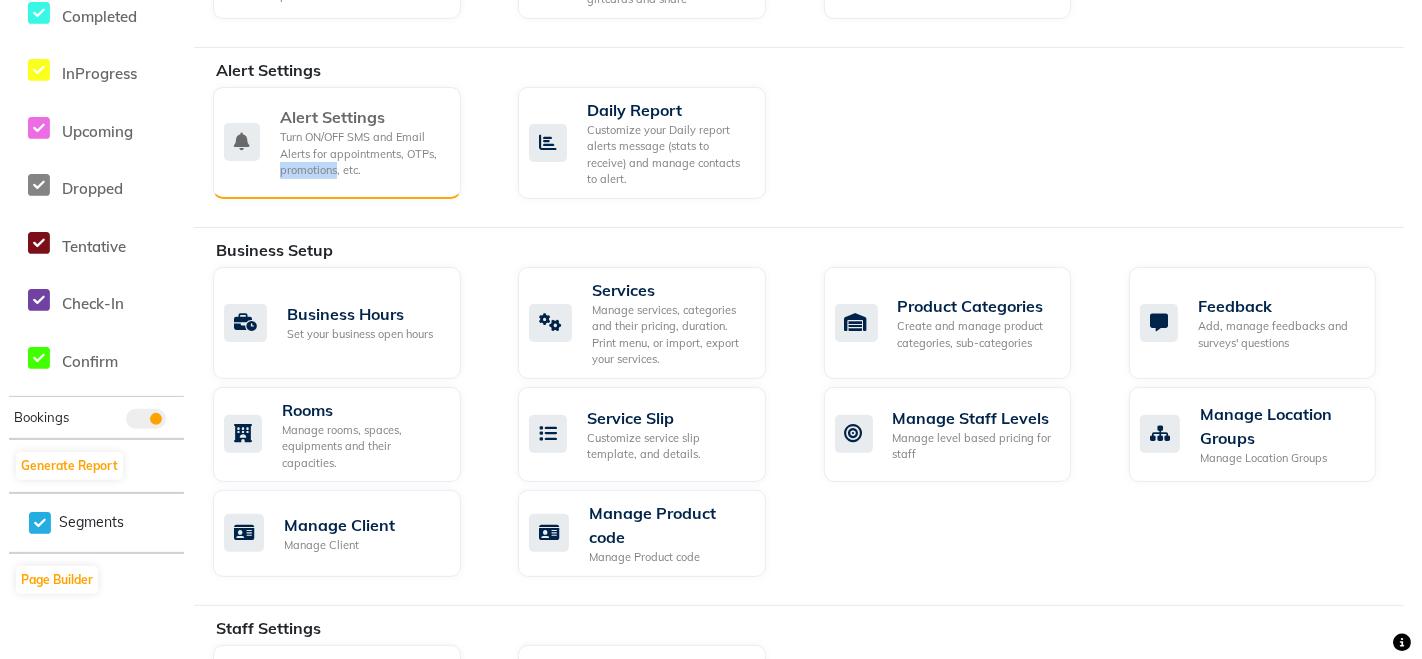 scroll, scrollTop: 0, scrollLeft: 0, axis: both 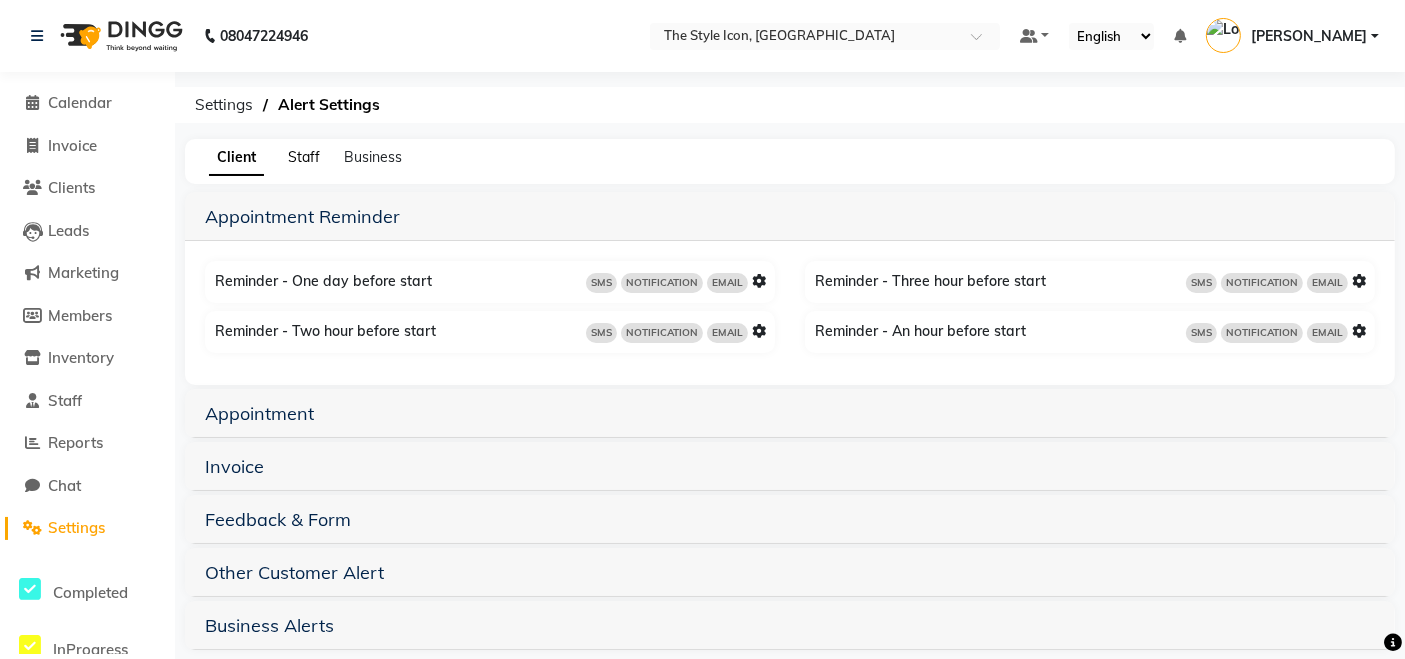 click on "Staff" 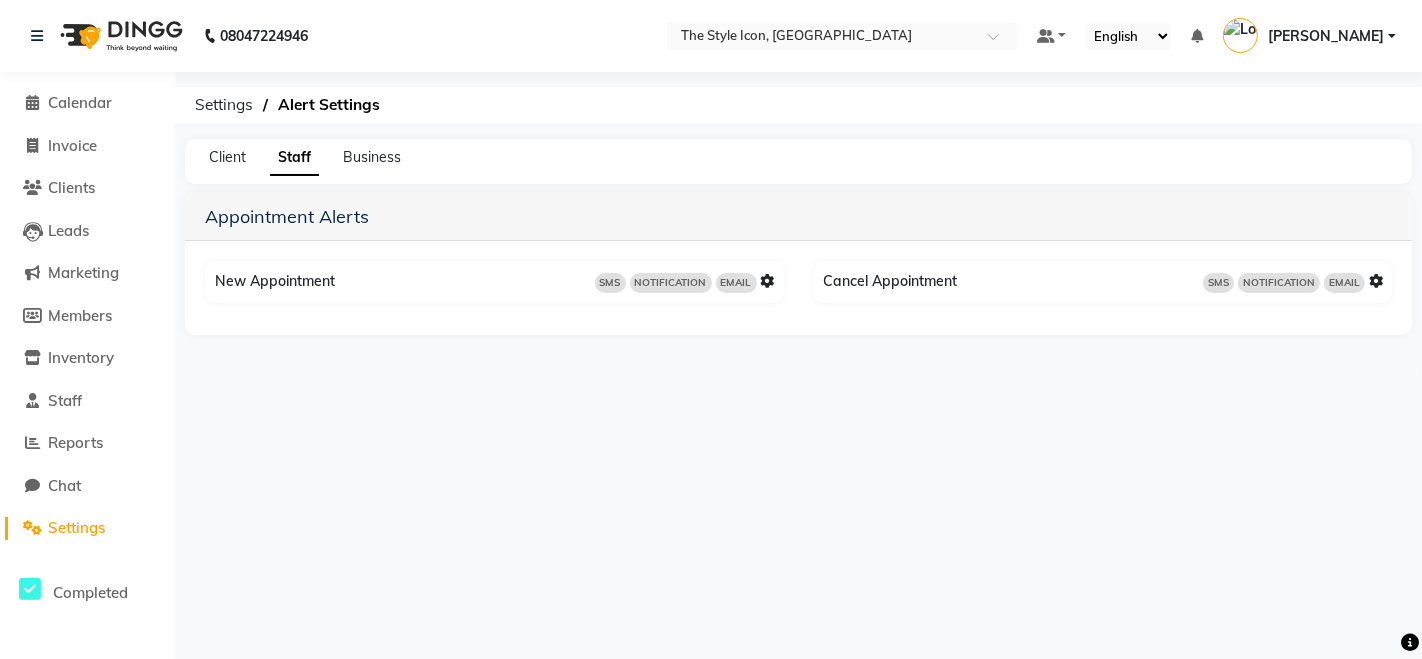 drag, startPoint x: 340, startPoint y: 279, endPoint x: 206, endPoint y: 267, distance: 134.53624 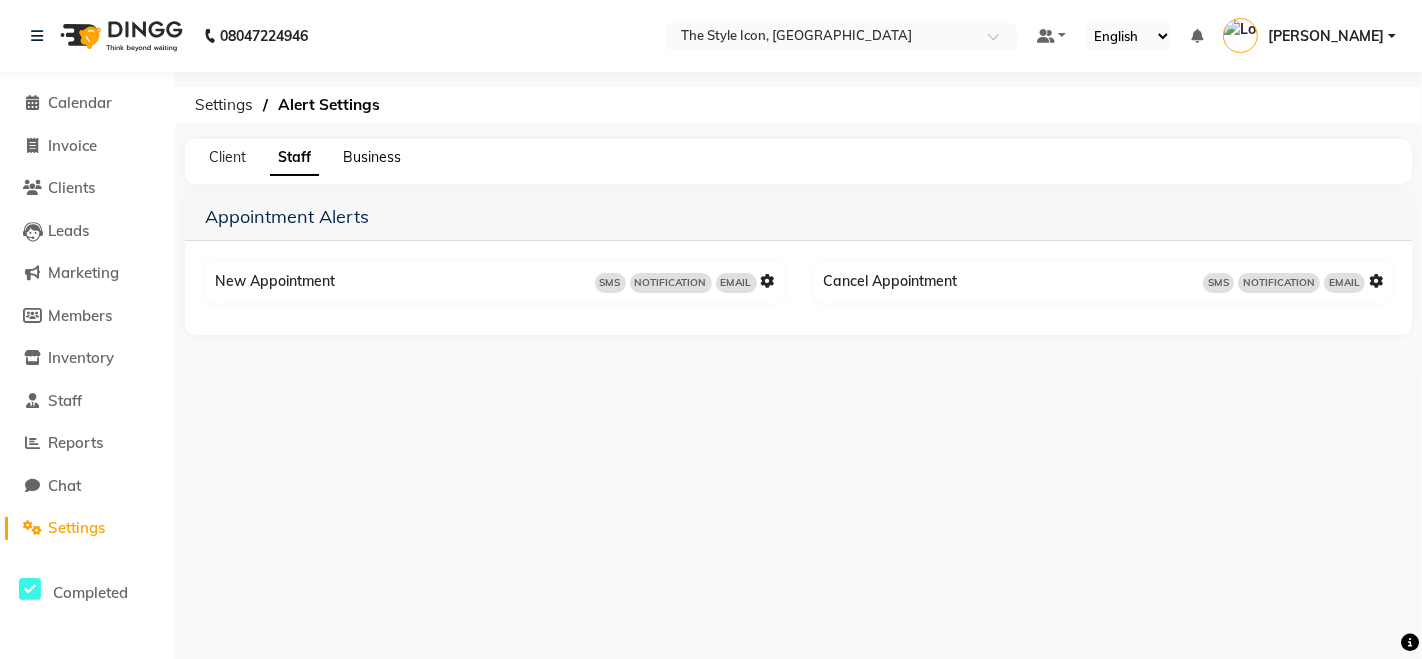 click on "Business" 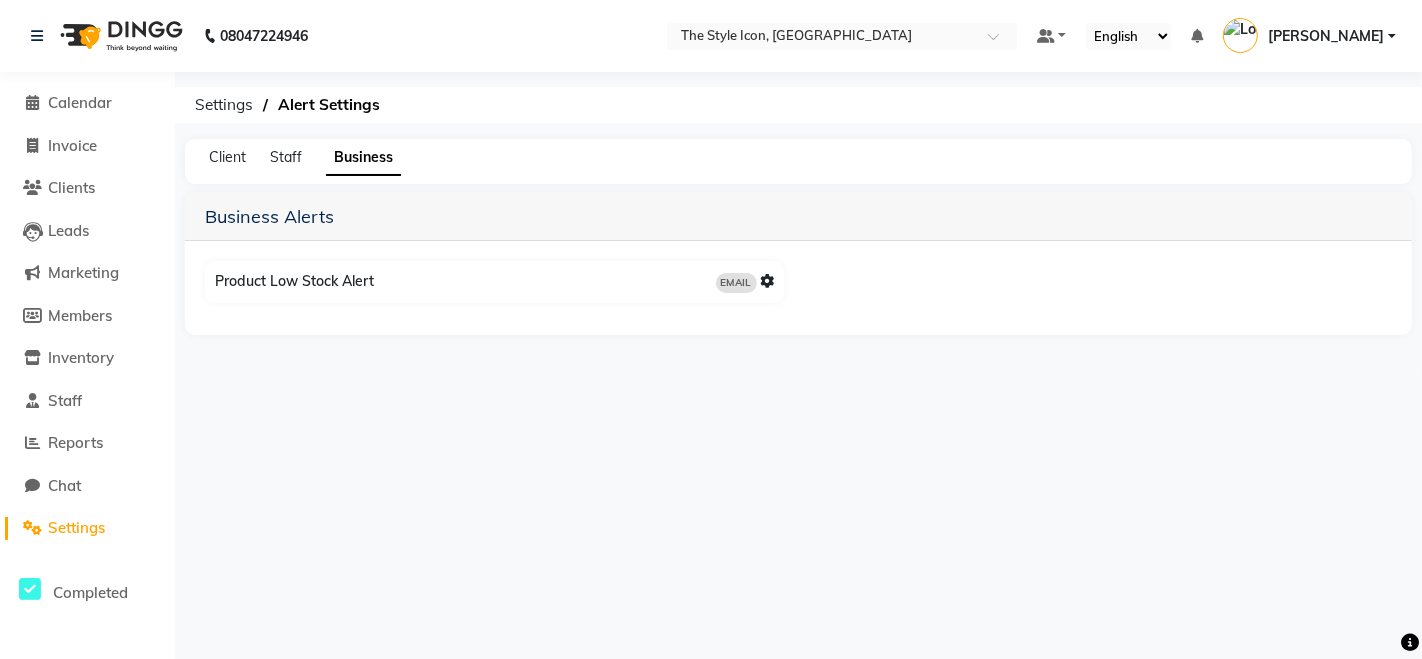 click on "Client Staff Business" 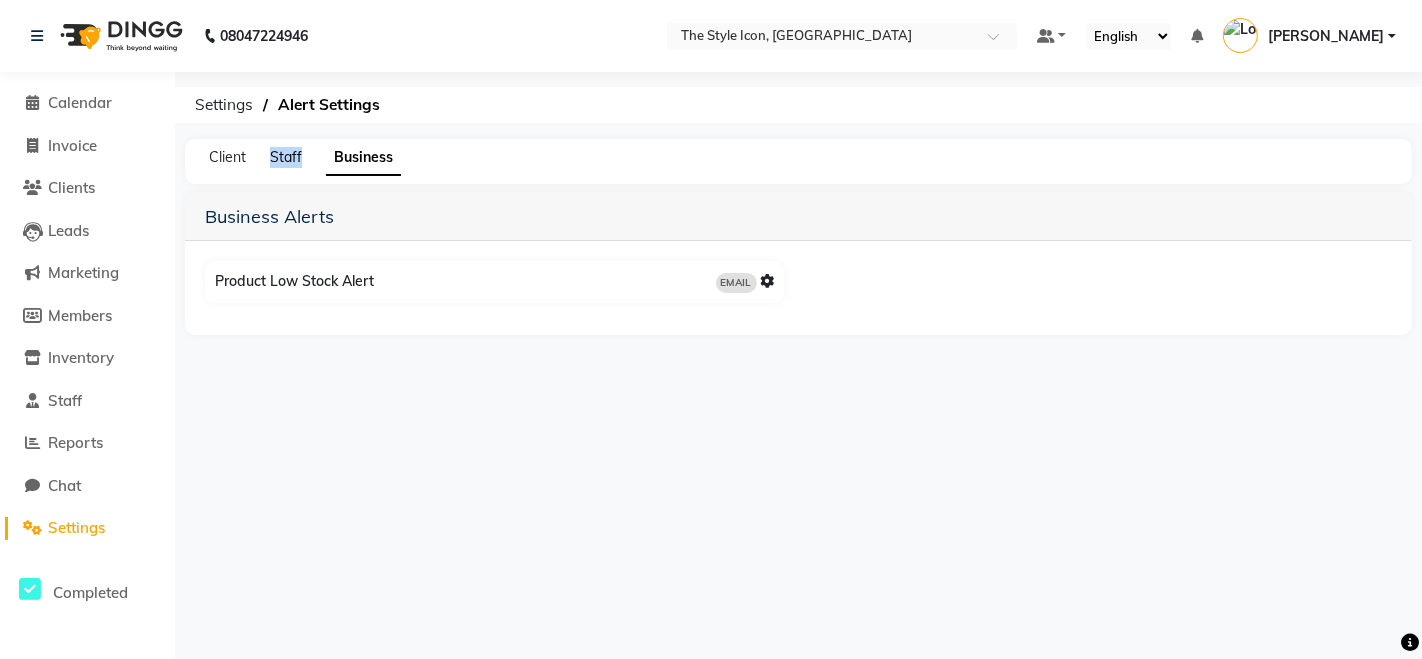 drag, startPoint x: 302, startPoint y: 159, endPoint x: 271, endPoint y: 148, distance: 32.89377 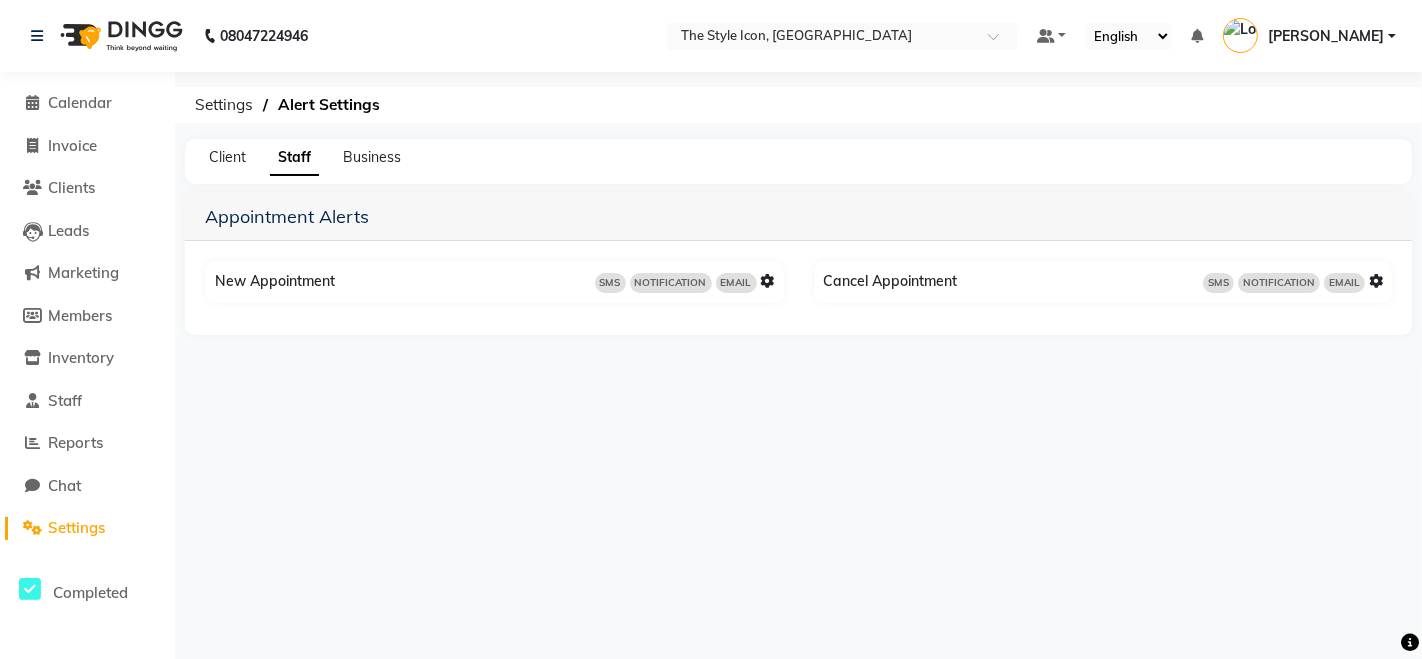 click at bounding box center (768, 281) 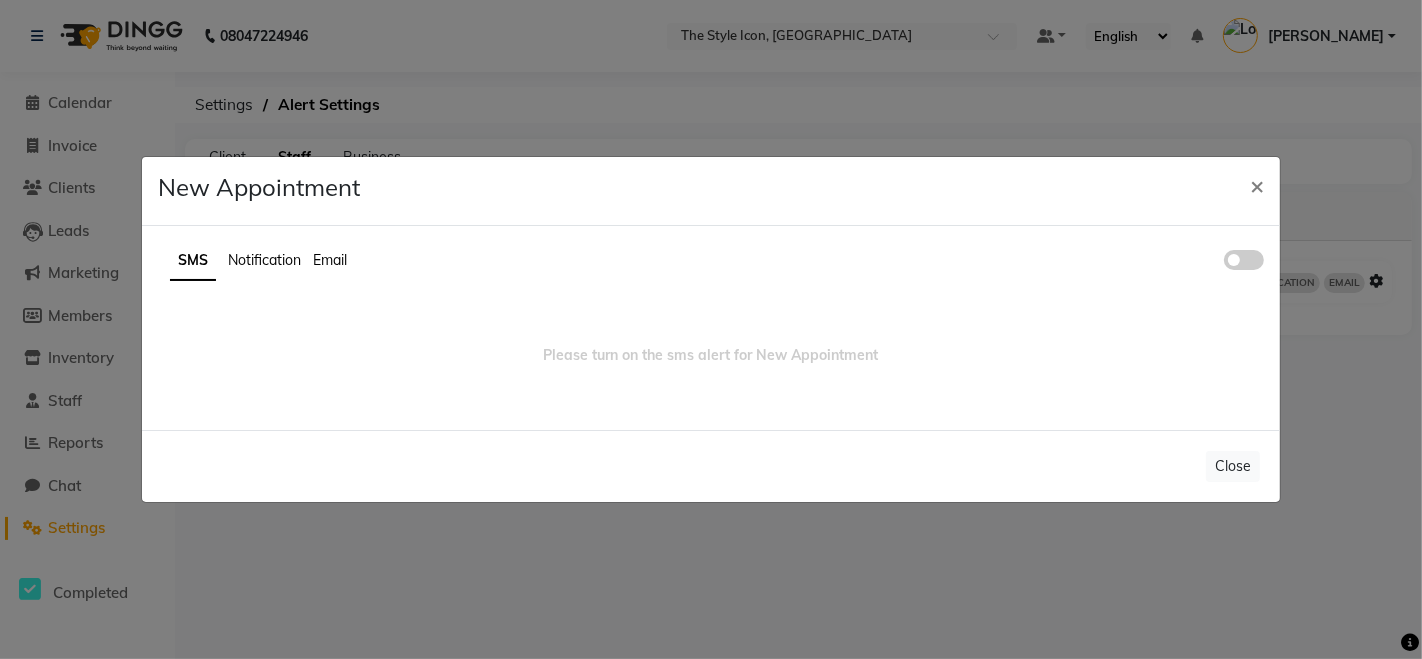 click 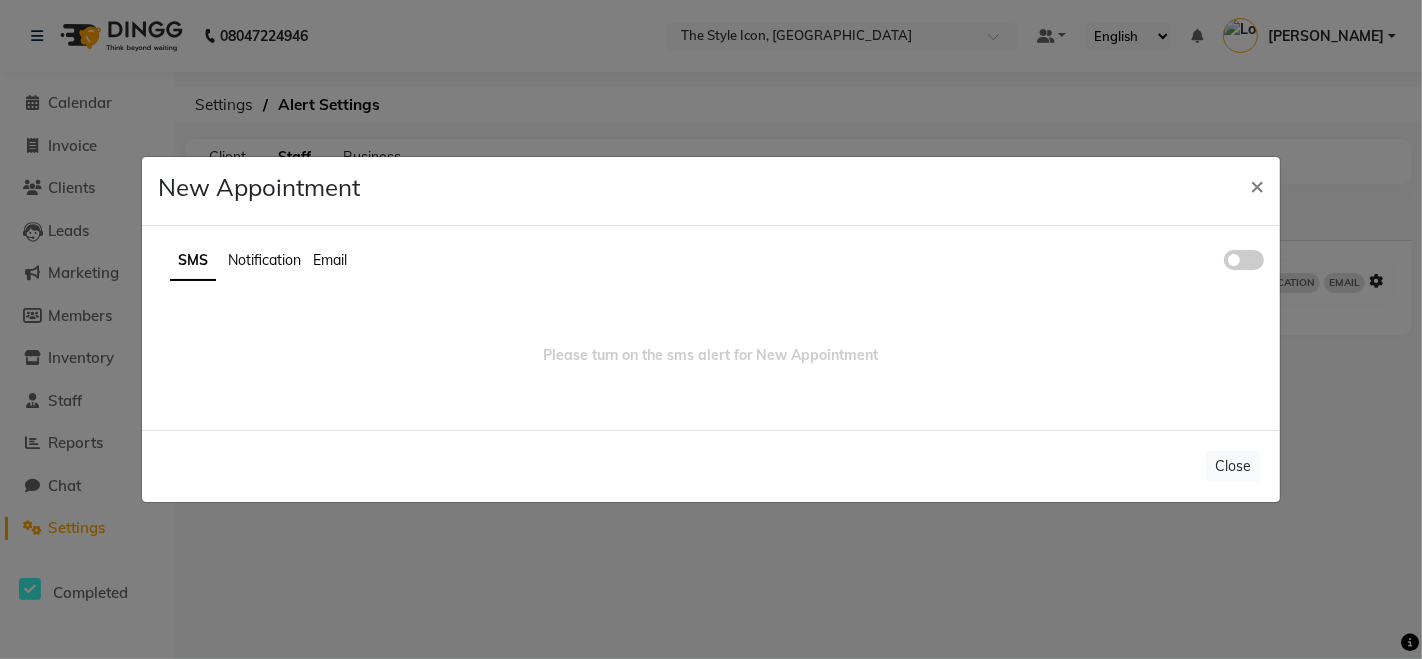 click 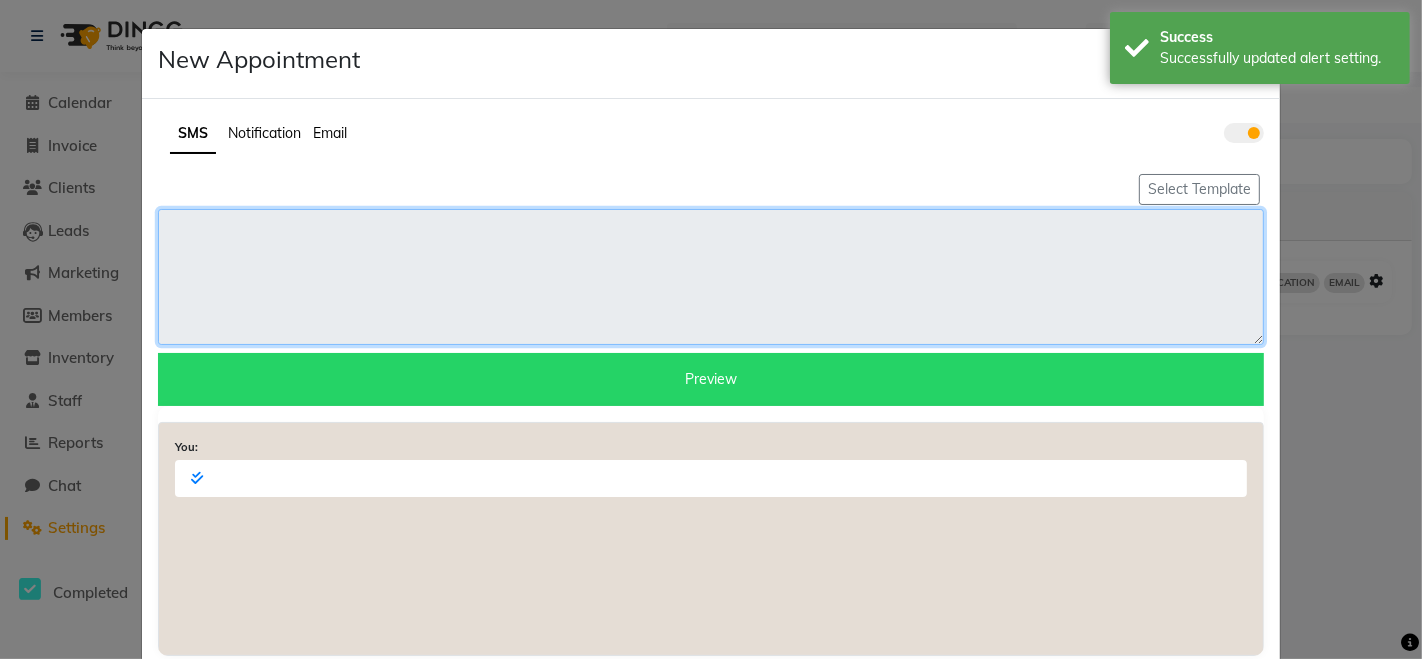 click 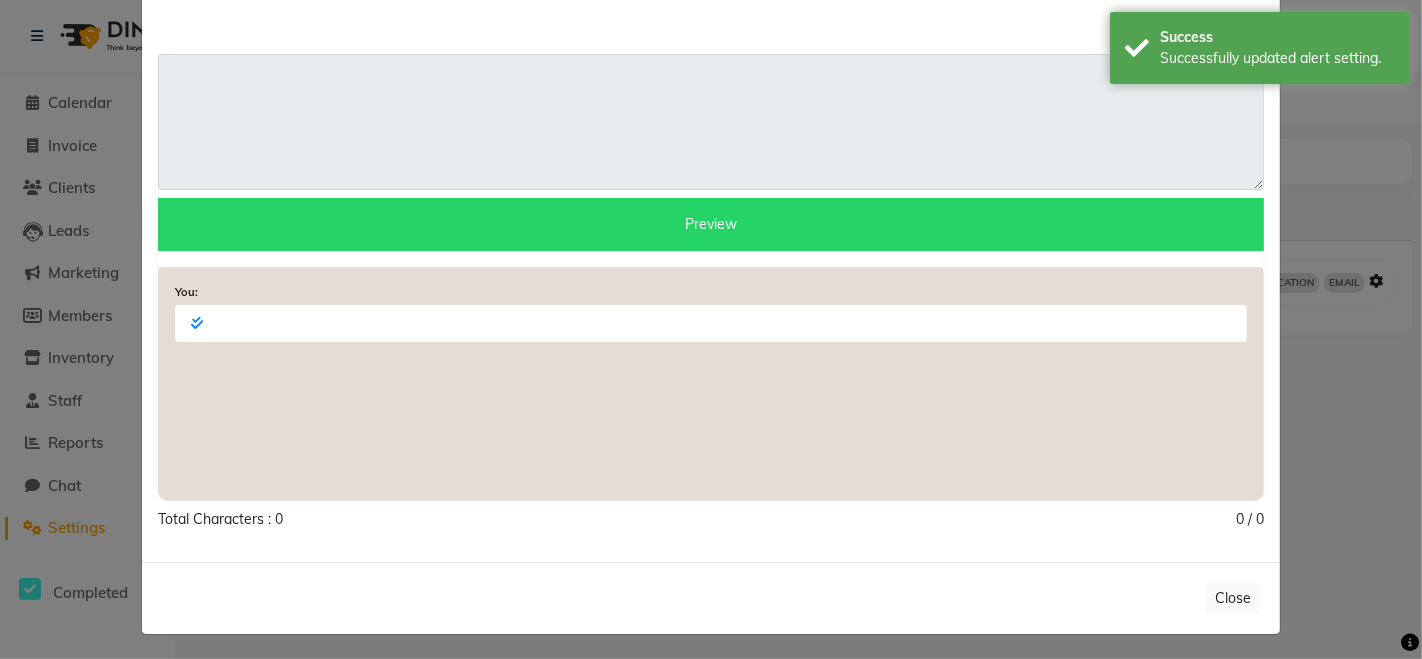 scroll, scrollTop: 0, scrollLeft: 0, axis: both 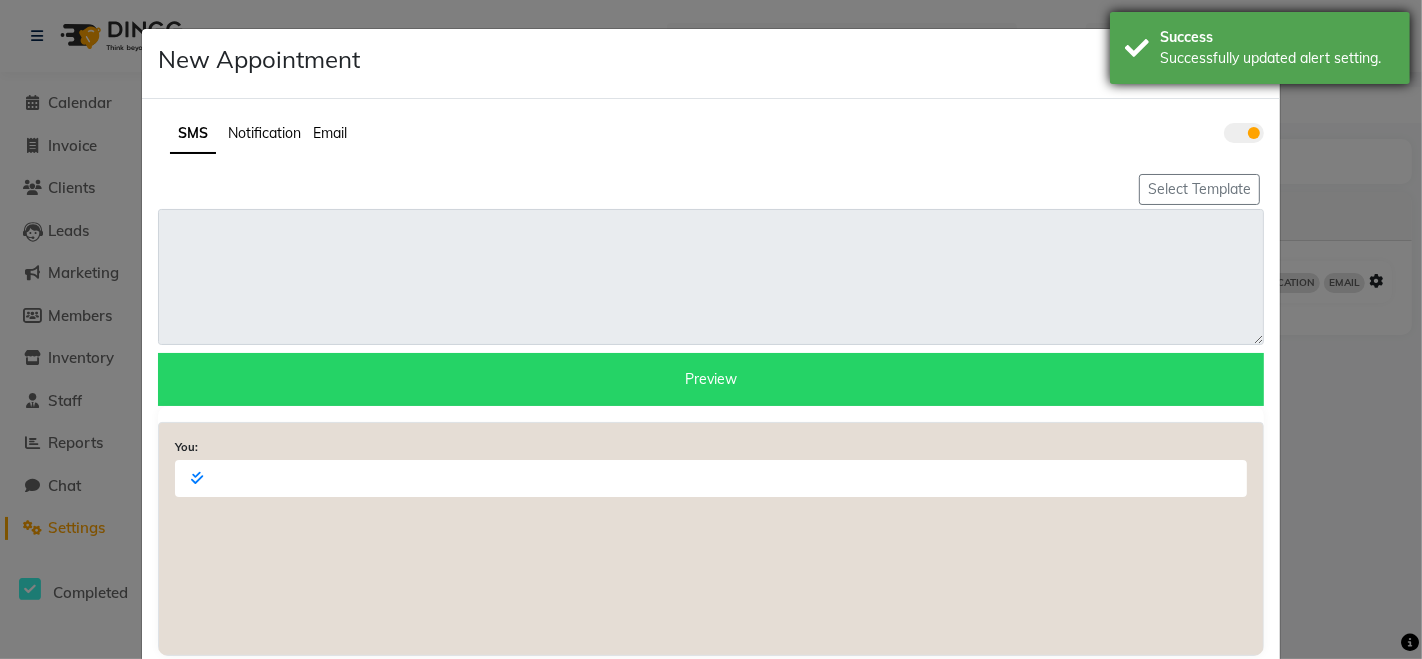 click on "Success" at bounding box center (1277, 37) 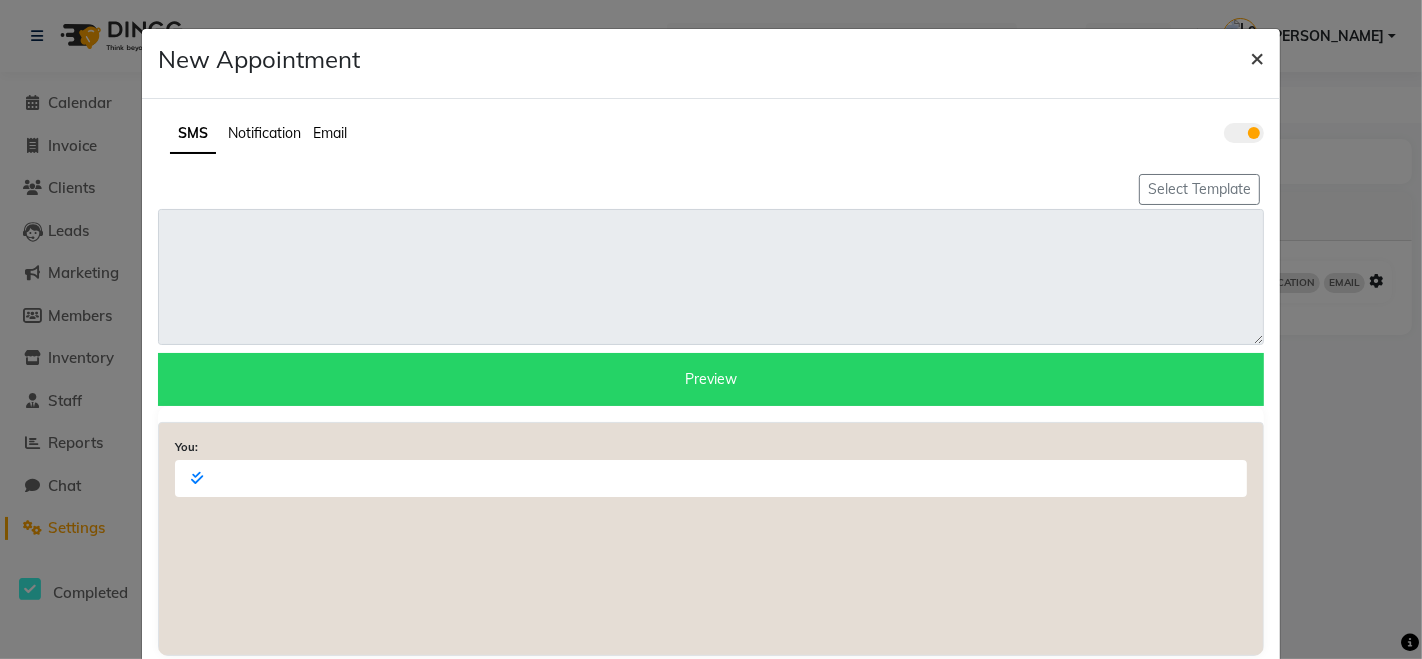 click on "×" 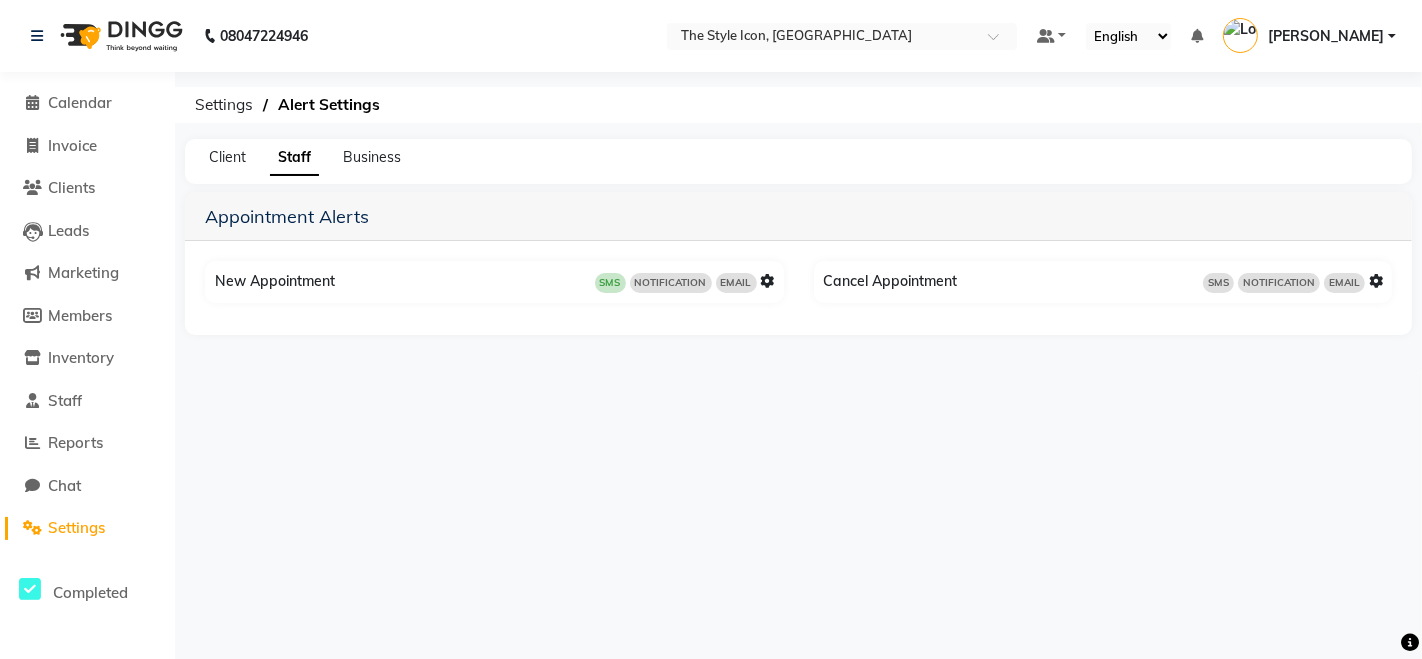 click on "Client Staff Business  Appointment Alerts   New Appointment   SMS   NOTIFICATION   EMAIL   Cancel Appointment   SMS   NOTIFICATION   EMAIL" 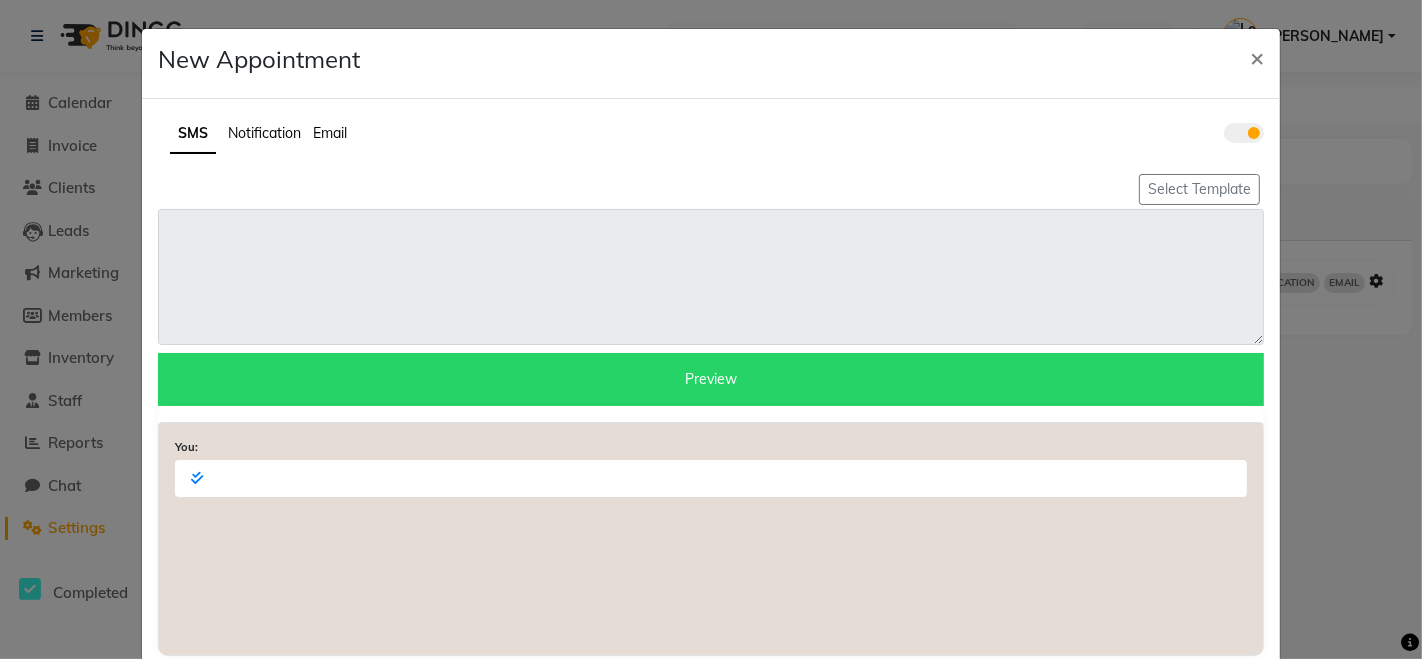 click on "×" 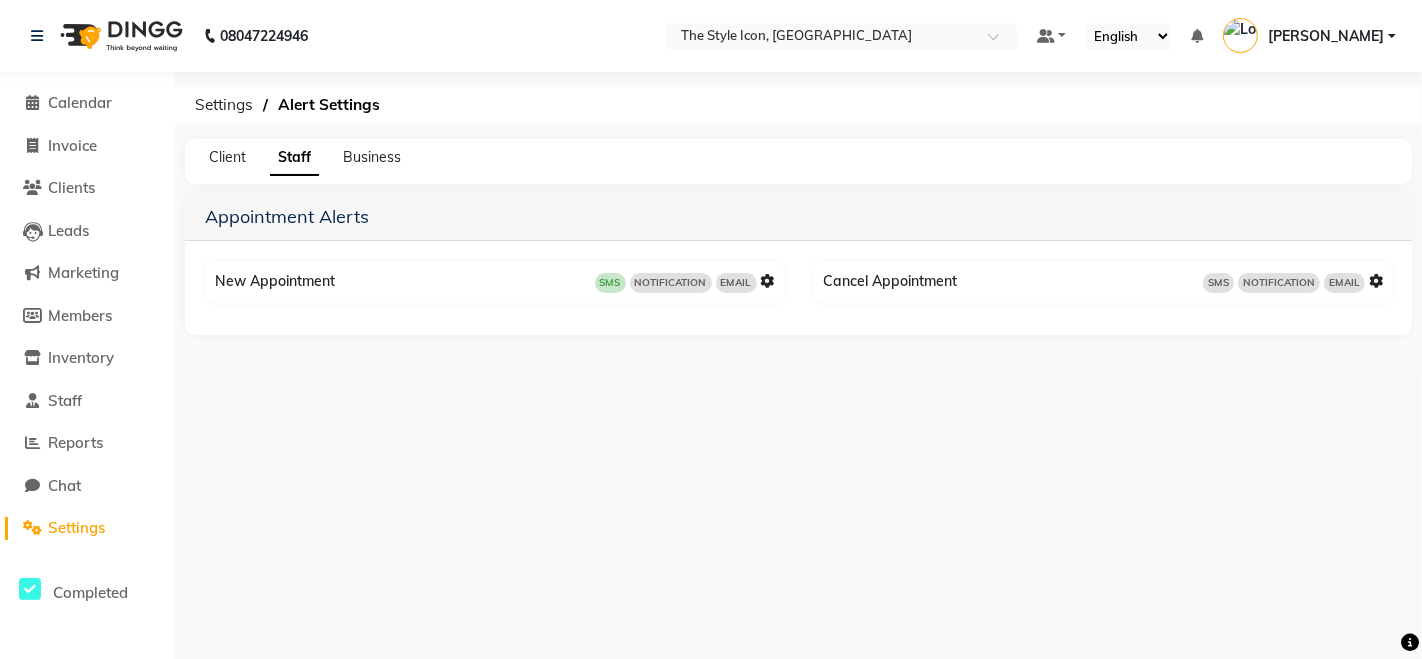 click on "SMS" at bounding box center [1218, 283] 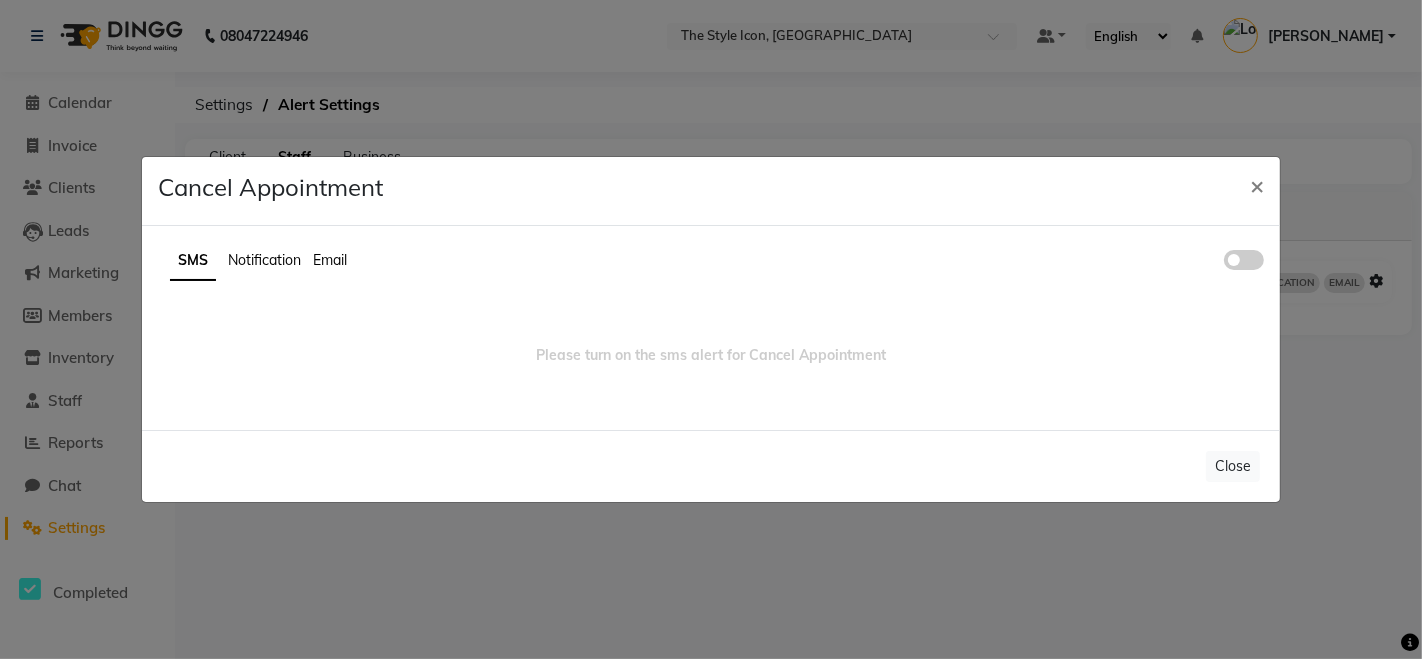 click 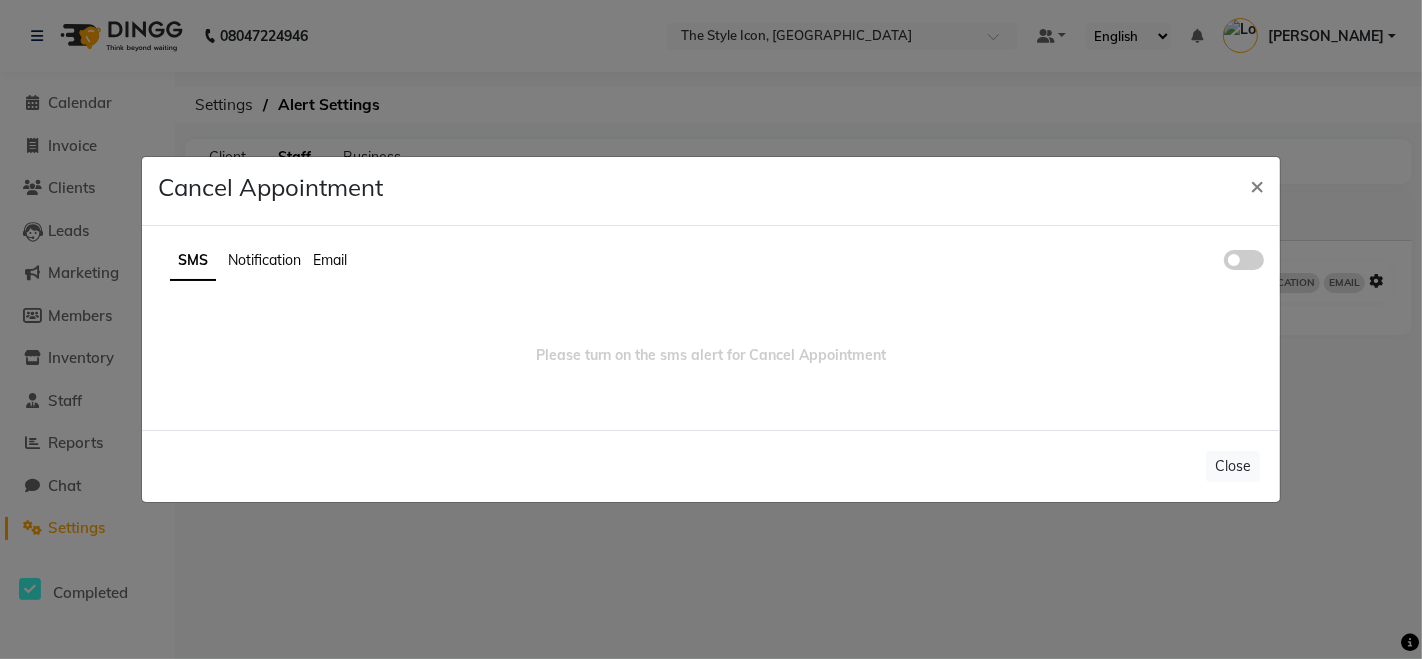 click 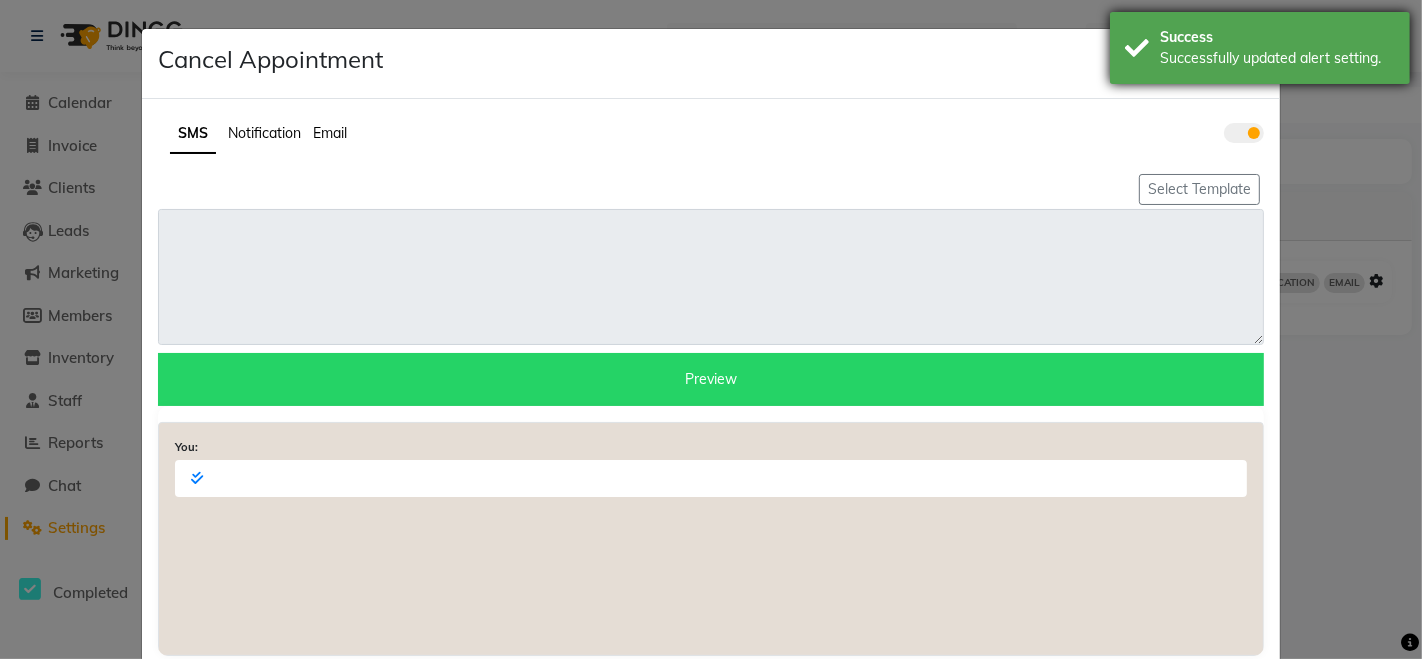 click on "Success" at bounding box center (1277, 37) 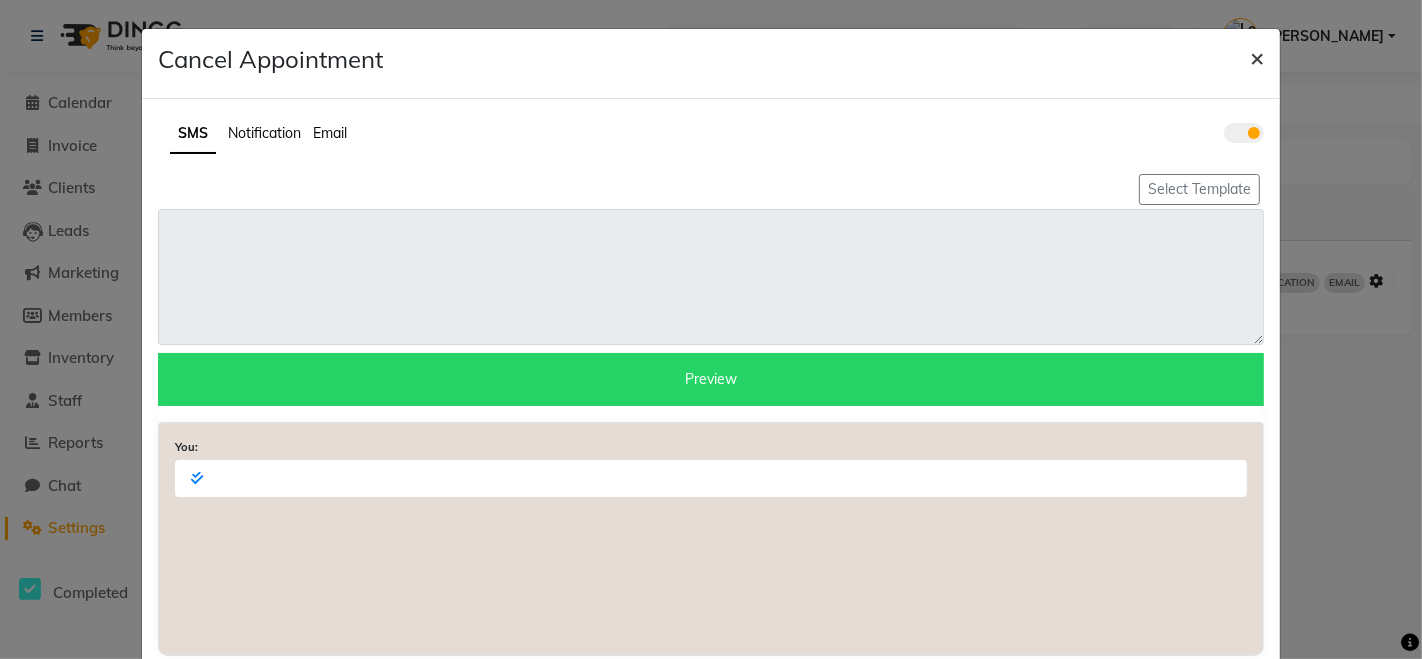 click on "×" 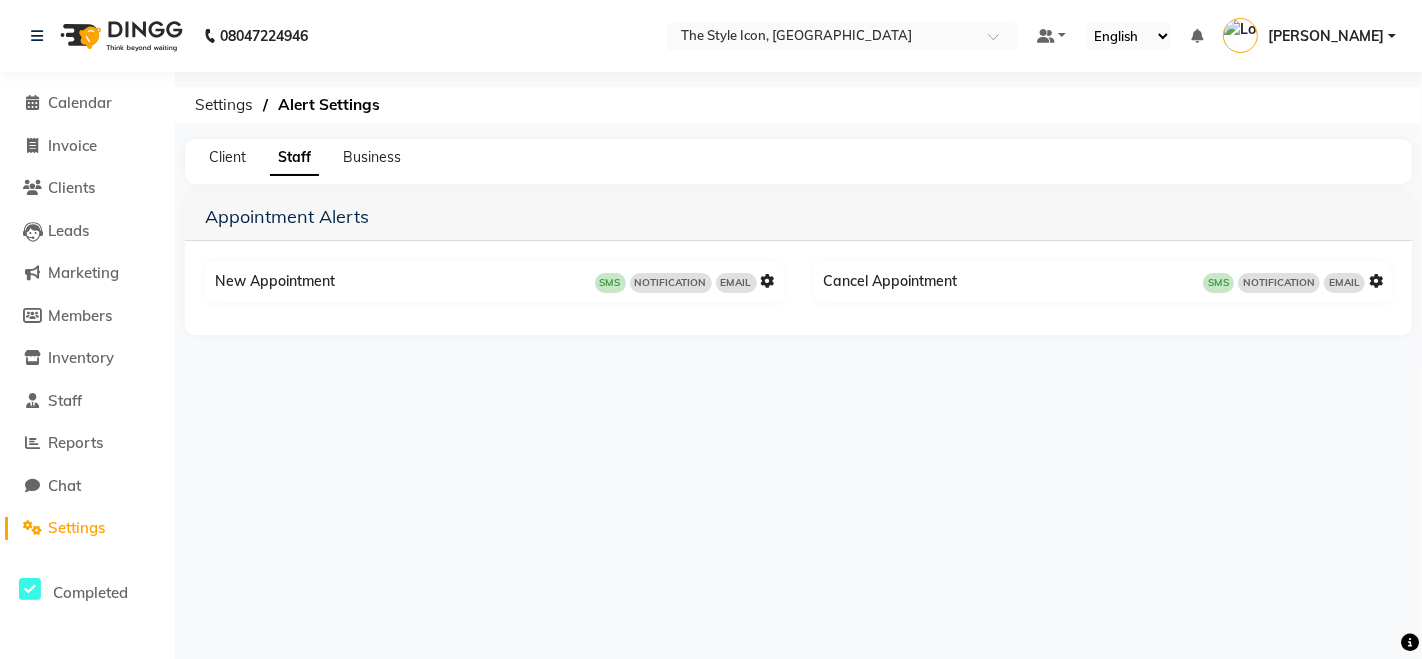 click at bounding box center [768, 281] 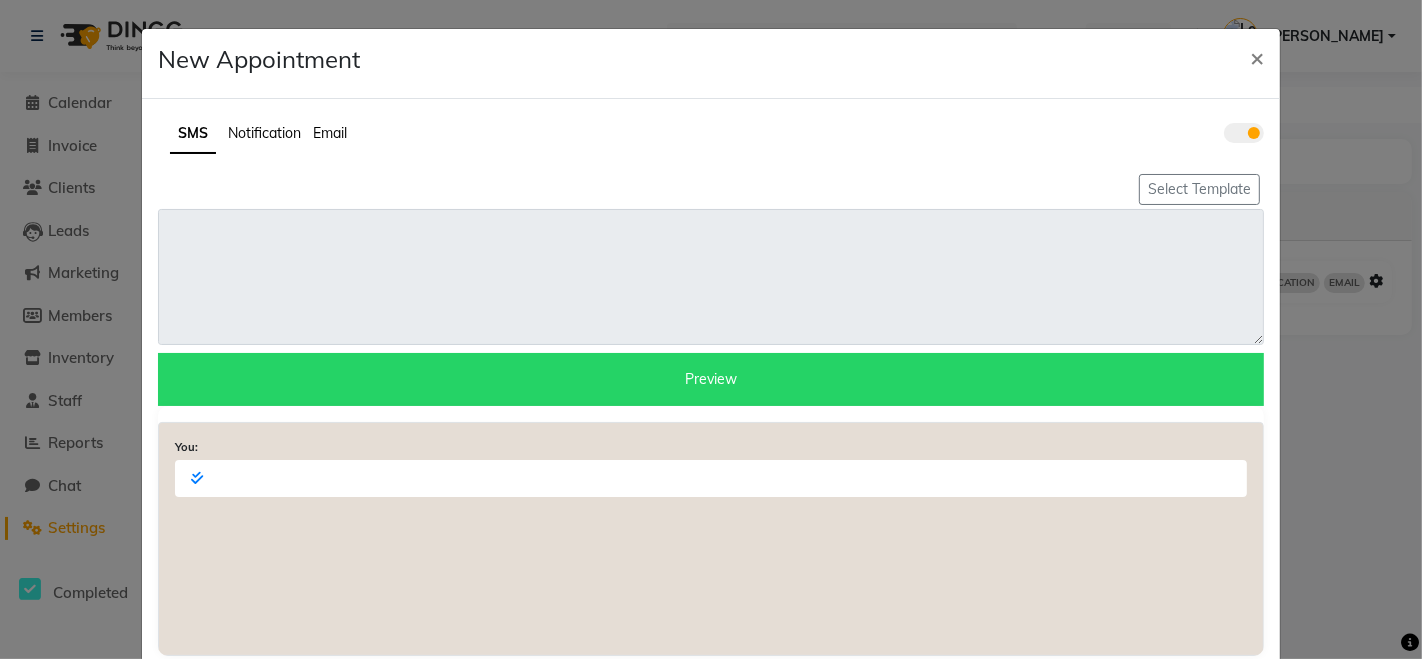 click 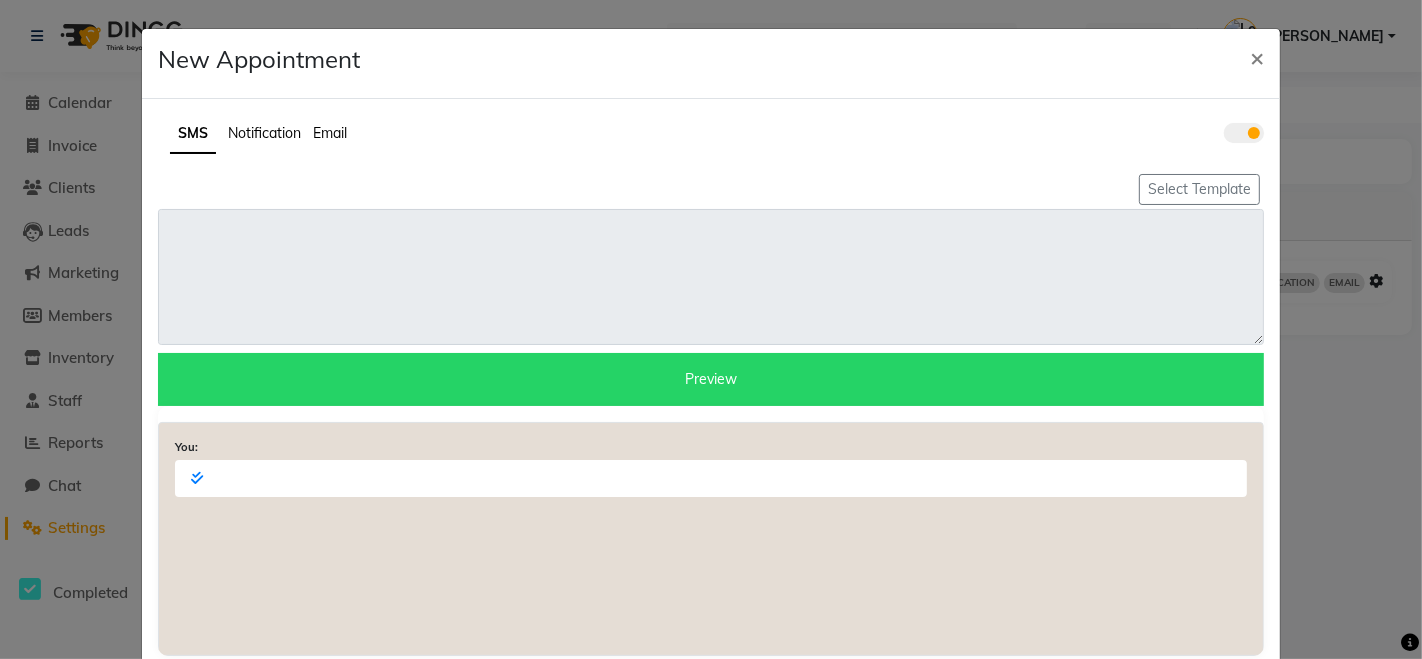 click 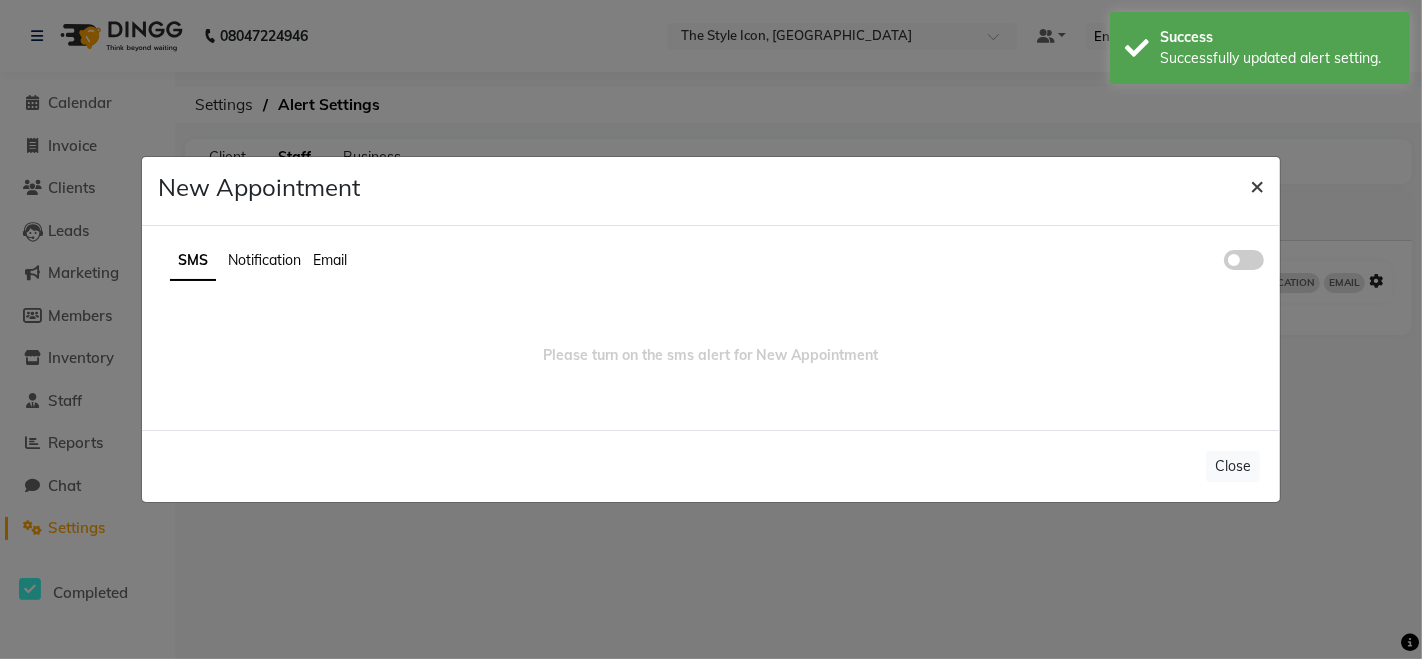 click on "×" 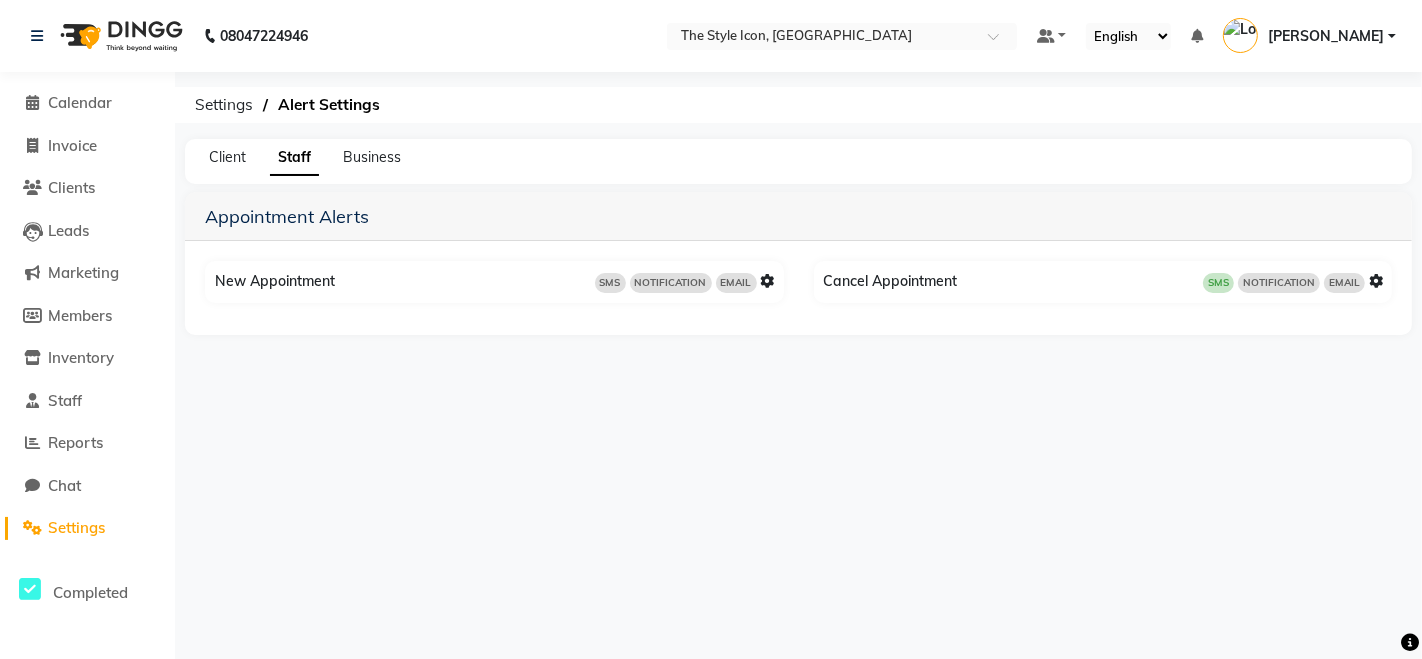click at bounding box center [1376, 281] 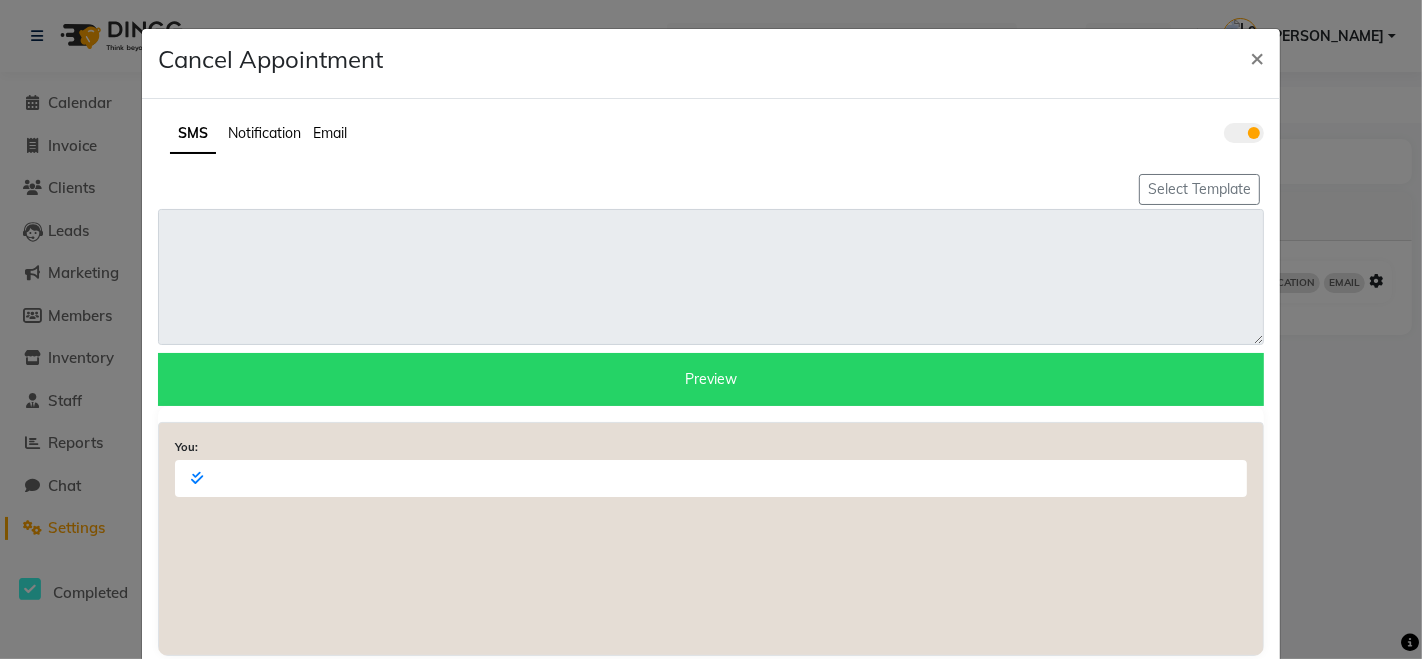 click 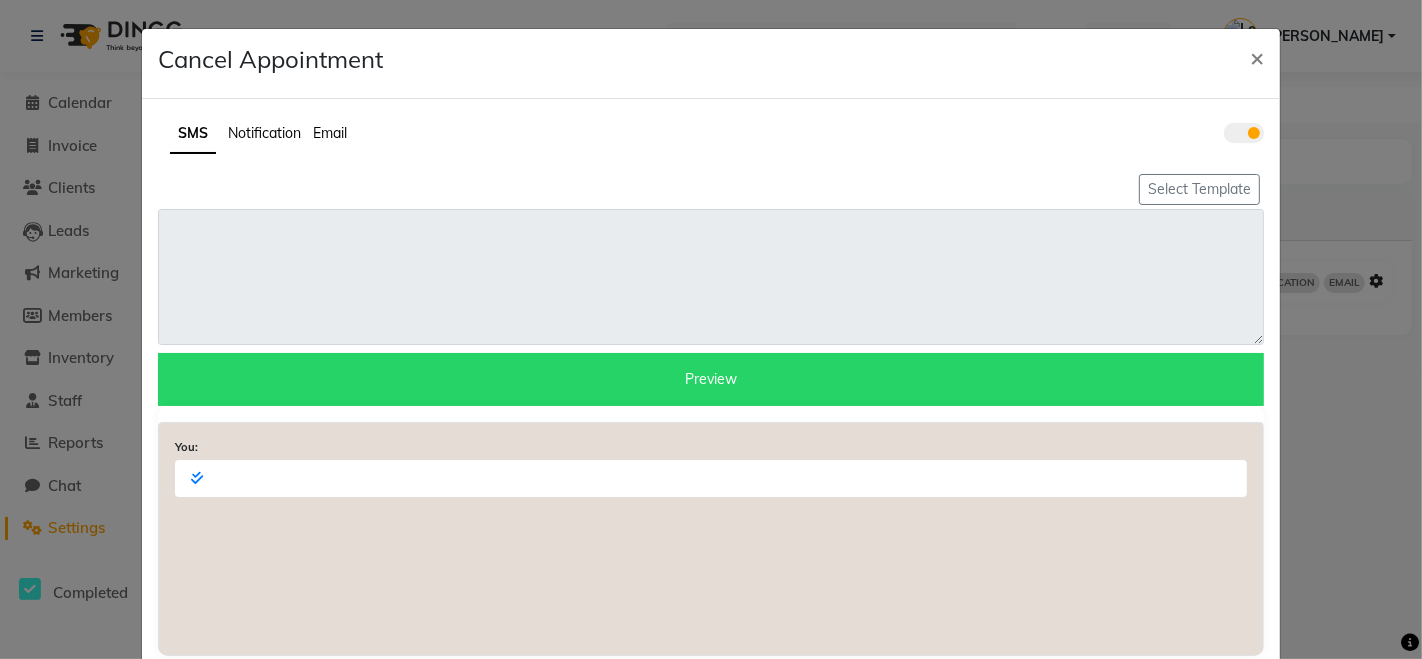 click 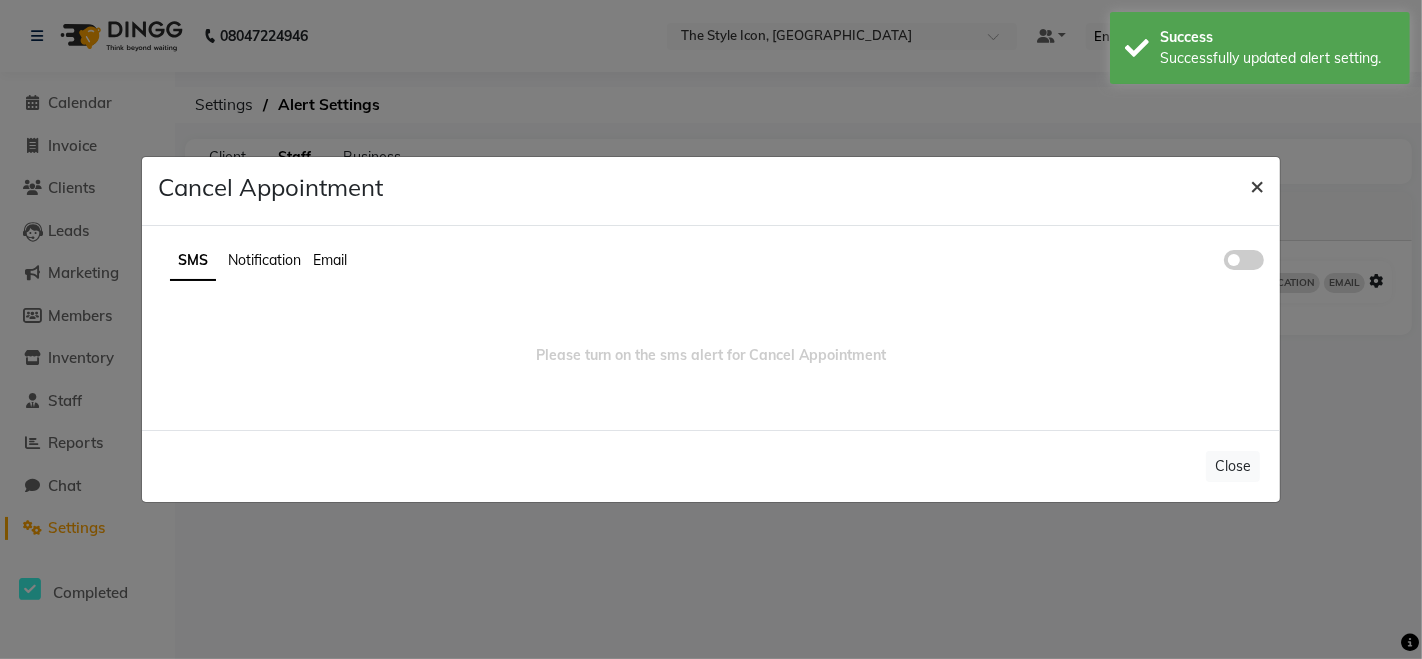 click on "×" 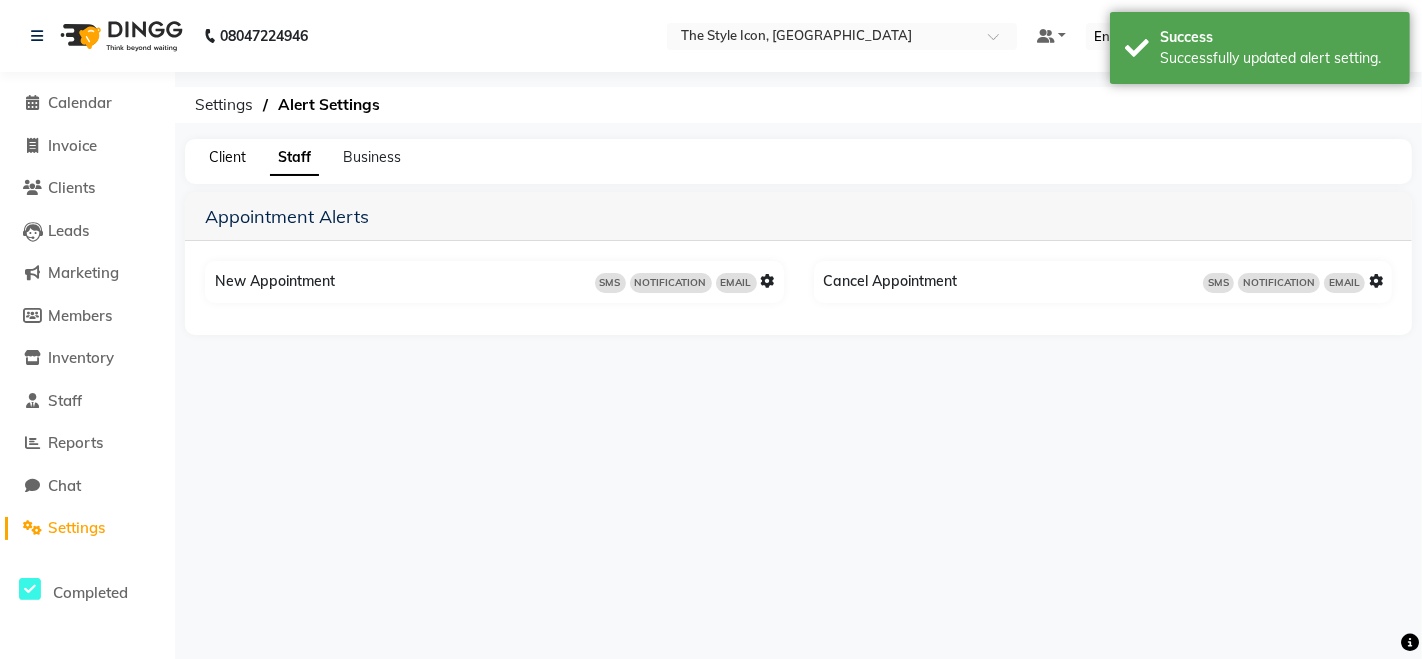 click on "Client" 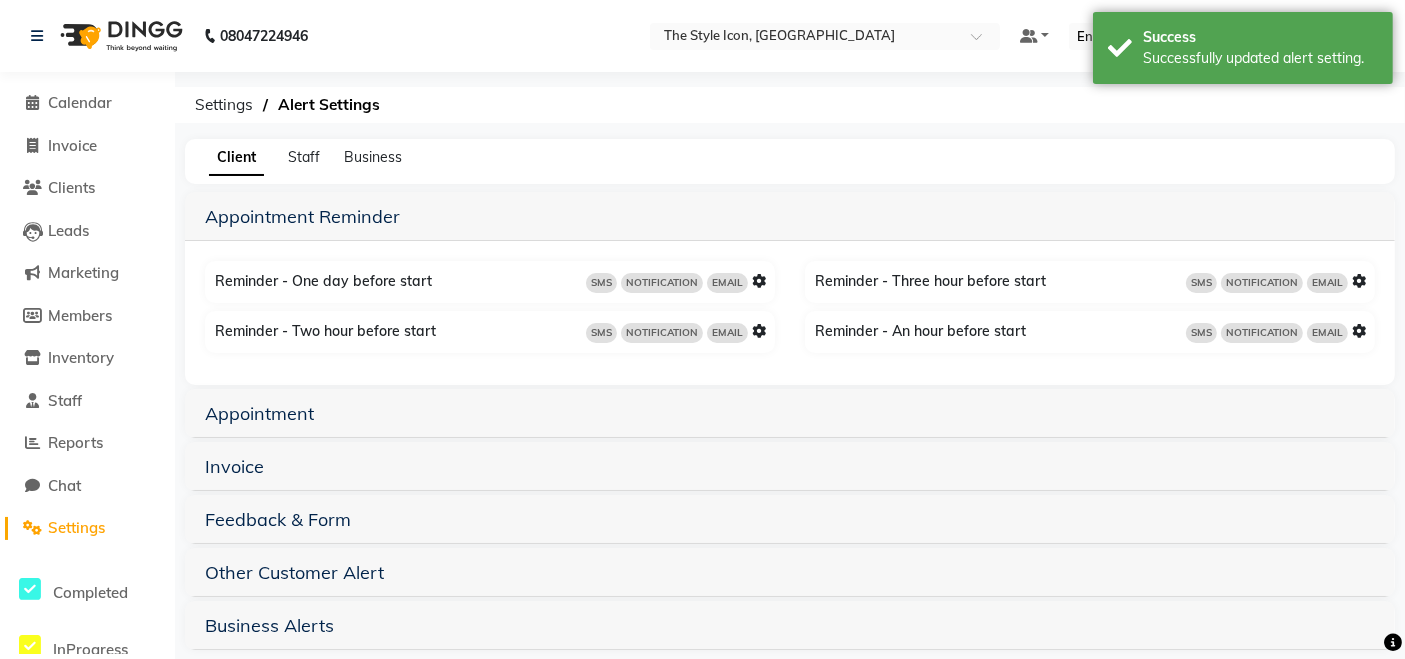 click on "Client" 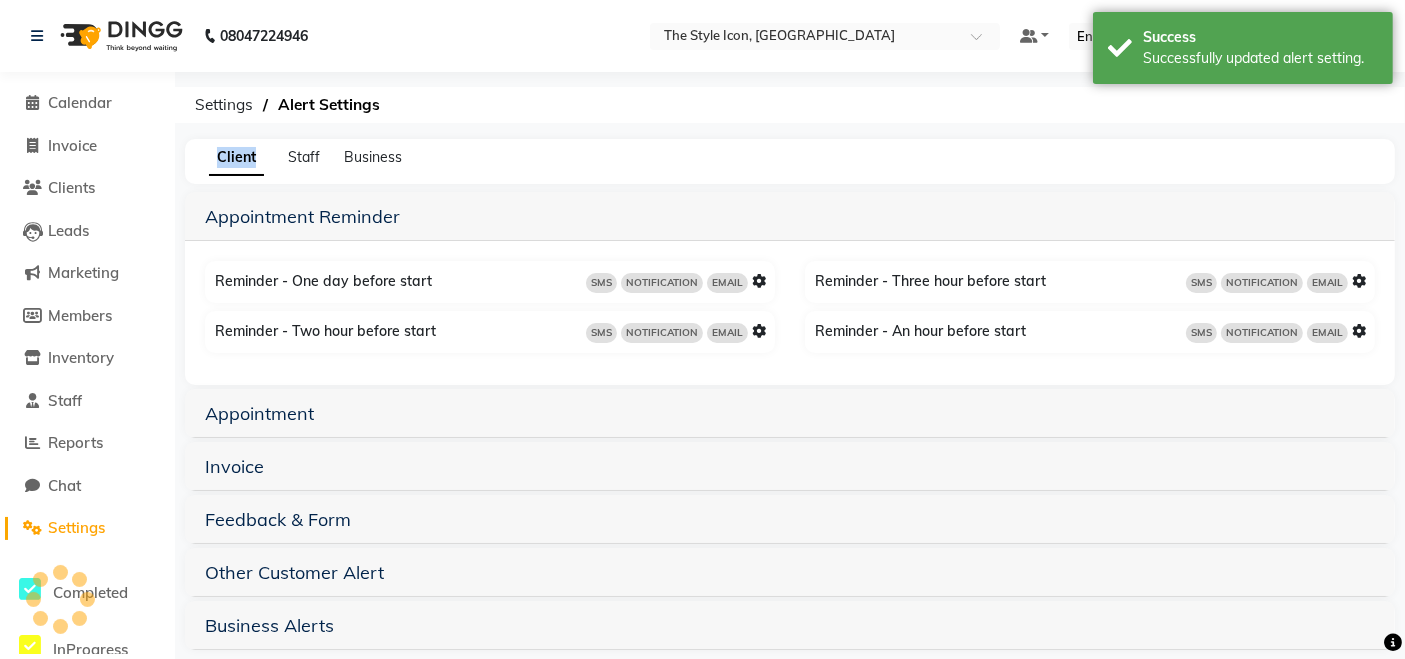 click on "Client" 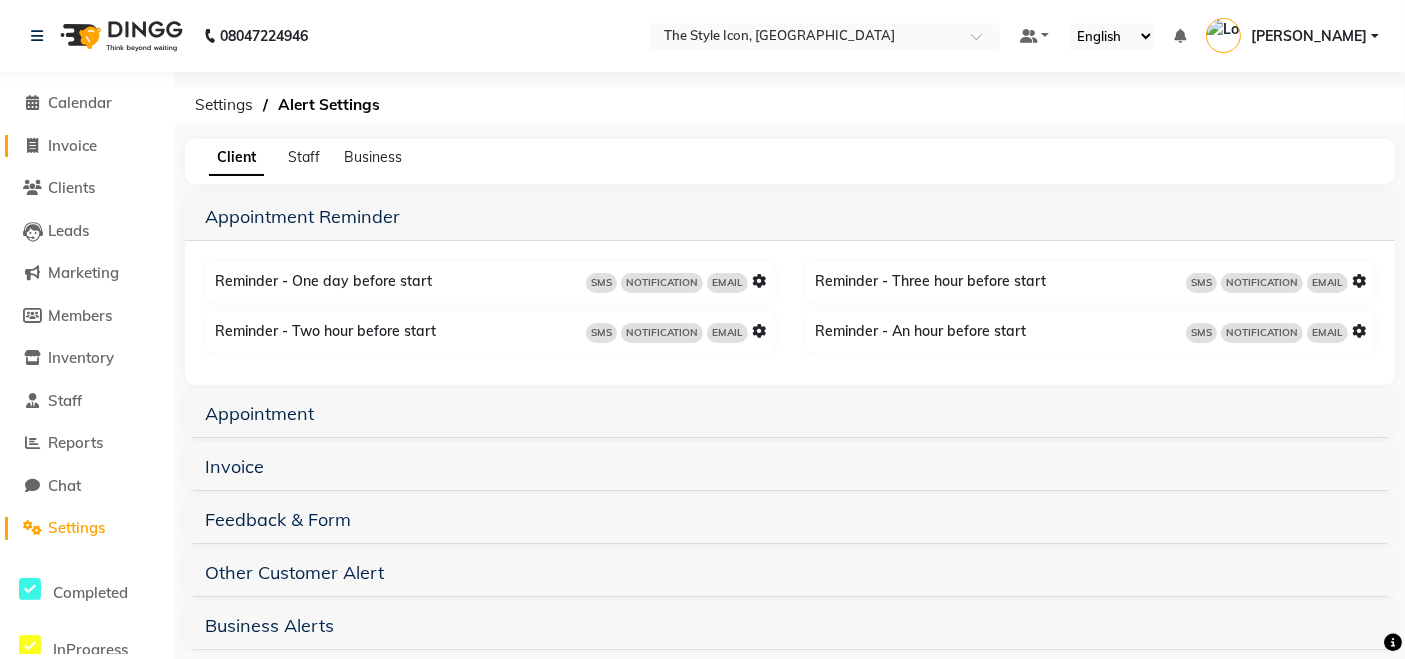 click on "Invoice" 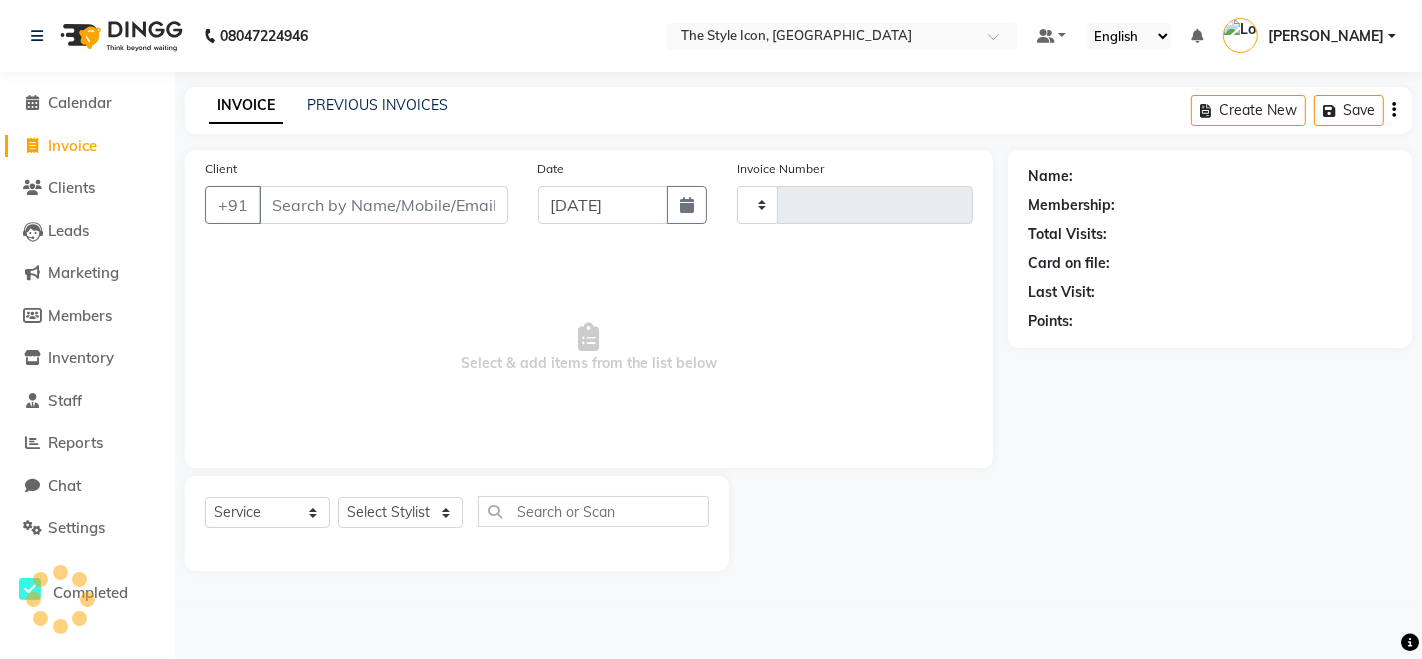 type on "0044" 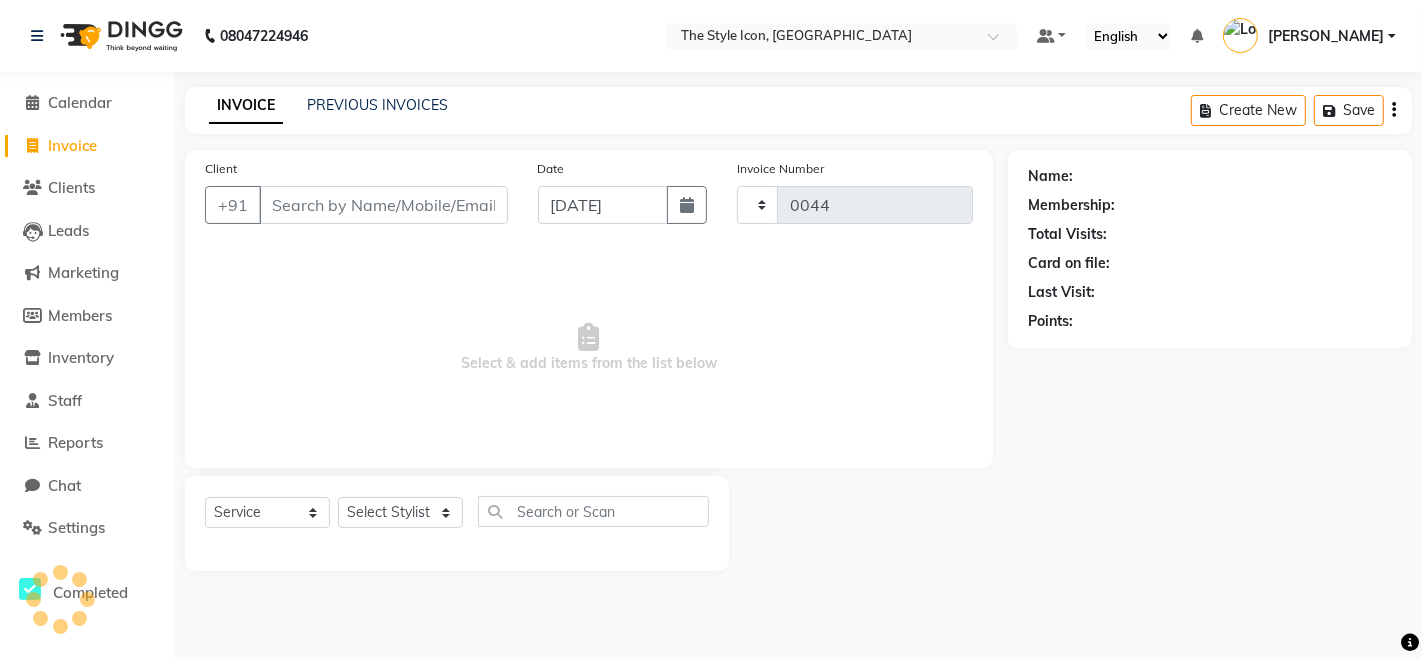 select on "6267" 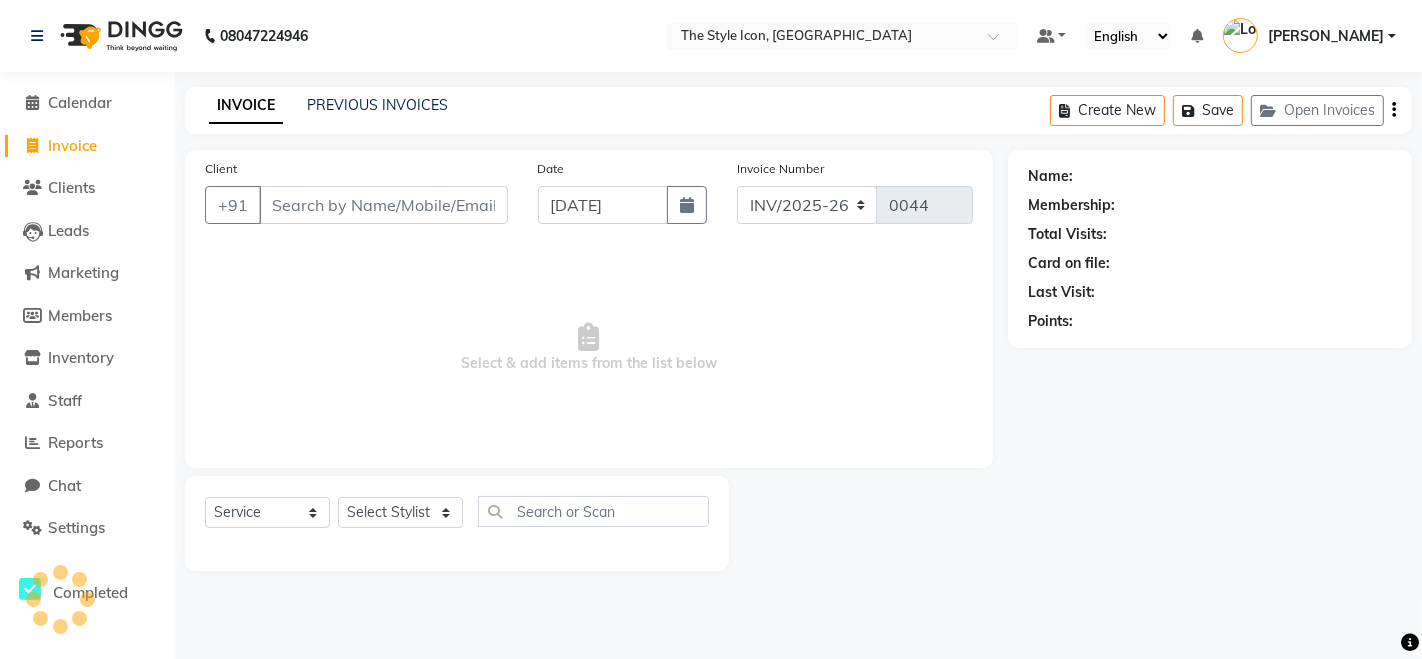 click on "Client" at bounding box center (383, 205) 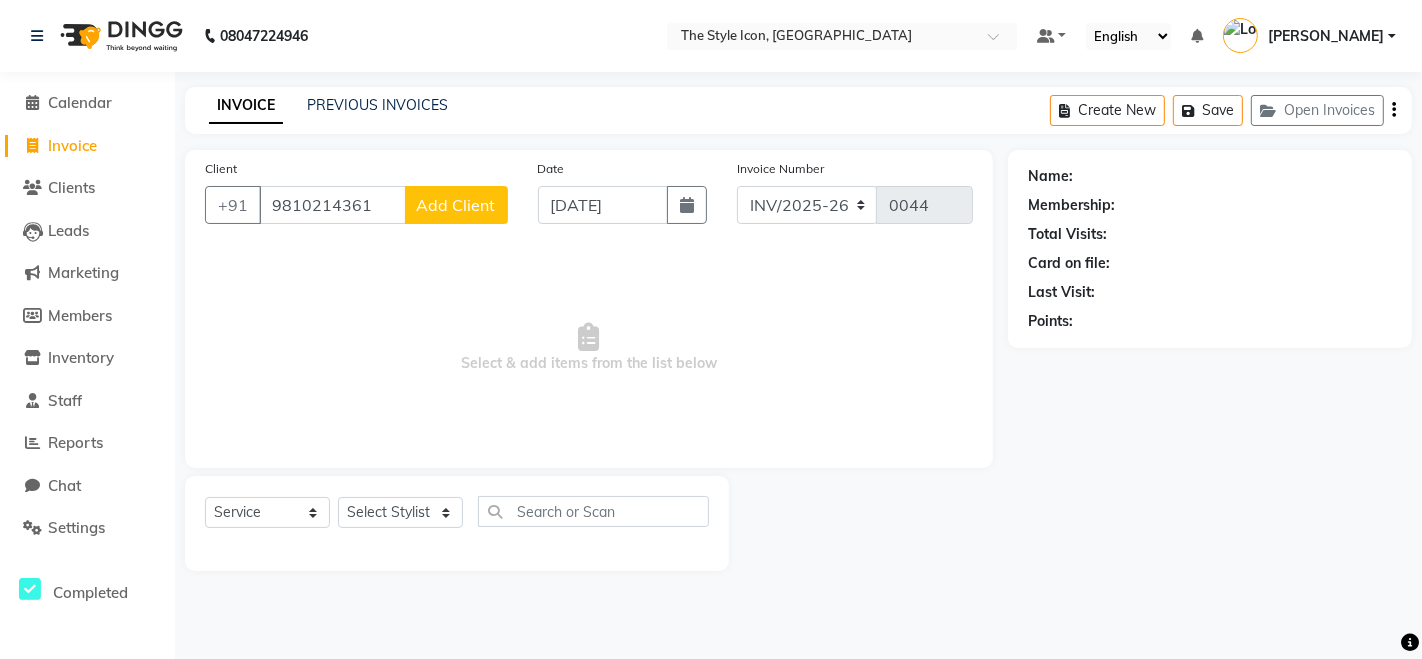 type on "9810214361" 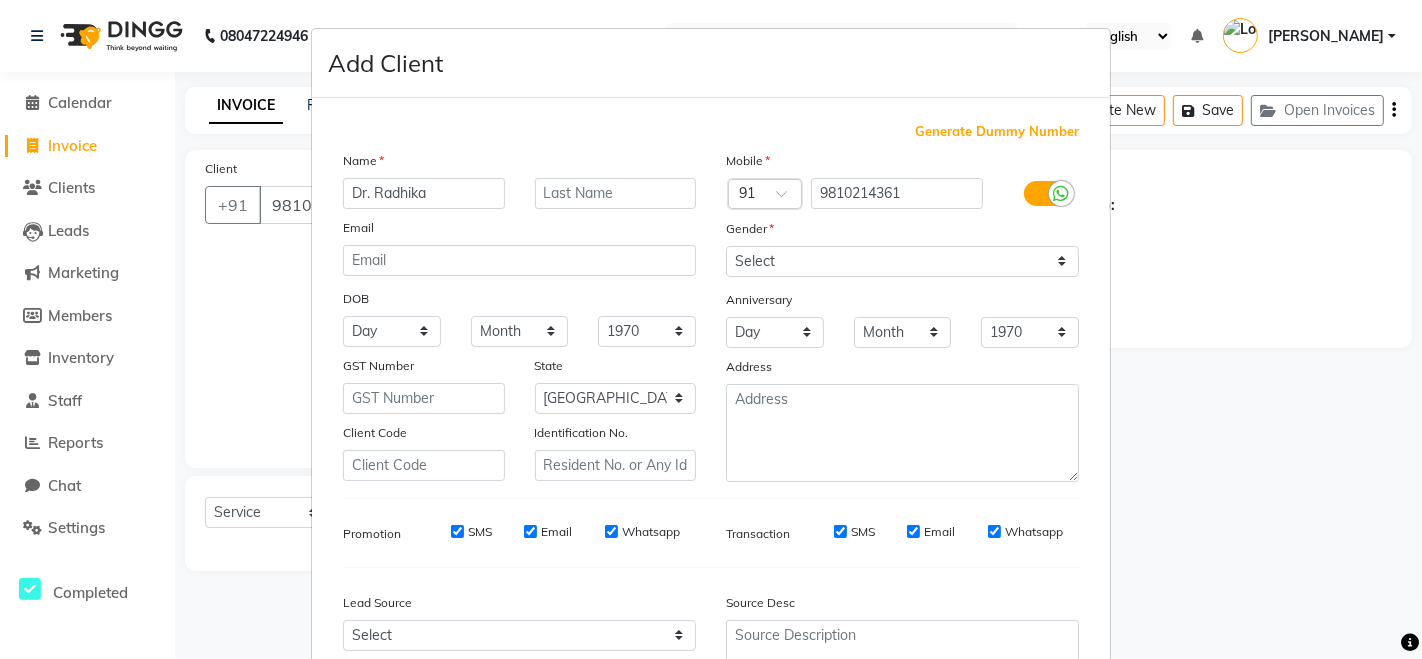 type on "Dr. Radhika" 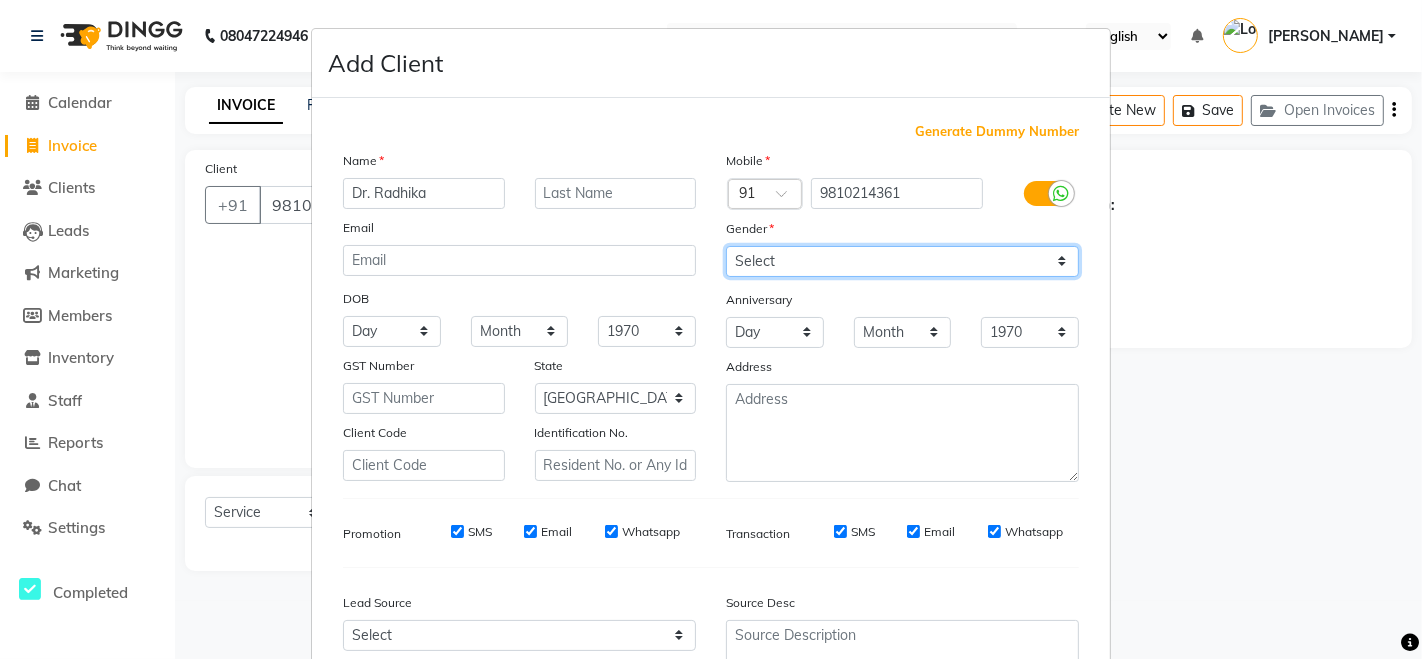 click on "Select [DEMOGRAPHIC_DATA] [DEMOGRAPHIC_DATA] Other Prefer Not To Say" at bounding box center (902, 261) 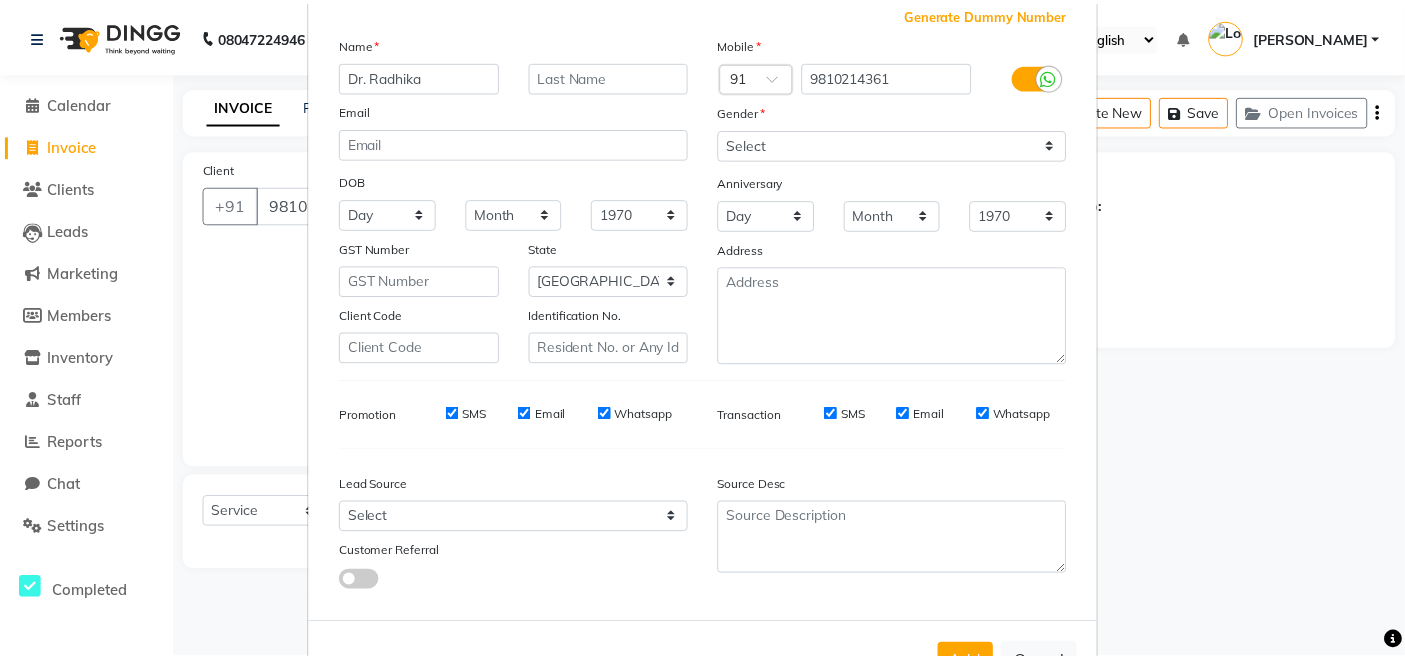 scroll, scrollTop: 188, scrollLeft: 0, axis: vertical 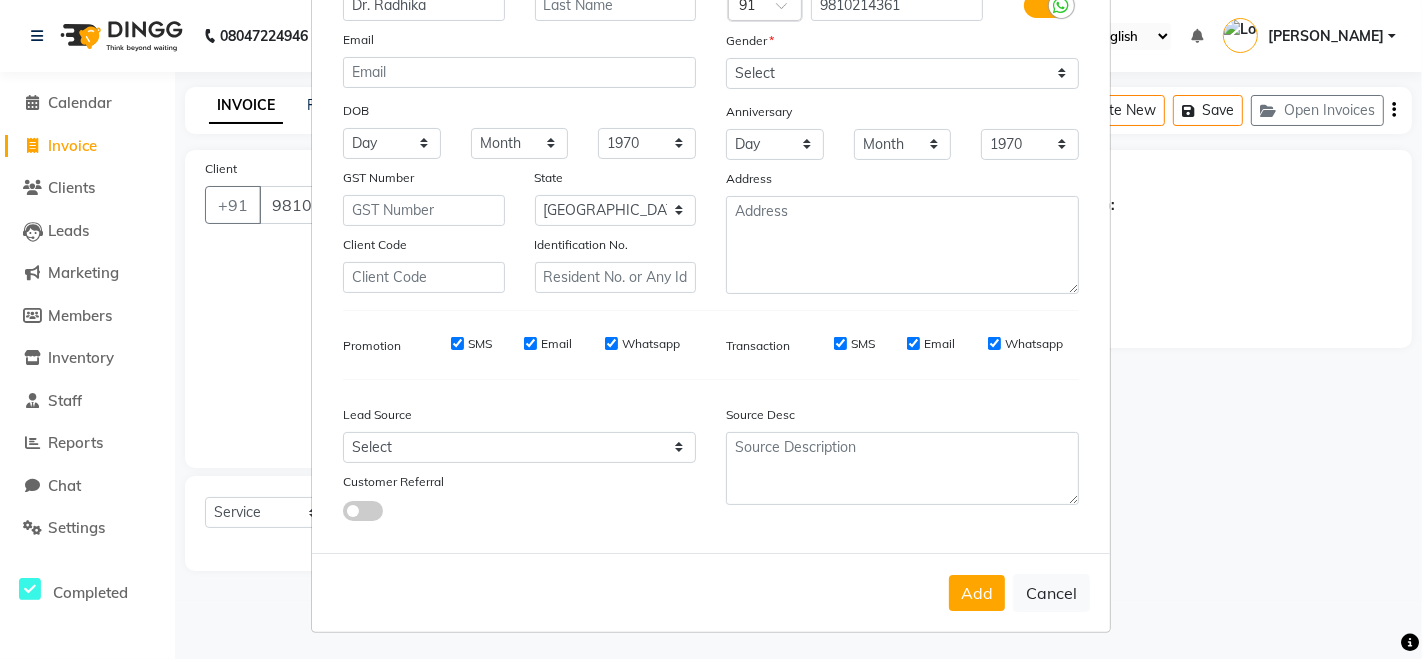 click on "Add" at bounding box center (977, 593) 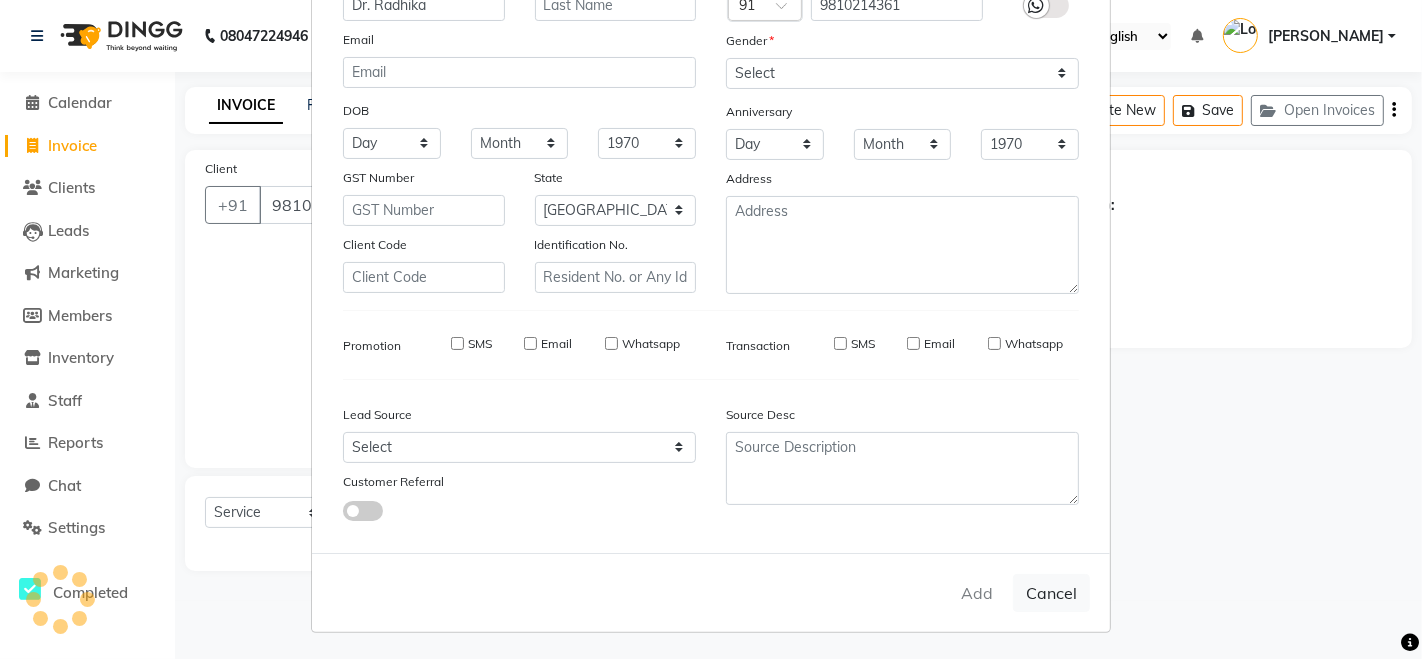 type 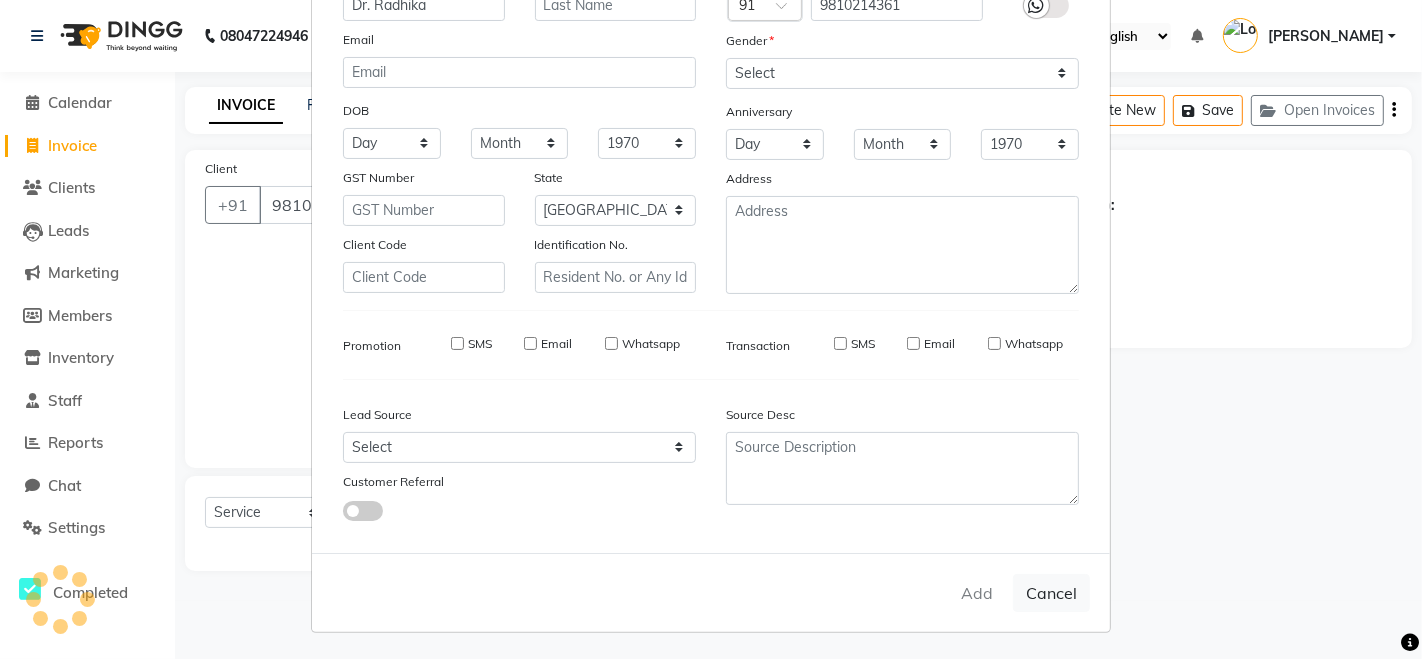 select 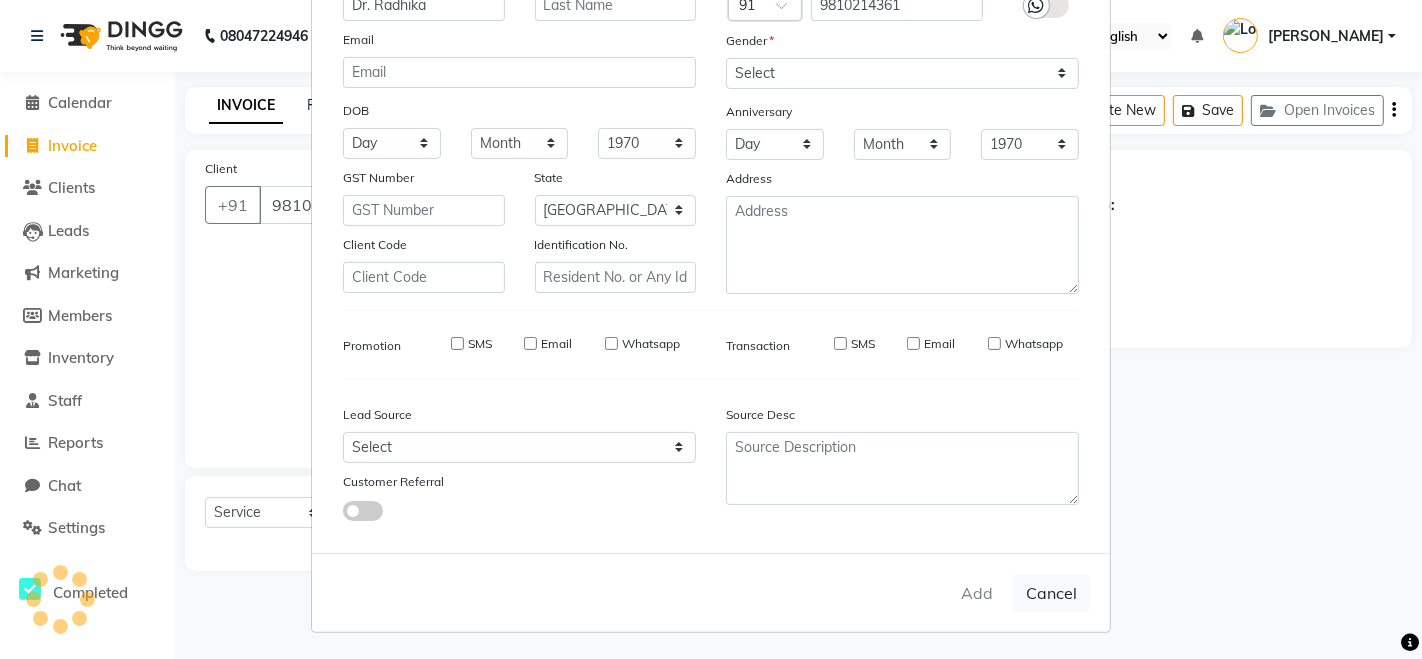 select 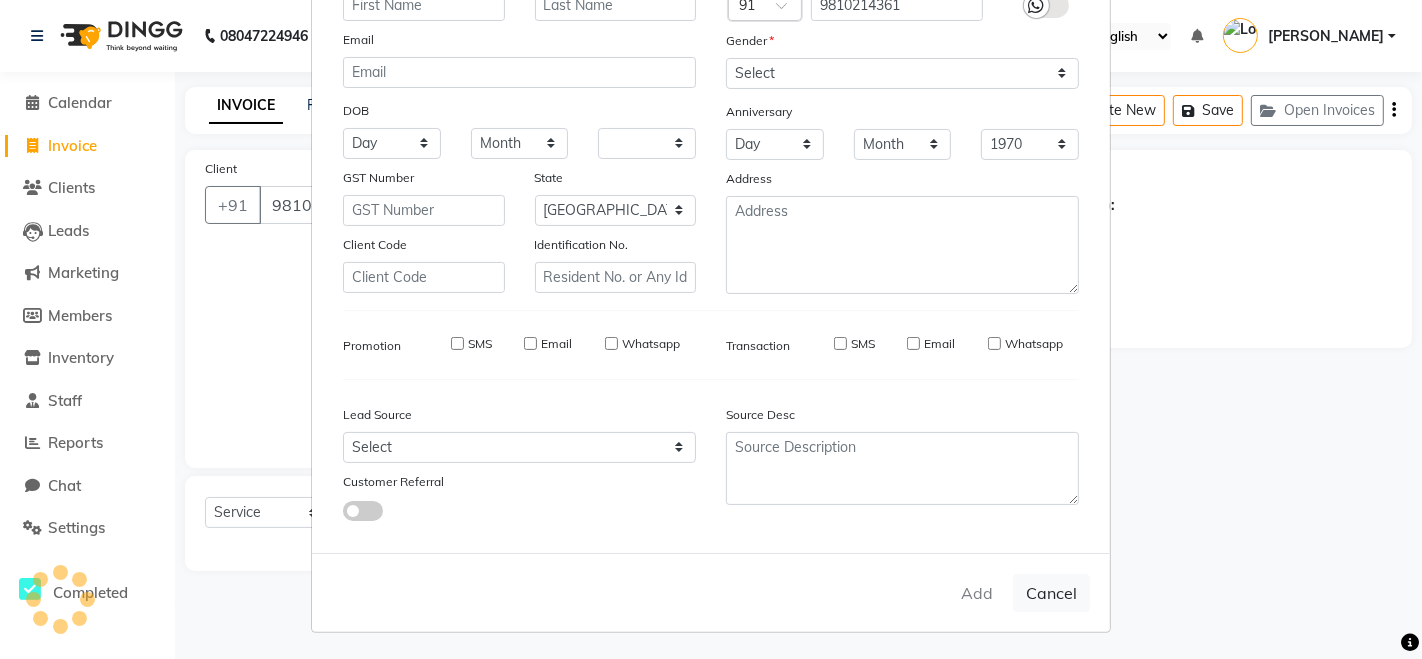 select on "null" 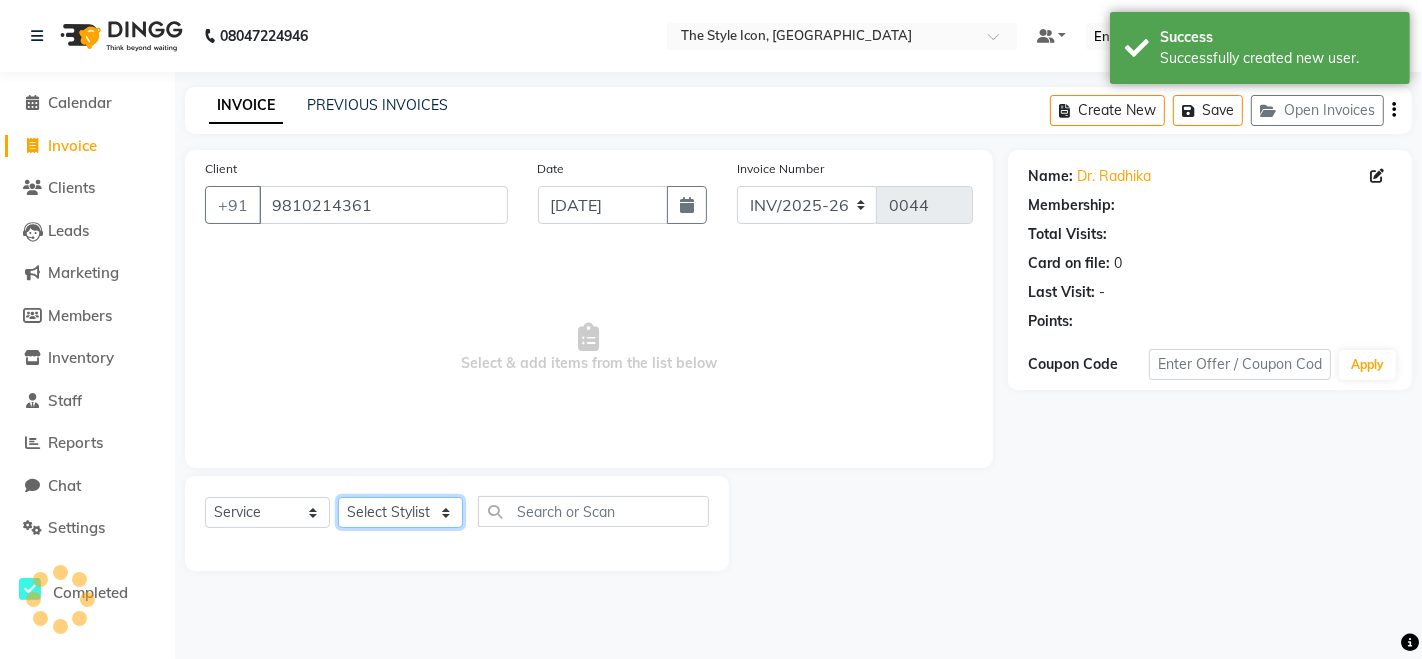 click on "Select Stylist [PERSON_NAME] M [PERSON_NAME] [PERSON_NAME] Manager [PERSON_NAME] [PERSON_NAME] [PERSON_NAME]" 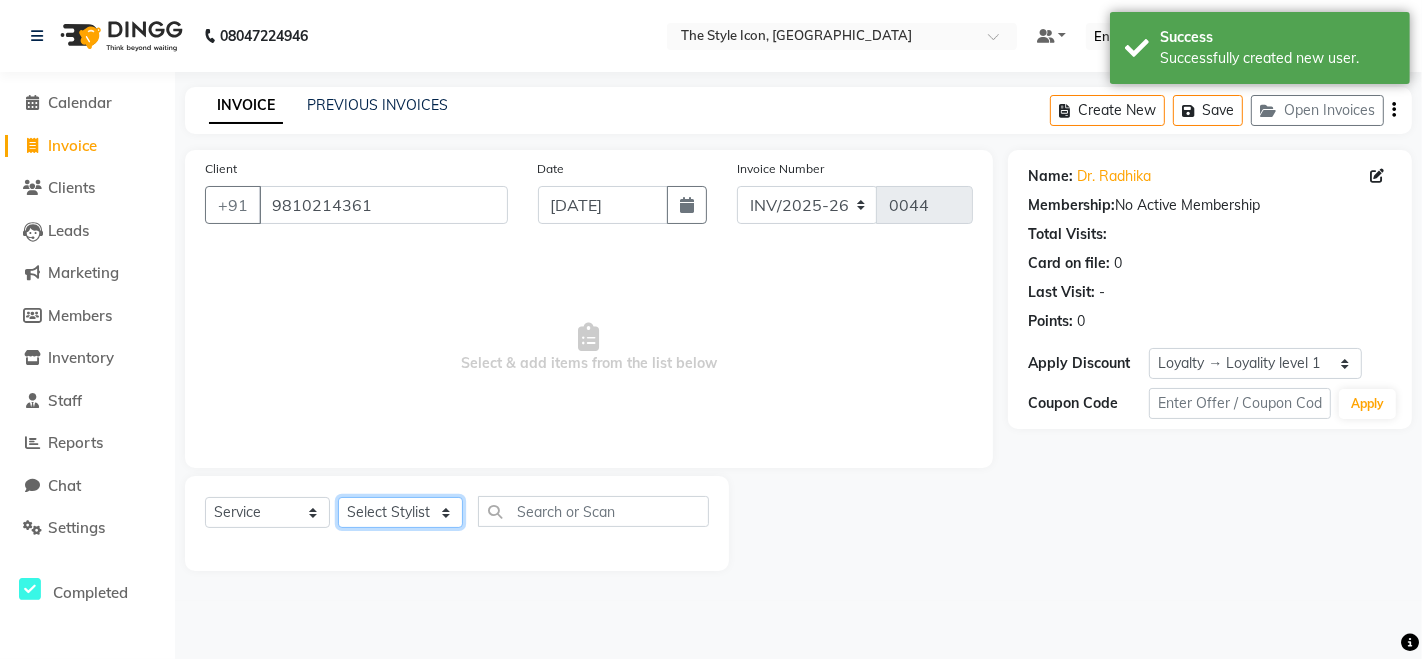 select on "41449" 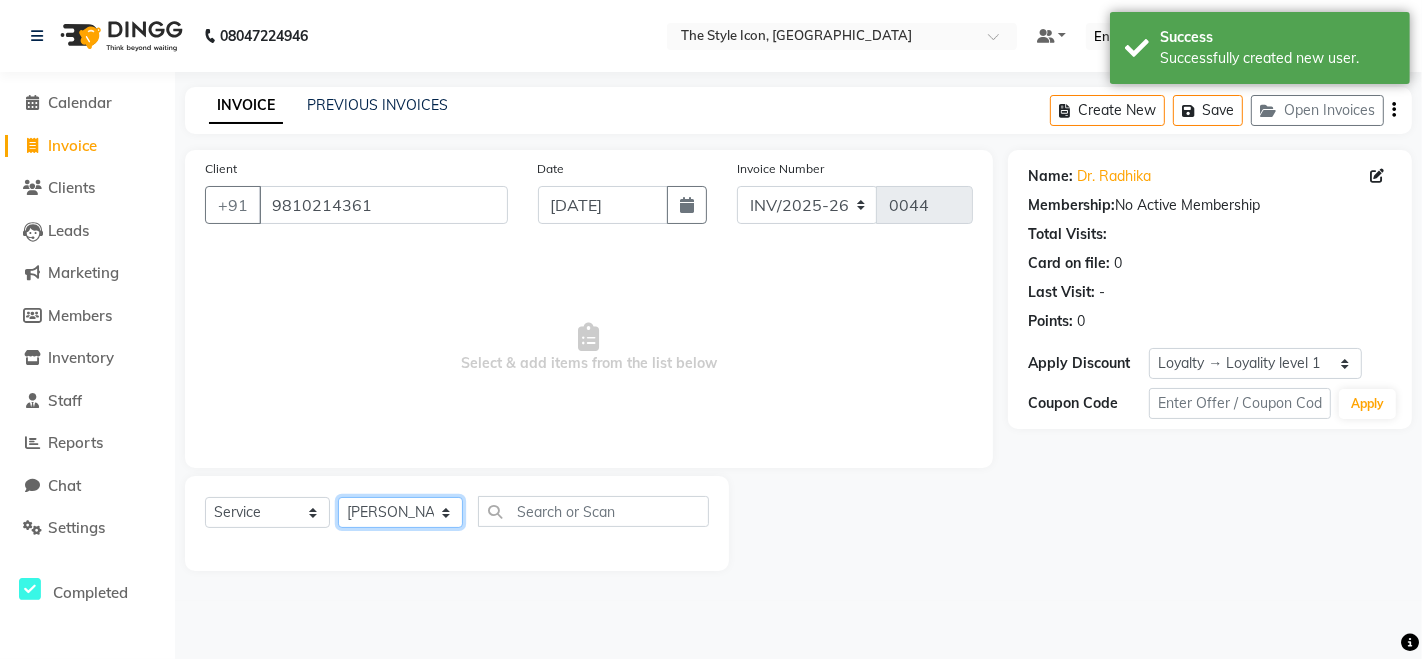 click on "Select Stylist [PERSON_NAME] M [PERSON_NAME] [PERSON_NAME] Manager [PERSON_NAME] [PERSON_NAME] [PERSON_NAME]" 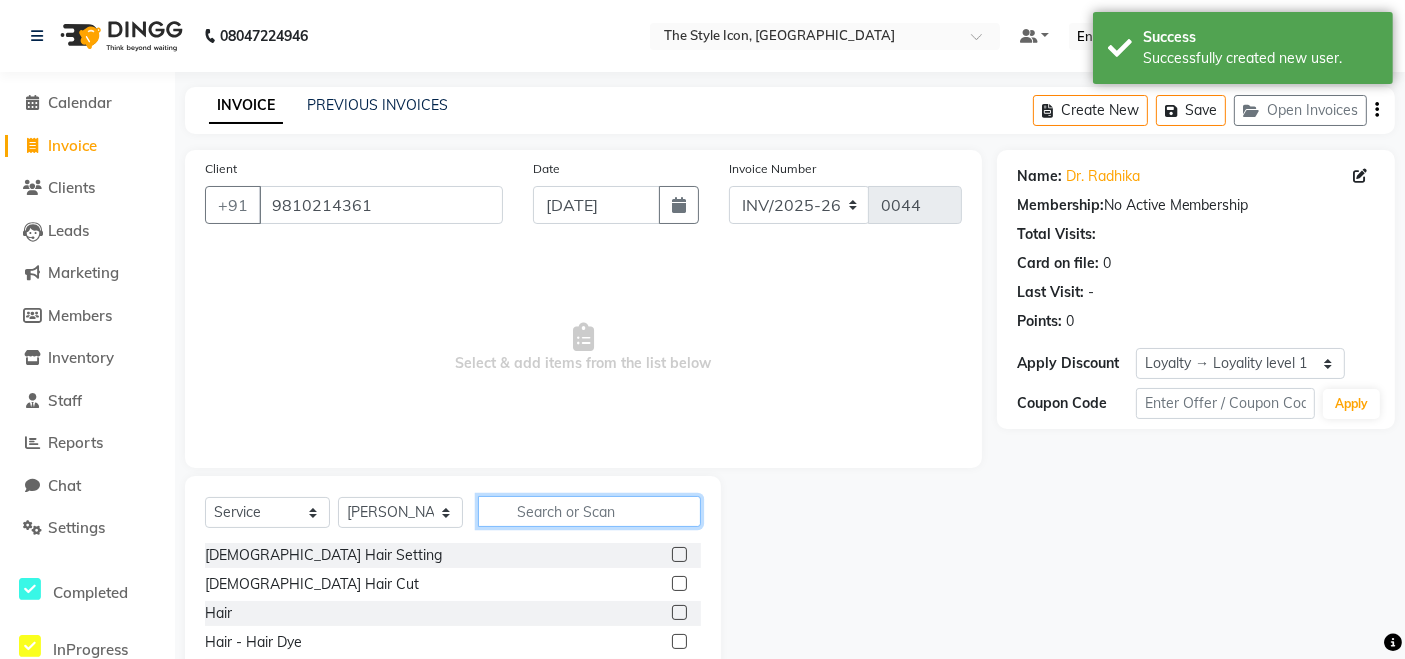 click 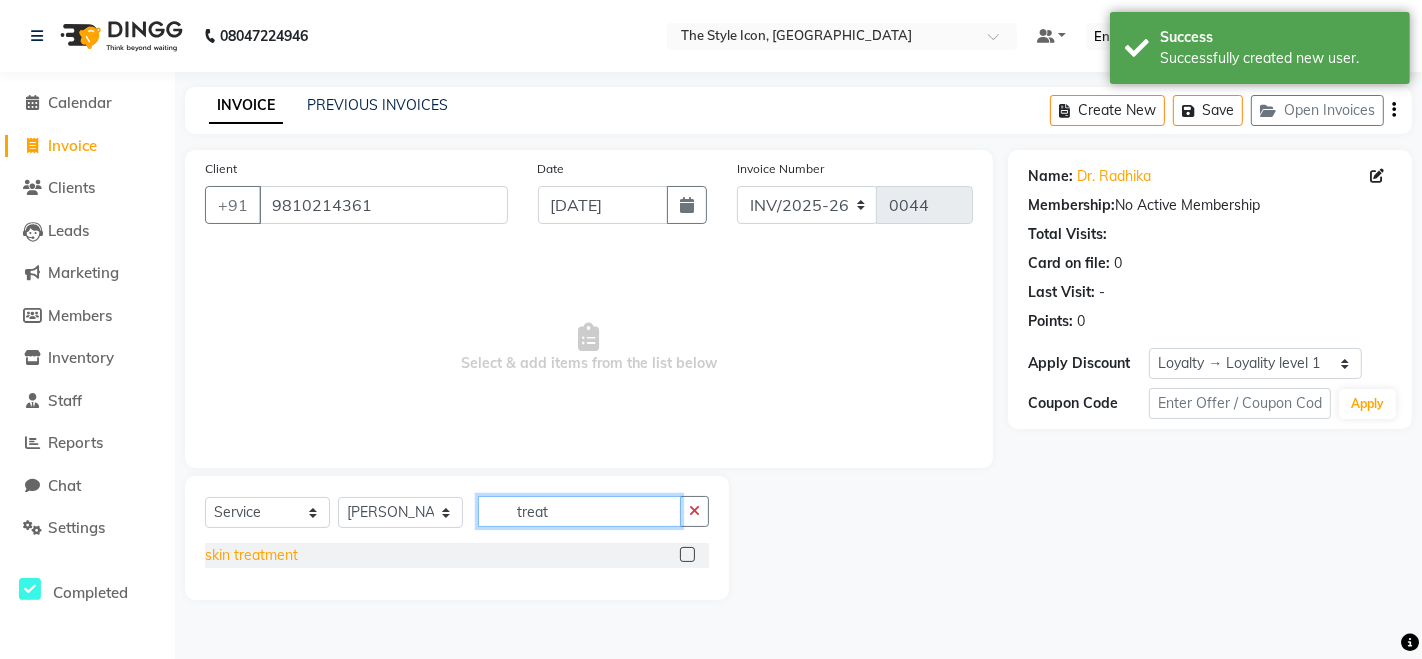 type on "treat" 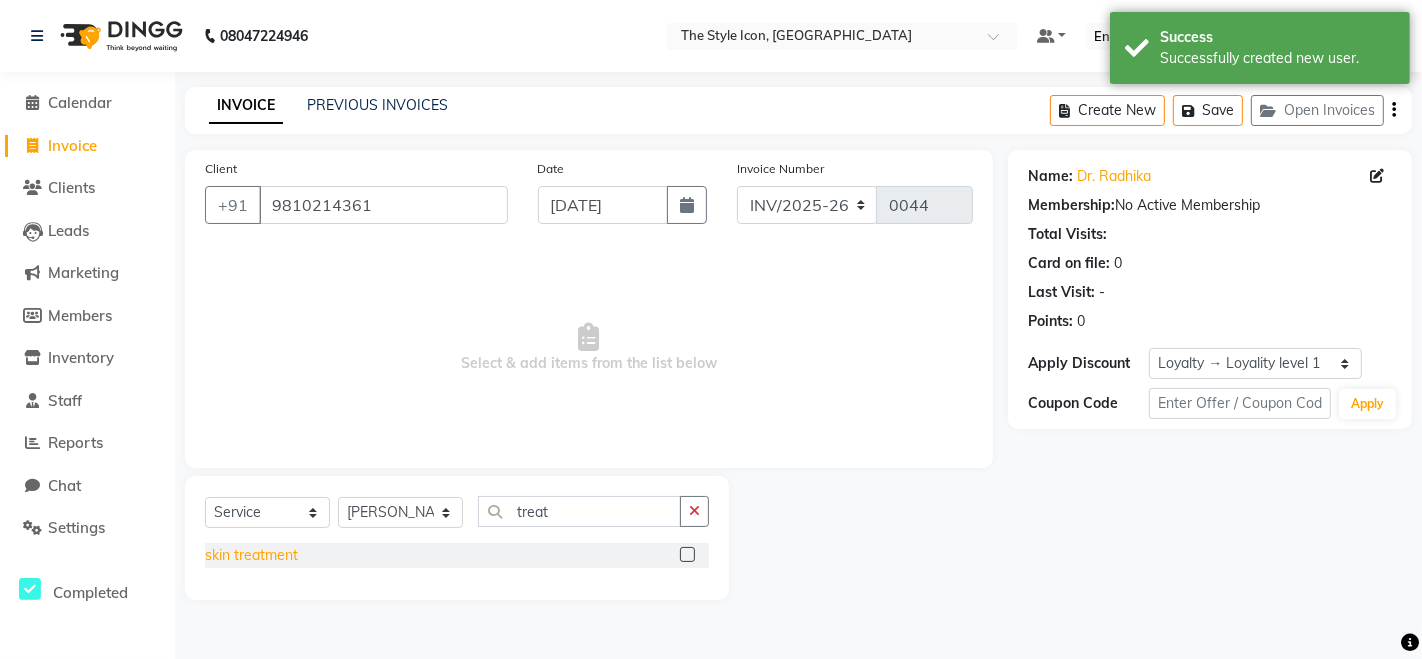 click on "skin treatment" 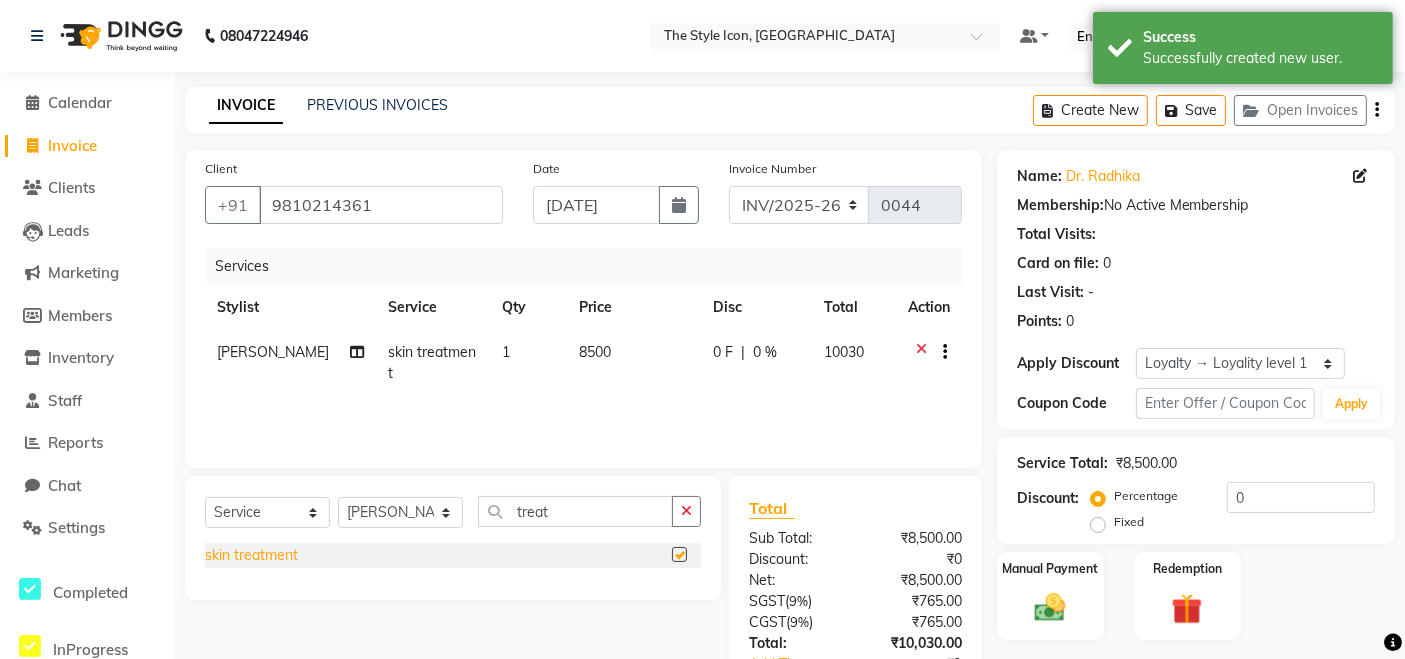 checkbox on "false" 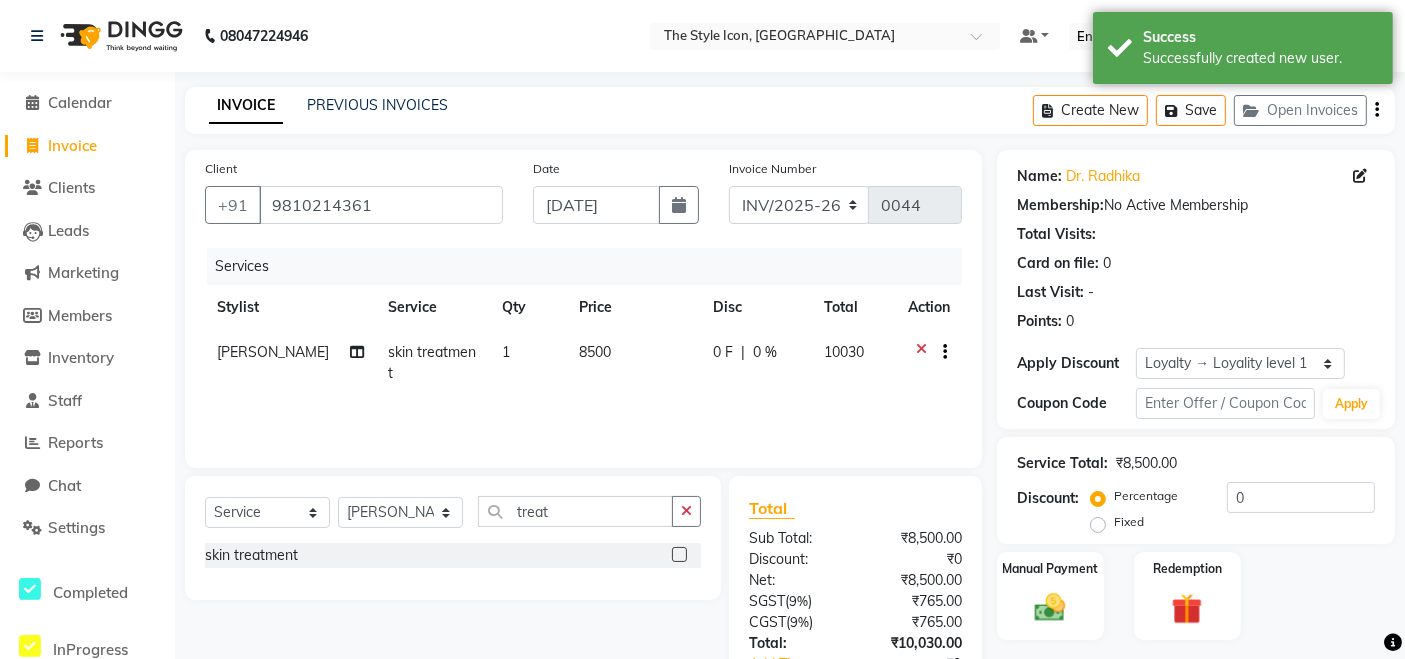 scroll, scrollTop: 140, scrollLeft: 0, axis: vertical 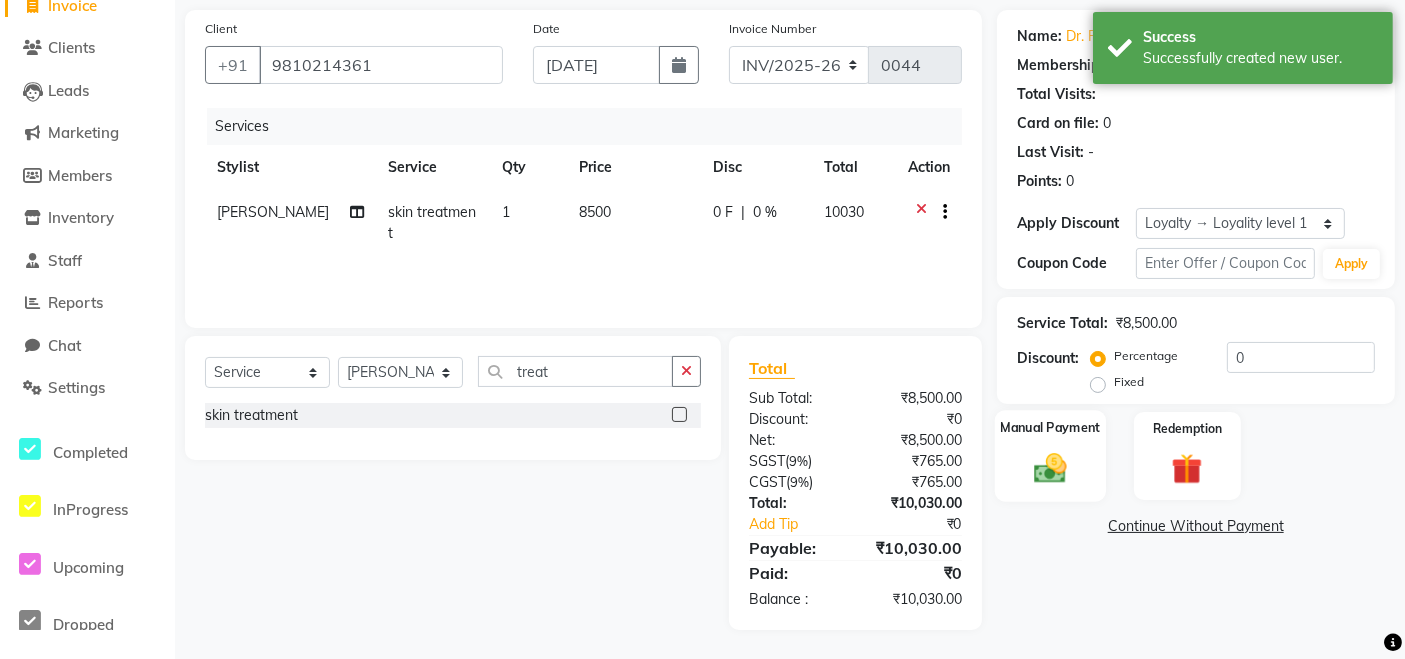 click on "Manual Payment" 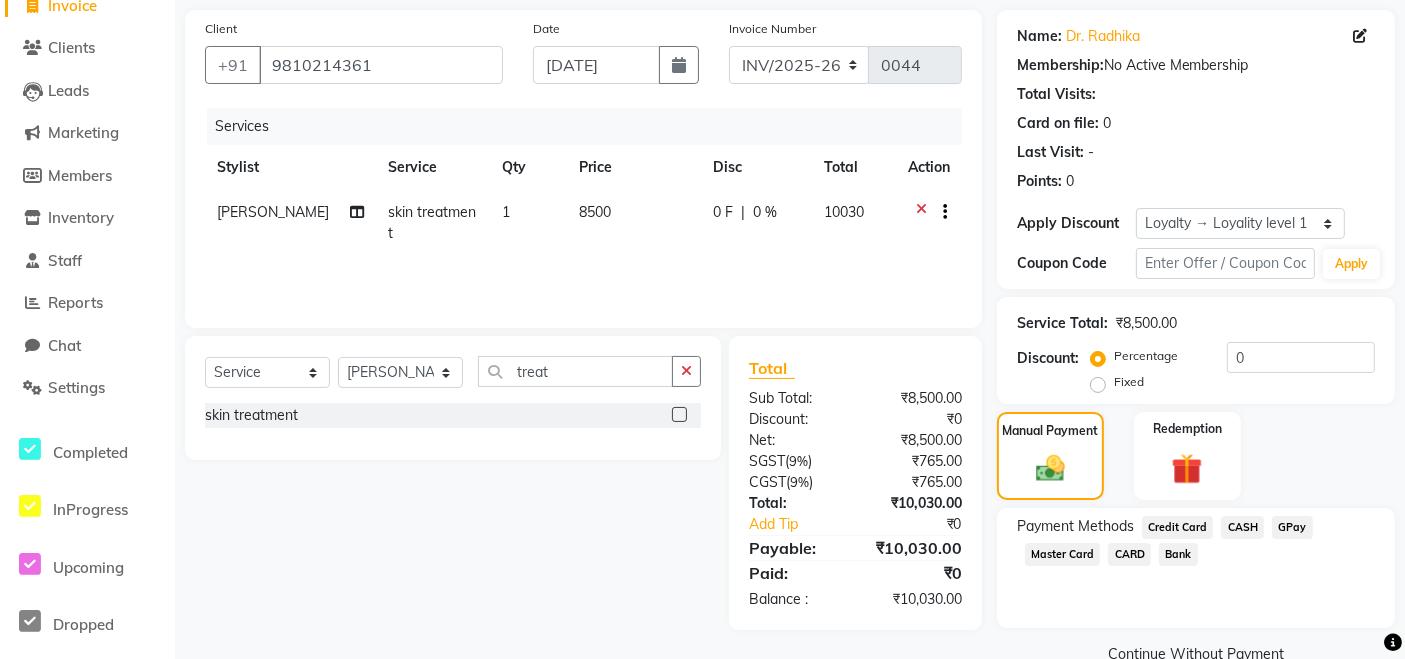 click on "CASH" 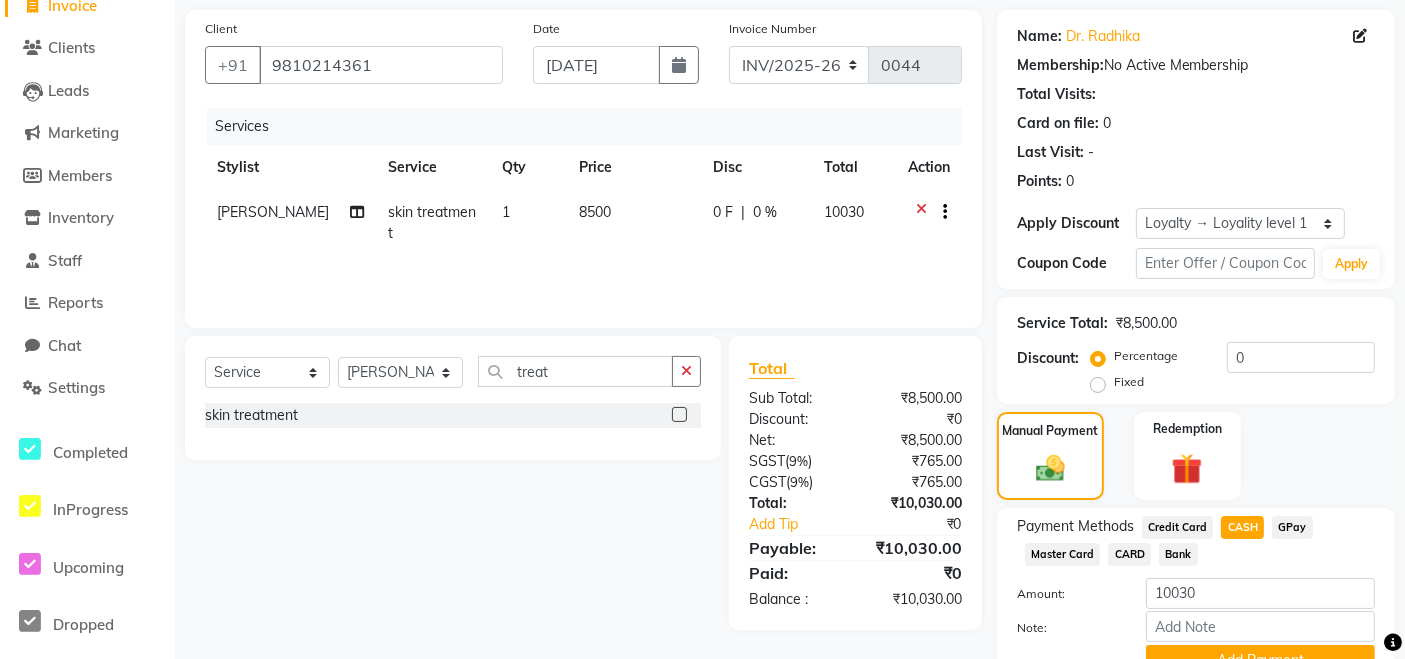 scroll, scrollTop: 234, scrollLeft: 0, axis: vertical 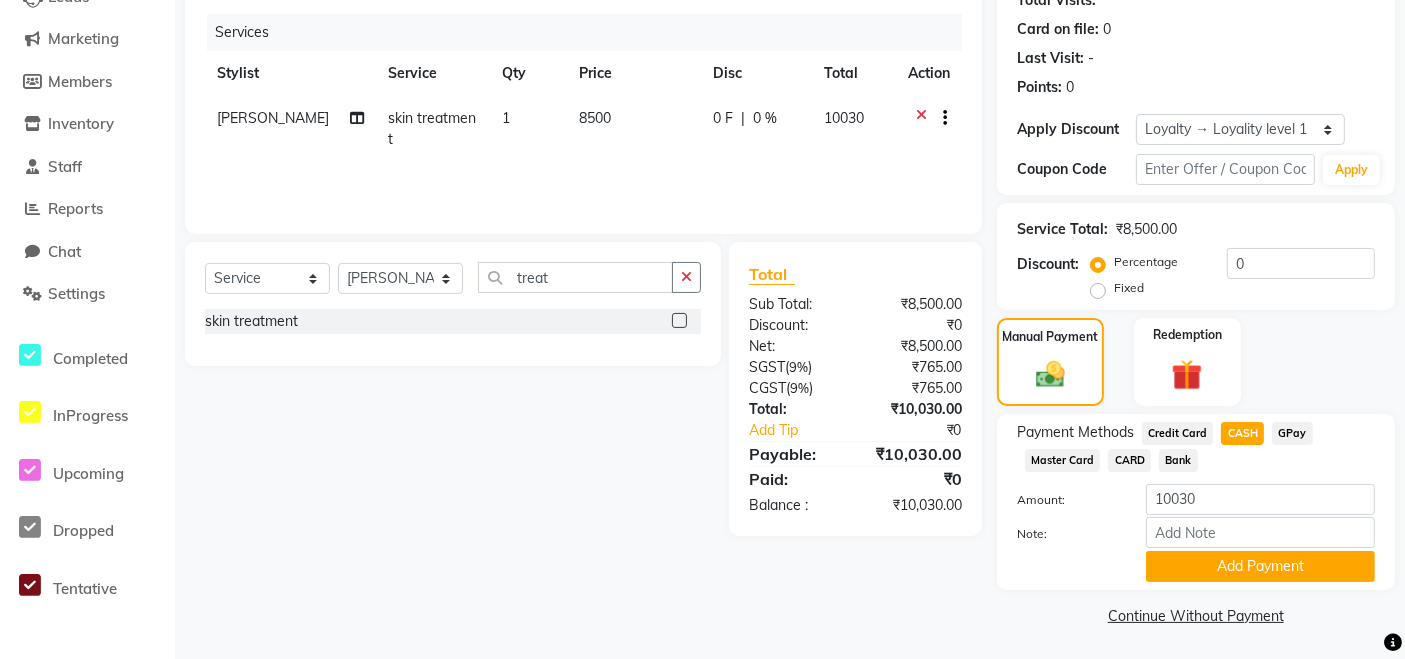 click on "Payment Methods  Credit Card   CASH   GPay   Master Card   CARD   Bank  Amount: 10030 Note: Add Payment" 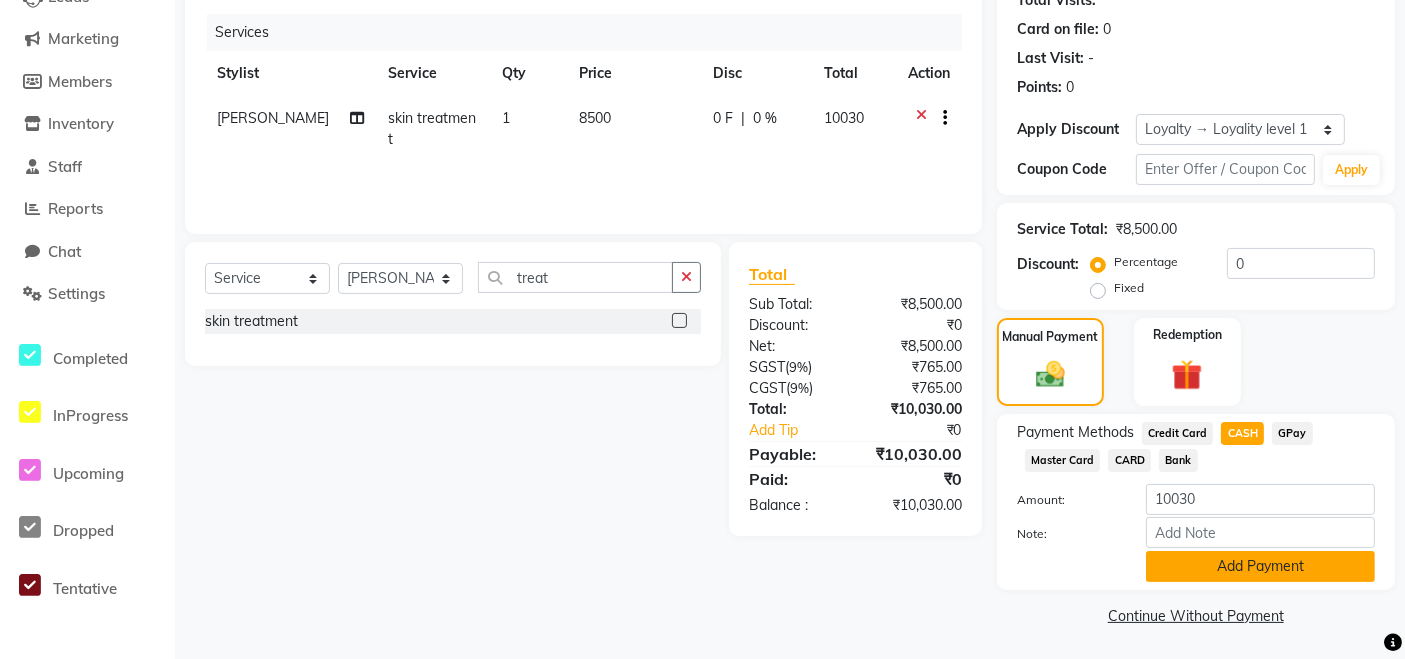 click on "Add Payment" 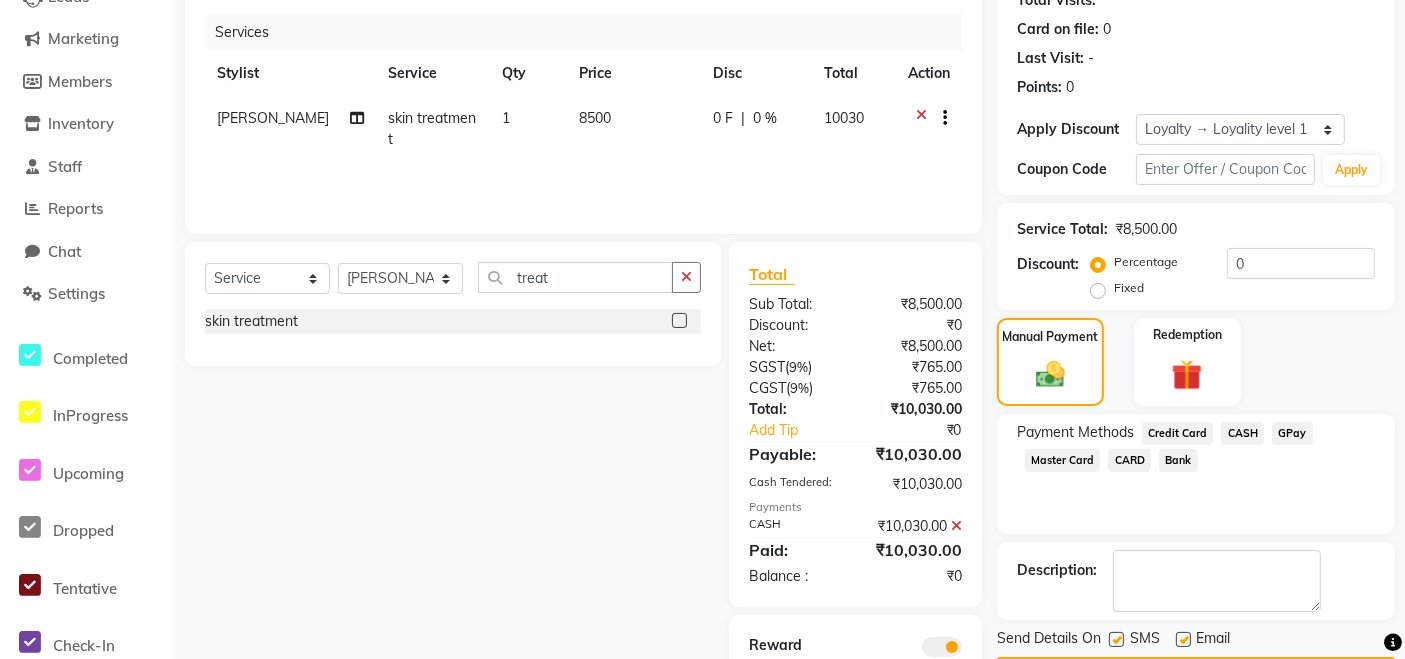 scroll, scrollTop: 371, scrollLeft: 0, axis: vertical 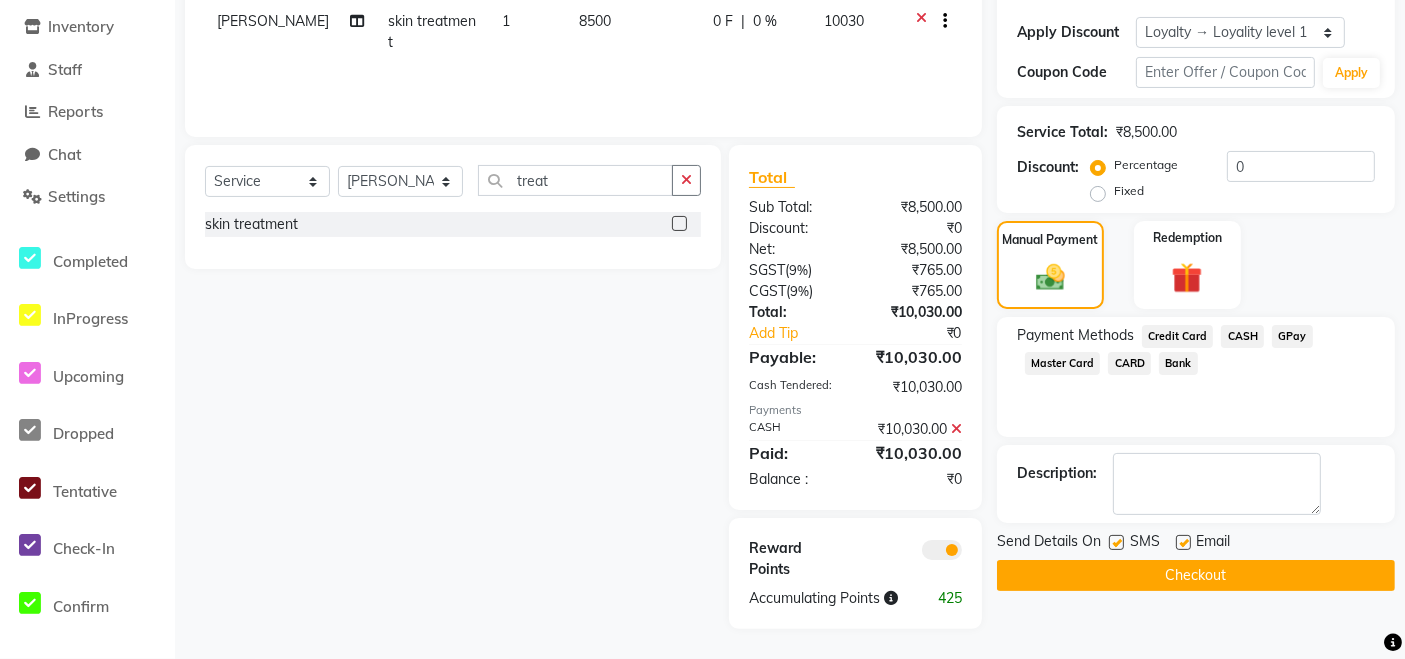 click on "Checkout" 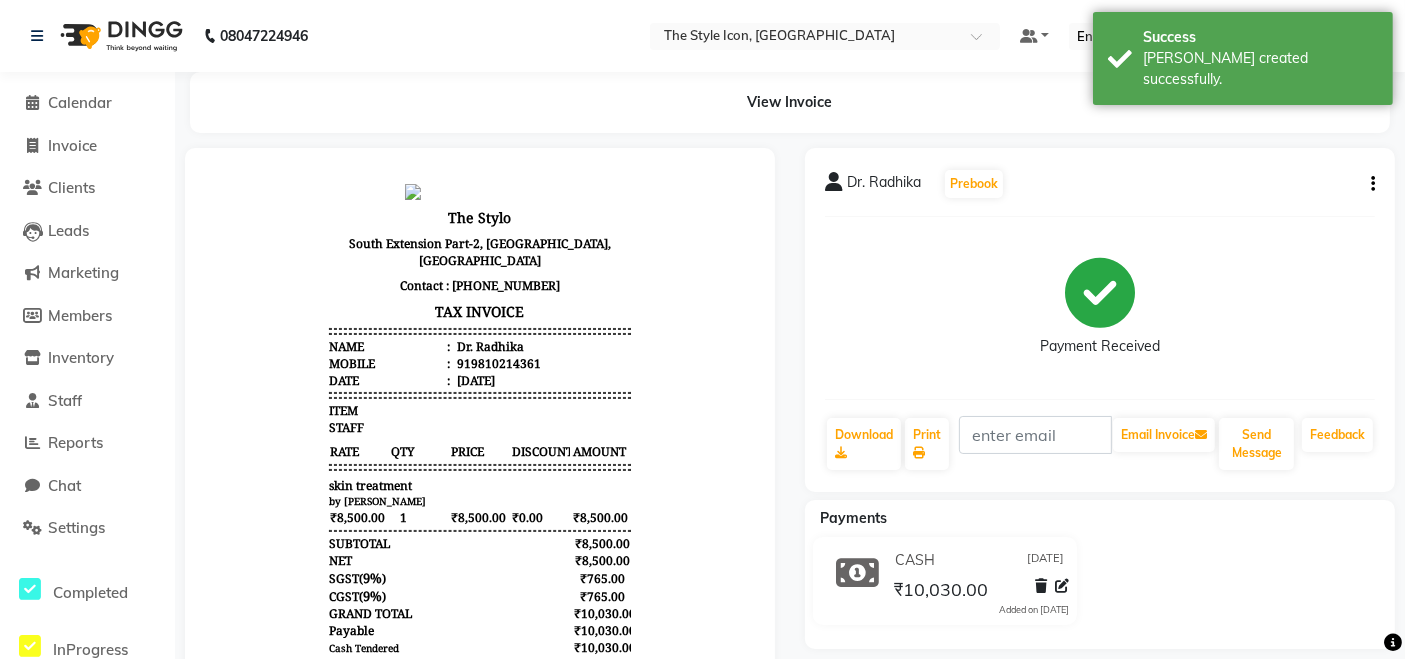 scroll, scrollTop: 0, scrollLeft: 0, axis: both 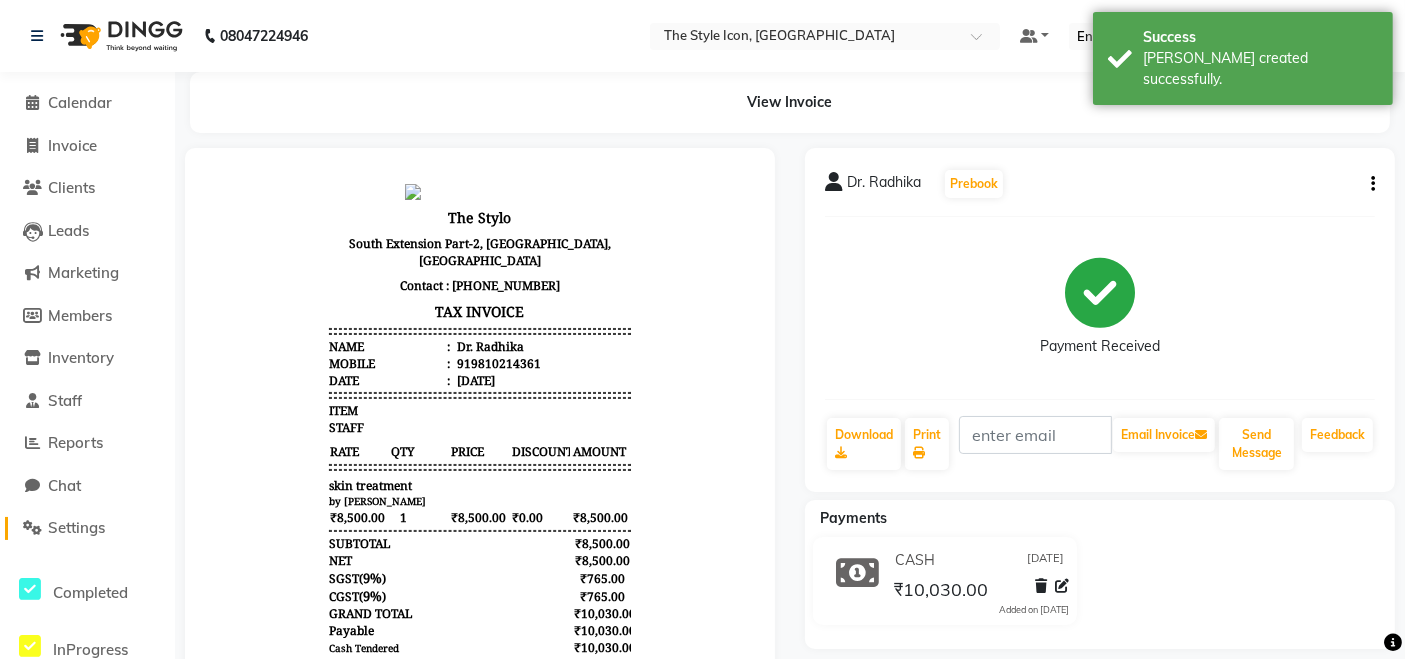 click 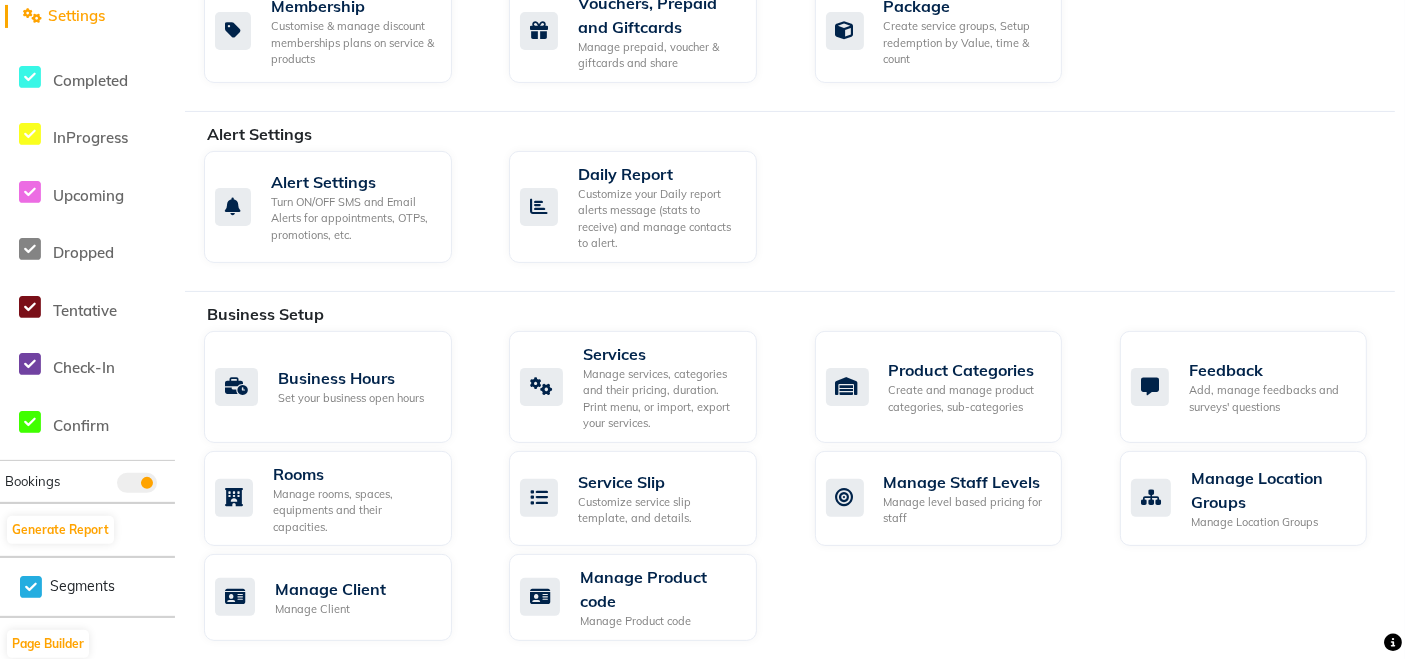 scroll, scrollTop: 802, scrollLeft: 0, axis: vertical 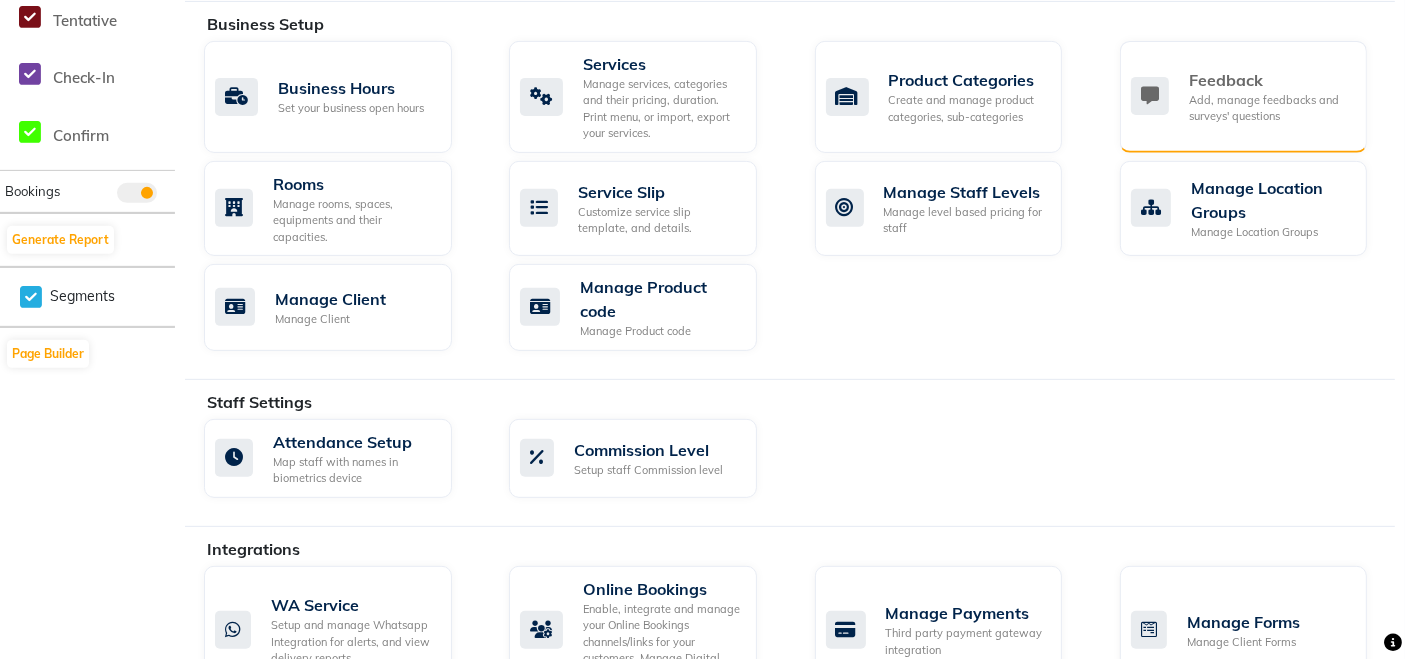 click on "Feedback" 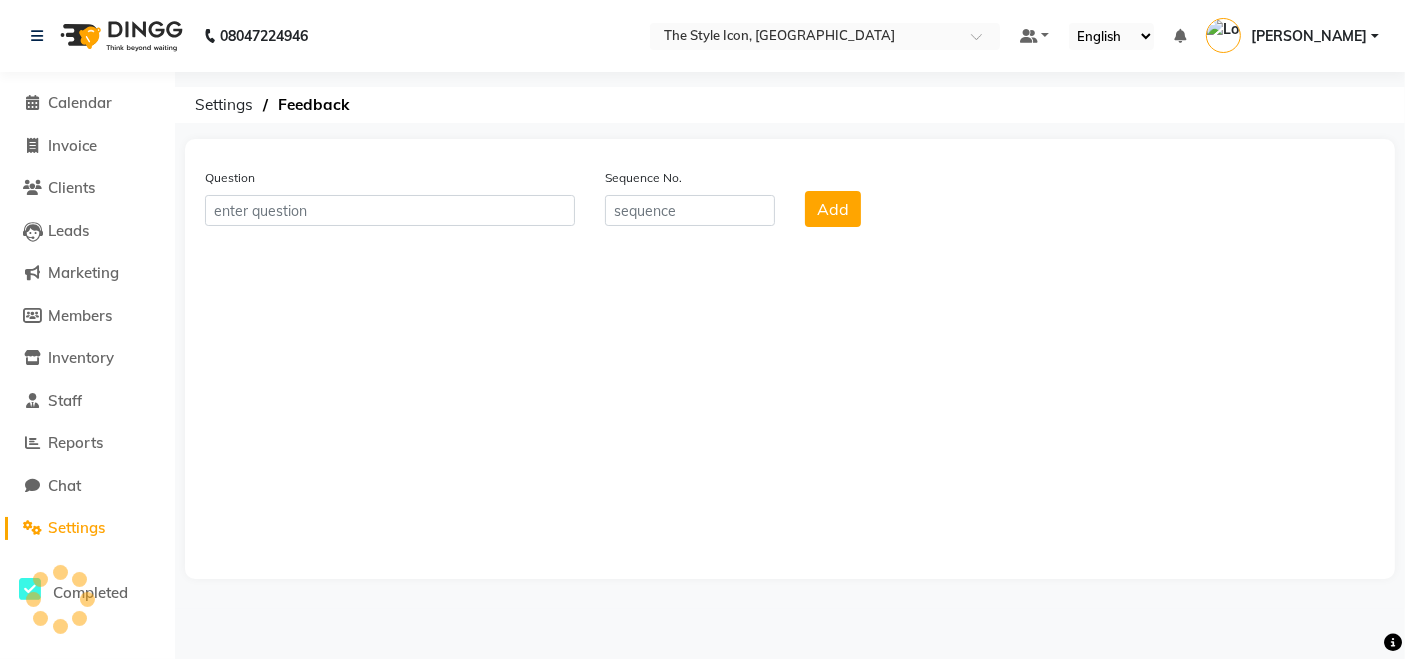 scroll, scrollTop: 0, scrollLeft: 0, axis: both 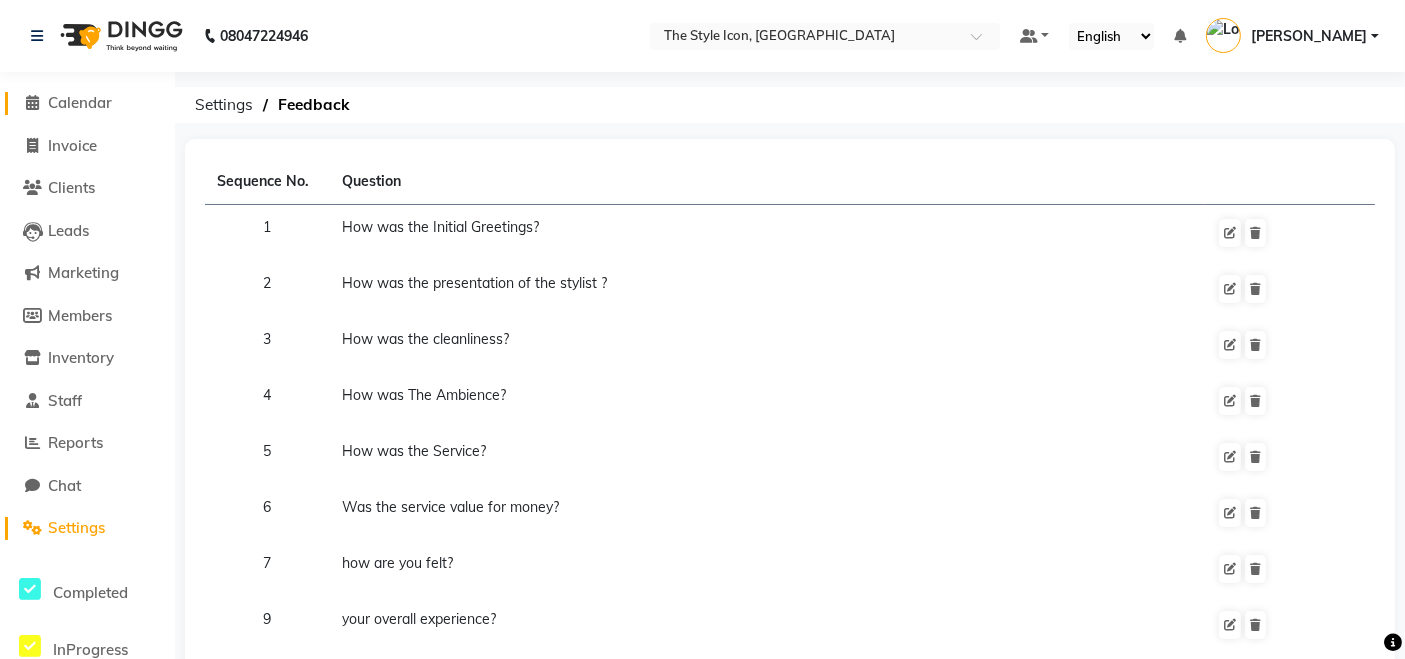click on "Calendar" 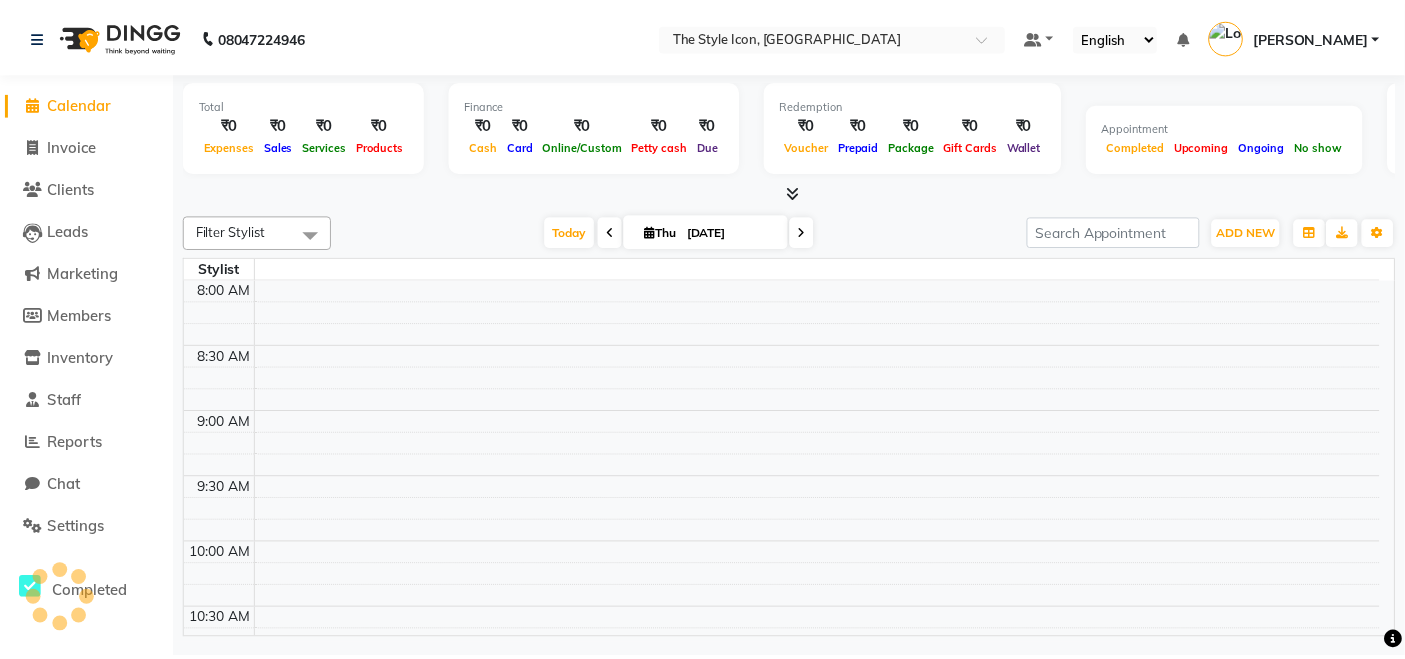 scroll, scrollTop: 0, scrollLeft: 0, axis: both 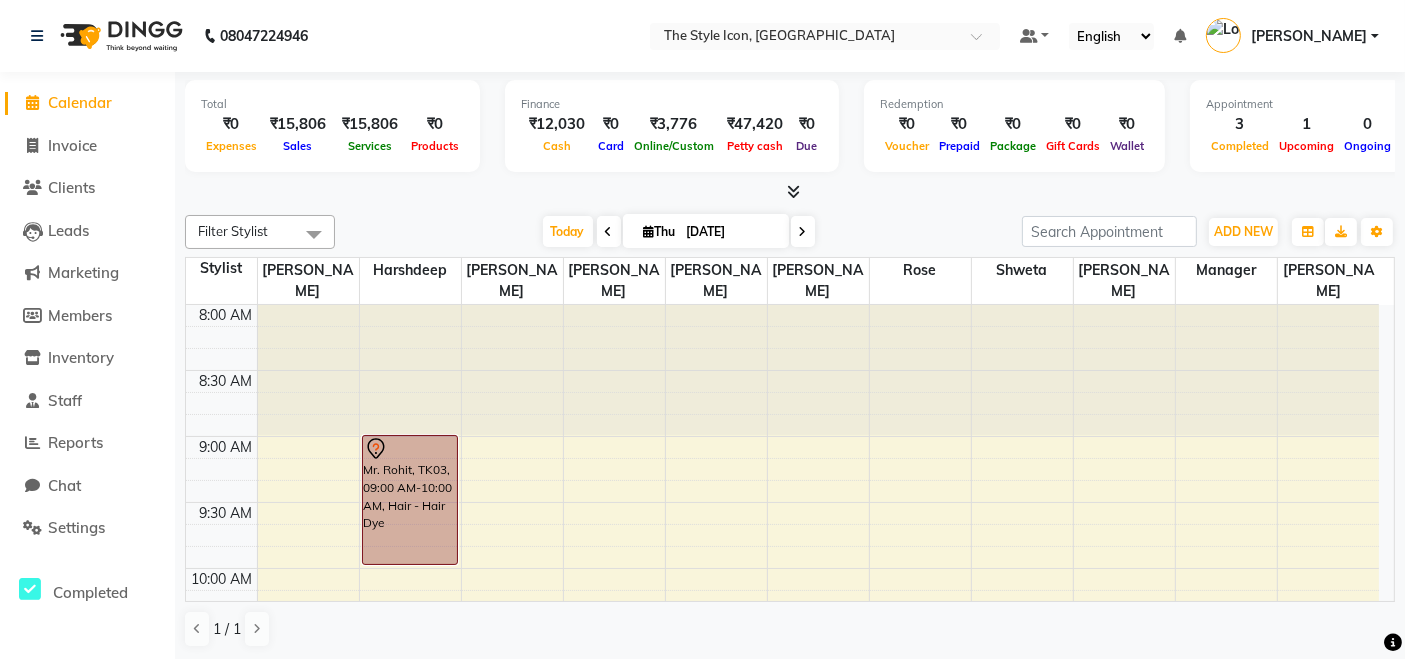 click on "Settings" 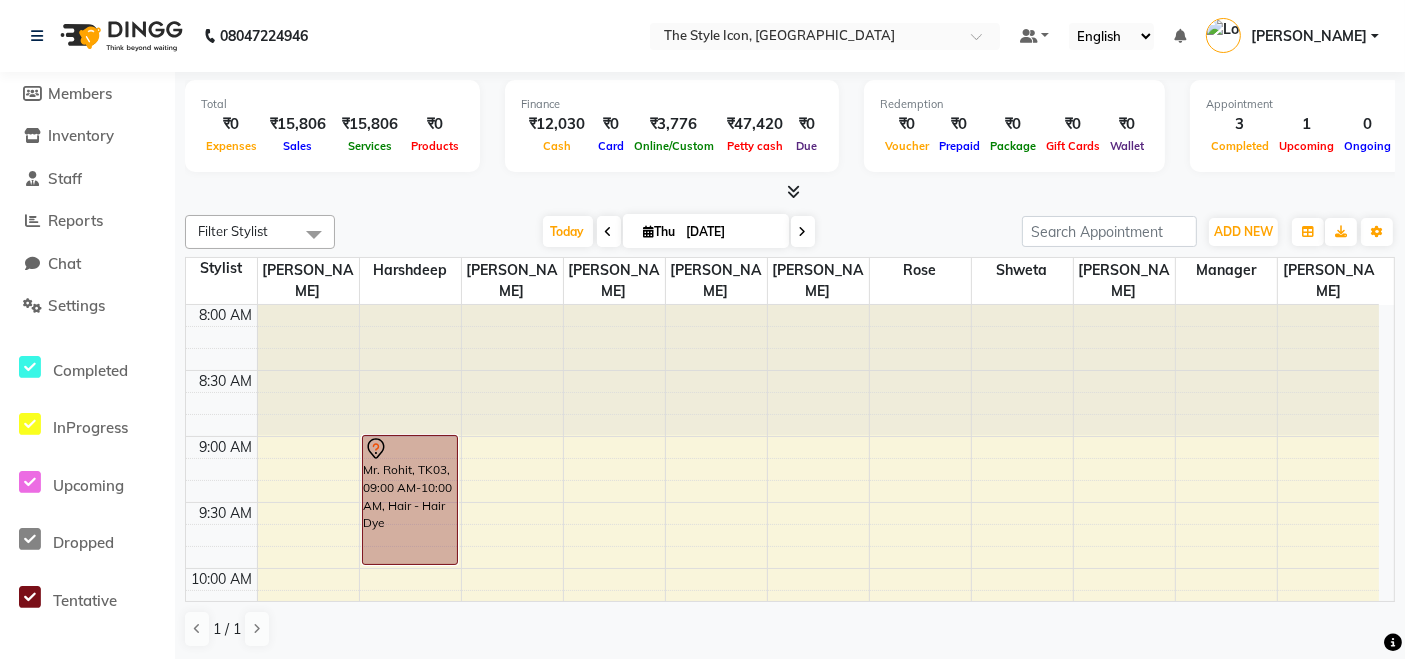 scroll, scrollTop: 311, scrollLeft: 0, axis: vertical 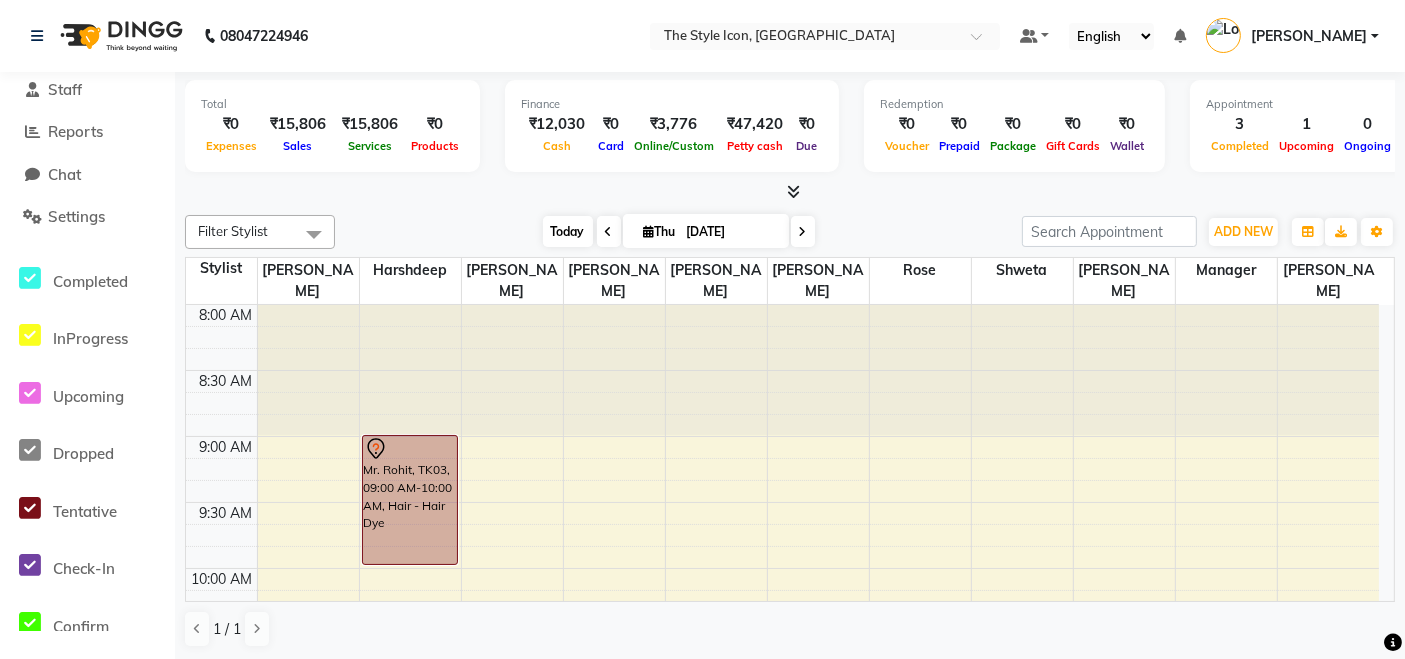 click on "Today" at bounding box center (568, 231) 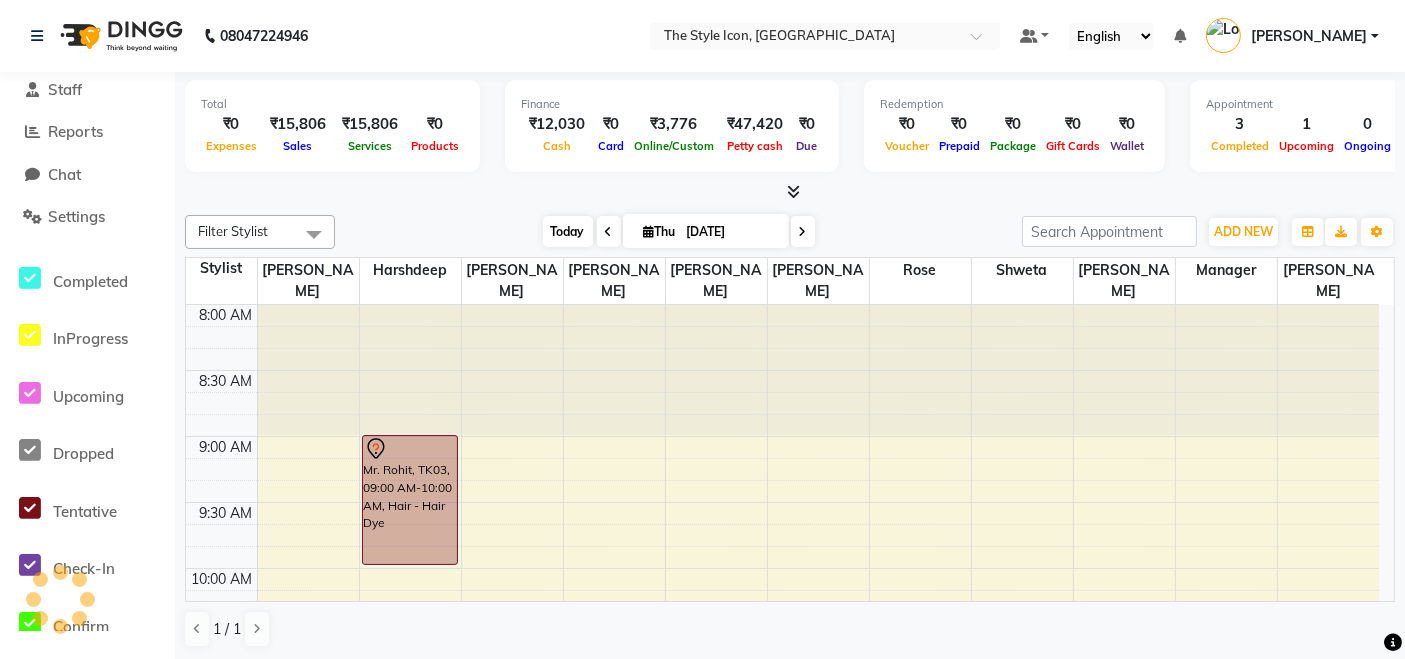 scroll, scrollTop: 1176, scrollLeft: 0, axis: vertical 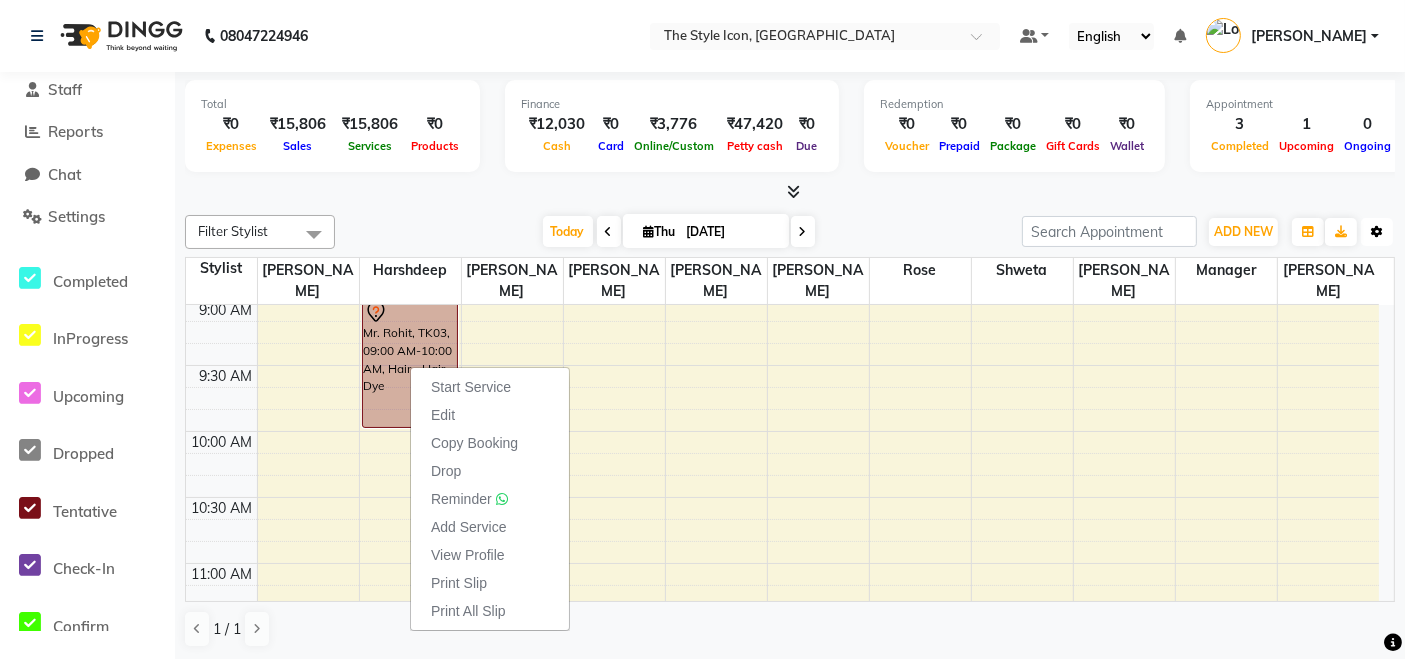 click at bounding box center (1377, 232) 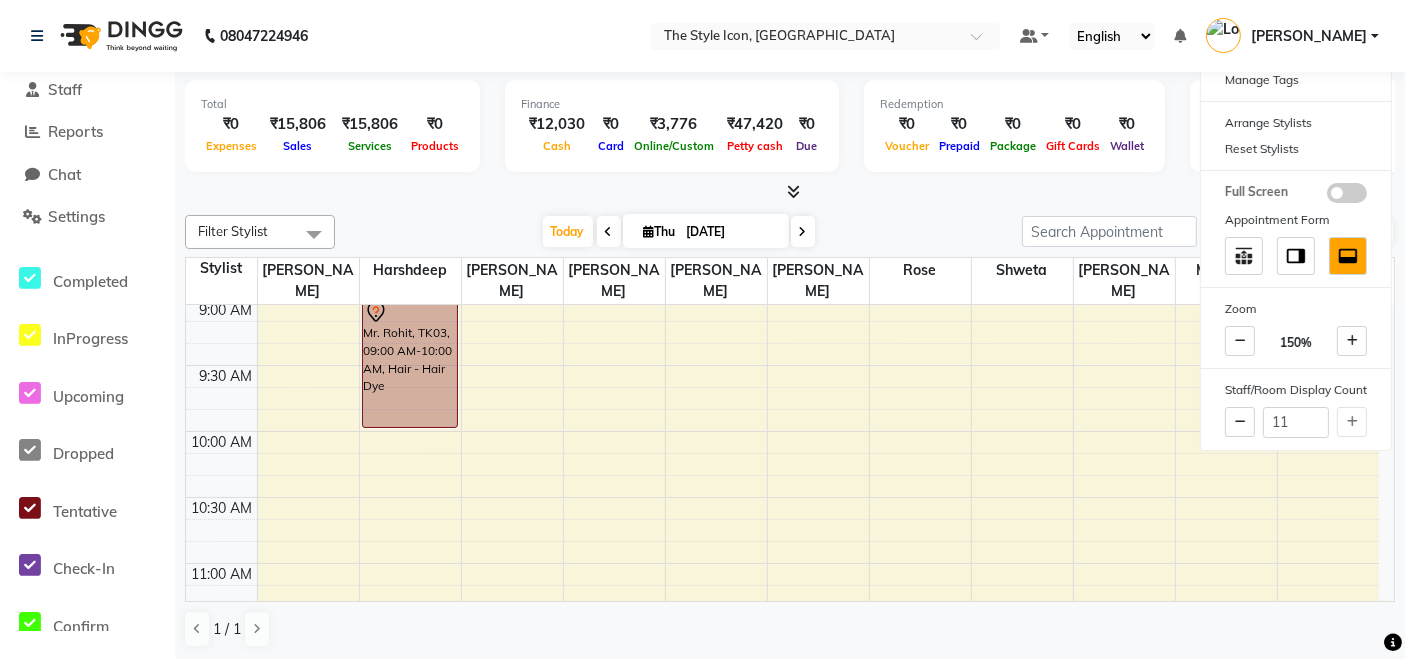 click at bounding box center (790, 192) 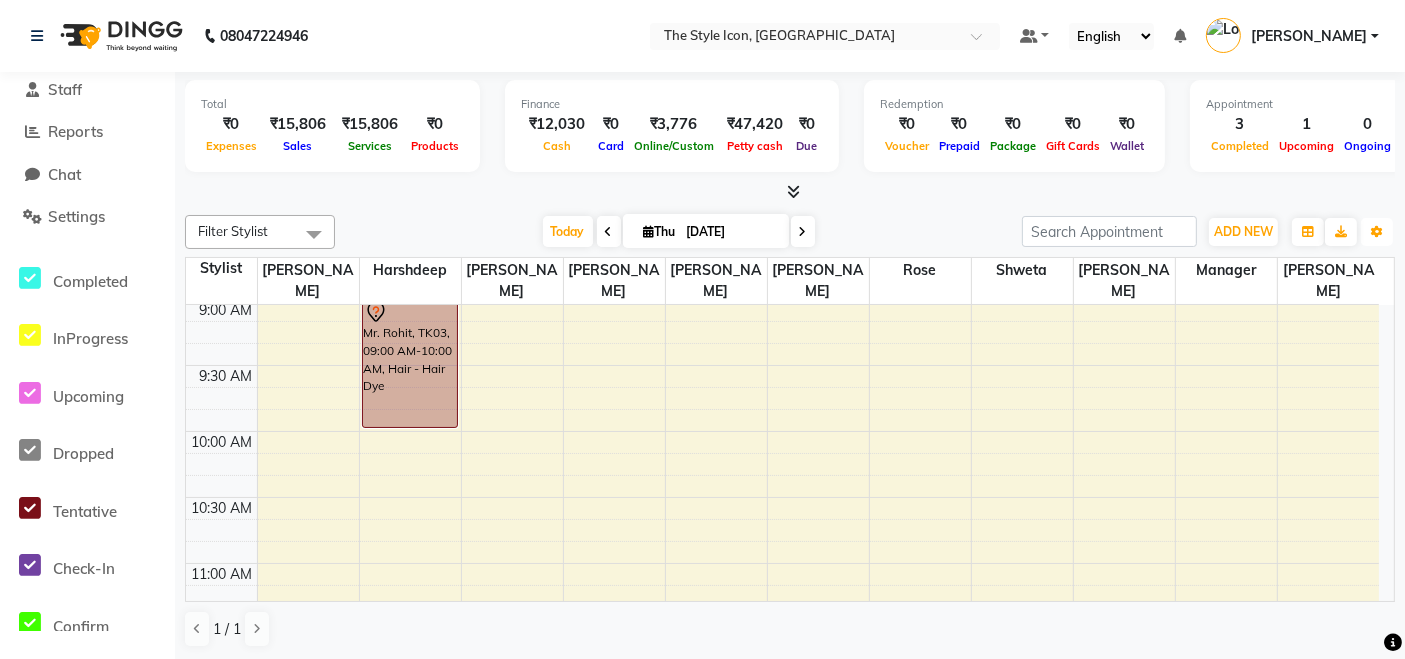 click on "Toggle Dropdown" at bounding box center (1377, 232) 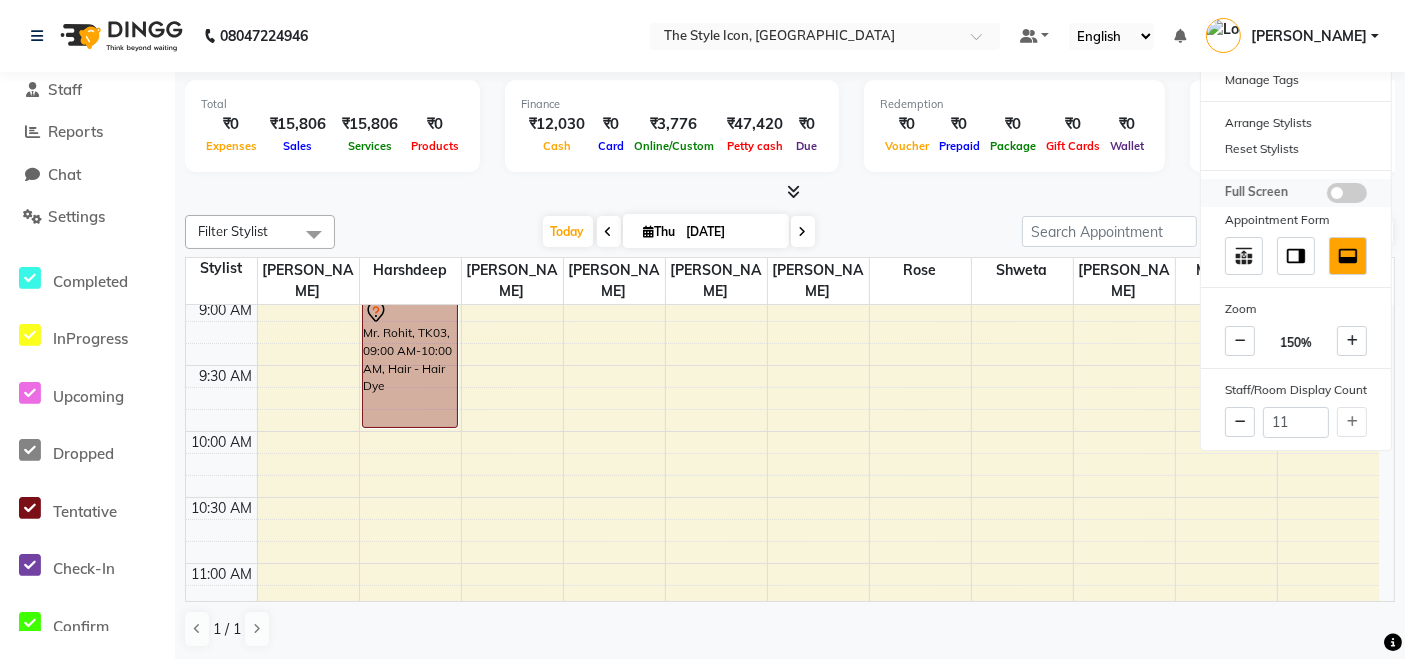click at bounding box center (1347, 193) 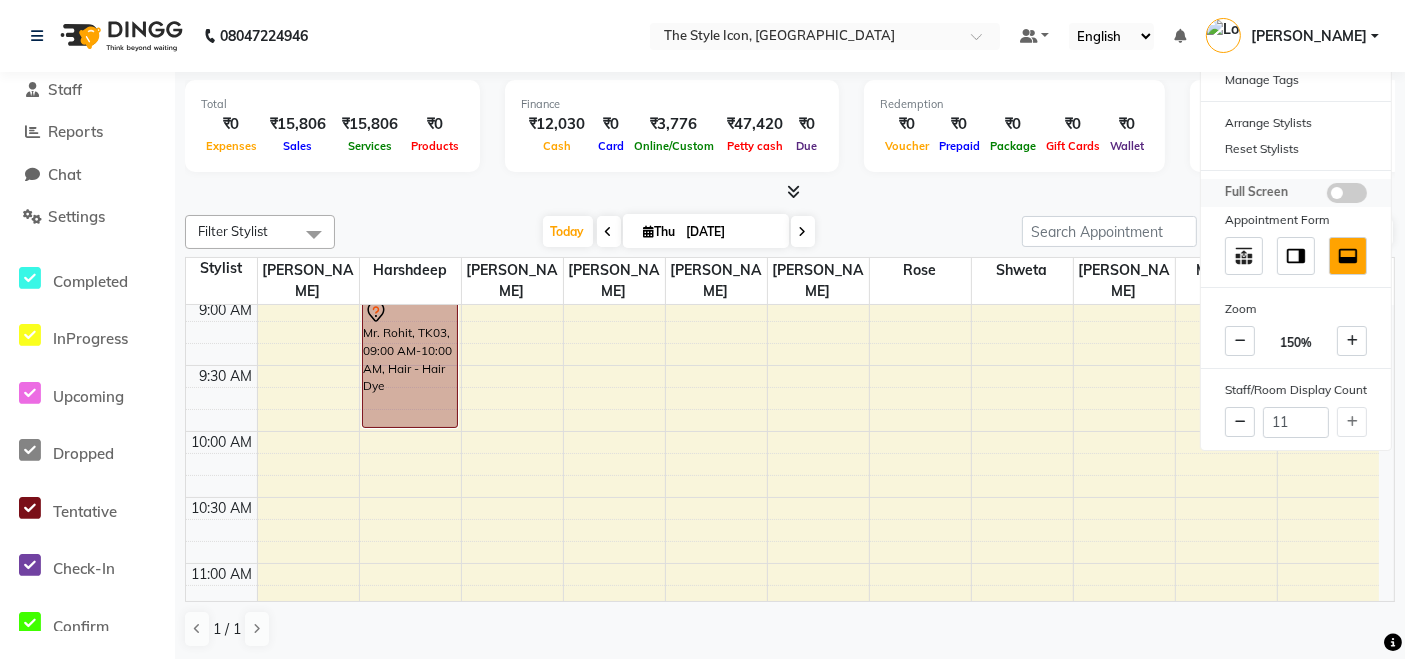click at bounding box center (1327, 196) 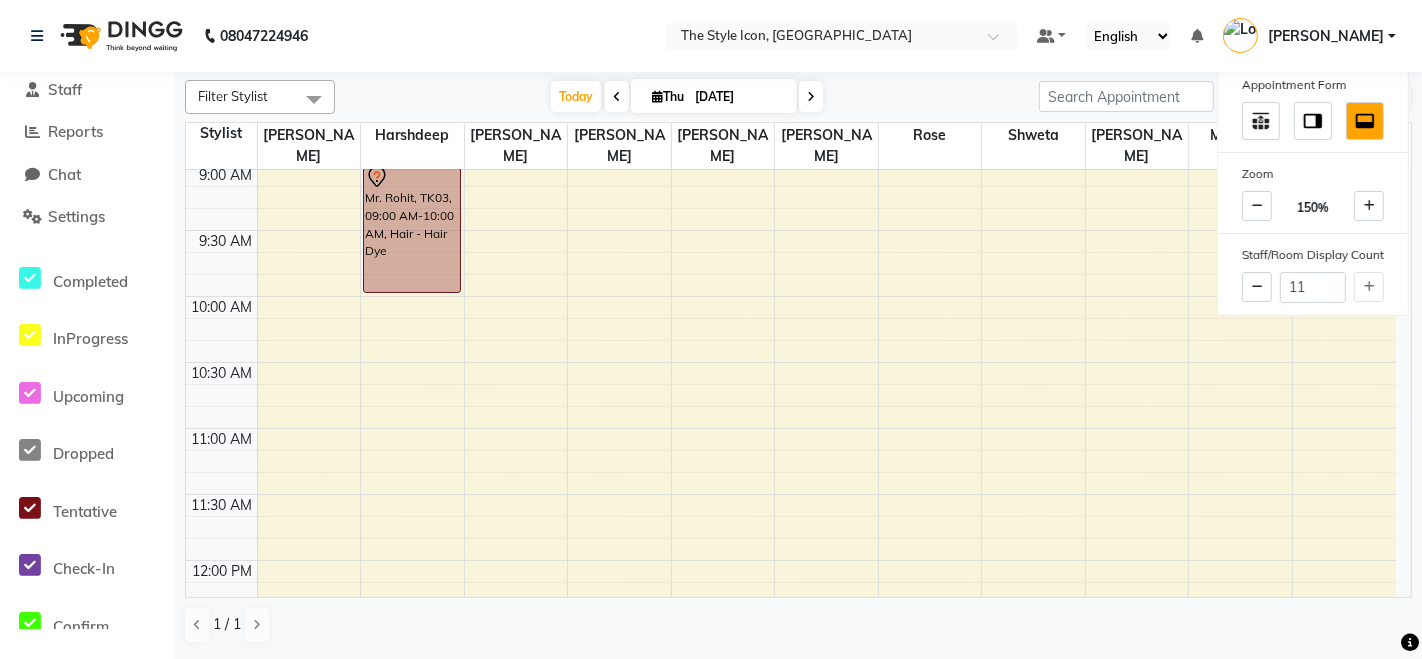 click on "[DATE]  [DATE]" at bounding box center (687, 97) 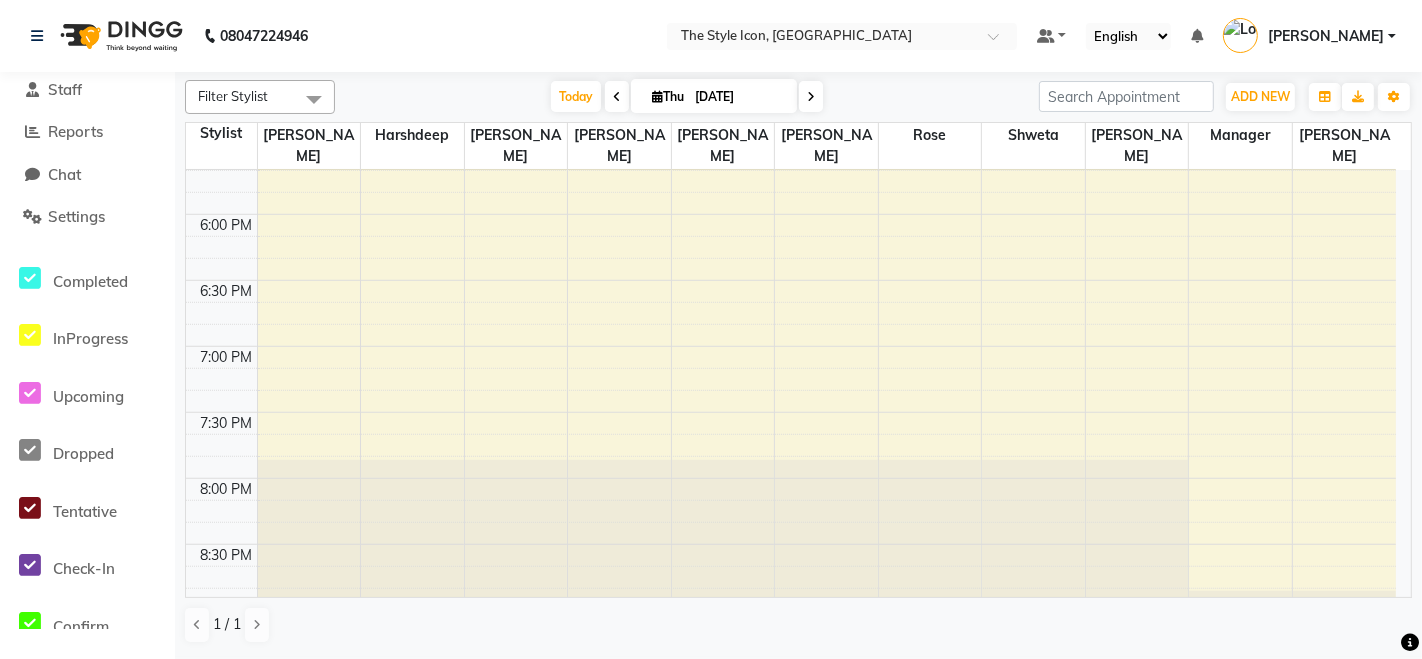 scroll, scrollTop: 137, scrollLeft: 0, axis: vertical 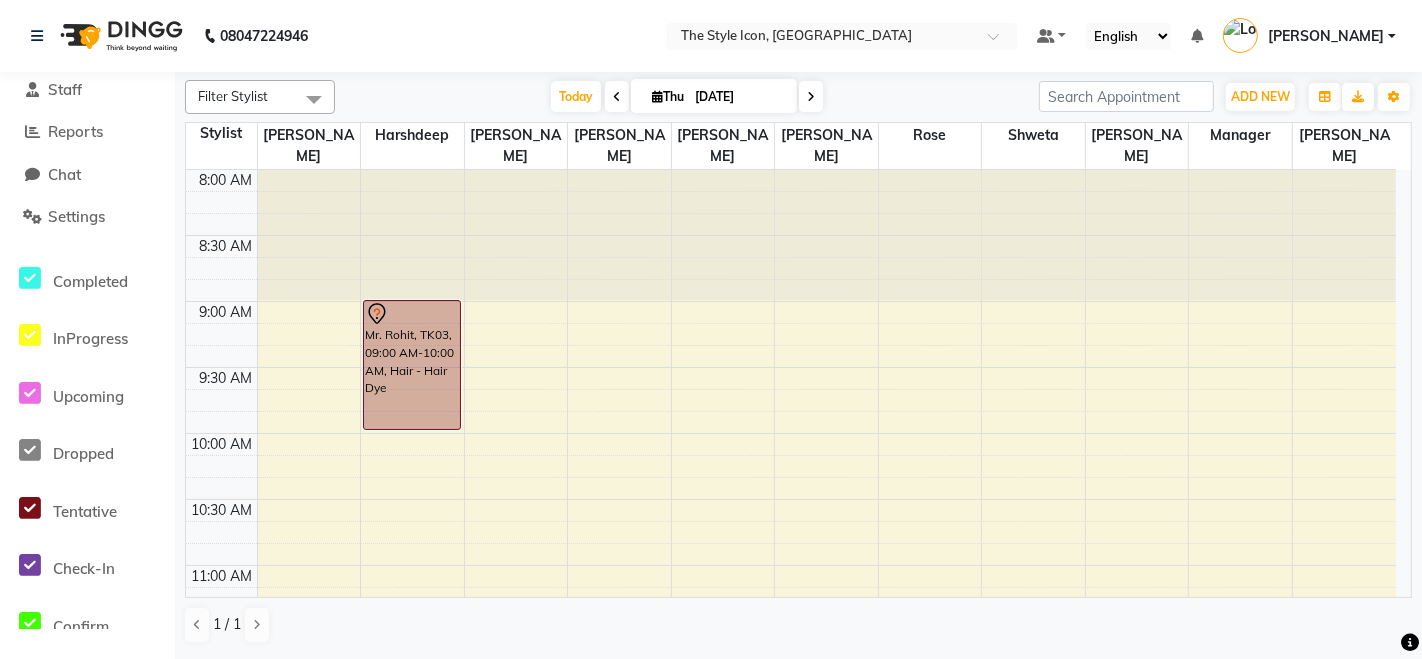 click on "8:00 AM 8:30 AM 9:00 AM 9:30 AM 10:00 AM 10:30 AM 11:00 AM 11:30 AM 12:00 PM 12:30 PM 1:00 PM 1:30 PM 2:00 PM 2:30 PM 3:00 PM 3:30 PM 4:00 PM 4:30 PM 5:00 PM 5:30 PM 6:00 PM 6:30 PM 7:00 PM 7:30 PM 8:00 PM 8:30 PM 9:00 PM 9:30 PM             Mr. Rohit, TK03, 09:00 AM-10:00 AM, Hair - Hair Dye     Mr. Rohit, TK01, 02:35 PM-04:35 PM, Hair - Hair Dye,VLCC Gold Facial     Dr. [PERSON_NAME], TK04, 04:35 PM-05:15 PM, skin treatment      Mr. Rohit, TK02, 02:50 PM-04:50 PM, VLCC Gold Facial,Jovesh Facial" at bounding box center [791, 1093] 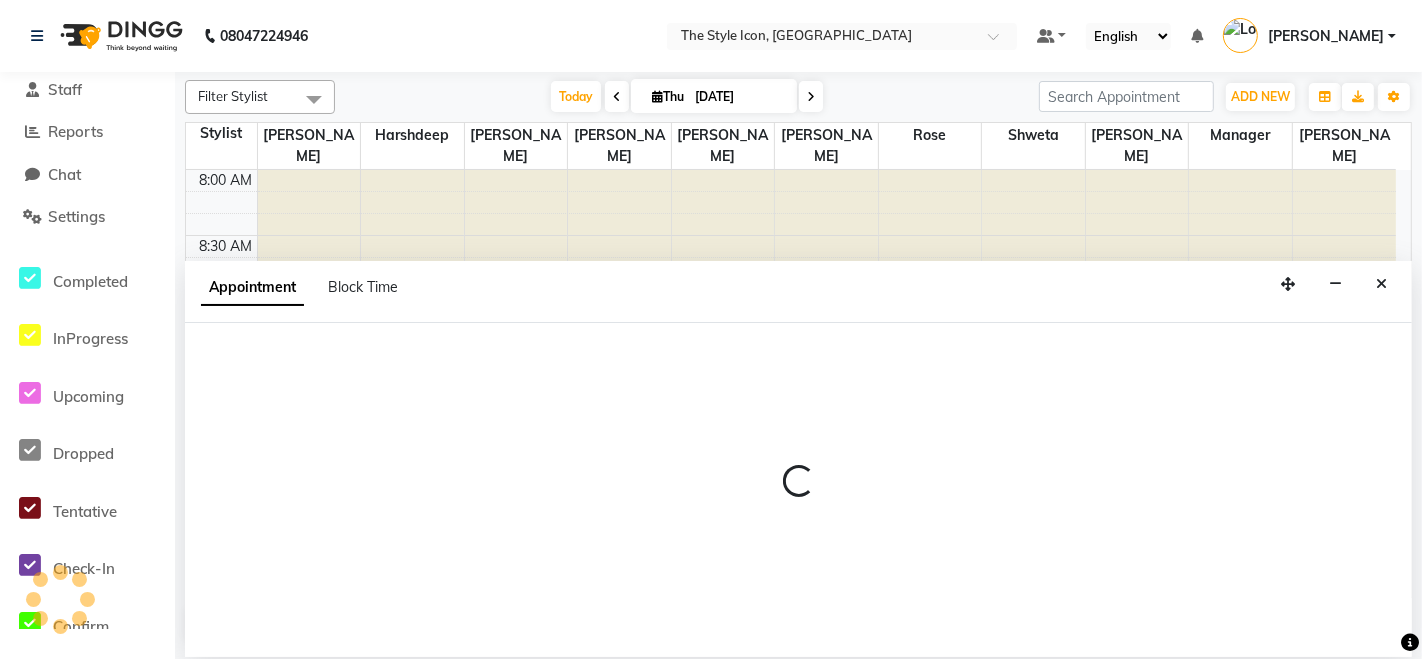 select on "41990" 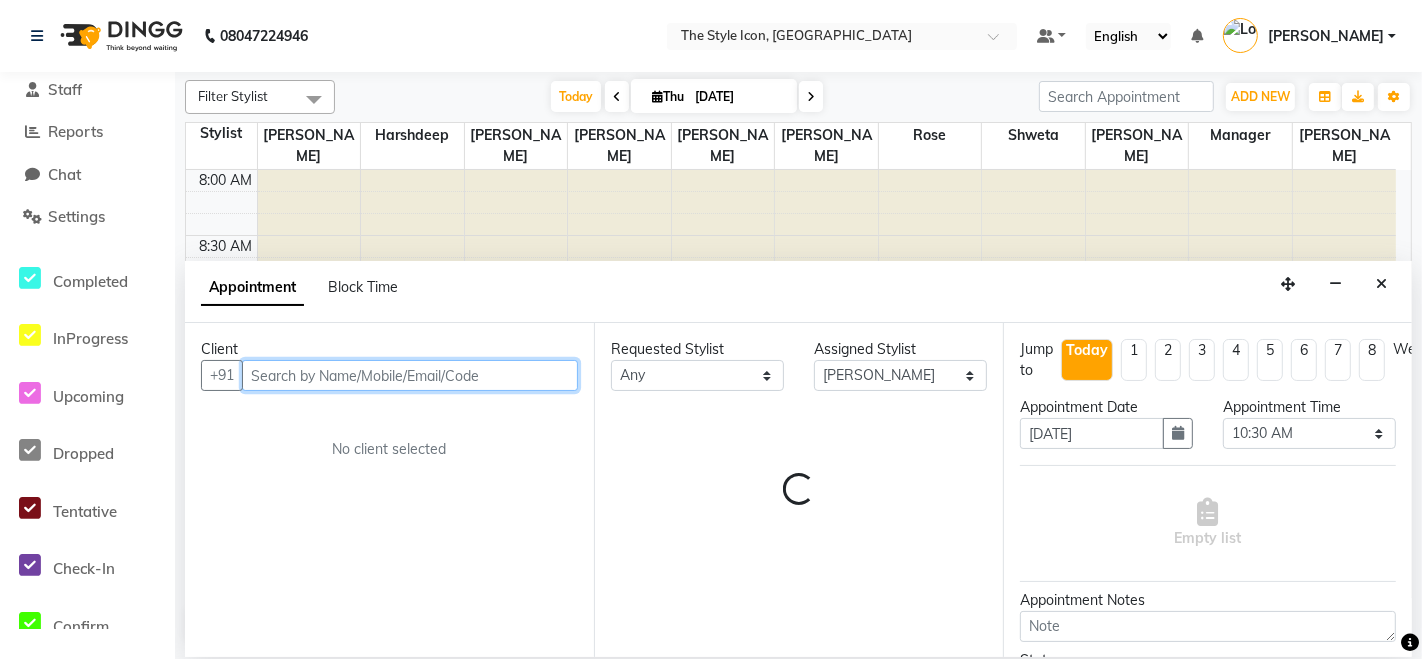scroll, scrollTop: 0, scrollLeft: 0, axis: both 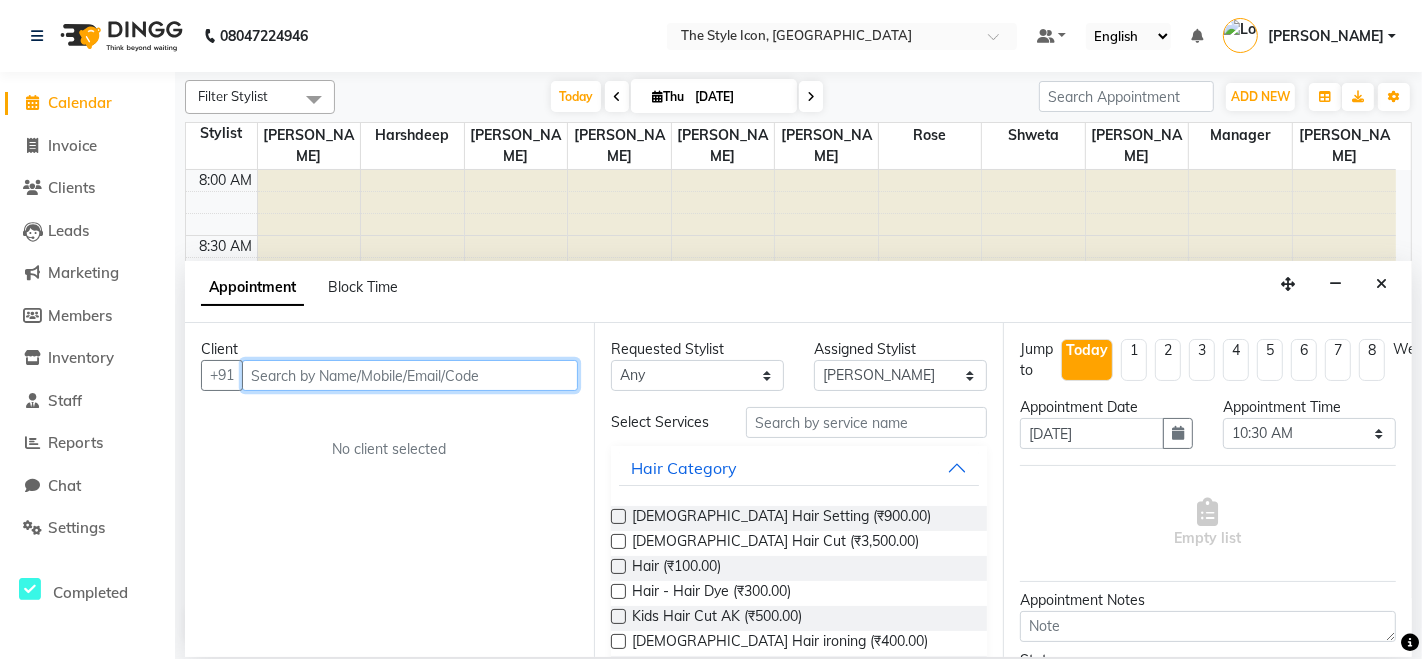 click at bounding box center (410, 375) 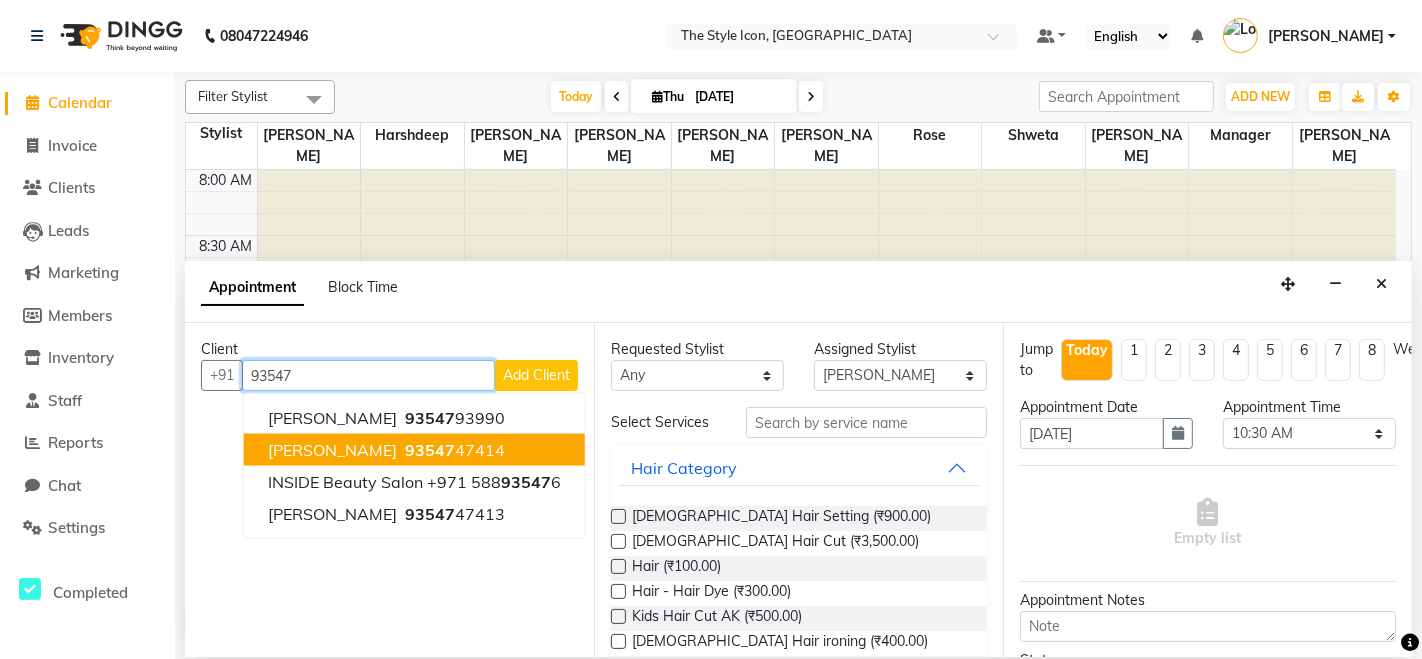 click on "[PERSON_NAME]   93547 47414" at bounding box center [414, 450] 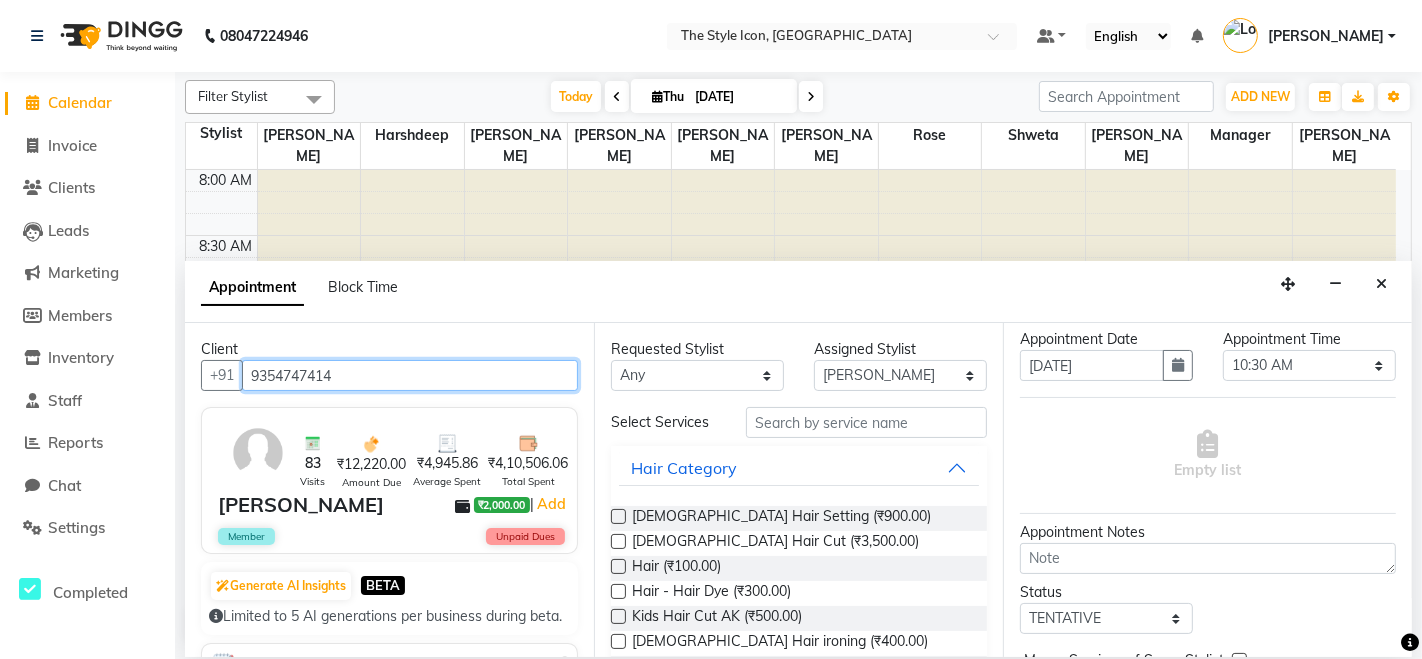 scroll, scrollTop: 72, scrollLeft: 0, axis: vertical 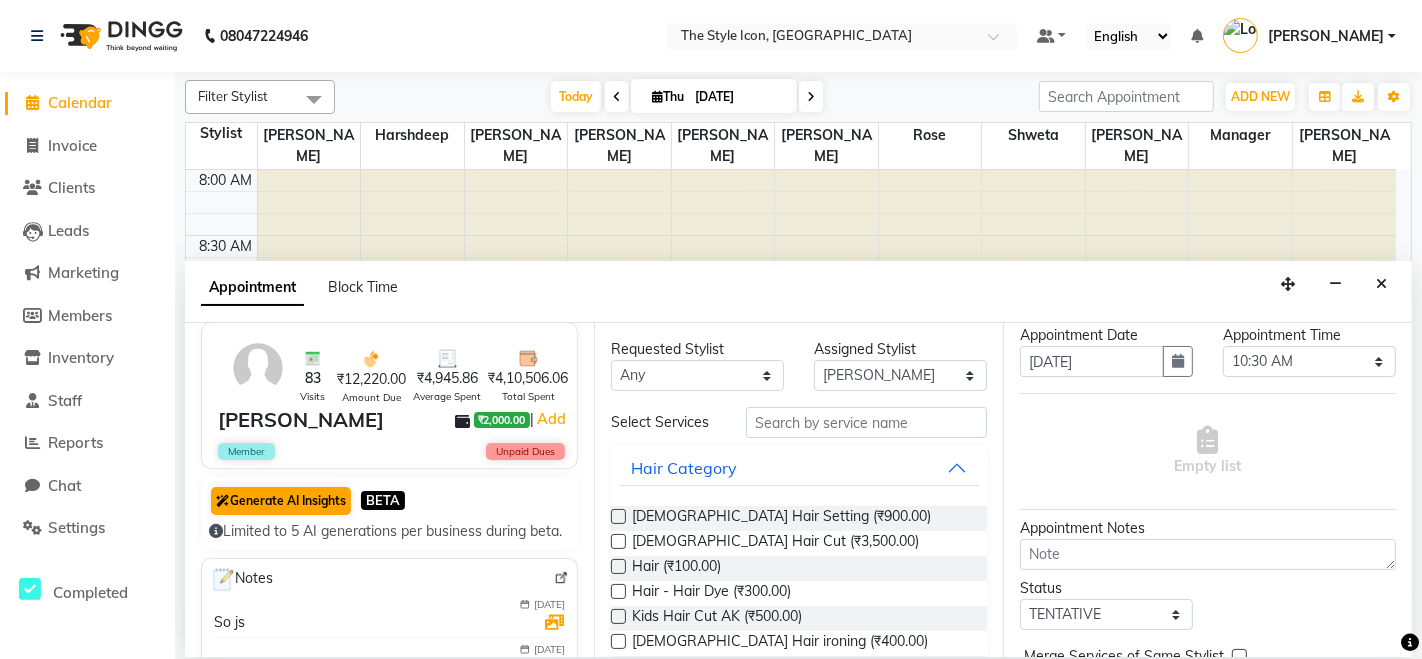 type on "9354747414" 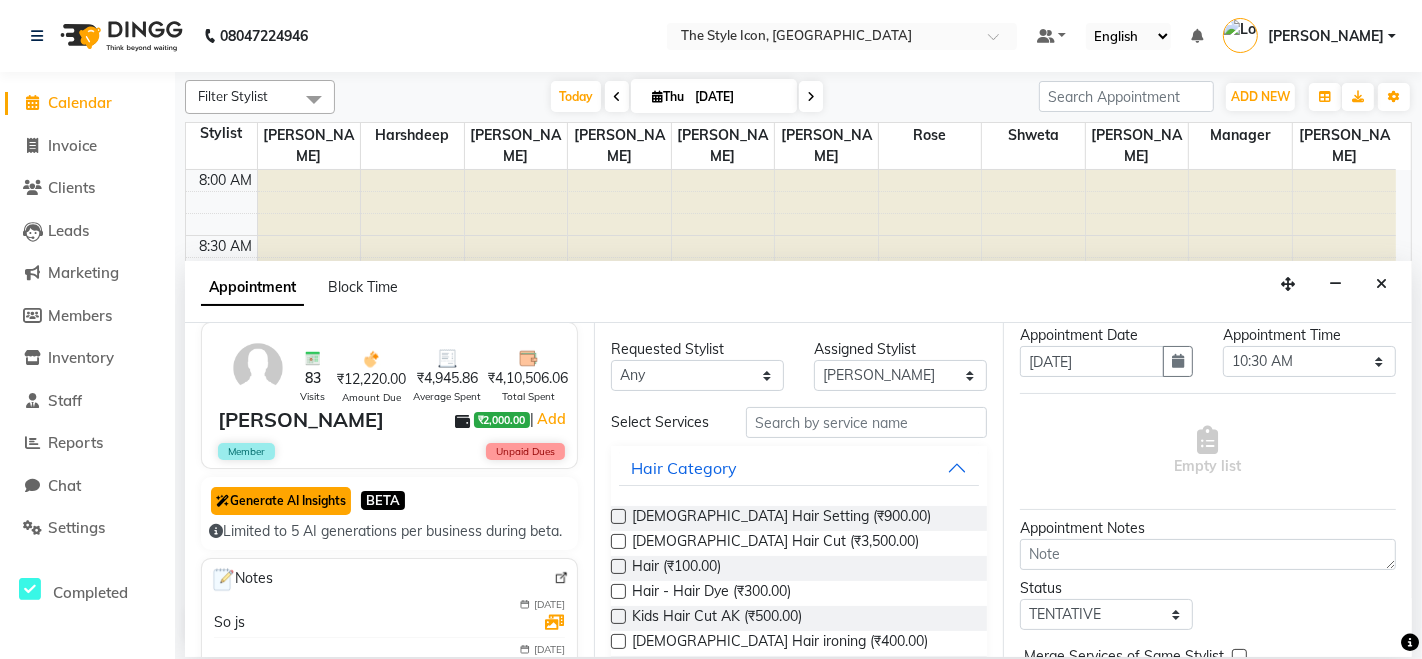click on "Generate AI Insights" at bounding box center (281, 501) 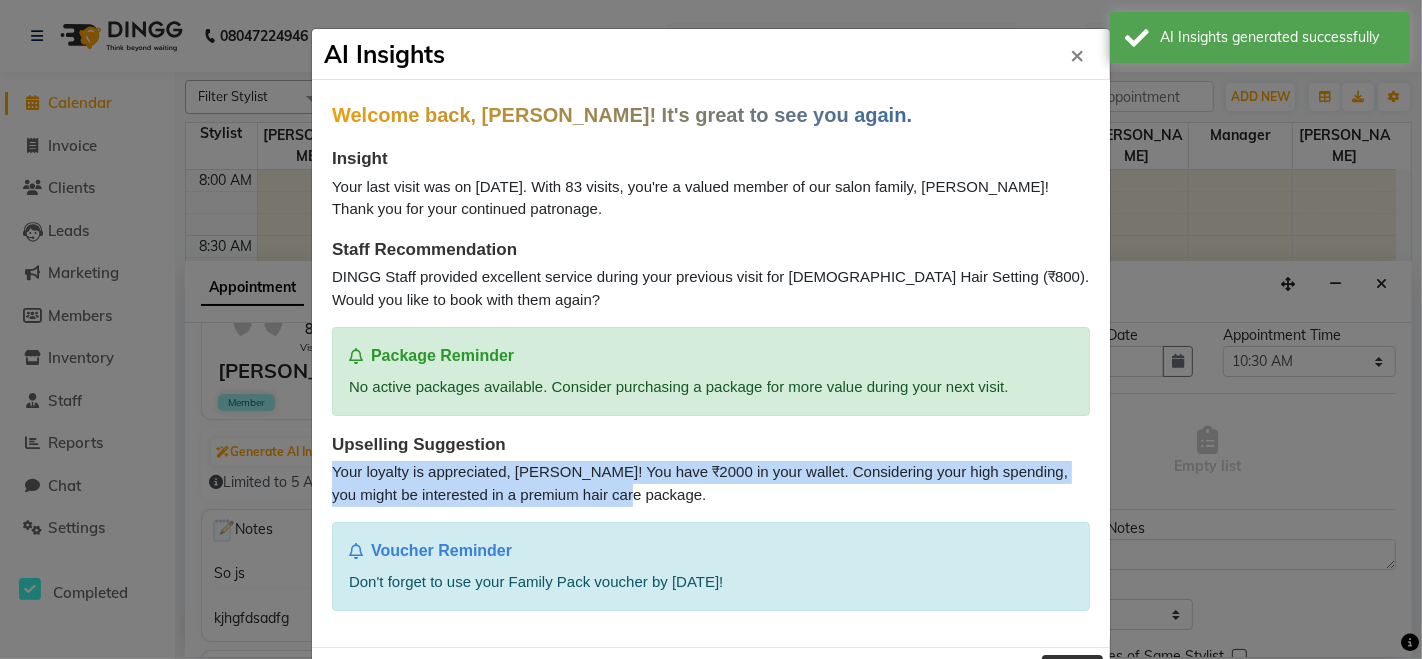 scroll, scrollTop: 140, scrollLeft: 0, axis: vertical 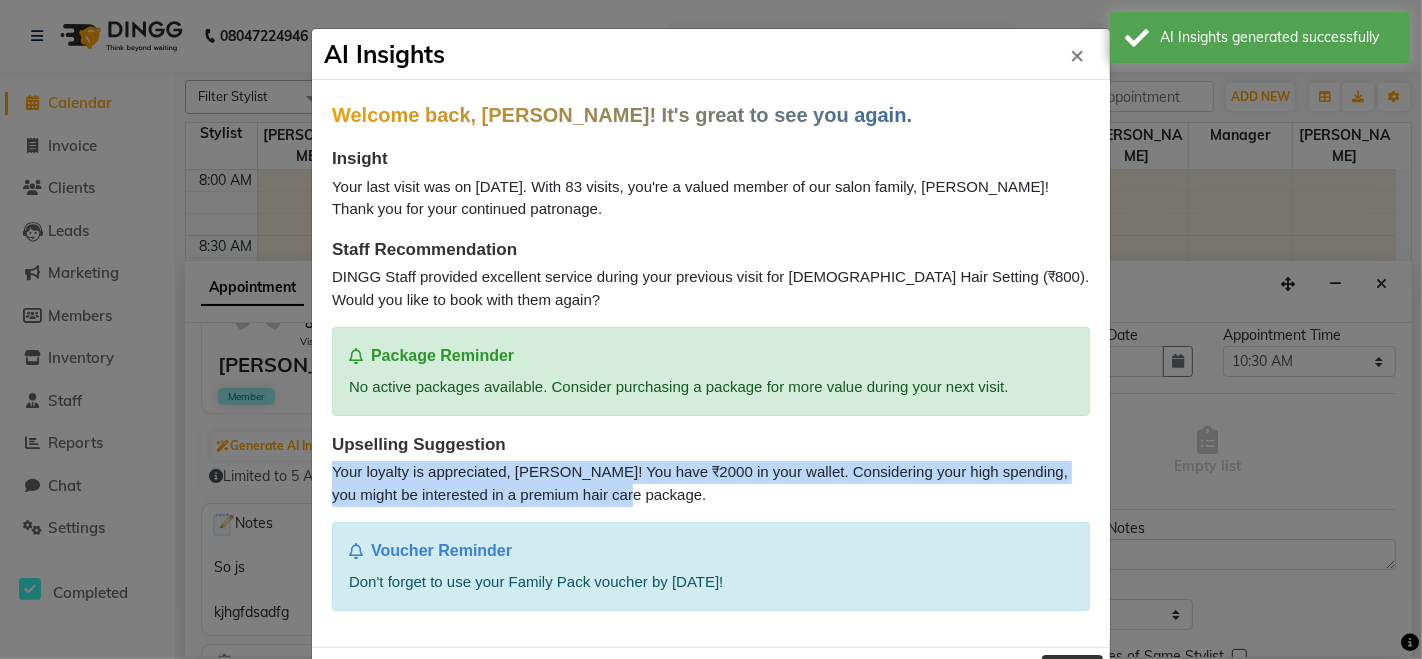 click on "Upselling Suggestion Your loyalty is appreciated, [PERSON_NAME]! You have ₹2000 in your wallet. Considering your high spending, you might be interested in a premium hair care package." 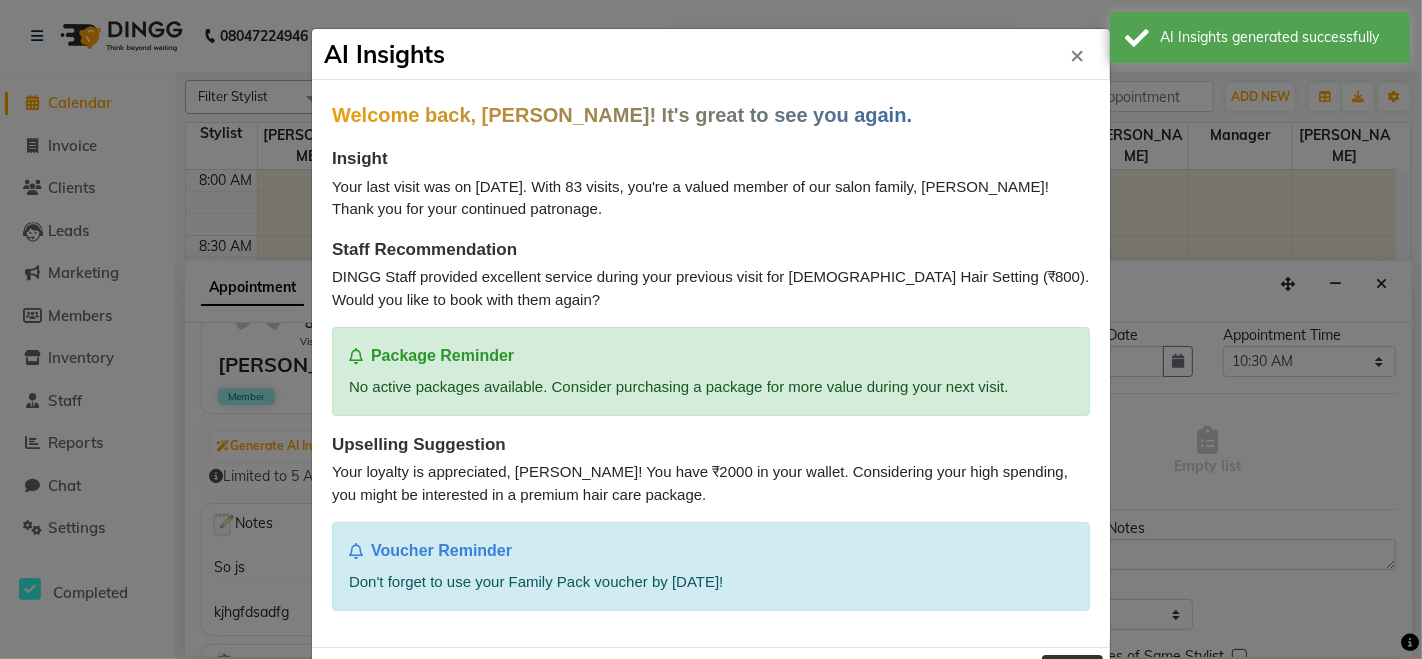 click on "Your last visit was on [DATE]. With 83 visits, you're a valued member of our salon family, [PERSON_NAME]! Thank you for your continued patronage." 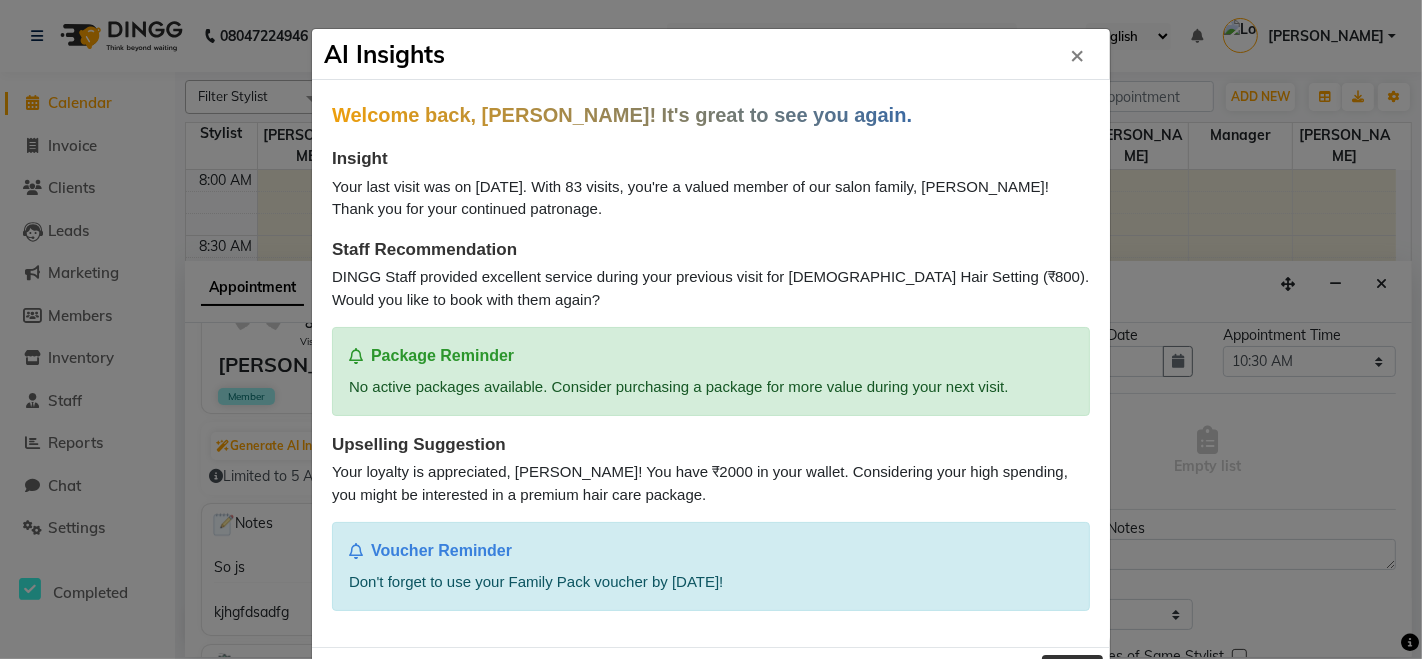 scroll, scrollTop: 62, scrollLeft: 0, axis: vertical 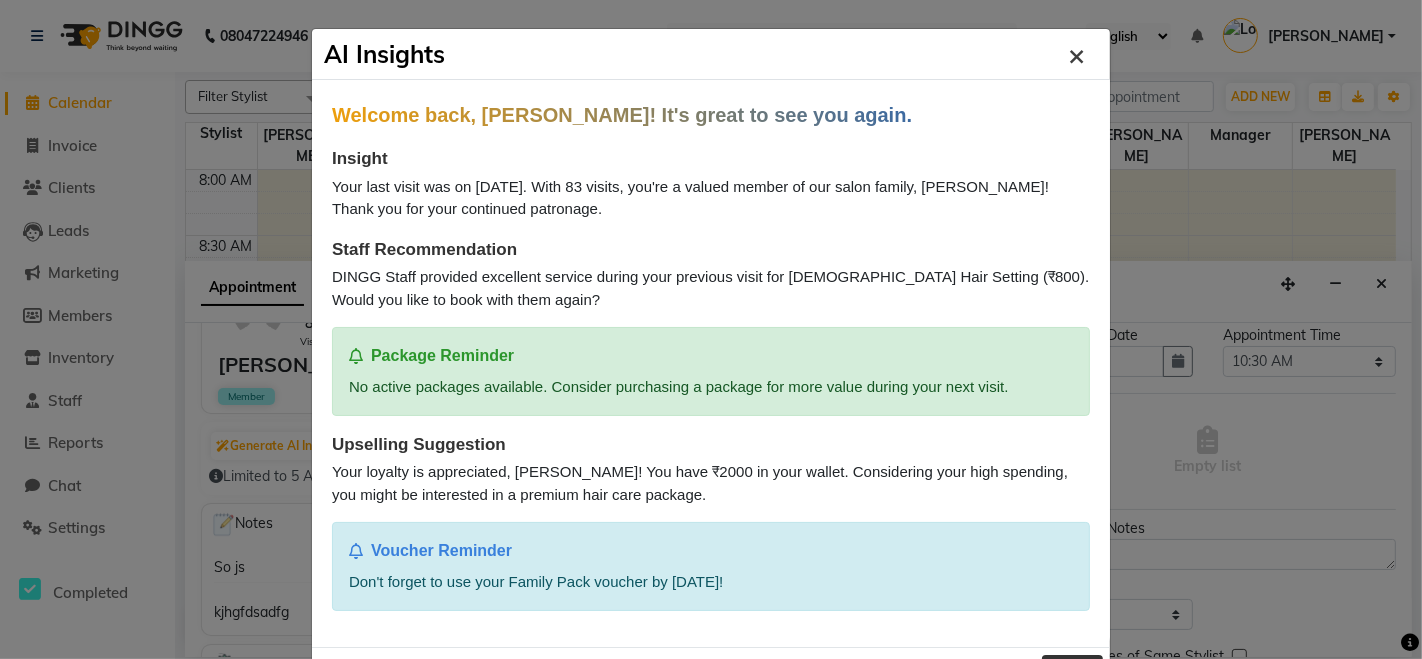 click on "×" 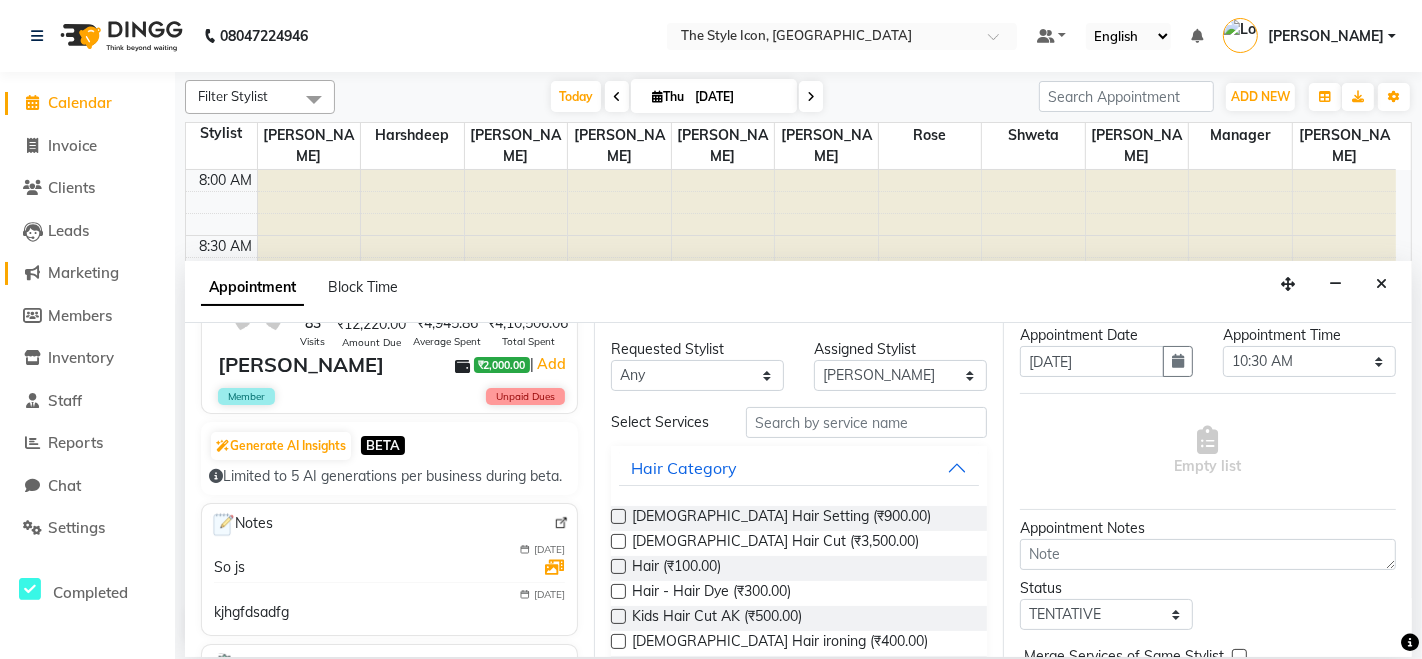 click 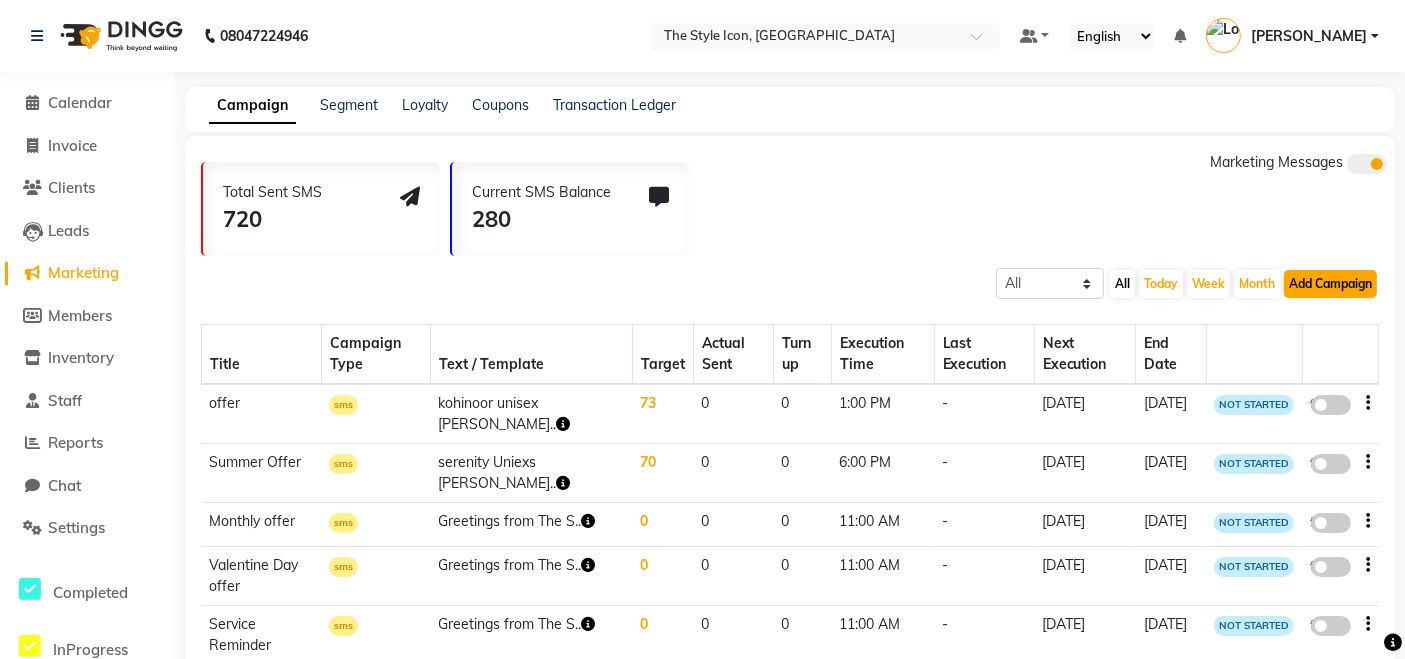 click on "Add Campaign" at bounding box center (1330, 284) 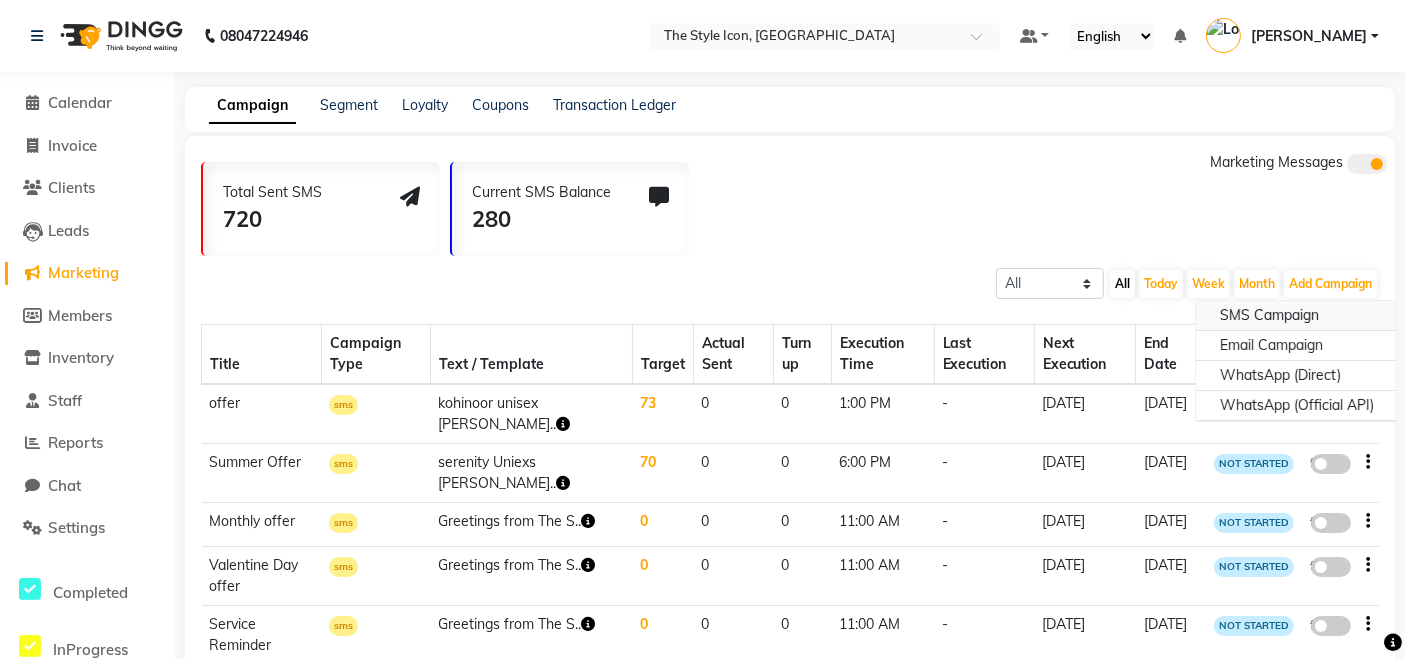 click on "SMS Campaign" 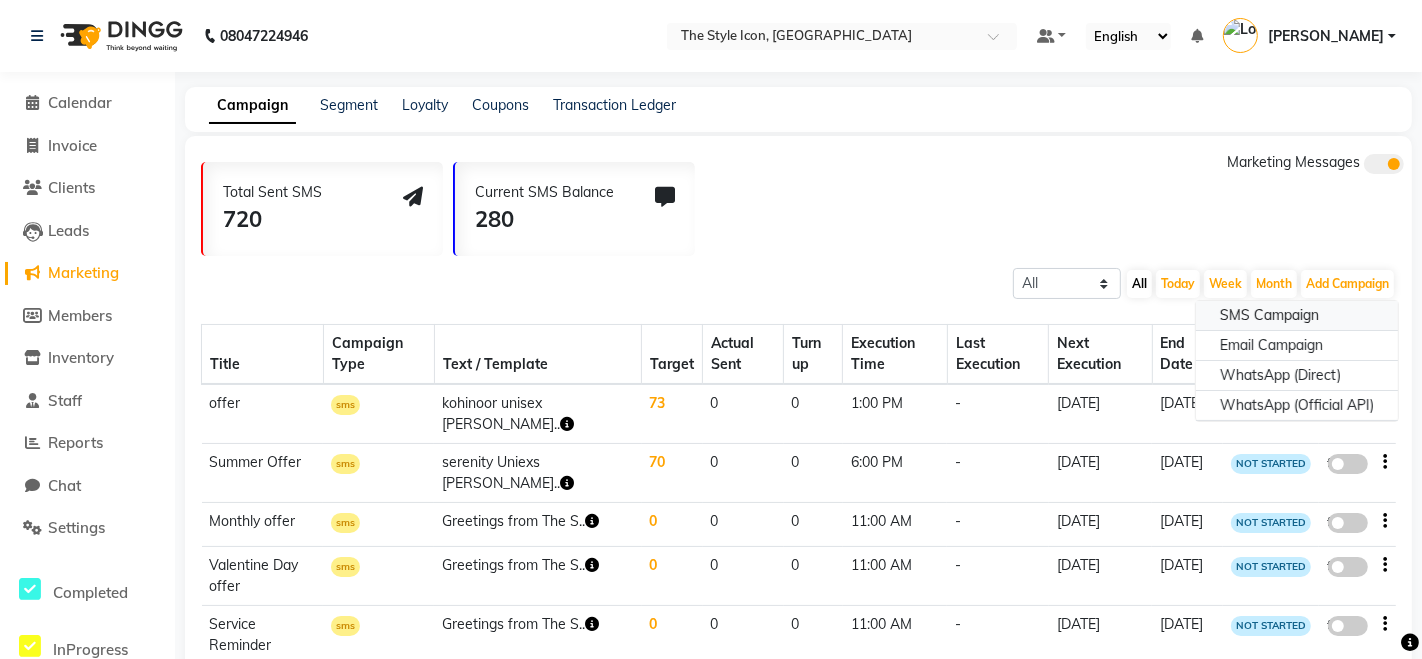 select on "2" 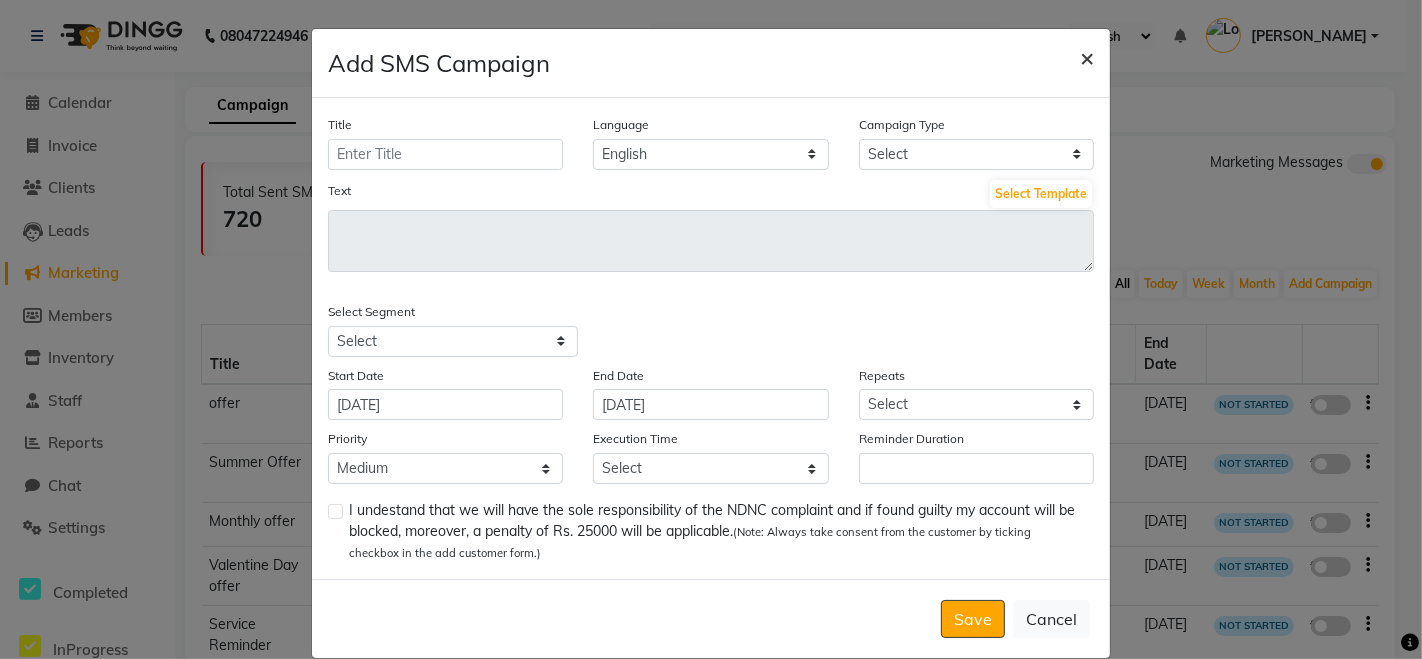 click on "×" 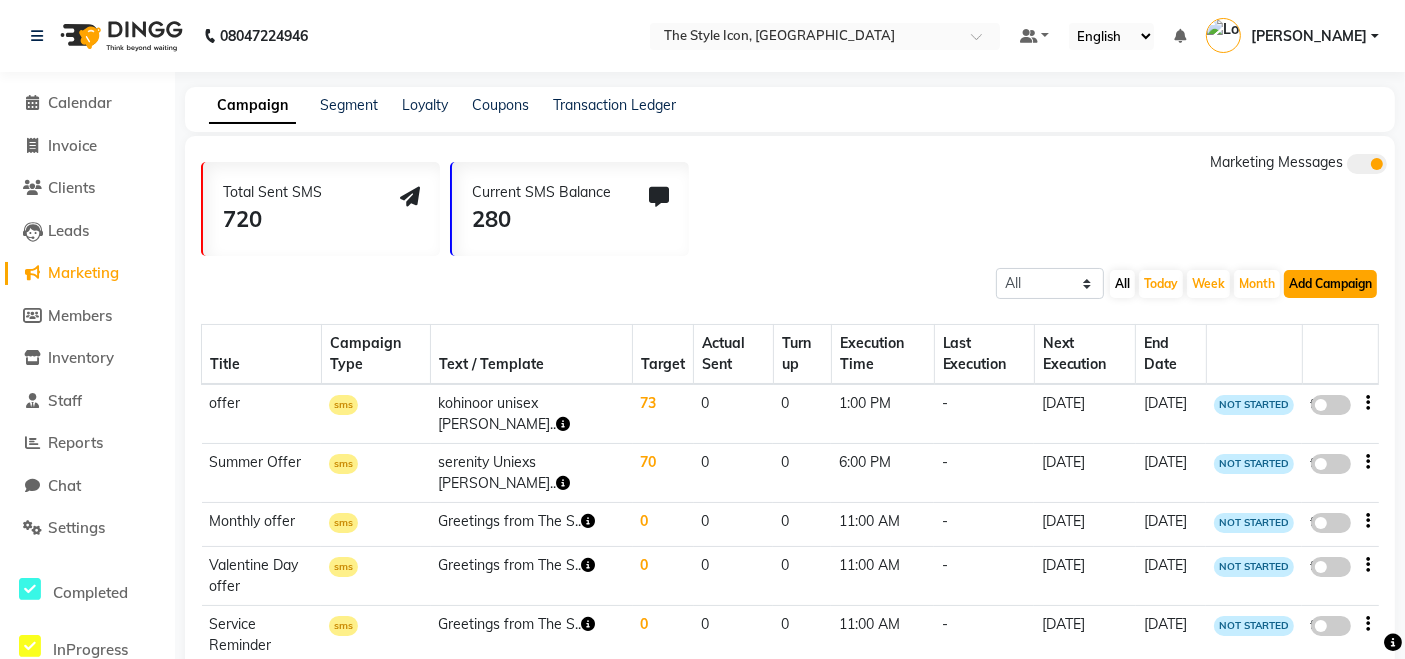 click on "Add Campaign" at bounding box center (1330, 284) 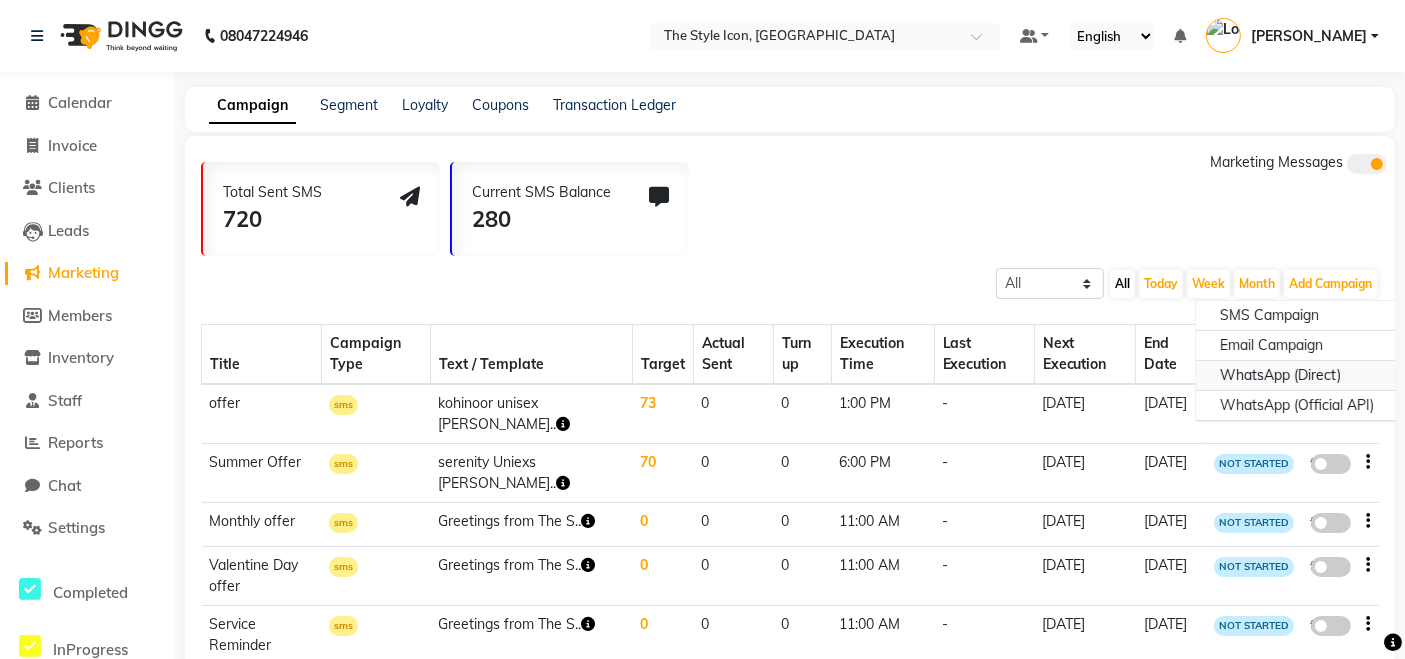 click on "WhatsApp (Direct)" 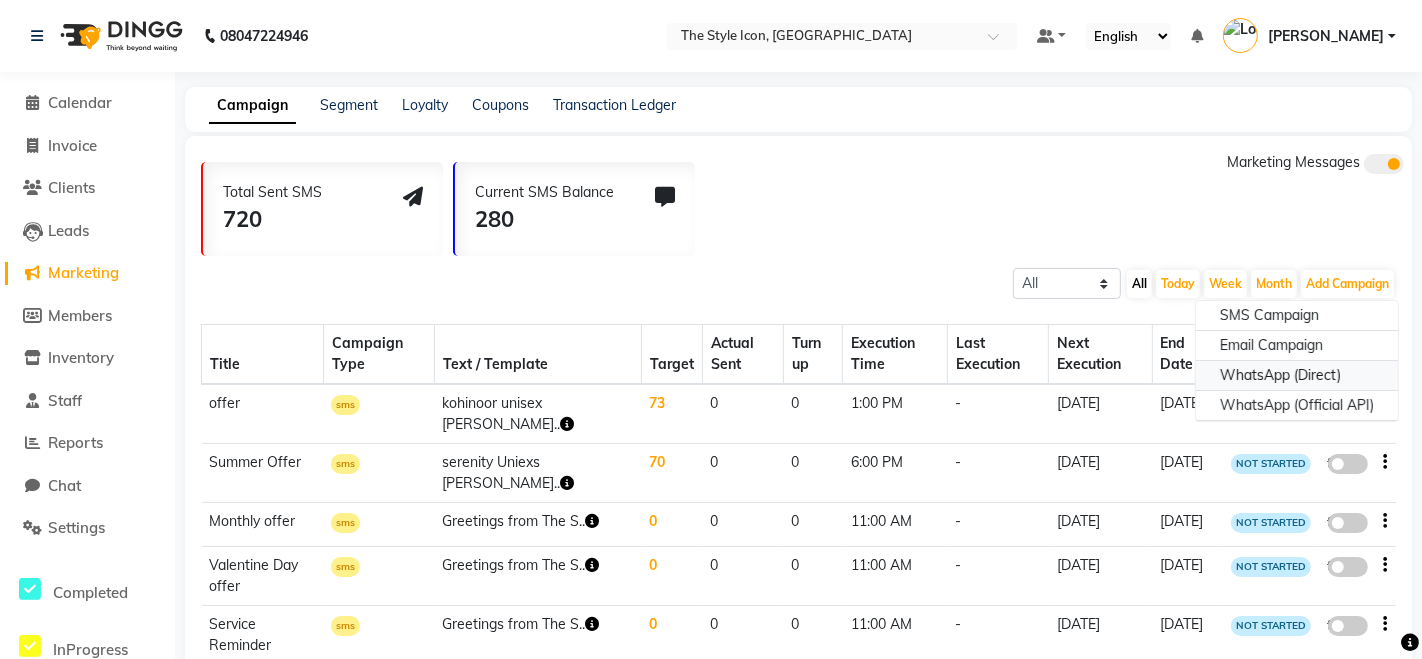 select on "2" 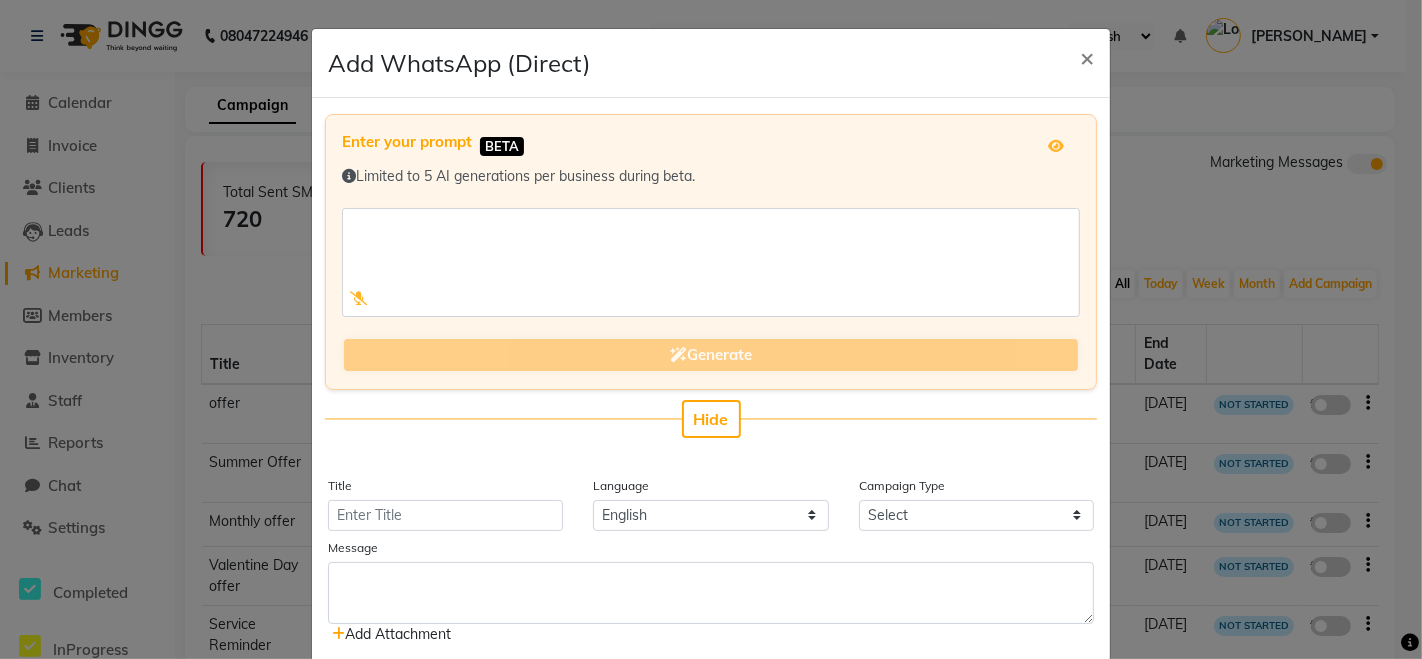 click on "×" 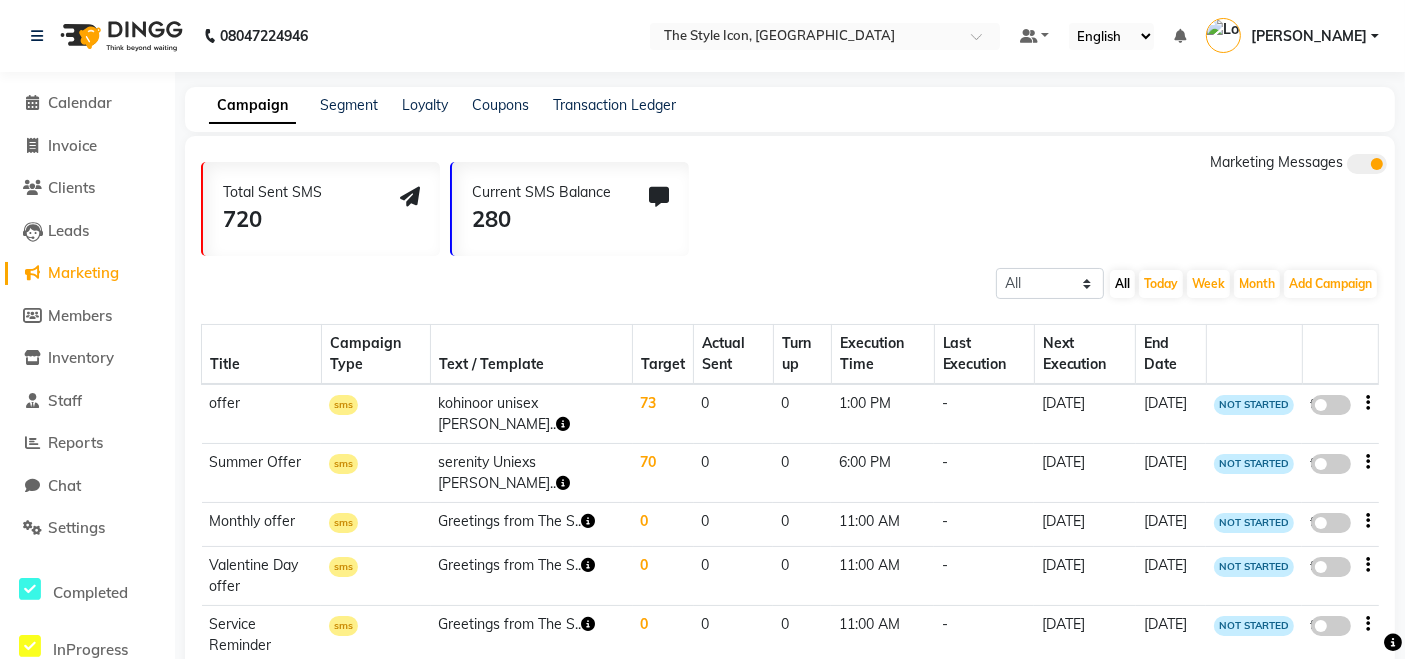 click on "Segment" 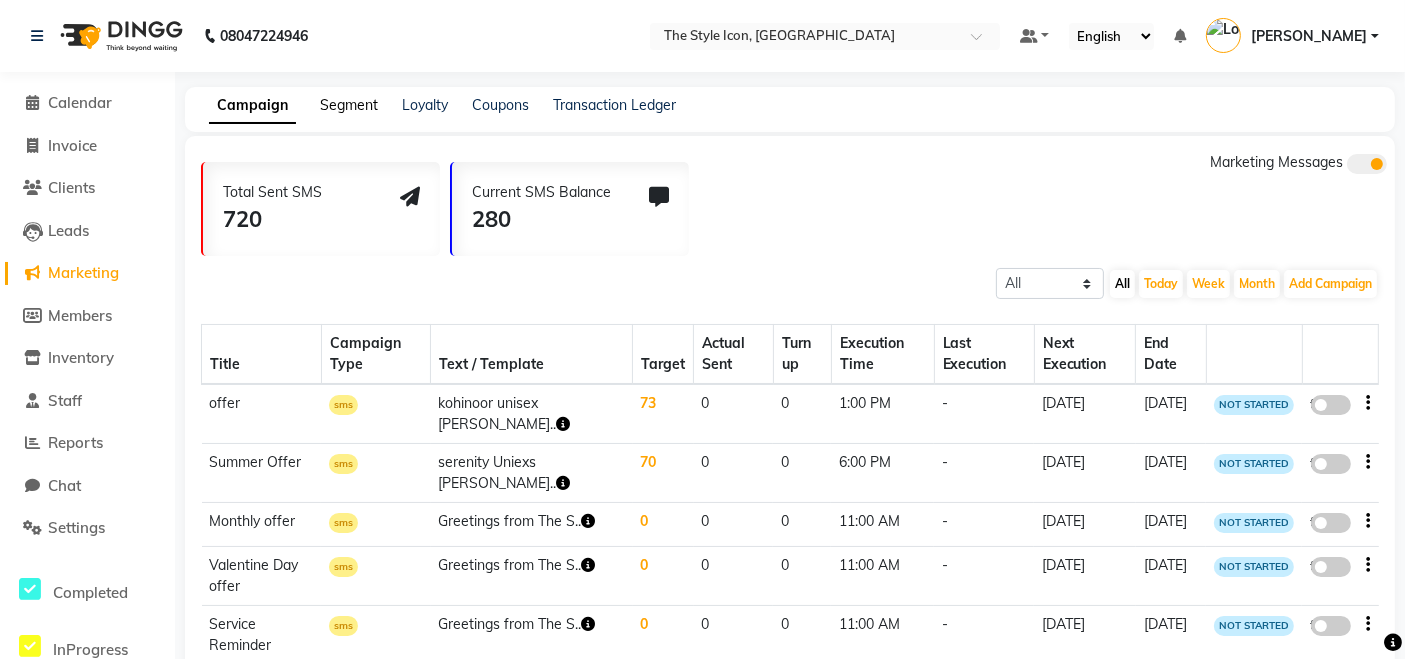 click on "Segment" 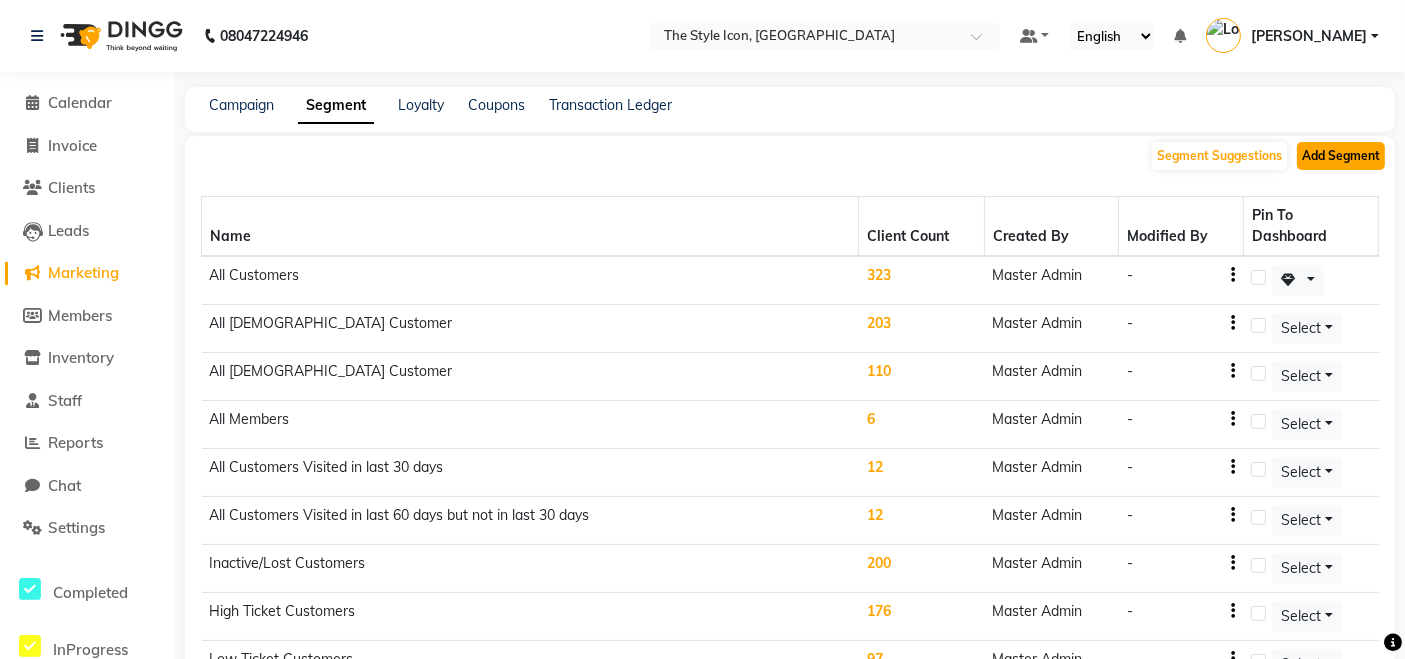 click on "Add Segment" 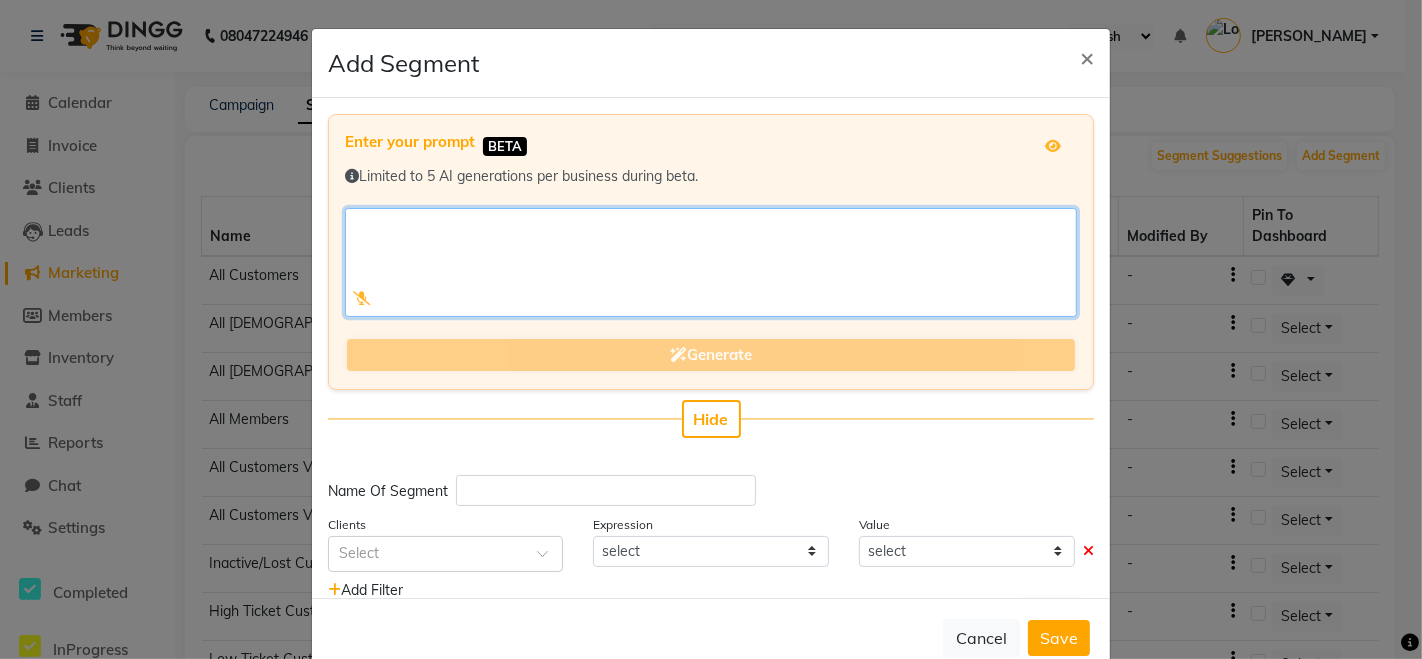 click 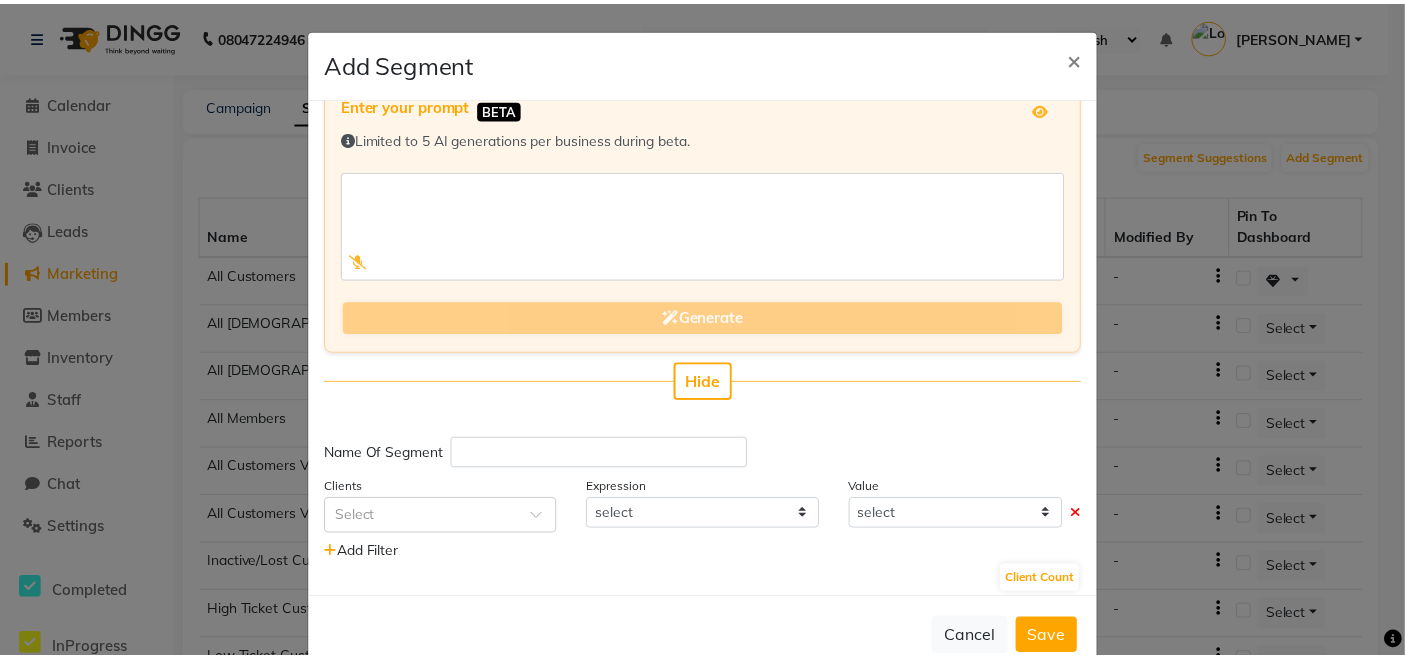 scroll, scrollTop: 48, scrollLeft: 0, axis: vertical 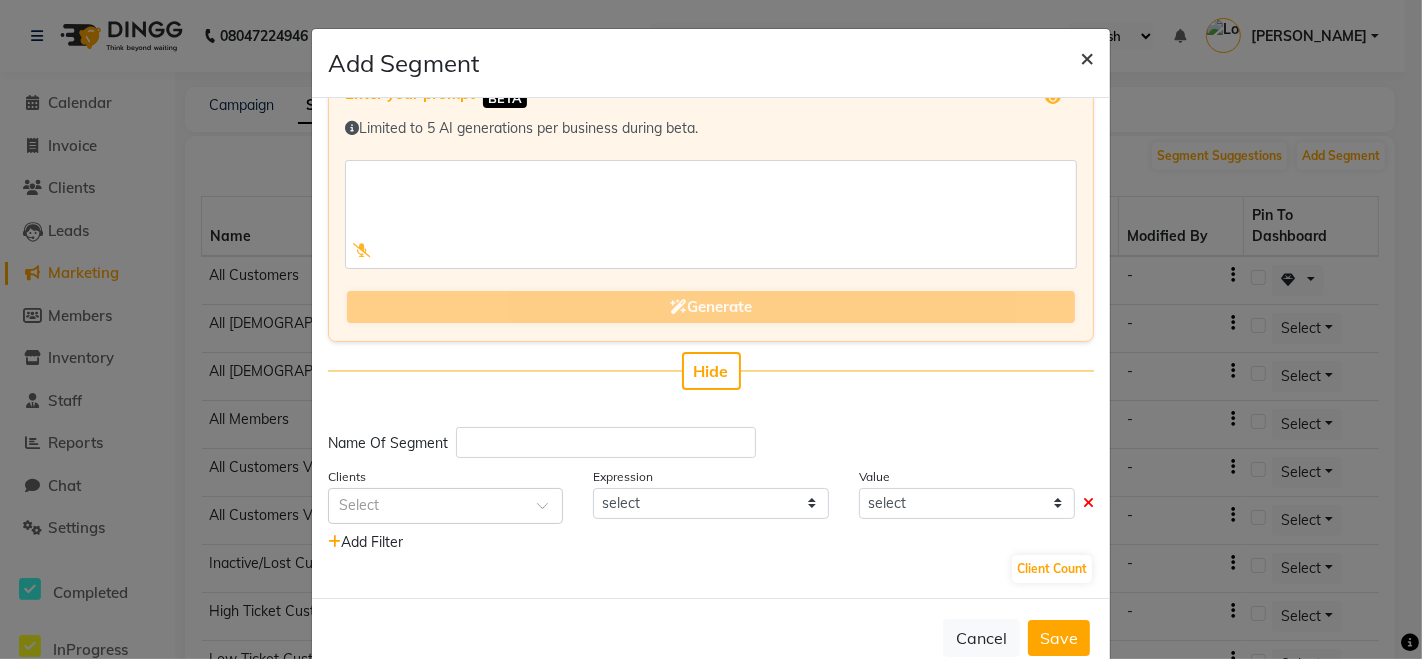 click on "×" 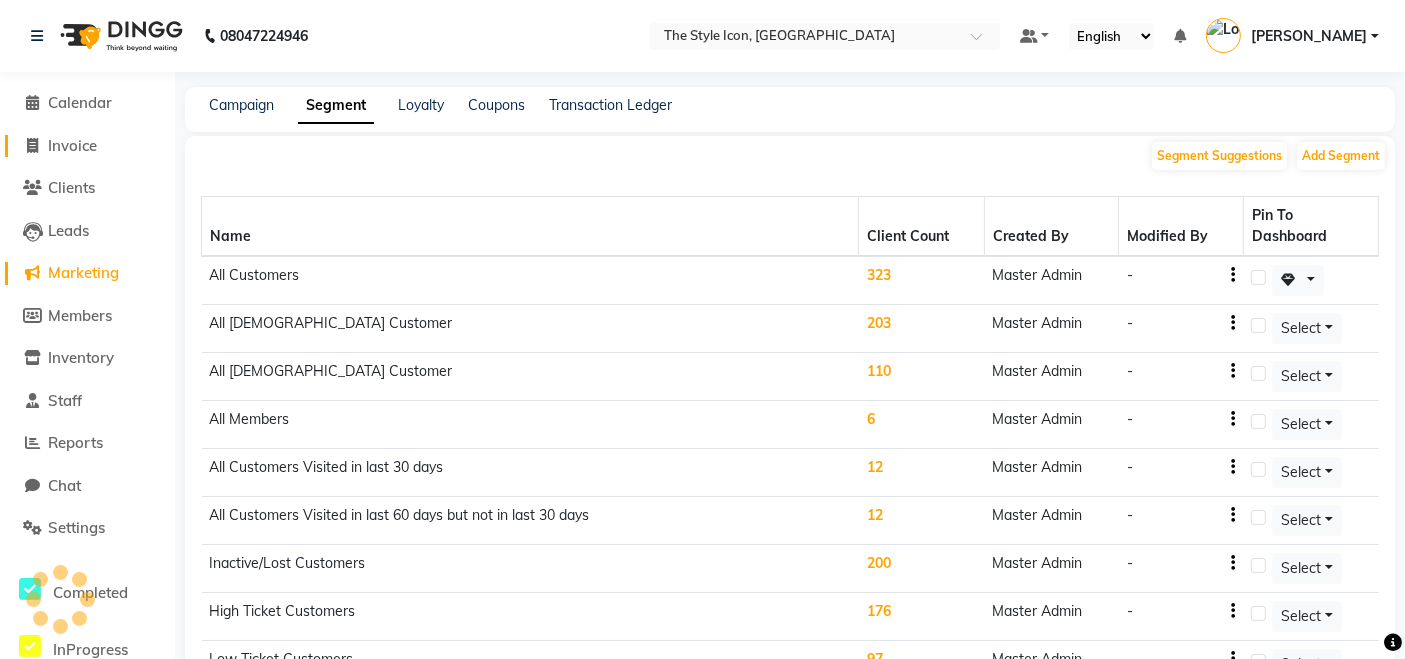 click on "Invoice" 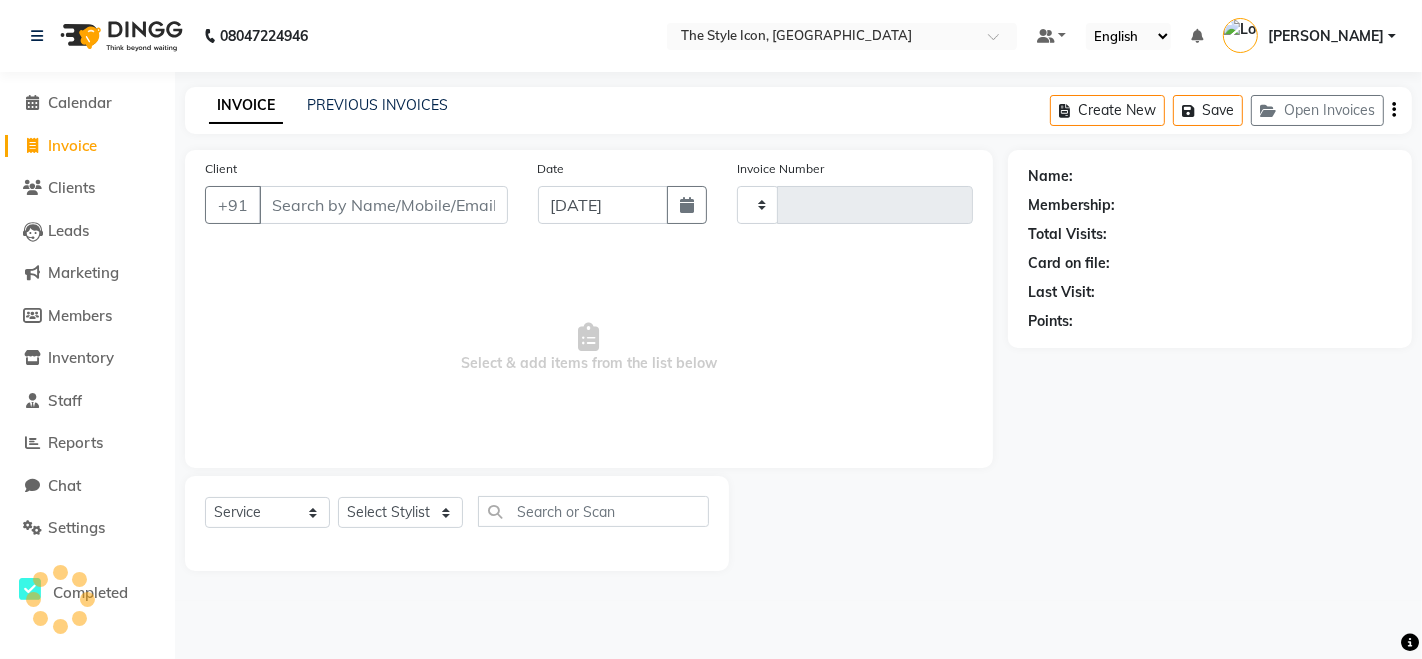 type on "0045" 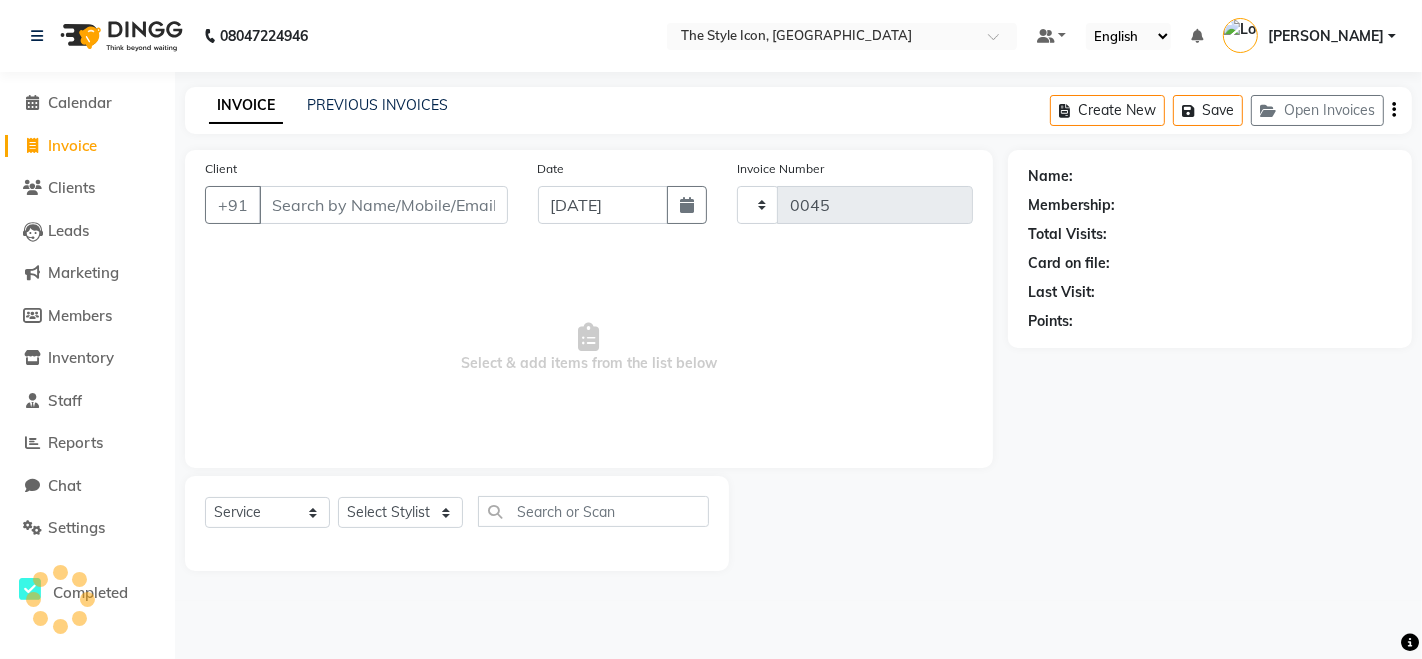 select on "6267" 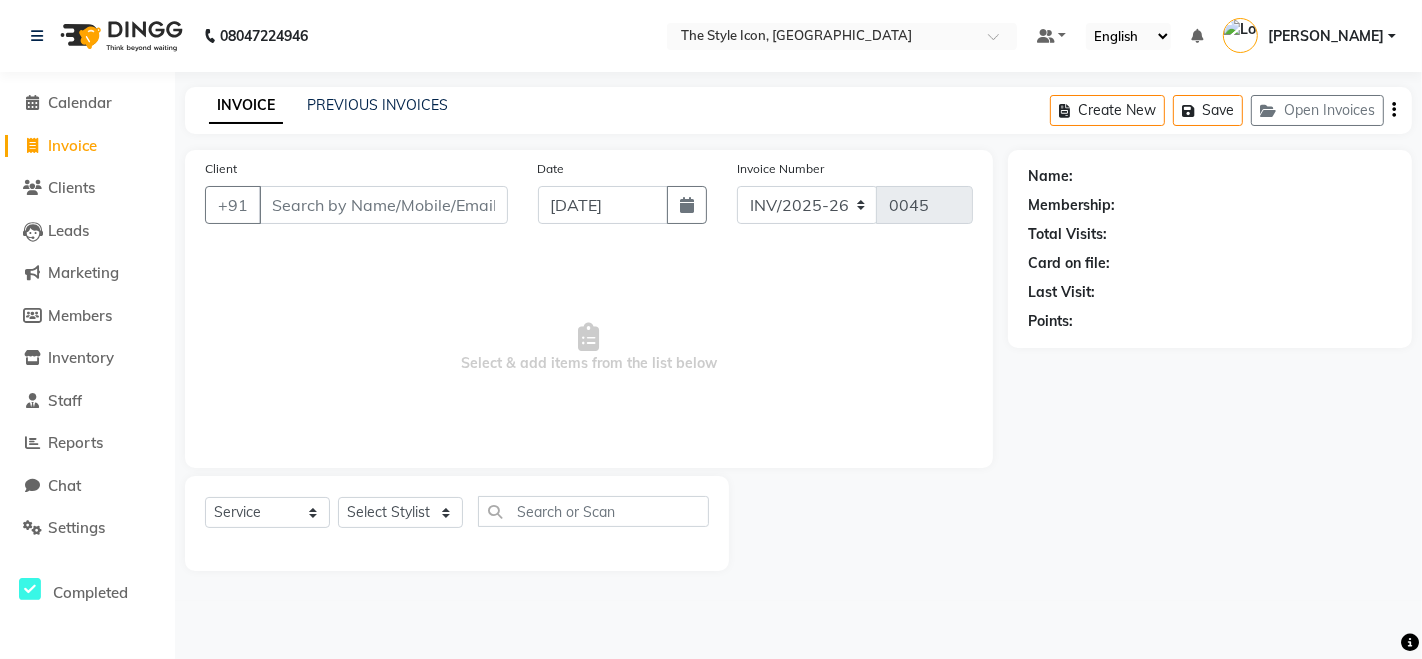click on "Client" at bounding box center [383, 205] 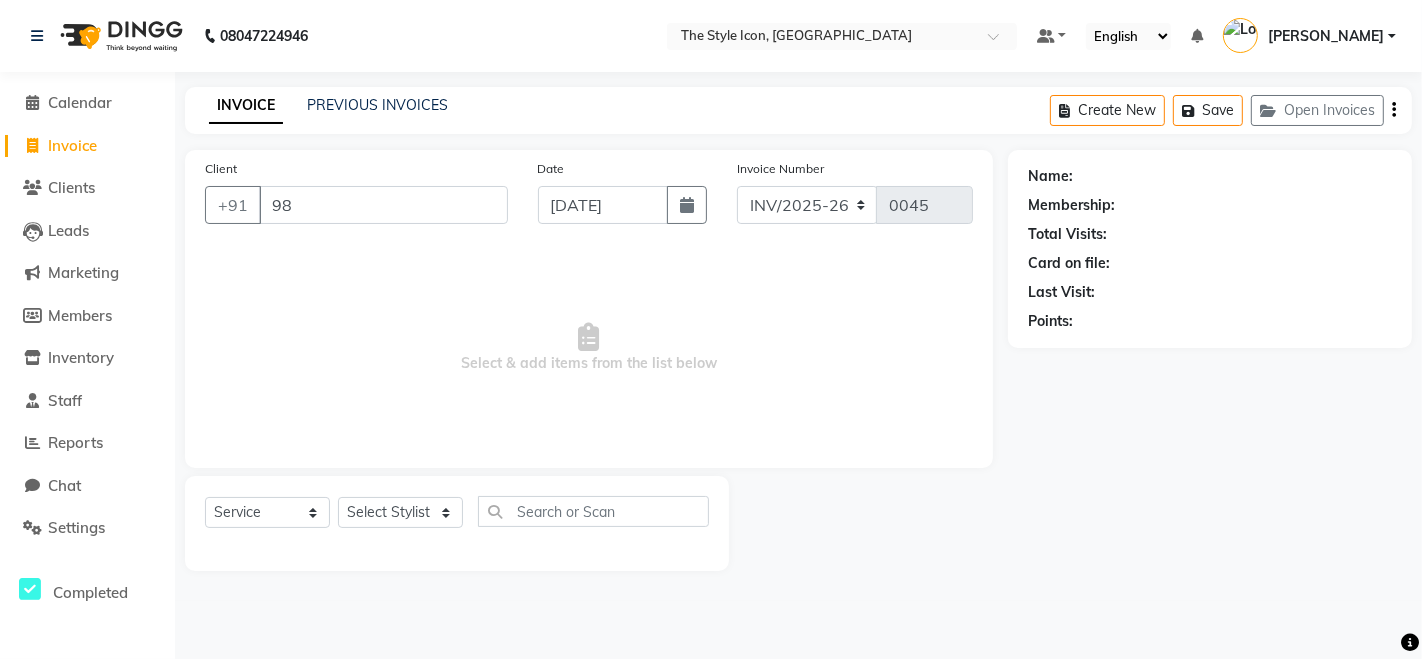 type on "9" 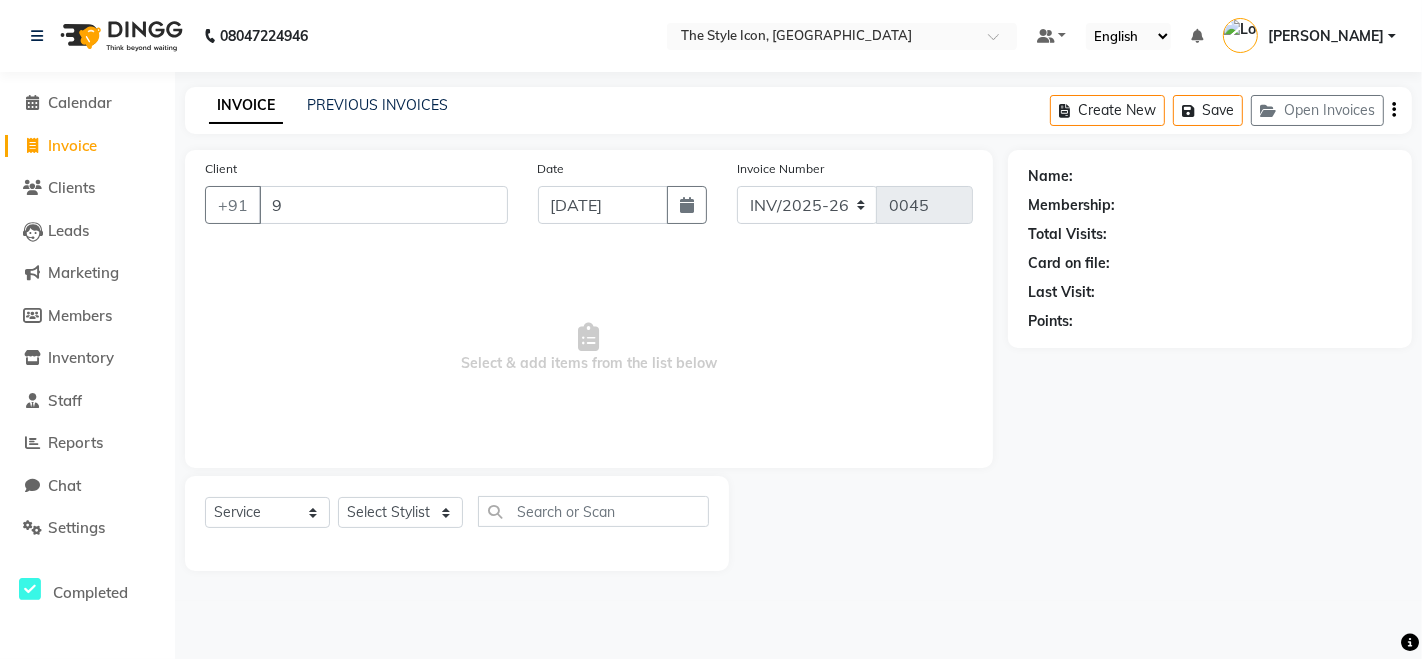 type 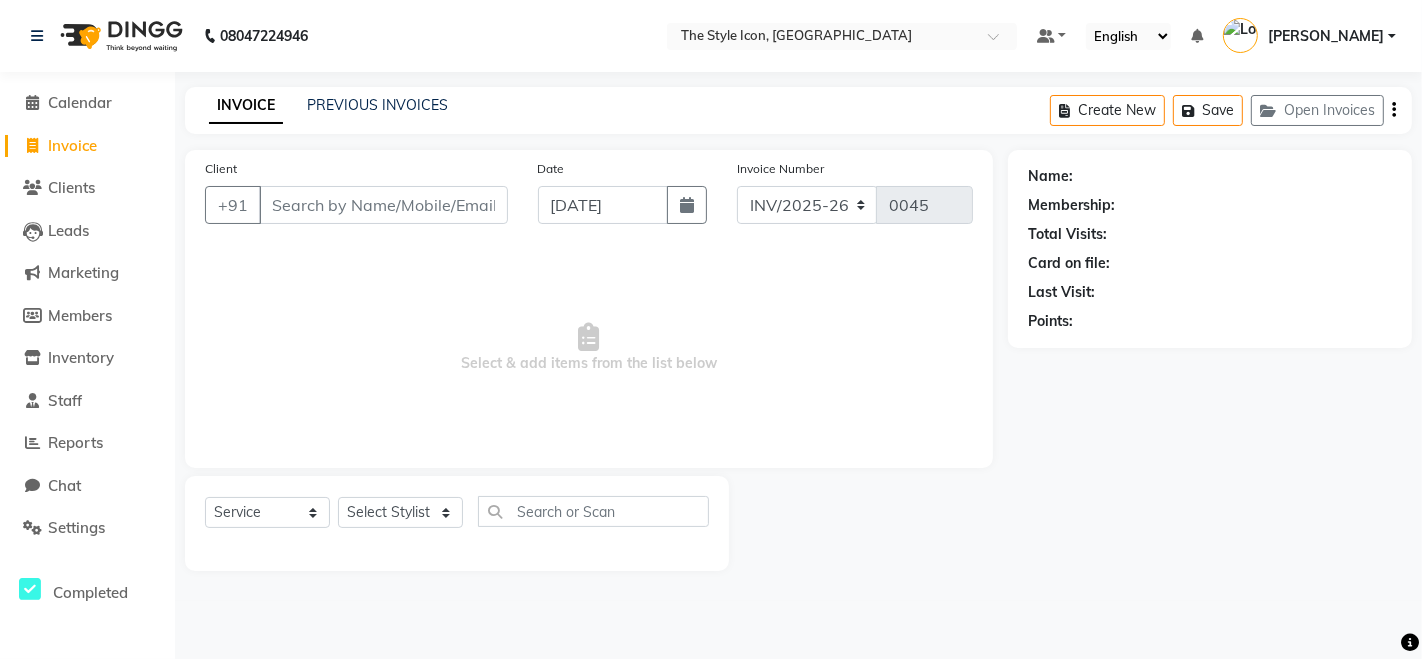 click on "08047224946 Select Location × The Style Icon, [GEOGRAPHIC_DATA] Default Panel My Panel English ENGLISH Español العربية मराठी हिंदी ગુજરાતી தமிழ் 中文 Notifications  DINGG Alert   [DATE]   Prakash with token number 1 booked an appointment at 10:45 am for Hair Blow Dryer (₹100).  [PERSON_NAME] Profile Change Password Sign out  Version:3.15.4" 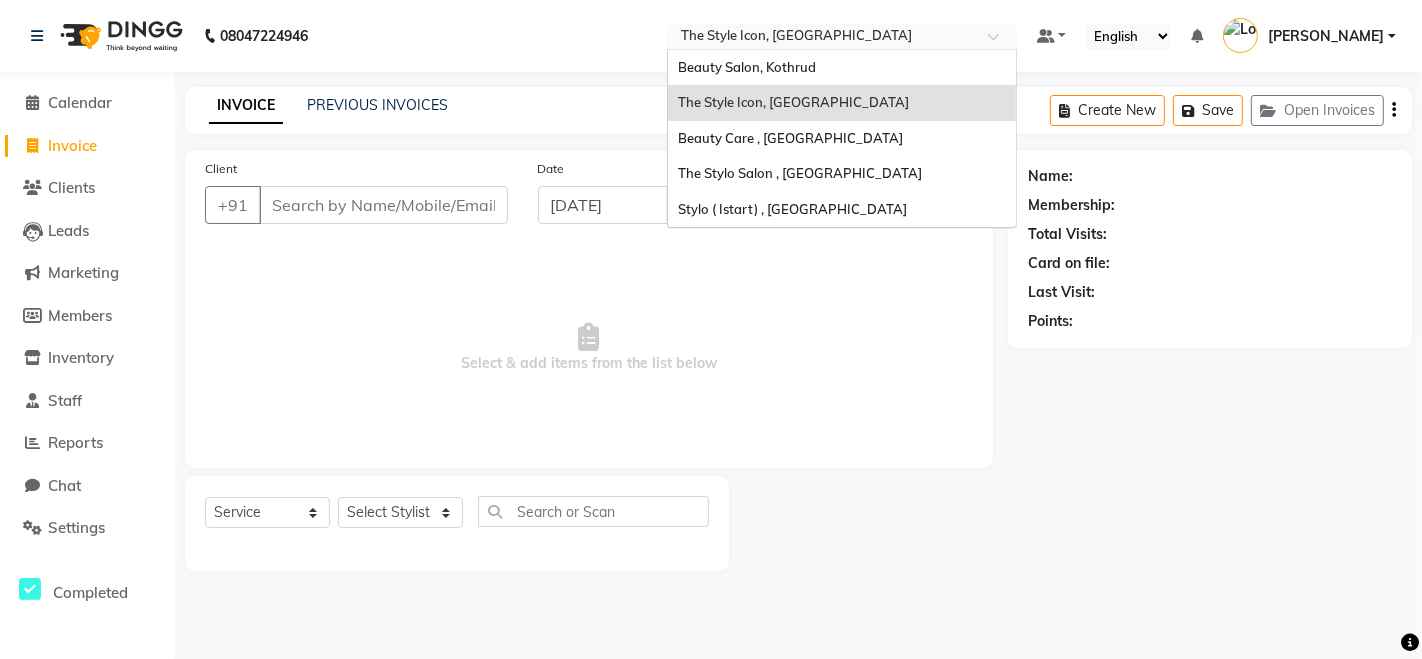 click at bounding box center [822, 38] 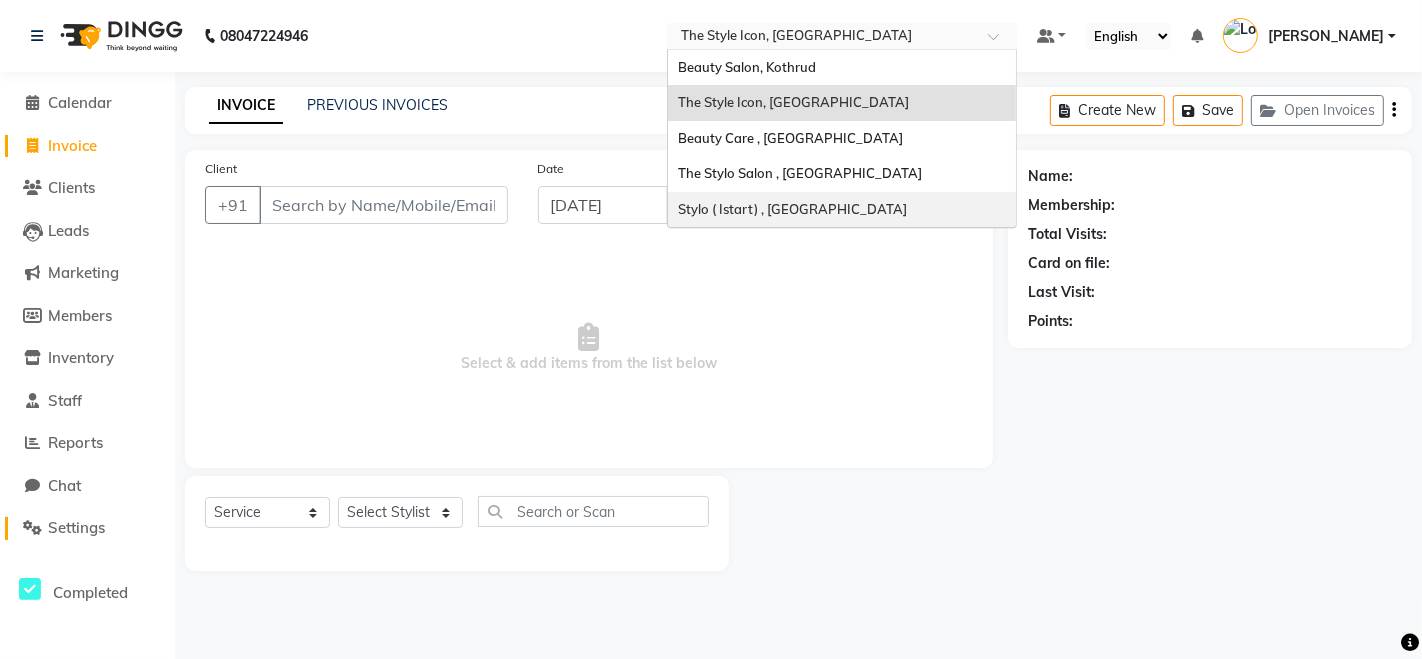 click on "Settings" 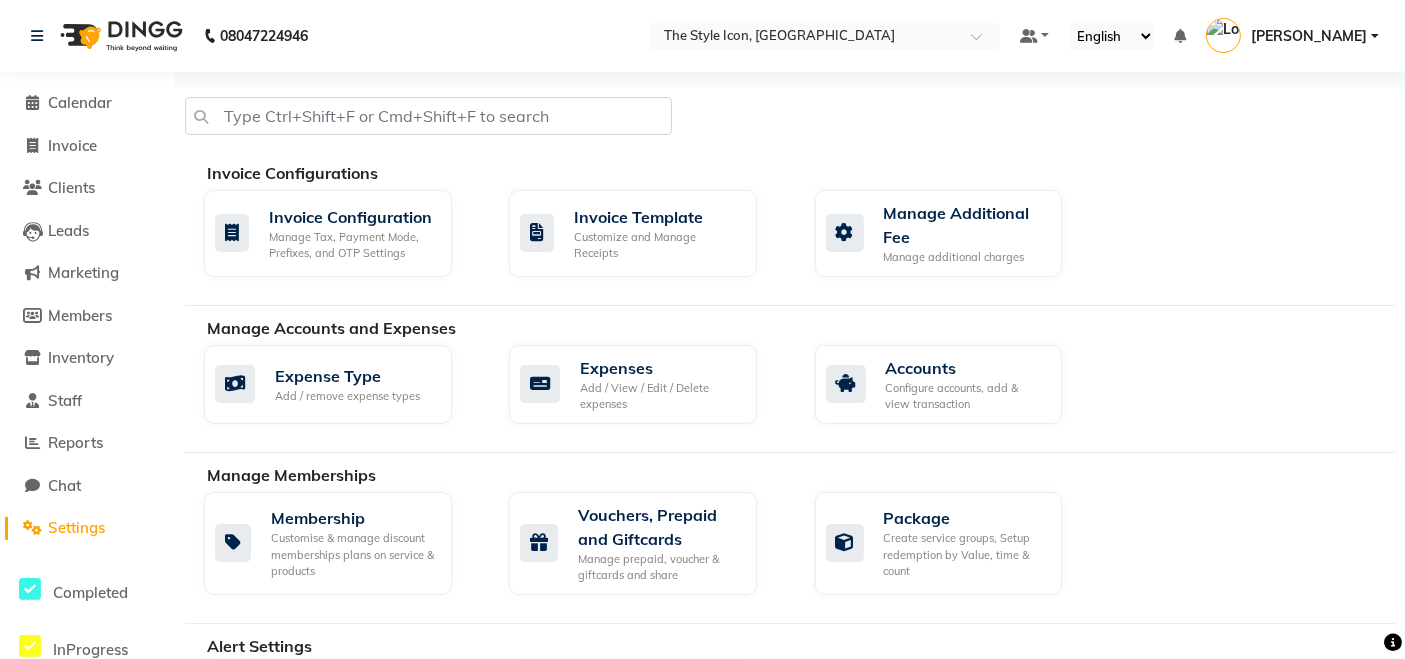 scroll, scrollTop: 157, scrollLeft: 0, axis: vertical 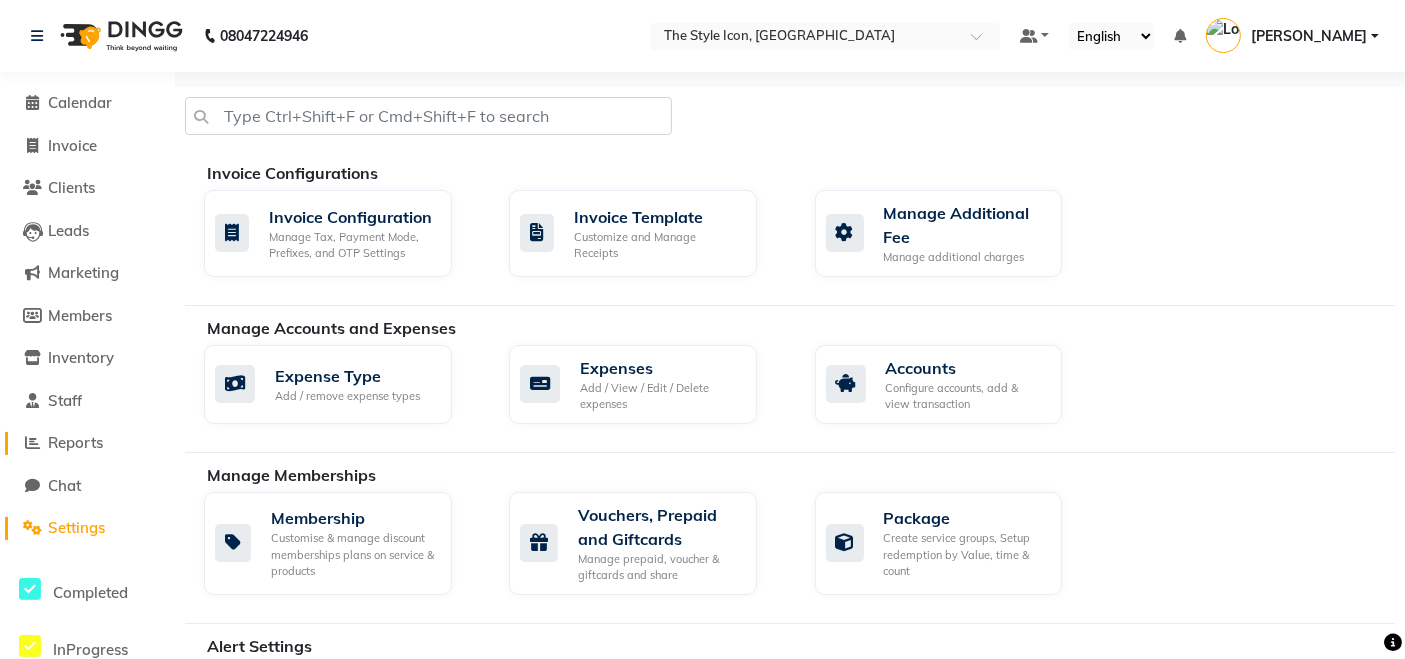 click on "Reports" 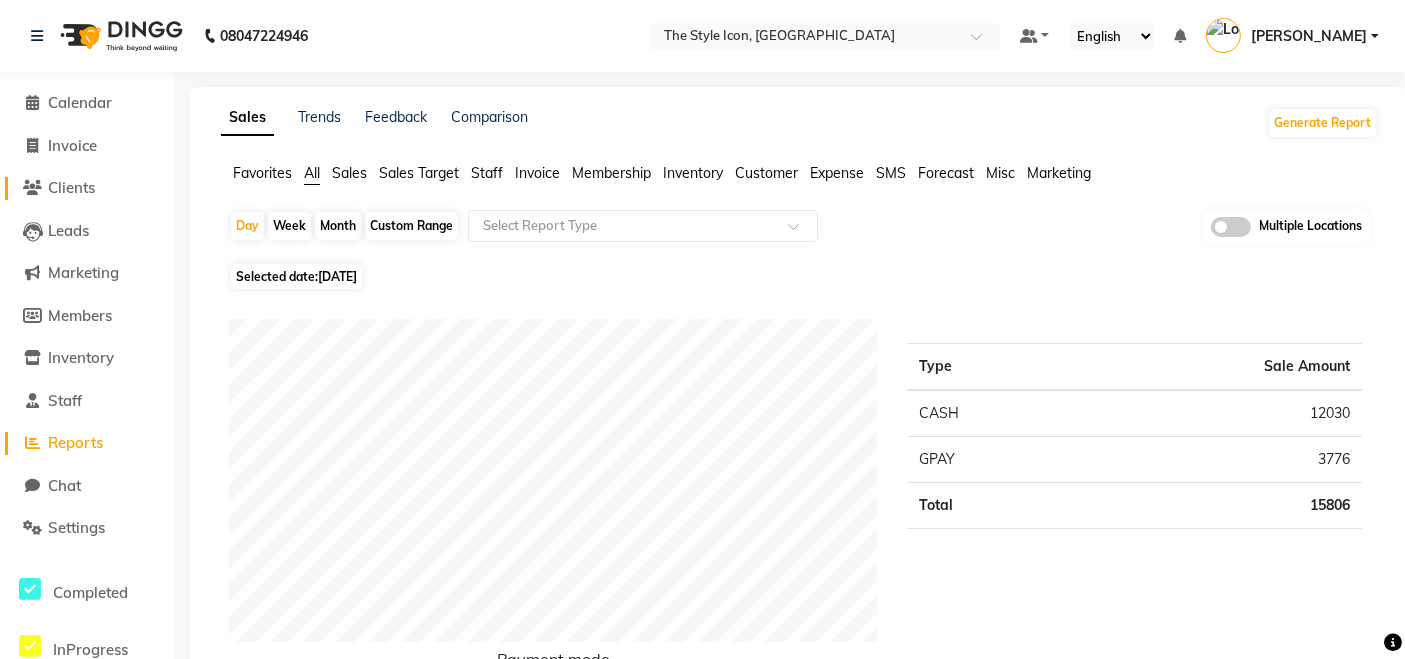 click on "Clients" 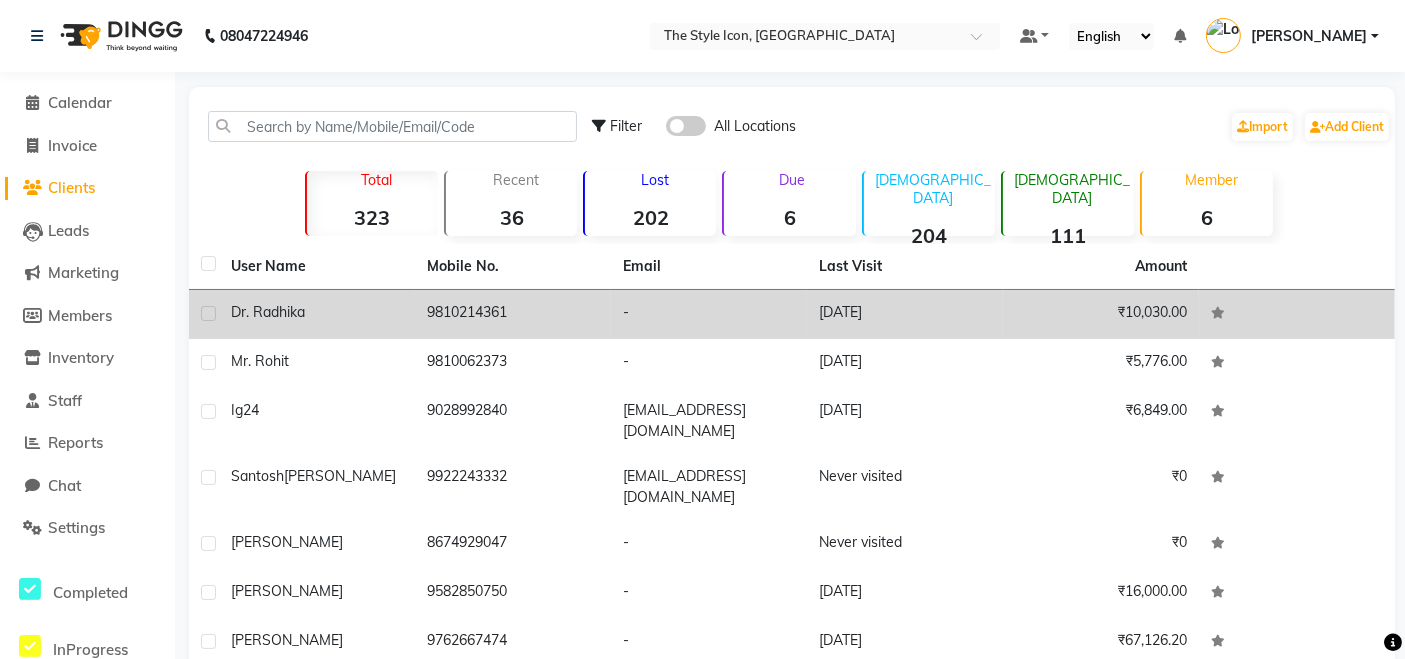 click on "Dr. Radhika" 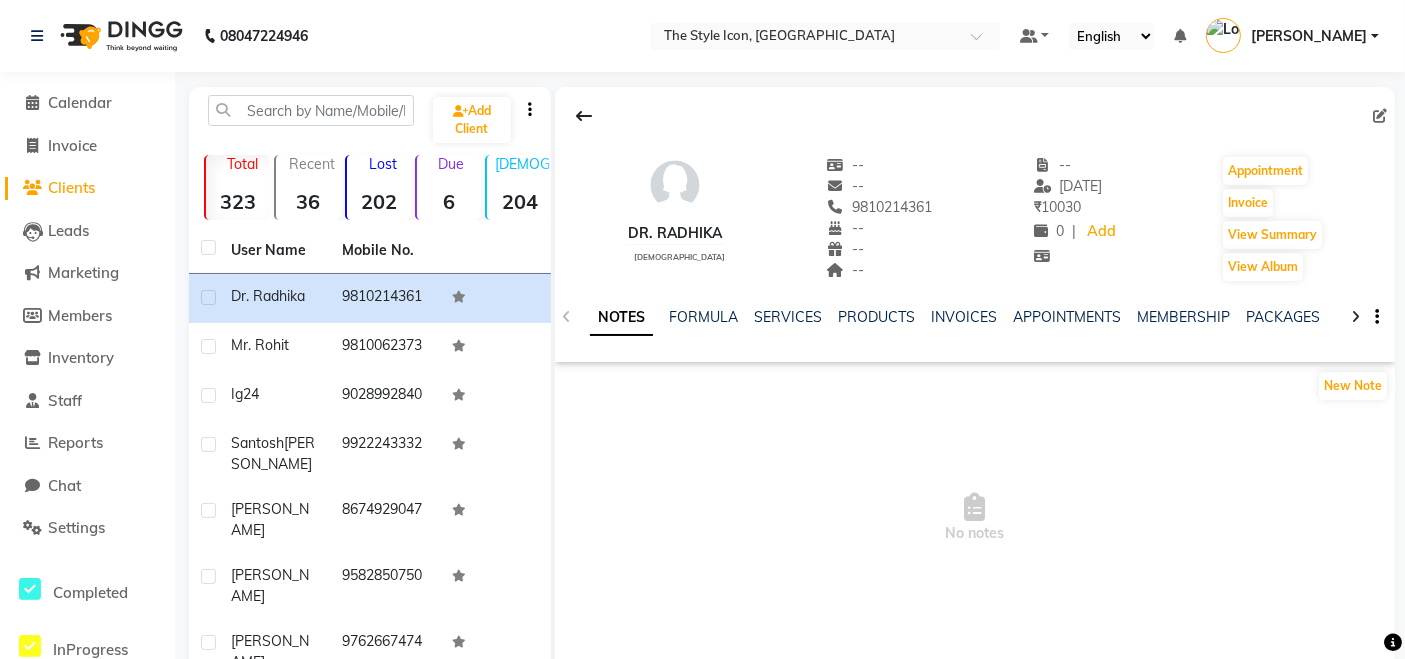 click 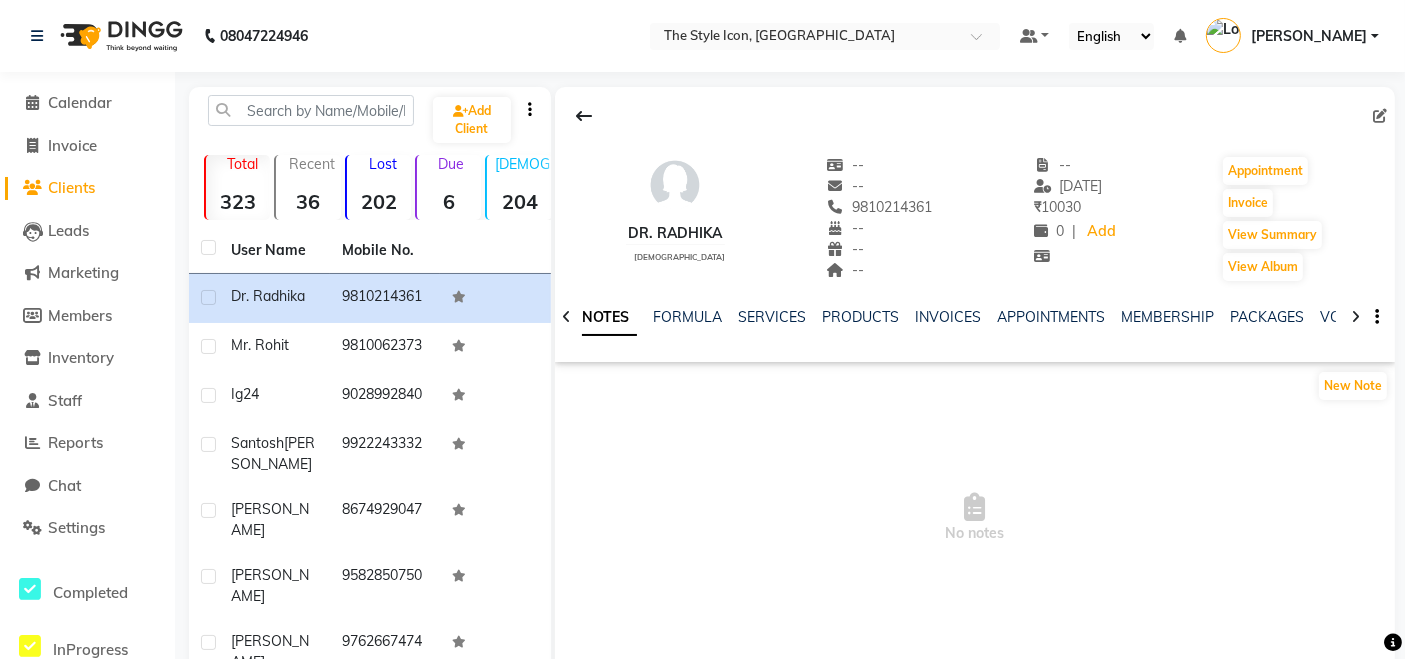click 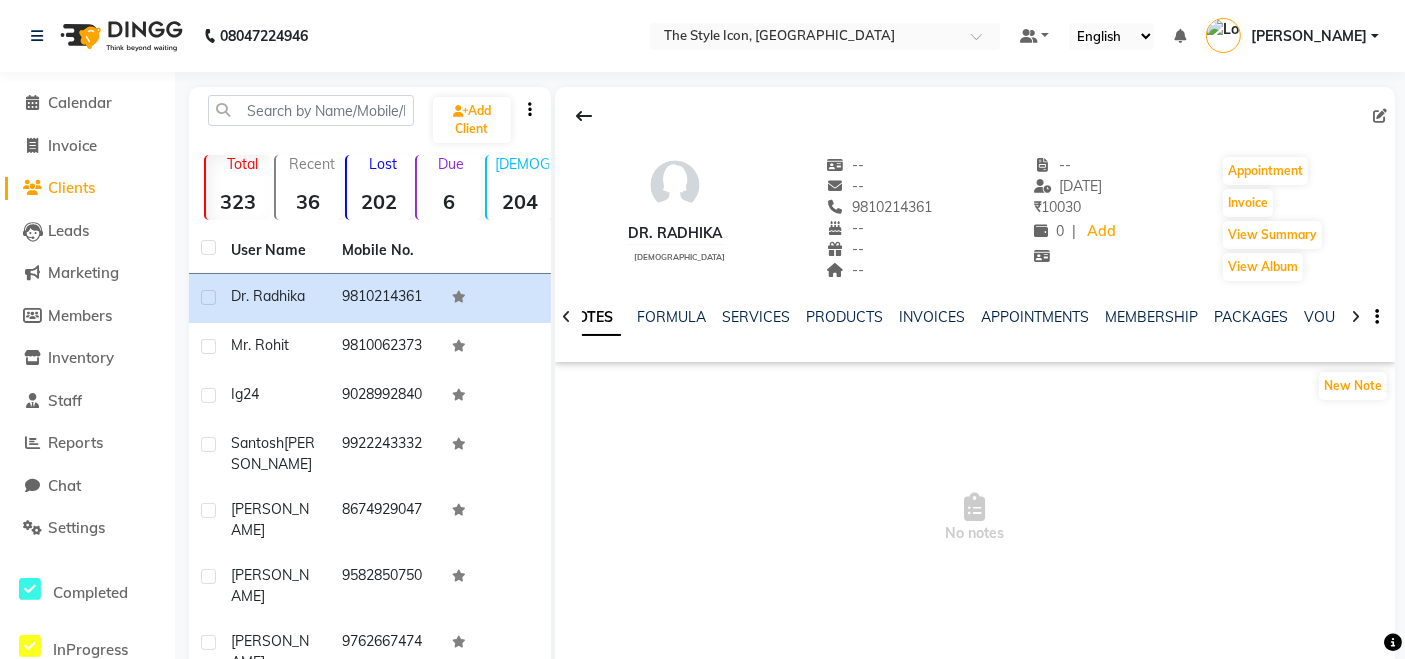 click 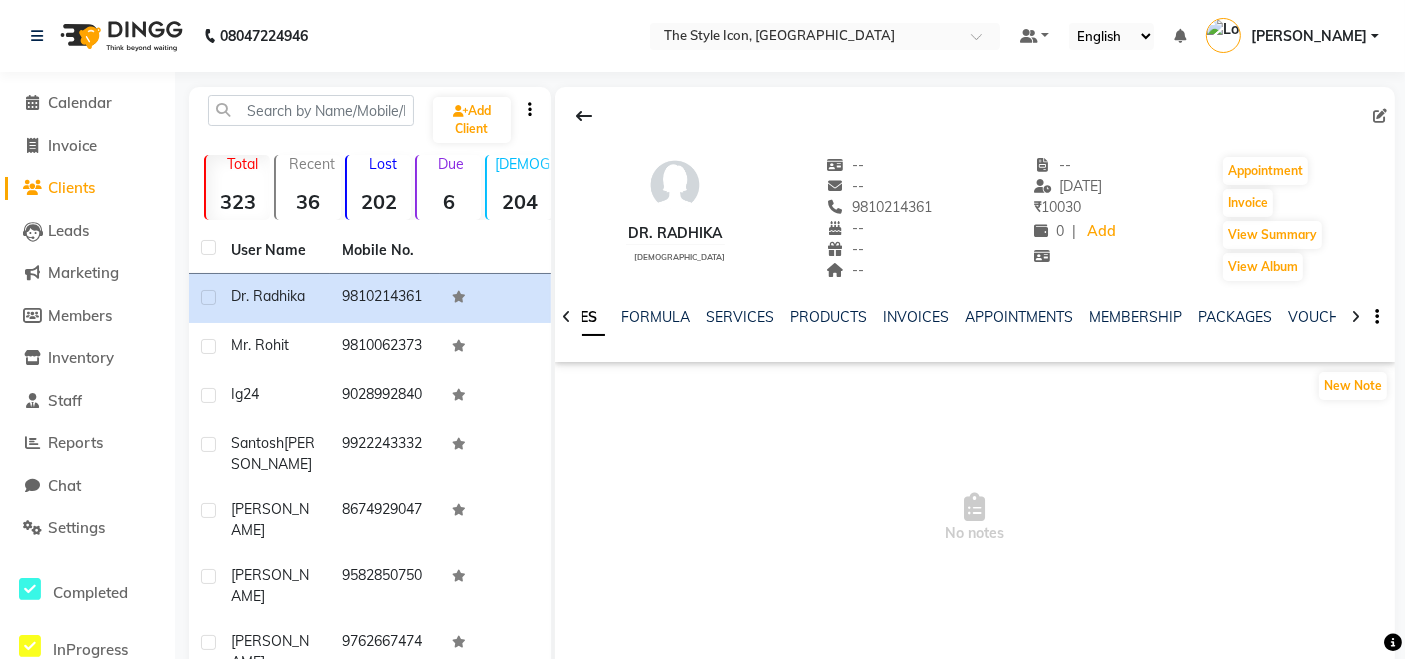 click 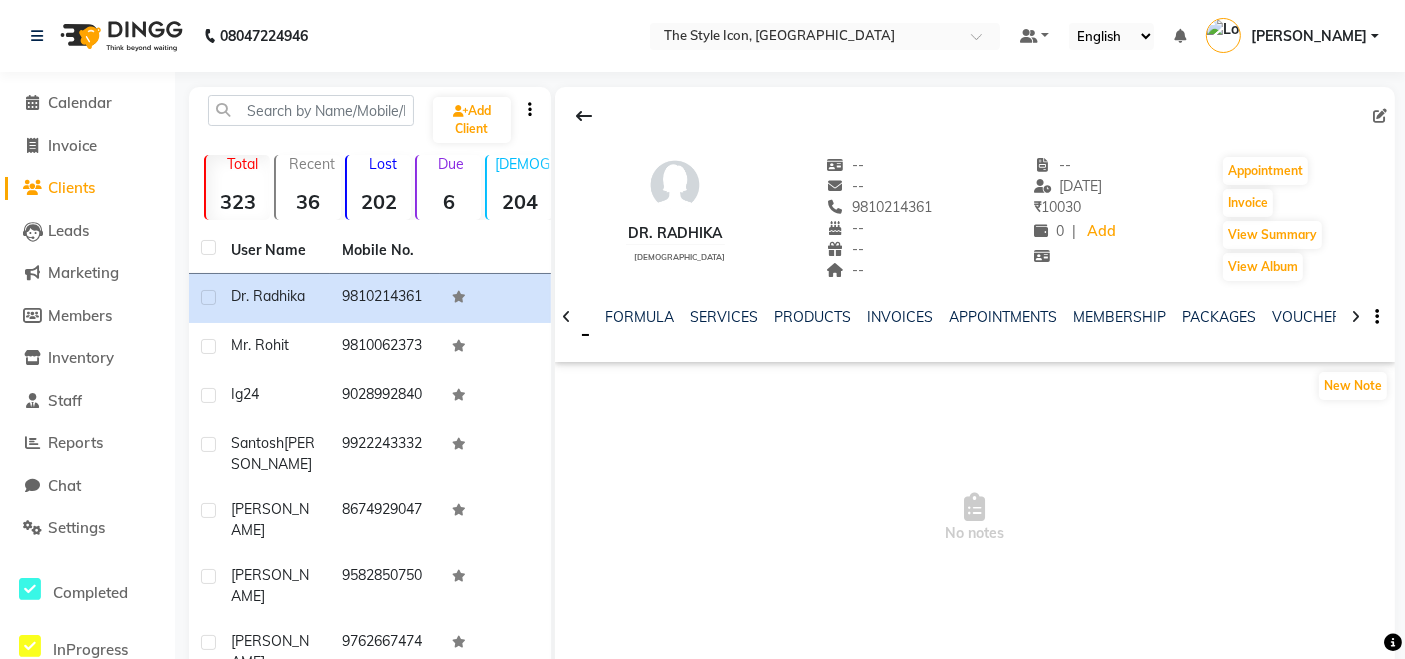click 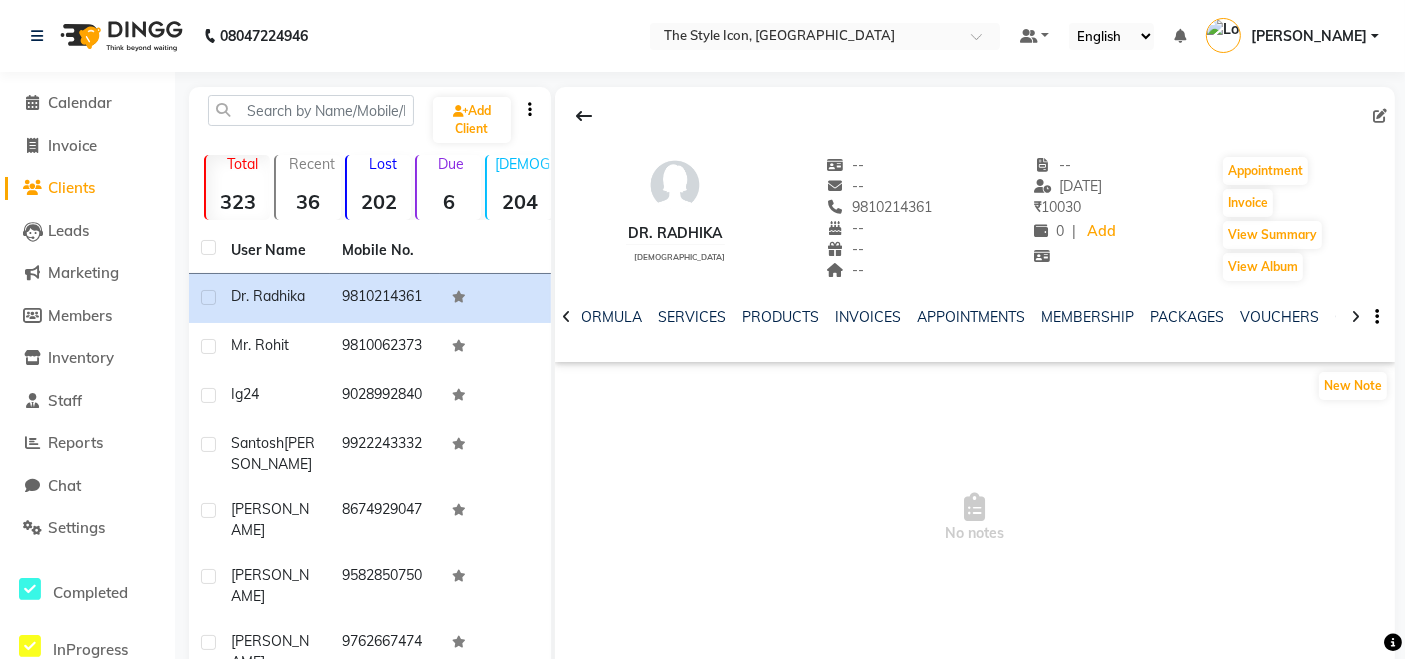 click 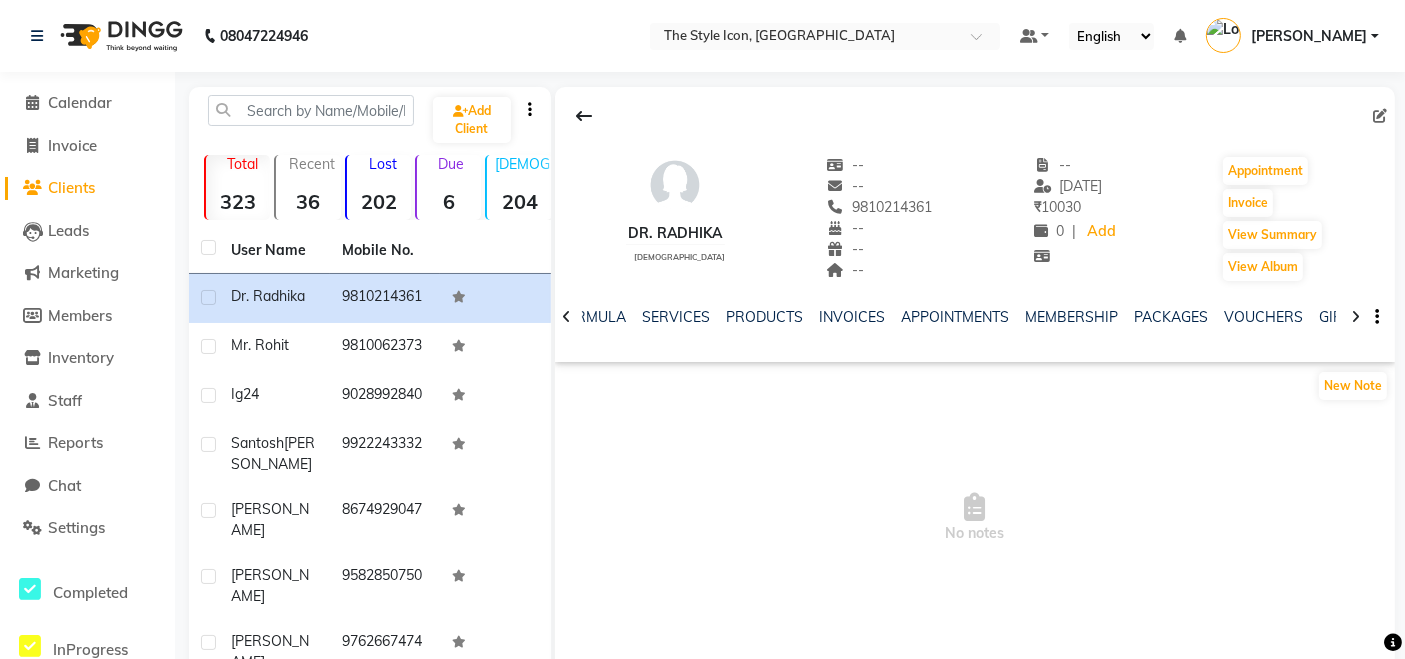 click 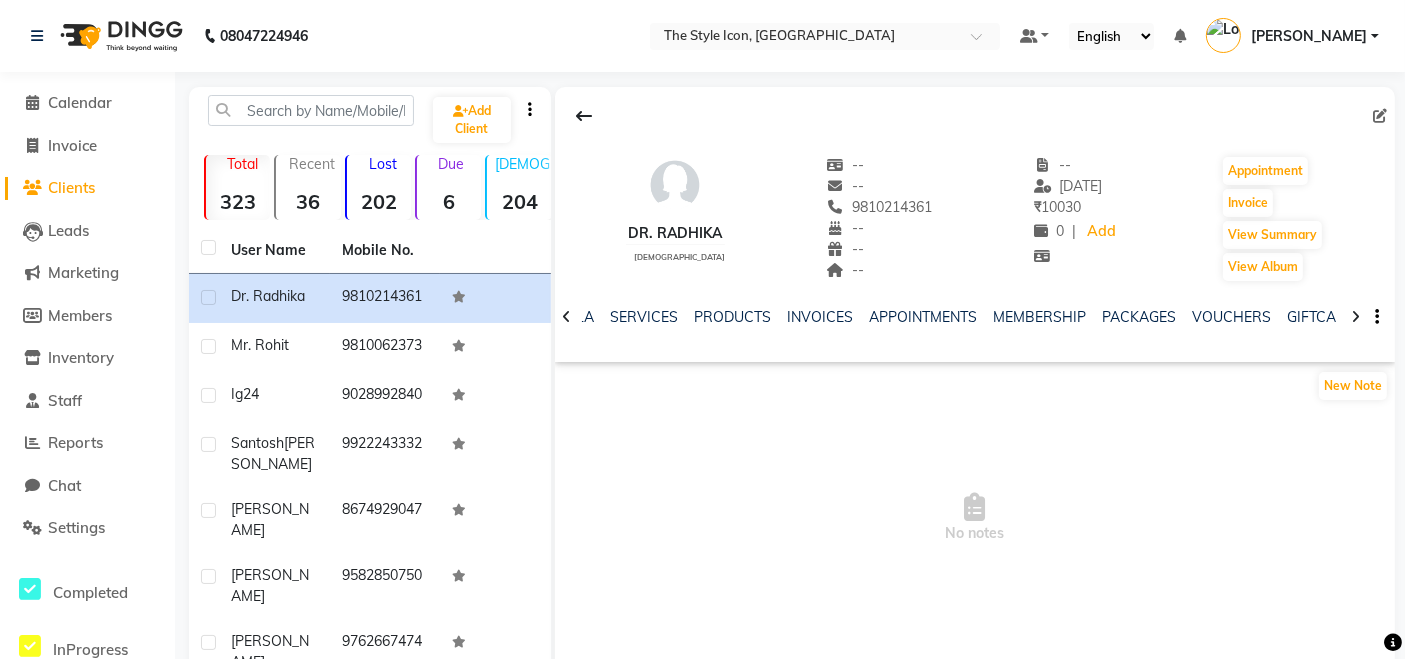 click 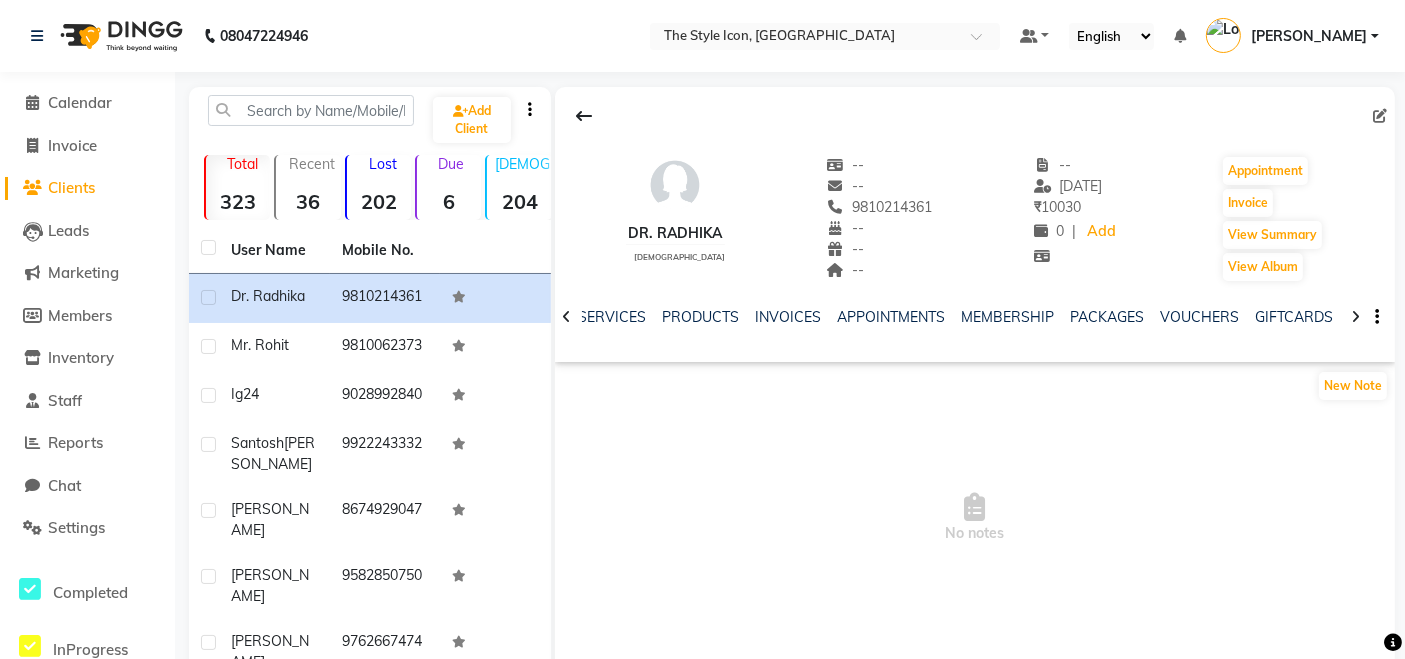 click 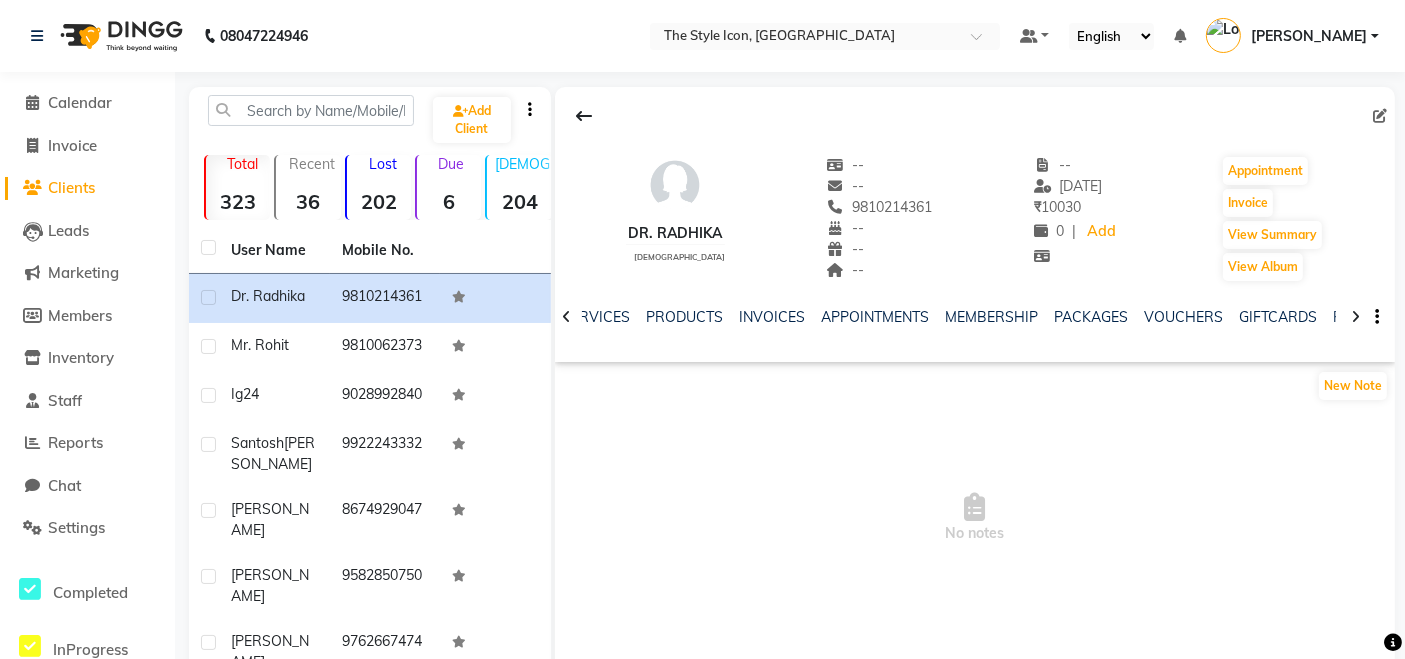 click 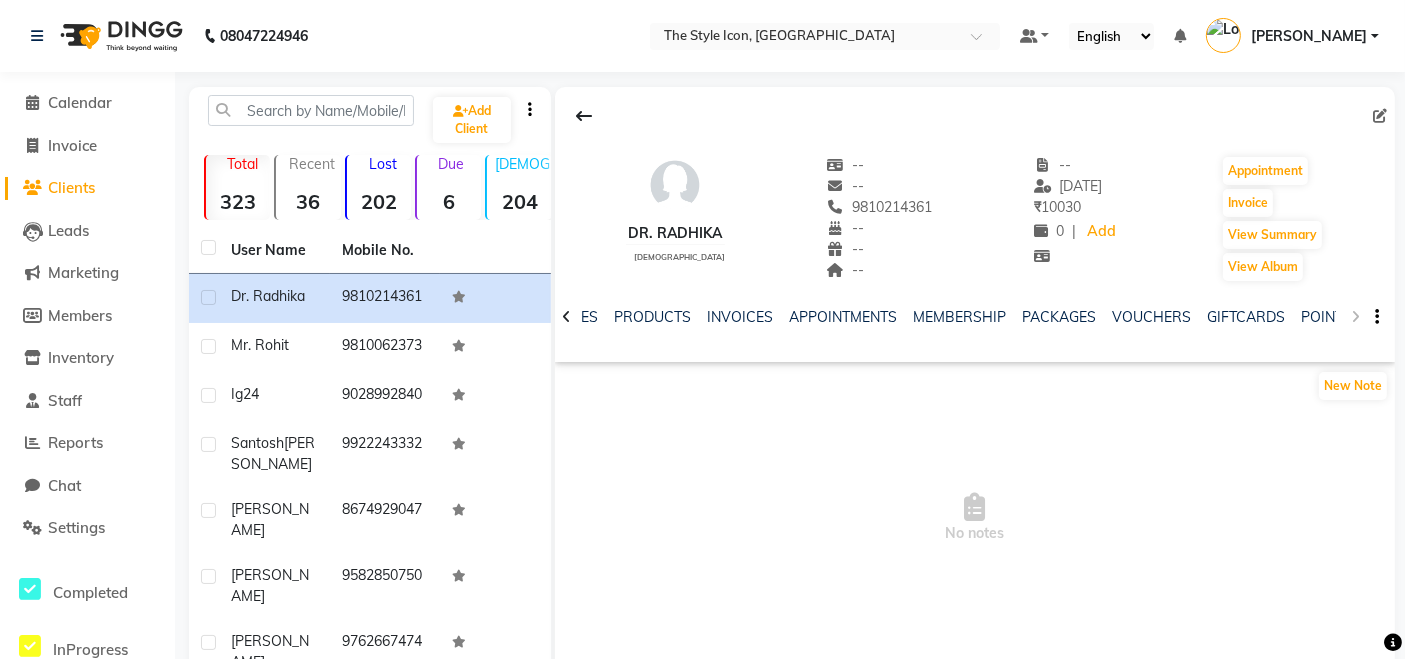 click on "NOTES FORMULA SERVICES PRODUCTS INVOICES APPOINTMENTS MEMBERSHIP PACKAGES VOUCHERS GIFTCARDS POINTS FORMS FAMILY CARDS WALLET" 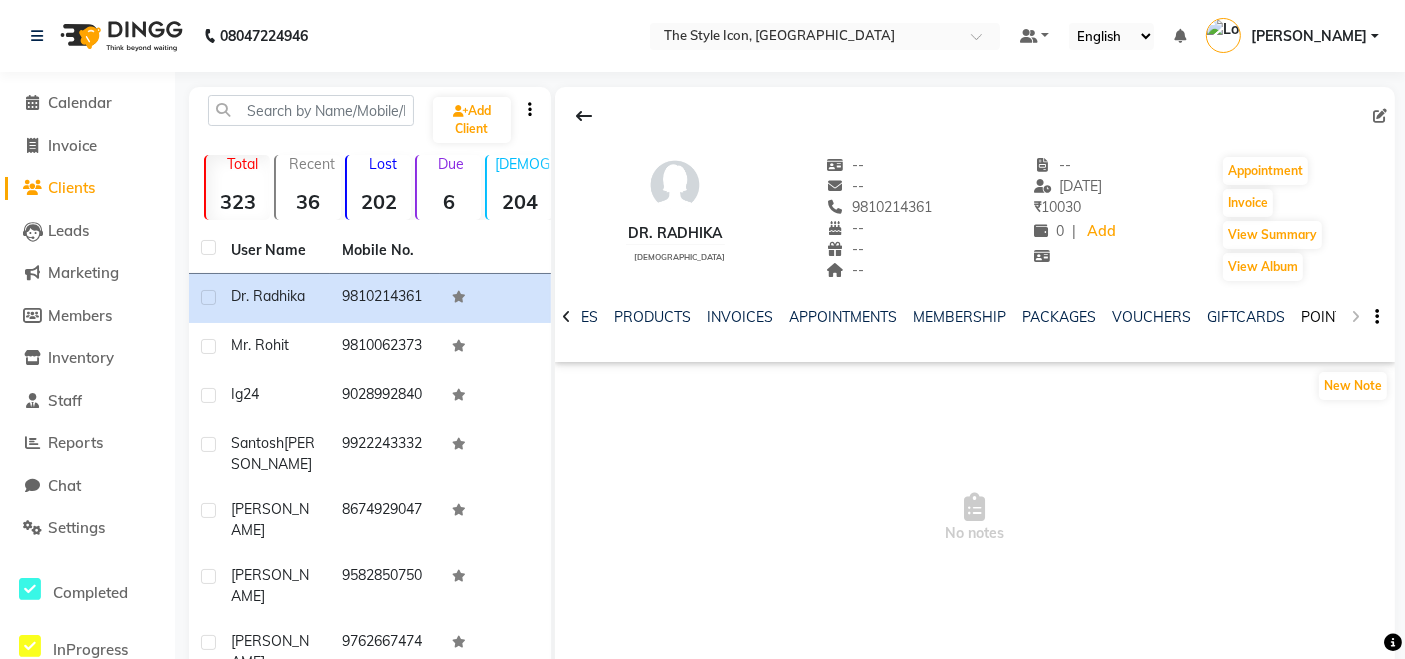 click on "POINTS" 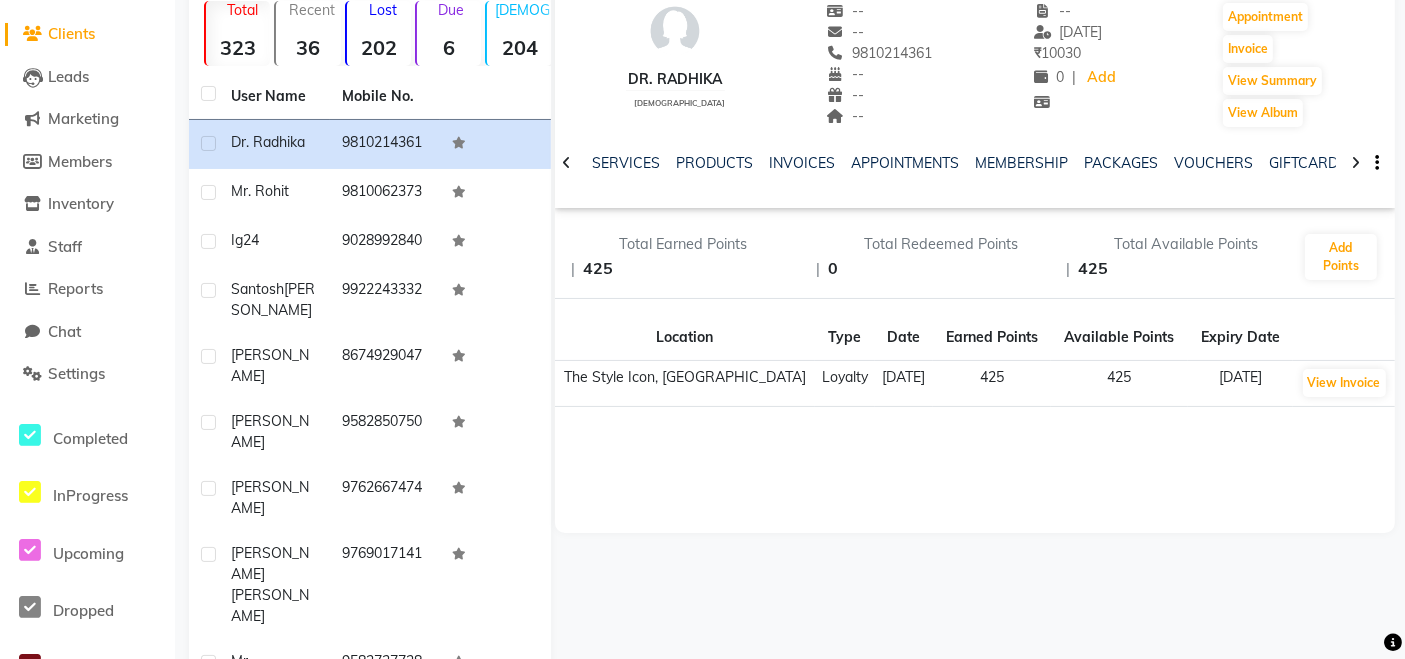 scroll, scrollTop: 0, scrollLeft: 0, axis: both 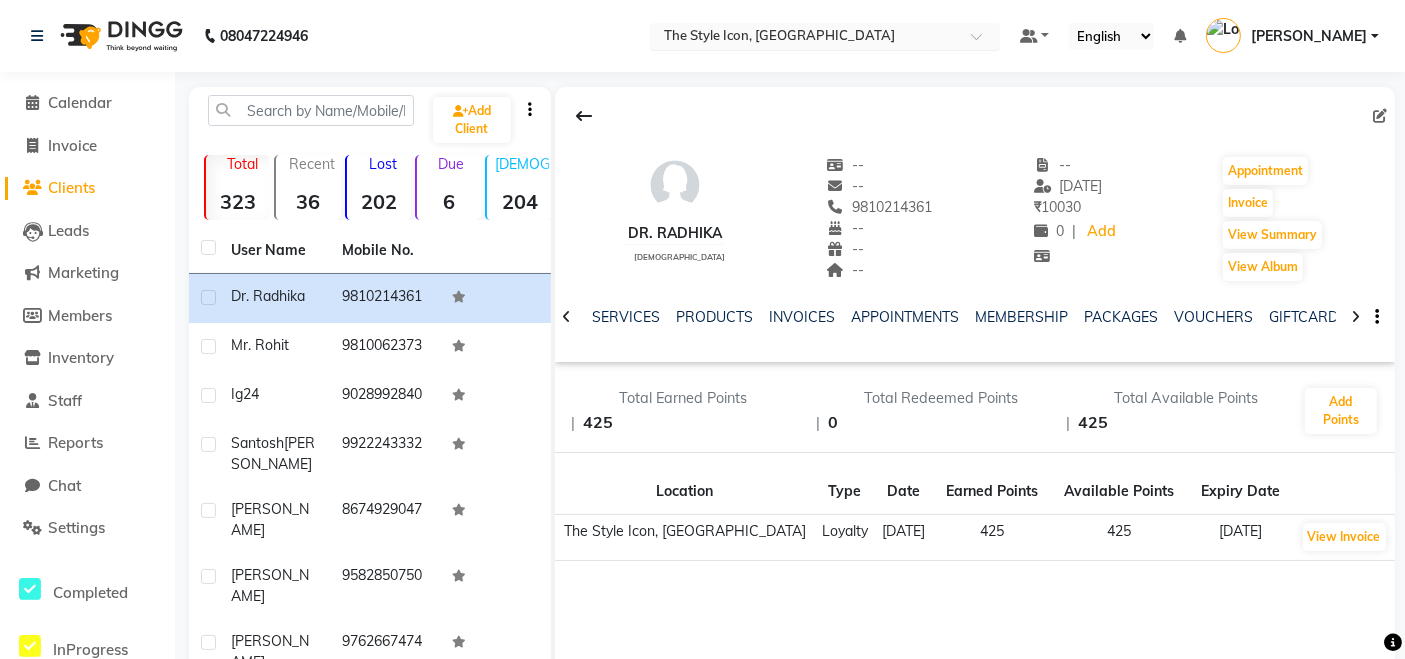 click at bounding box center (805, 38) 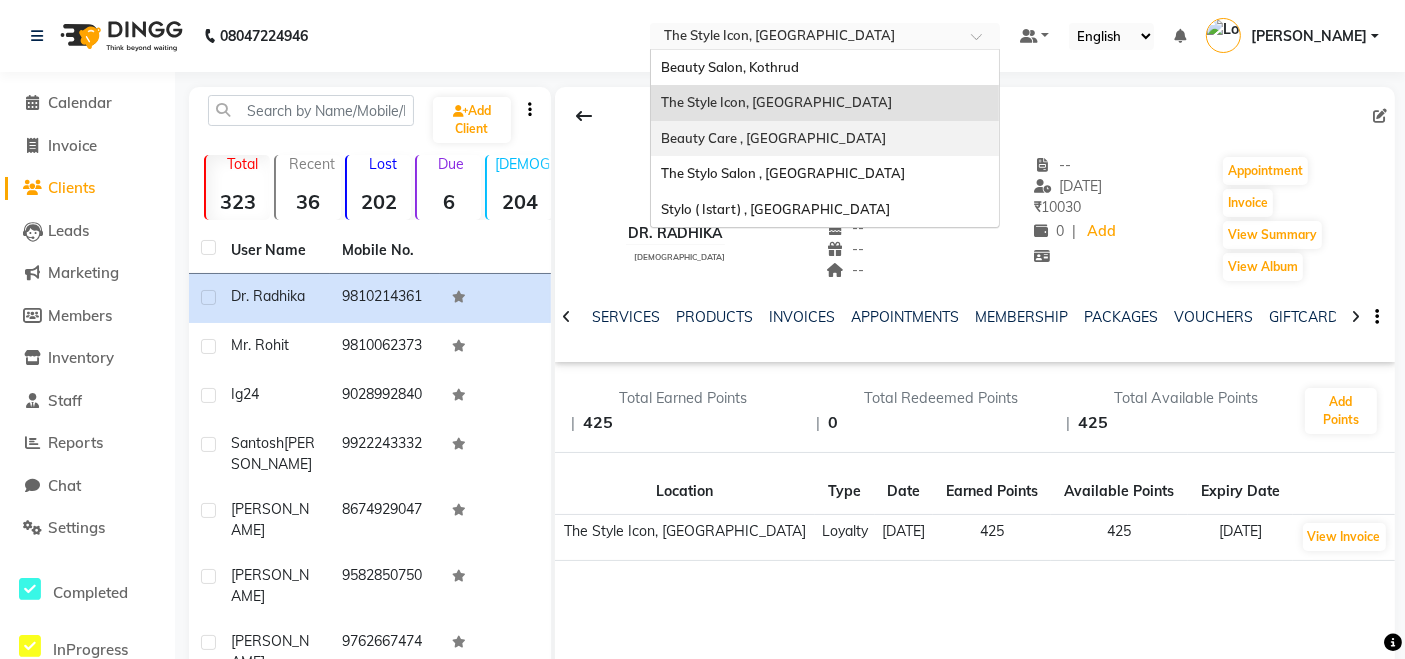 click on "Beauty Care , [GEOGRAPHIC_DATA]" at bounding box center (773, 138) 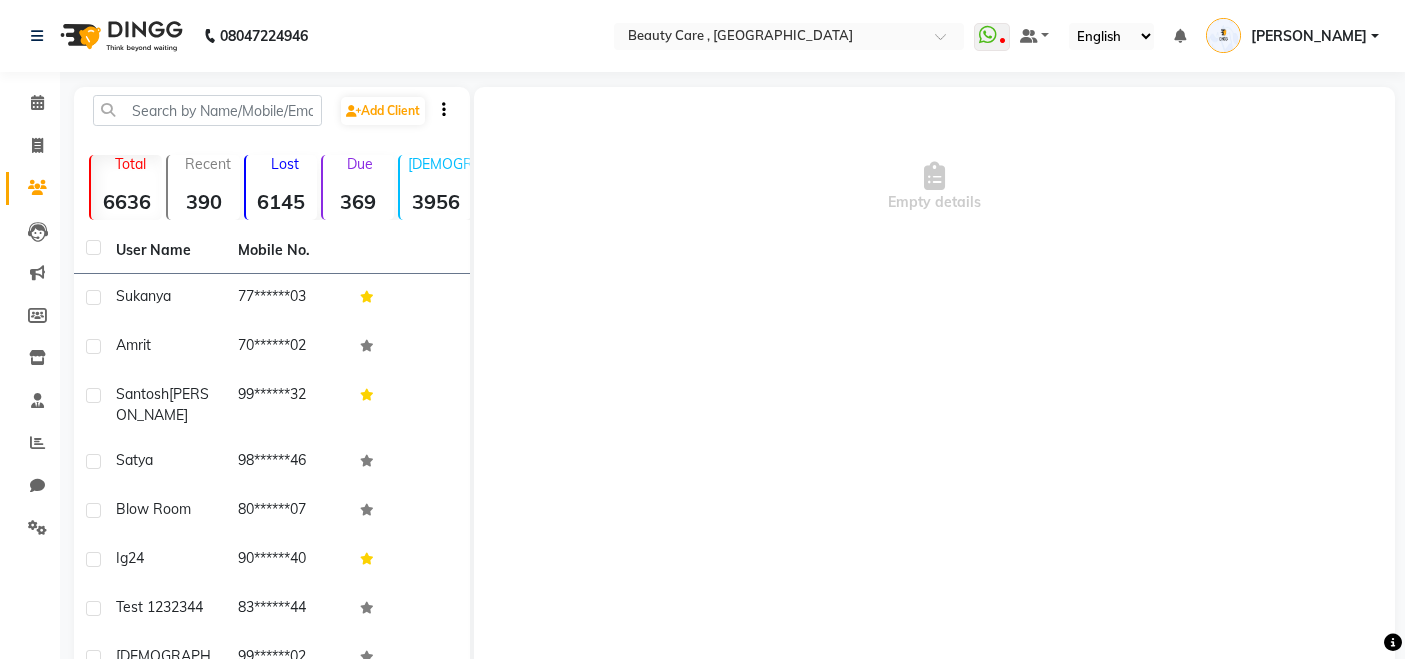 scroll, scrollTop: 0, scrollLeft: 0, axis: both 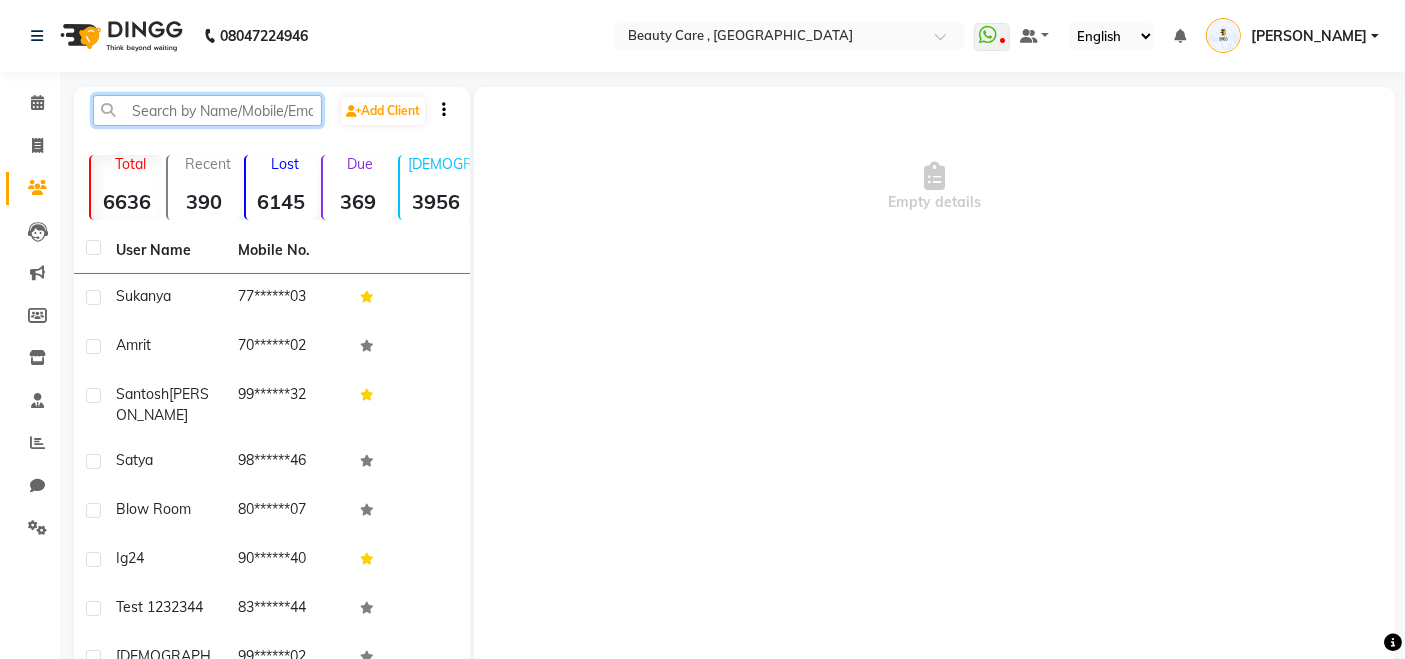 click 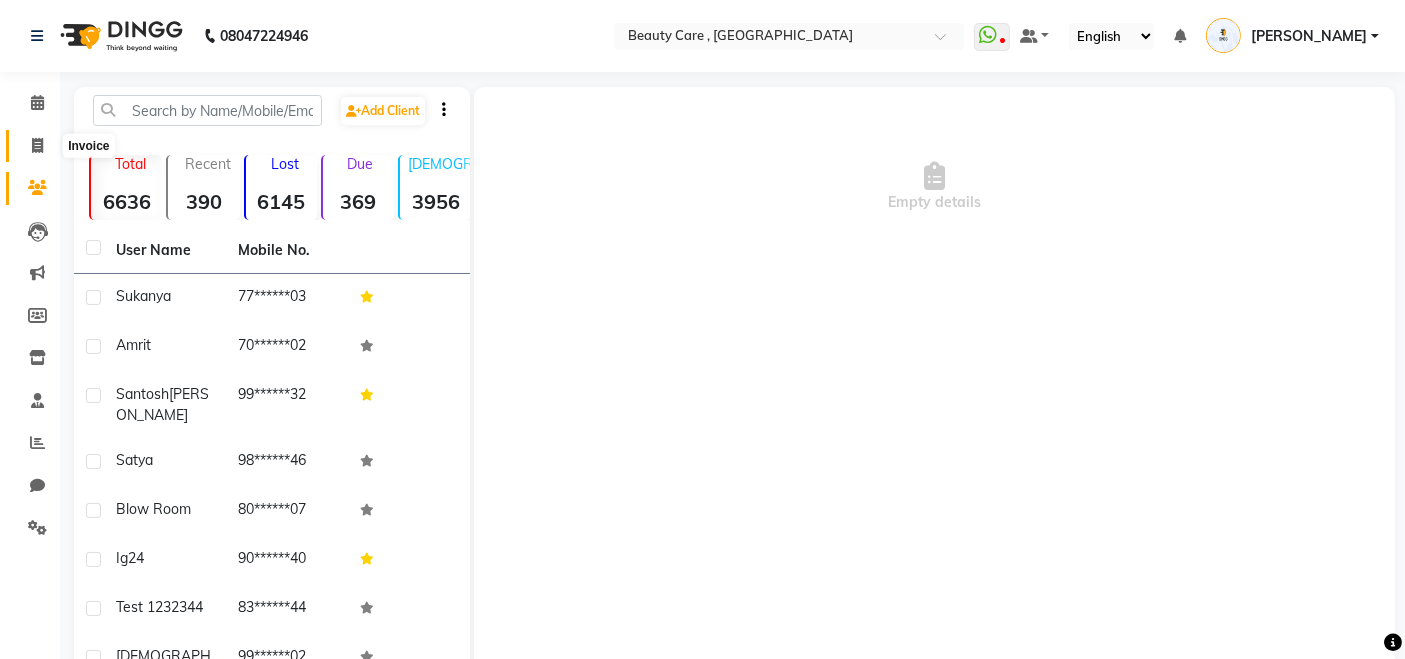 click 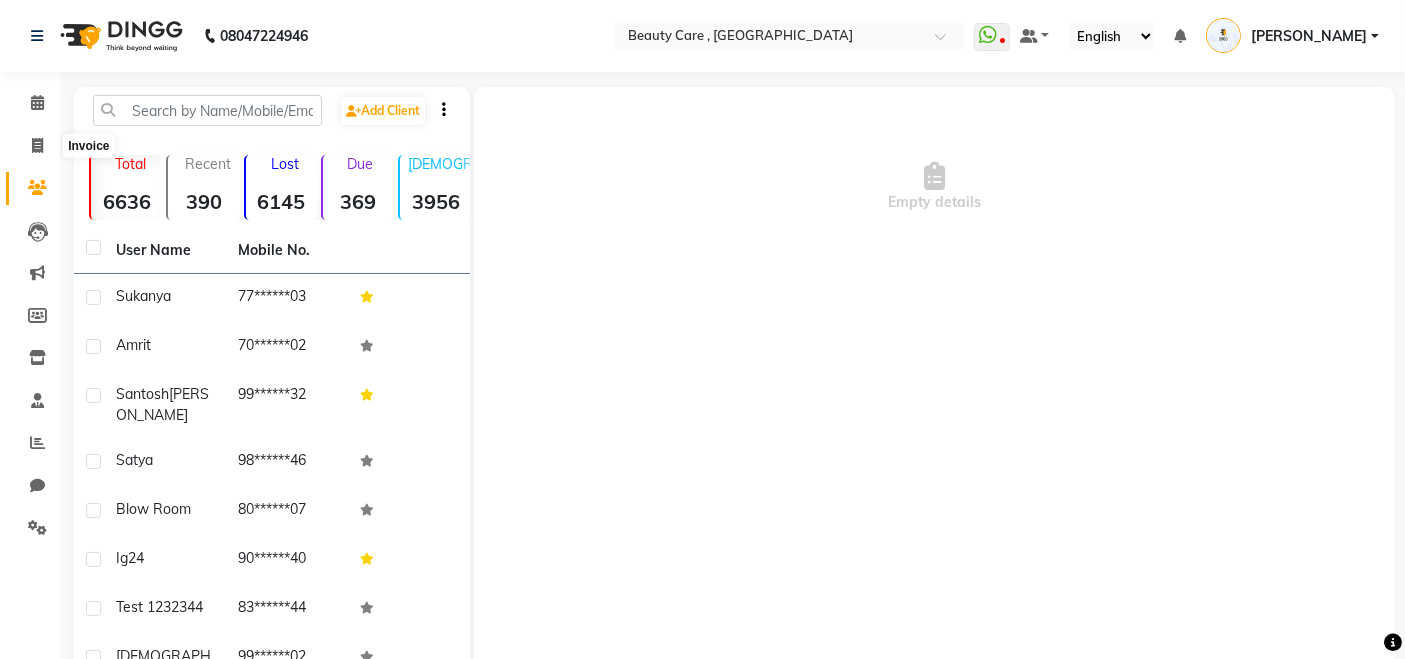 select on "service" 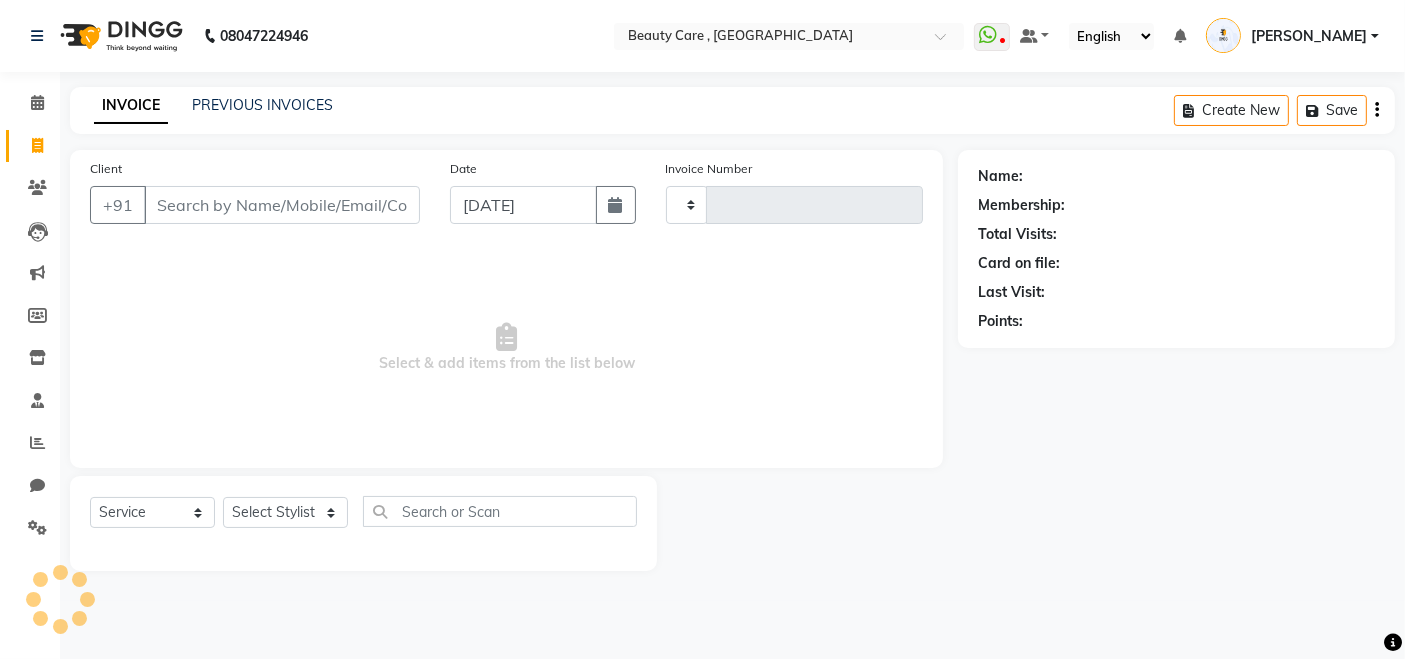 type on "2149" 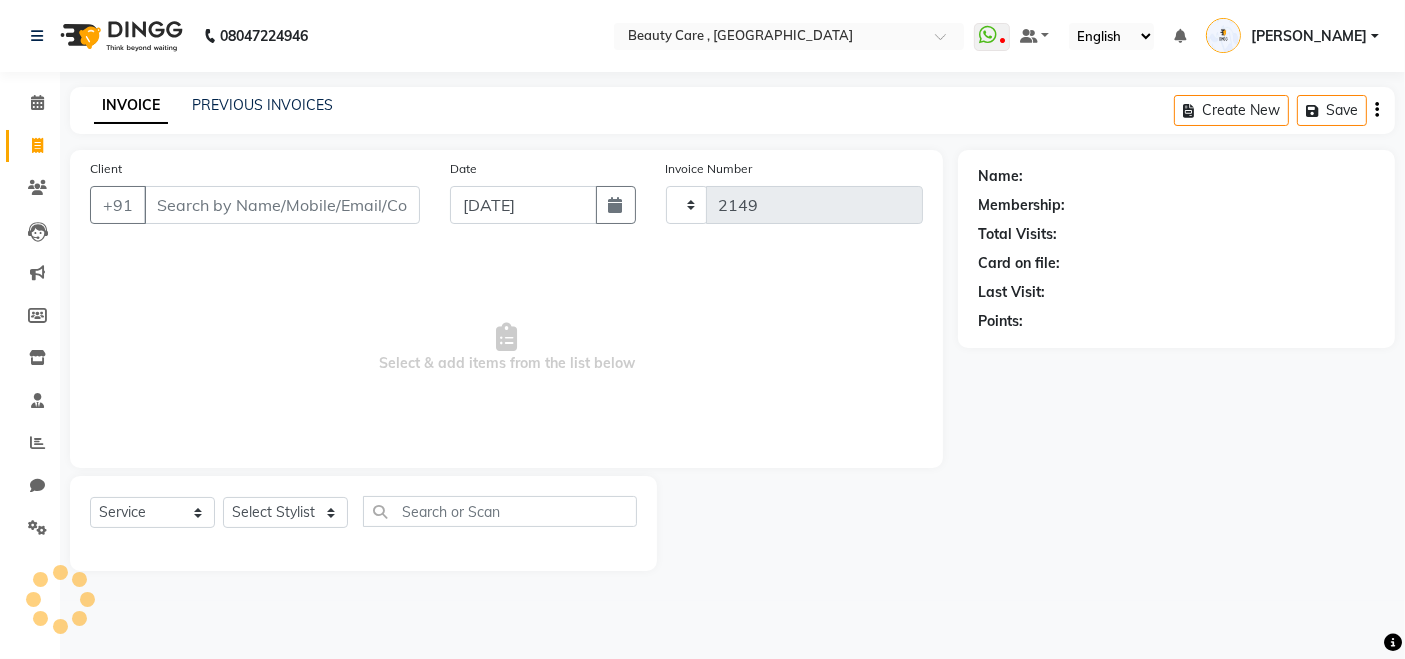select on "5646" 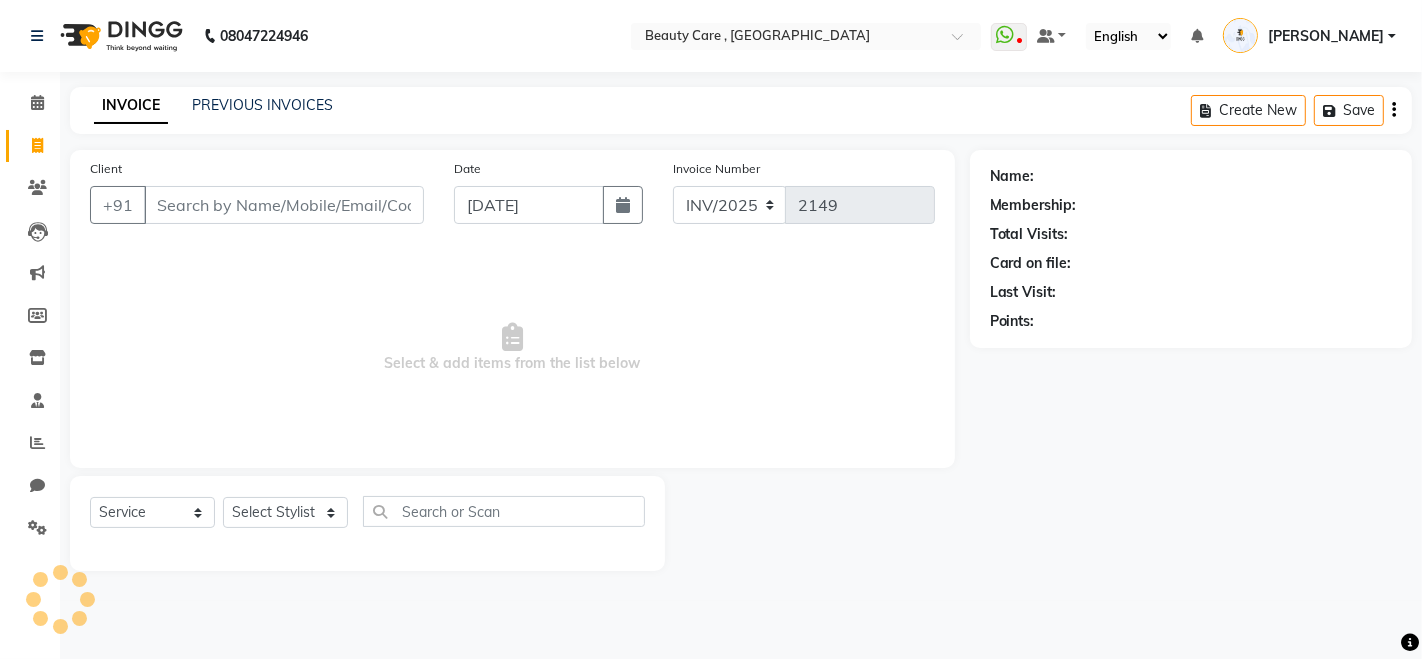 click on "Client" at bounding box center (284, 205) 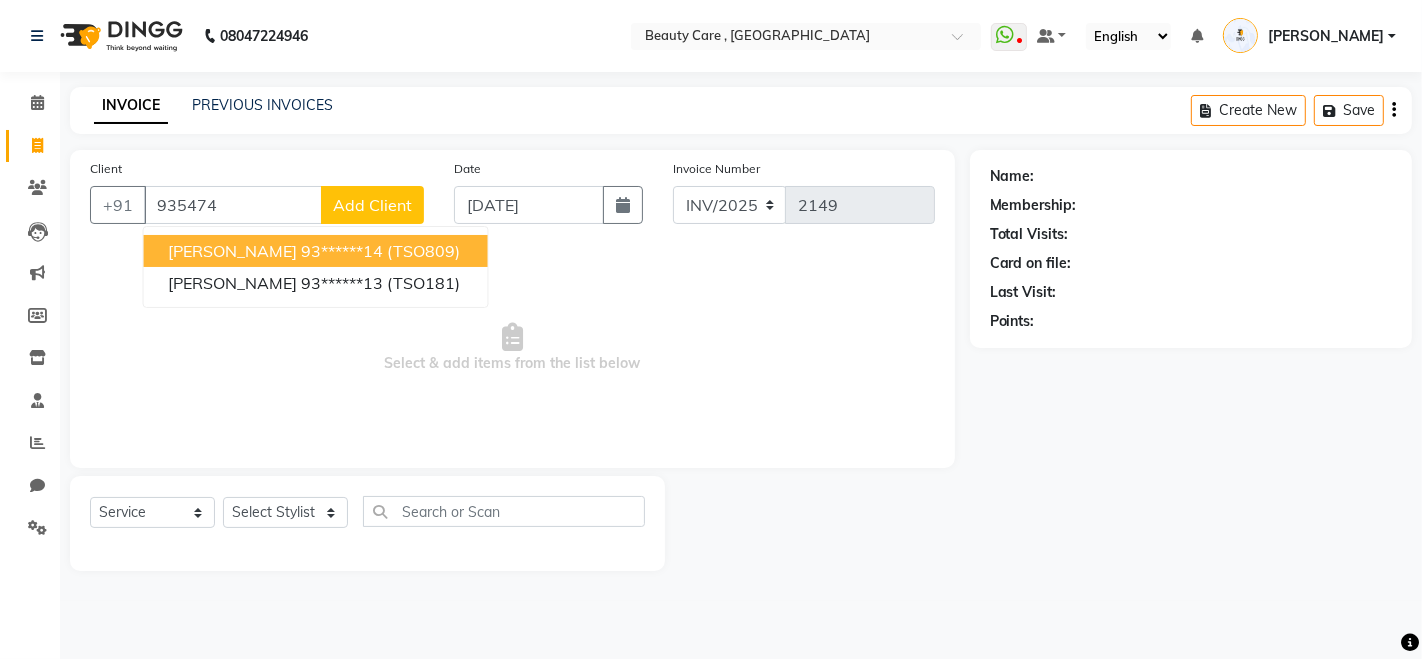 click on "Lokesh Tanwar  93******14 (TSO809)" at bounding box center [316, 251] 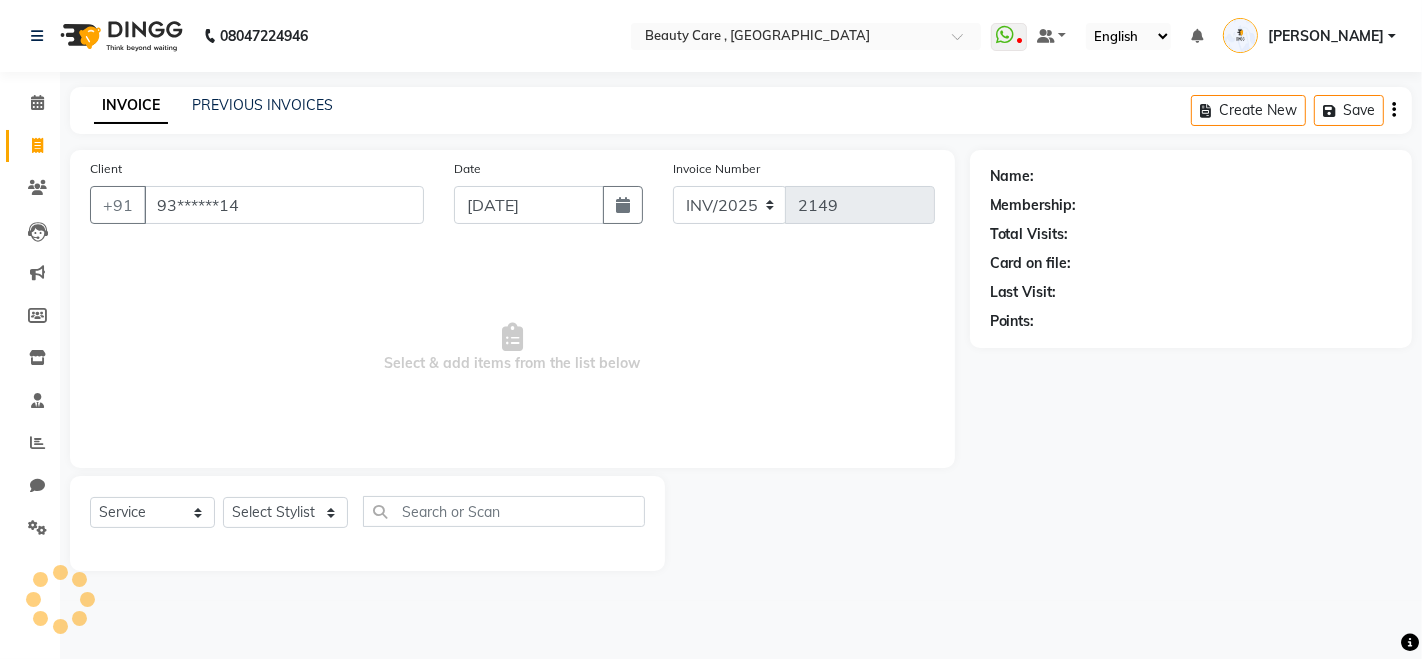 type on "93******14" 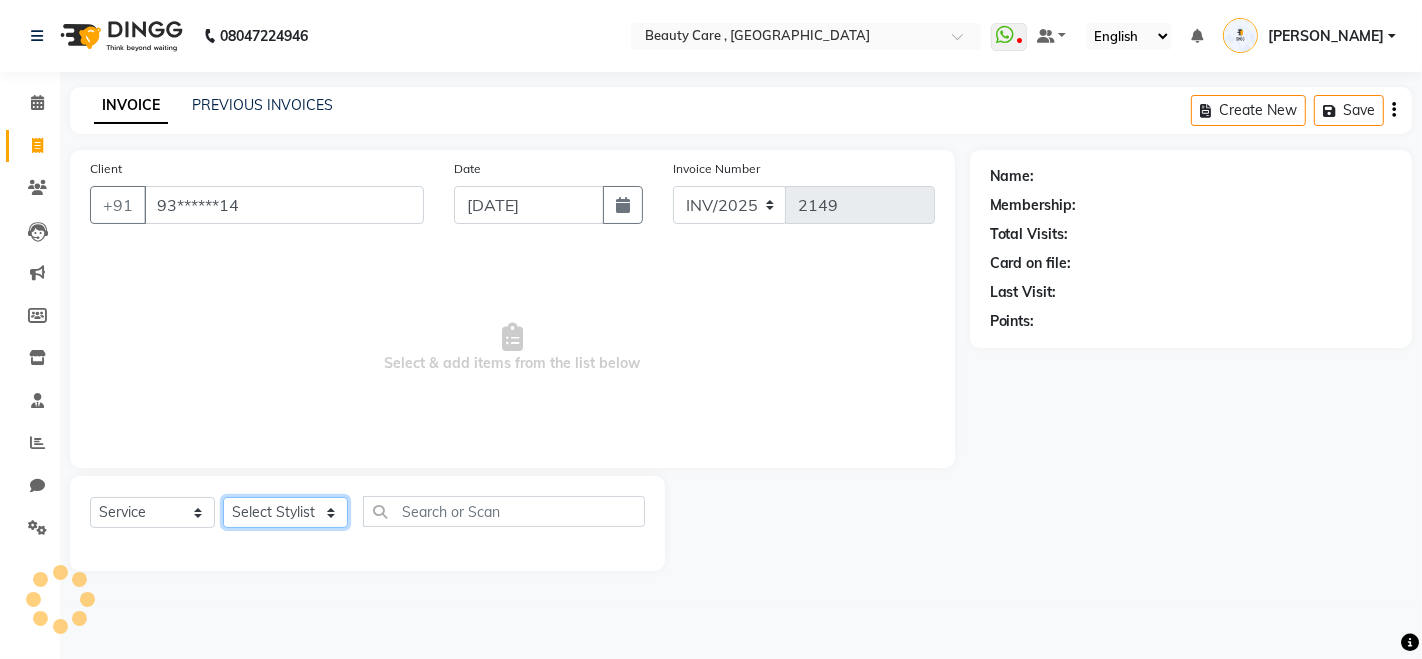click on "Select Stylist AAAAA Admin A Jagdish K Ankit Ashvin asif Avinash Avneesh  Bhakti bhavesh Bikesh dhiraj DINGG Staff Disha Divyani Ganesh harsh JAGDISH kiran Komal Mahendra Vishwakarma MANDEEP KAUR  Manual Test DND Neeraj Rode new staff Ninad  Omkar play salon Prakash Pranav Pranil Praveen Priyanka QA Staff-1 Rahul ram Ruchi Rupal Samyak Saraf Sandhya Sanjeevni shivam snehal StaffForReports staff-qa-1 staff-qa-2 staff-qa-3 Sukanya sumit Sumit Kadam Sushmita test Test Staff Vidhi xyz sa" 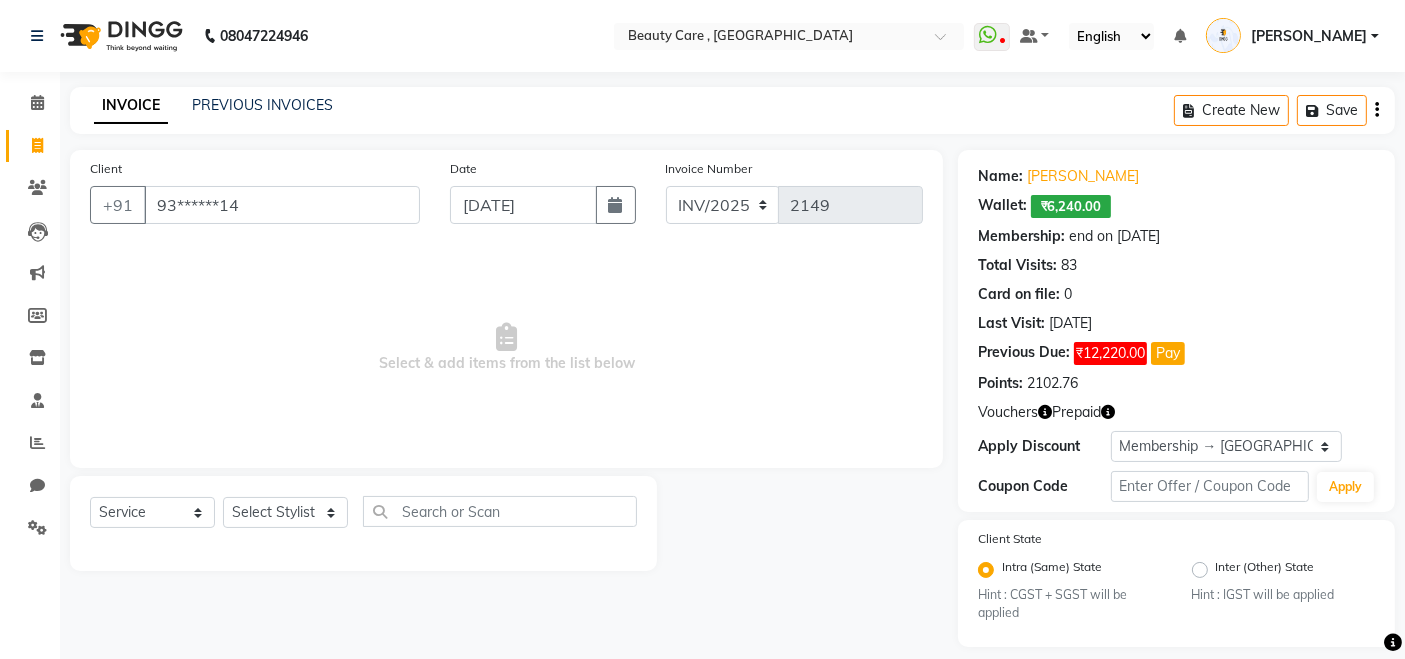 click on "Select & add items from the list below" at bounding box center (506, 348) 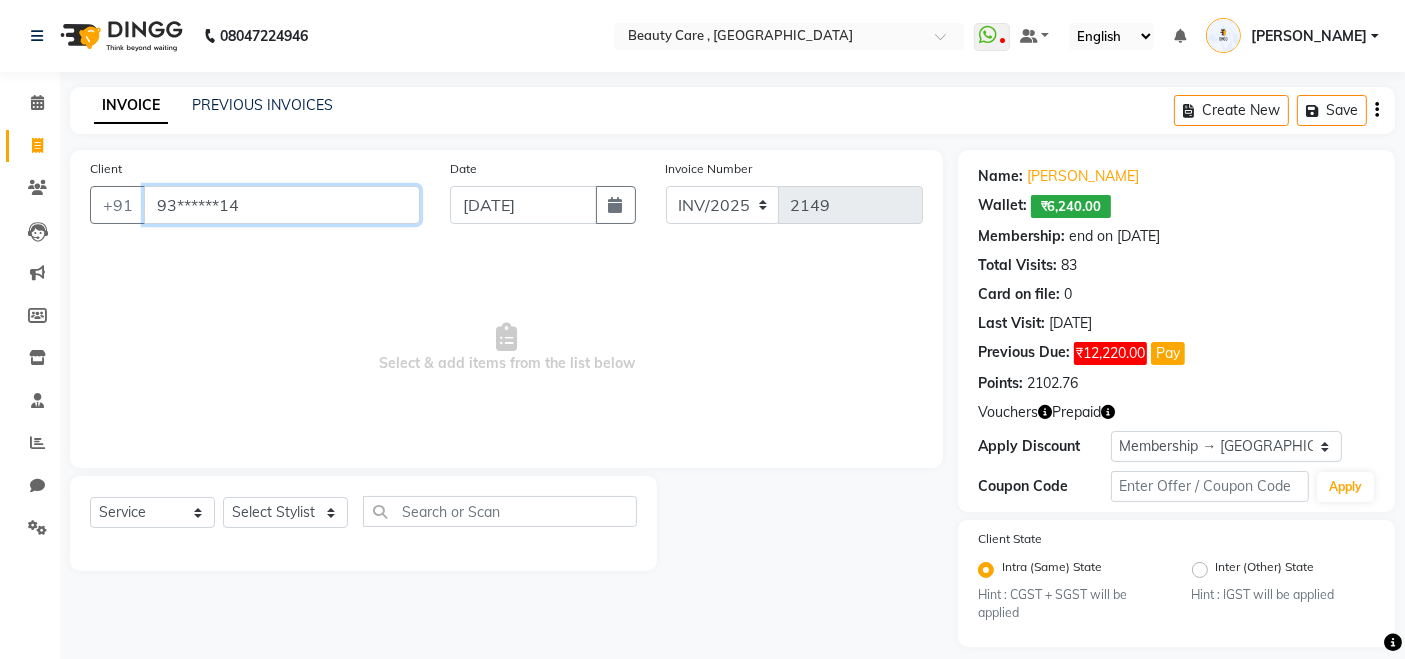 drag, startPoint x: 262, startPoint y: 191, endPoint x: 0, endPoint y: 217, distance: 263.28693 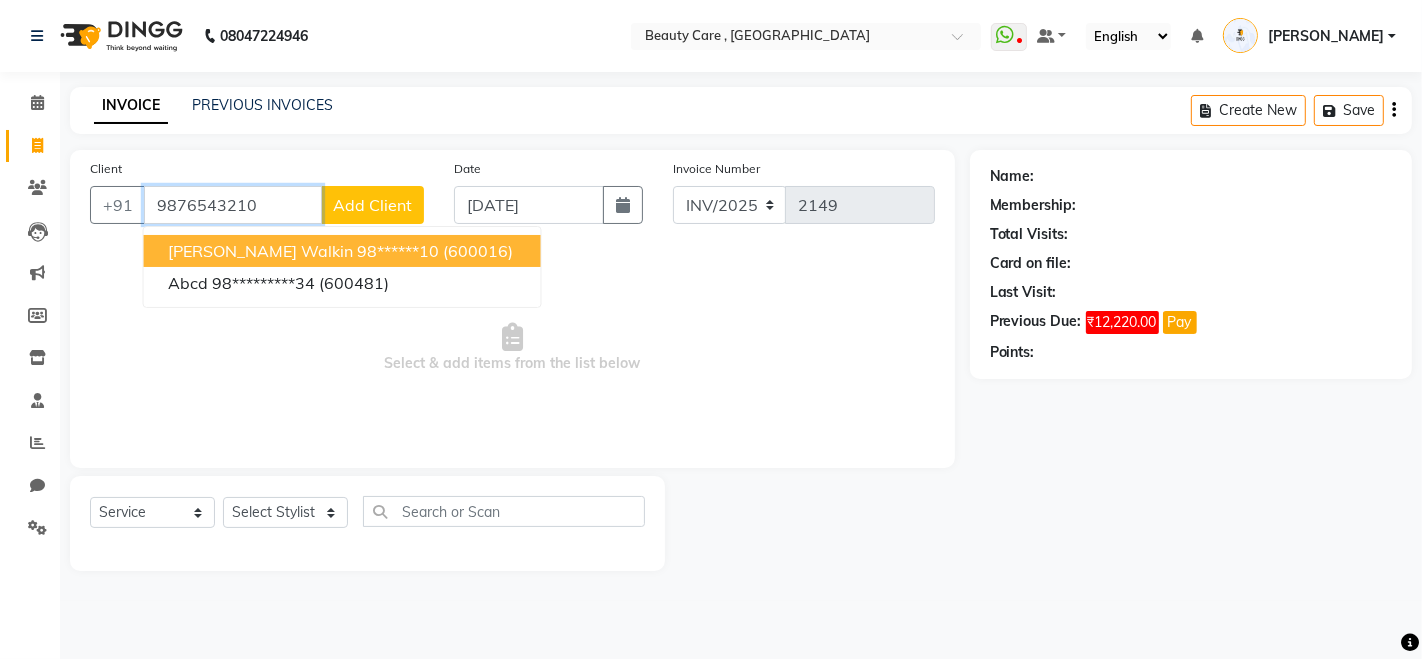 type on "9876543210" 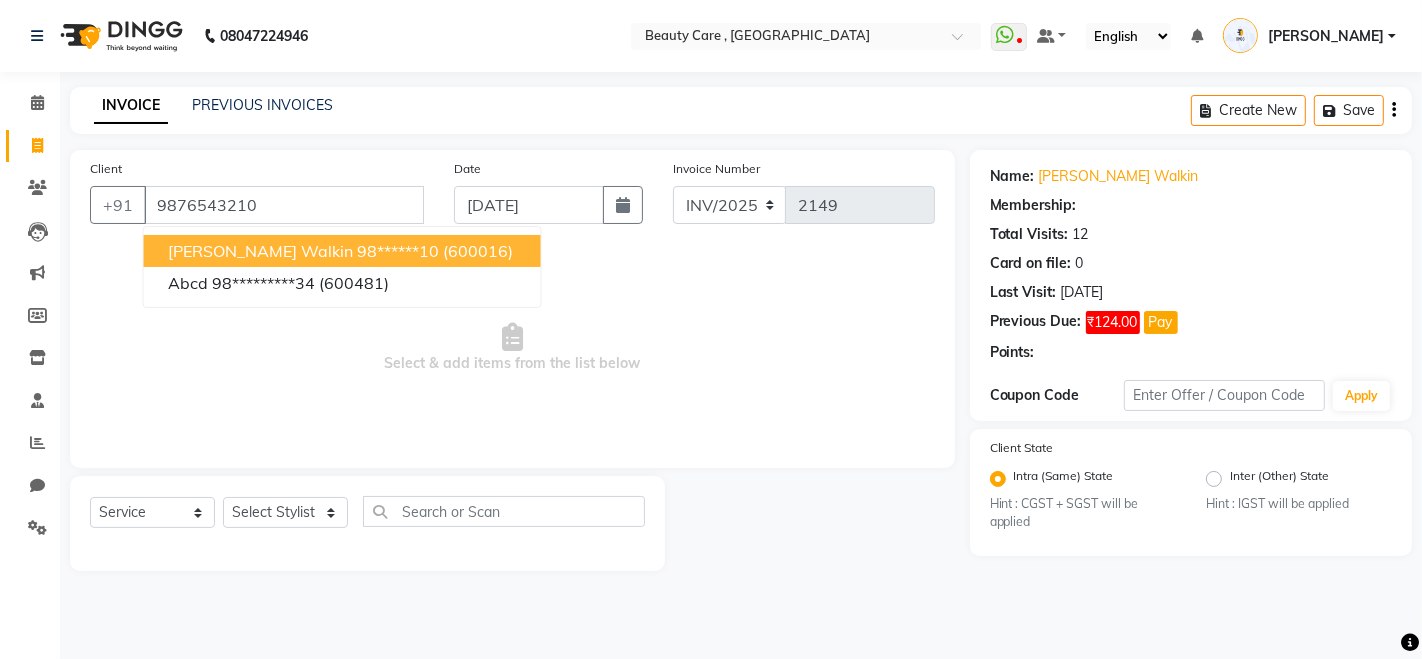 select on "2: Object" 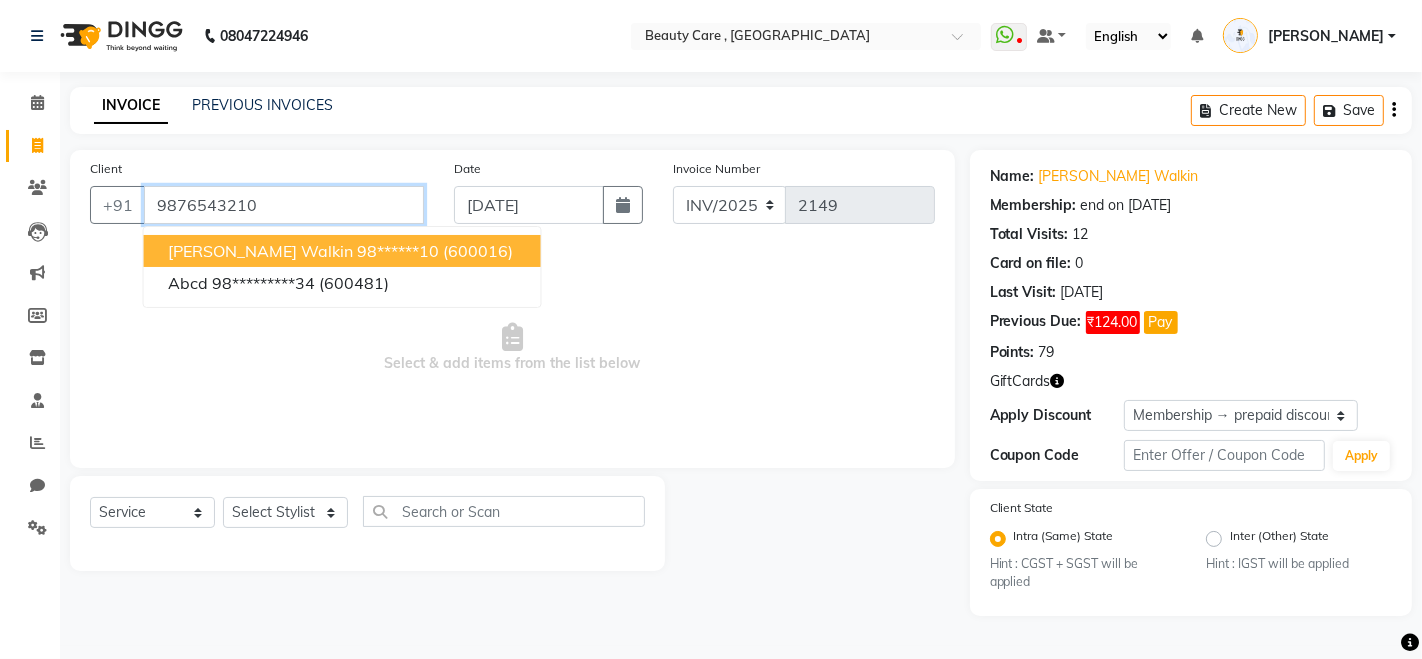 click on "9876543210" at bounding box center (284, 205) 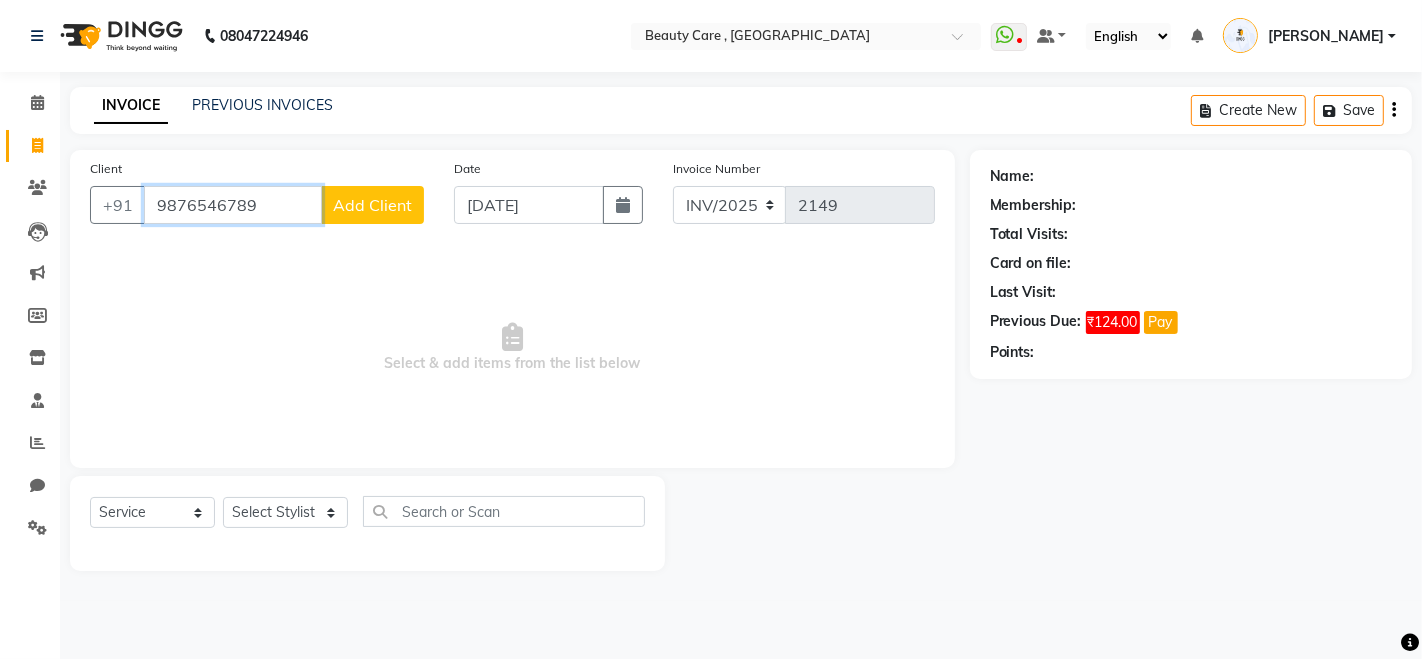 type on "9876546789" 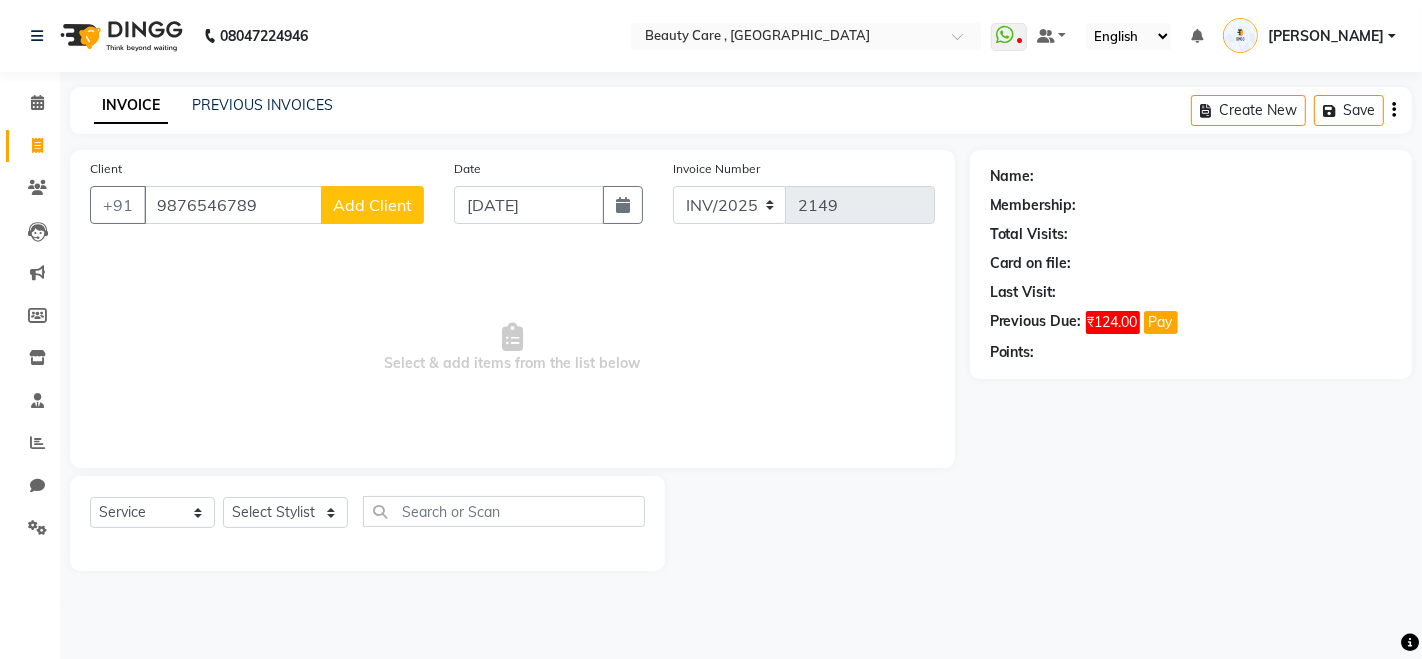 click on "Add Client" 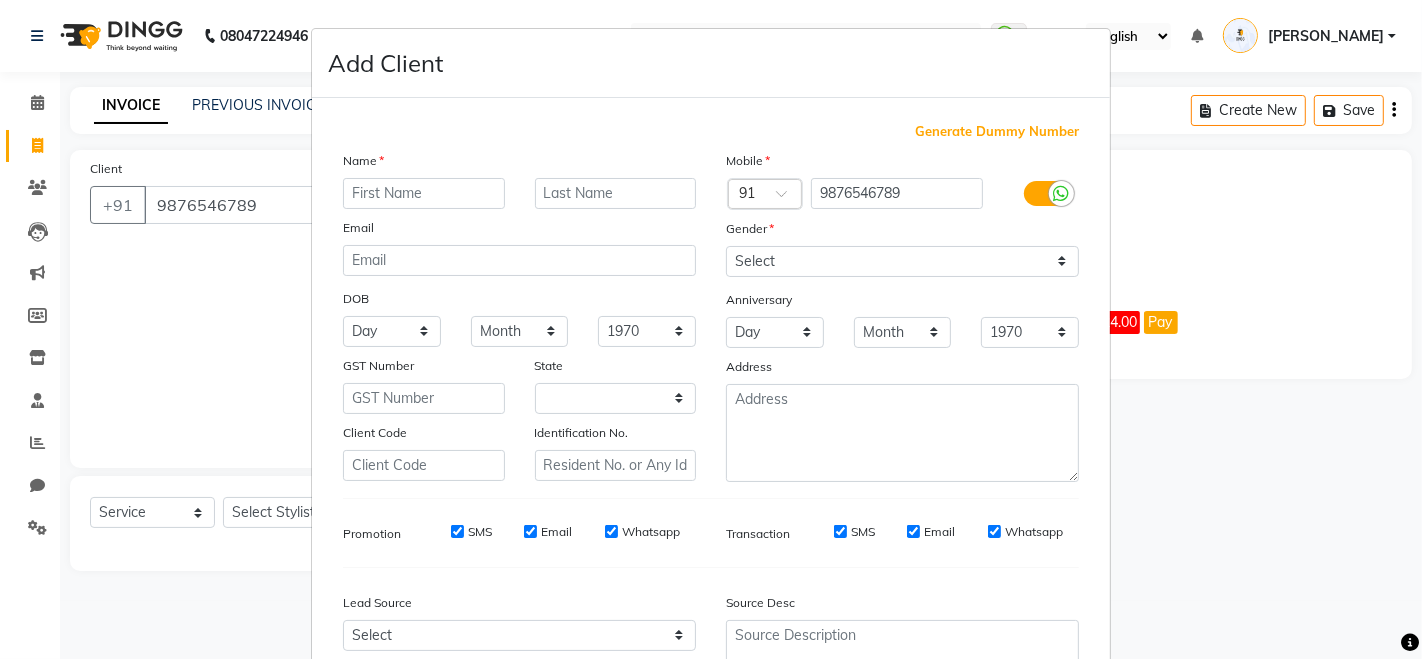 select on "22" 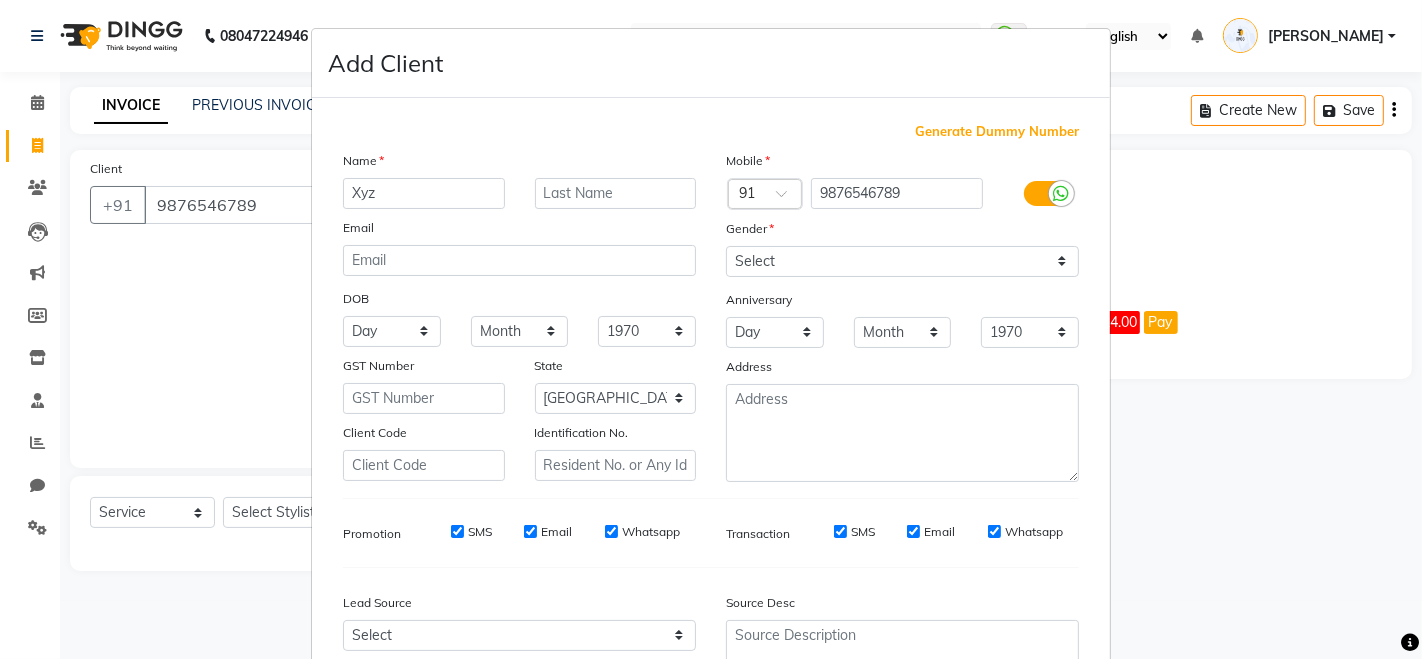 type on "Xyz" 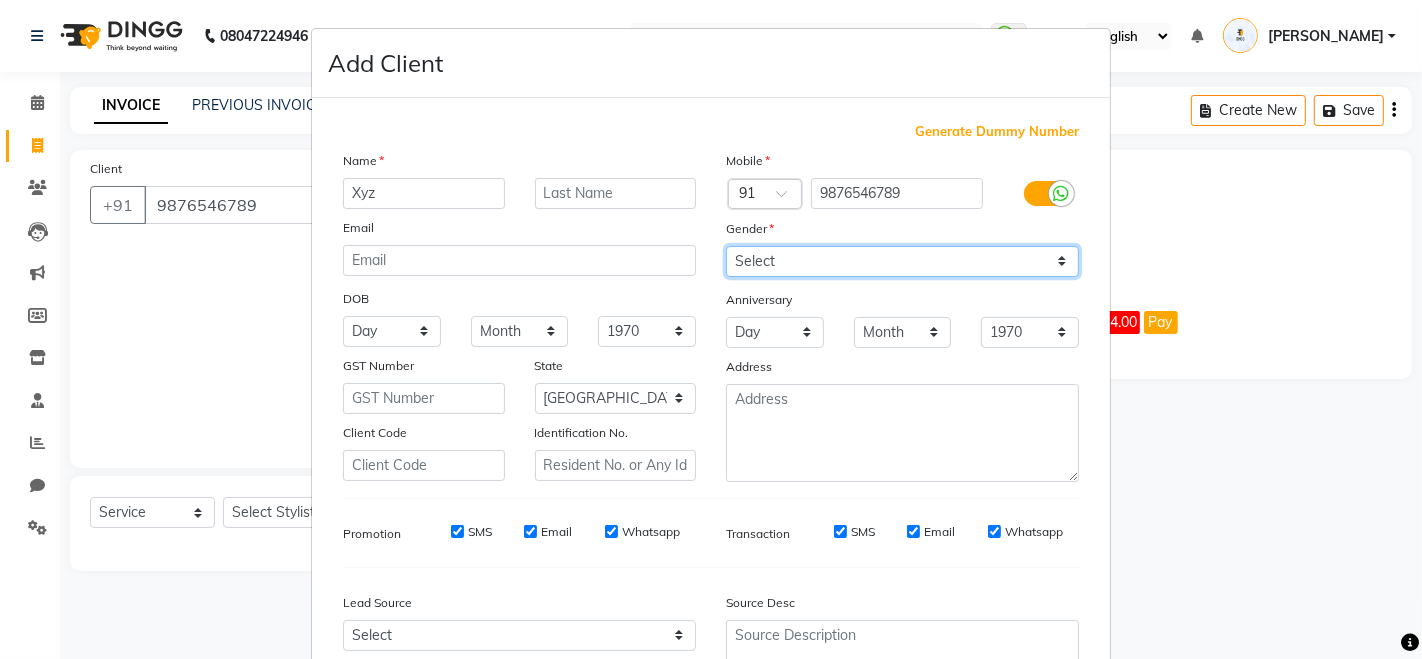 drag, startPoint x: 894, startPoint y: 261, endPoint x: 883, endPoint y: 271, distance: 14.866069 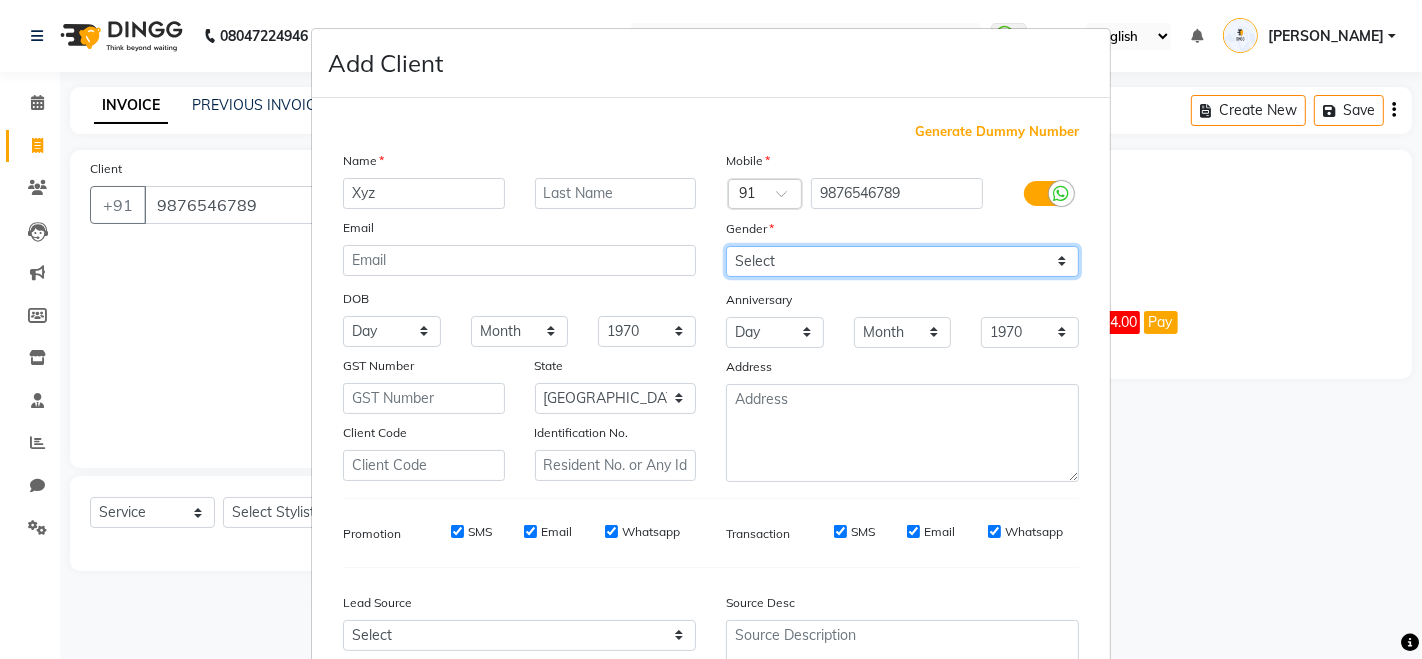 click on "Select [DEMOGRAPHIC_DATA] [DEMOGRAPHIC_DATA] Other Prefer Not To Say" at bounding box center (902, 261) 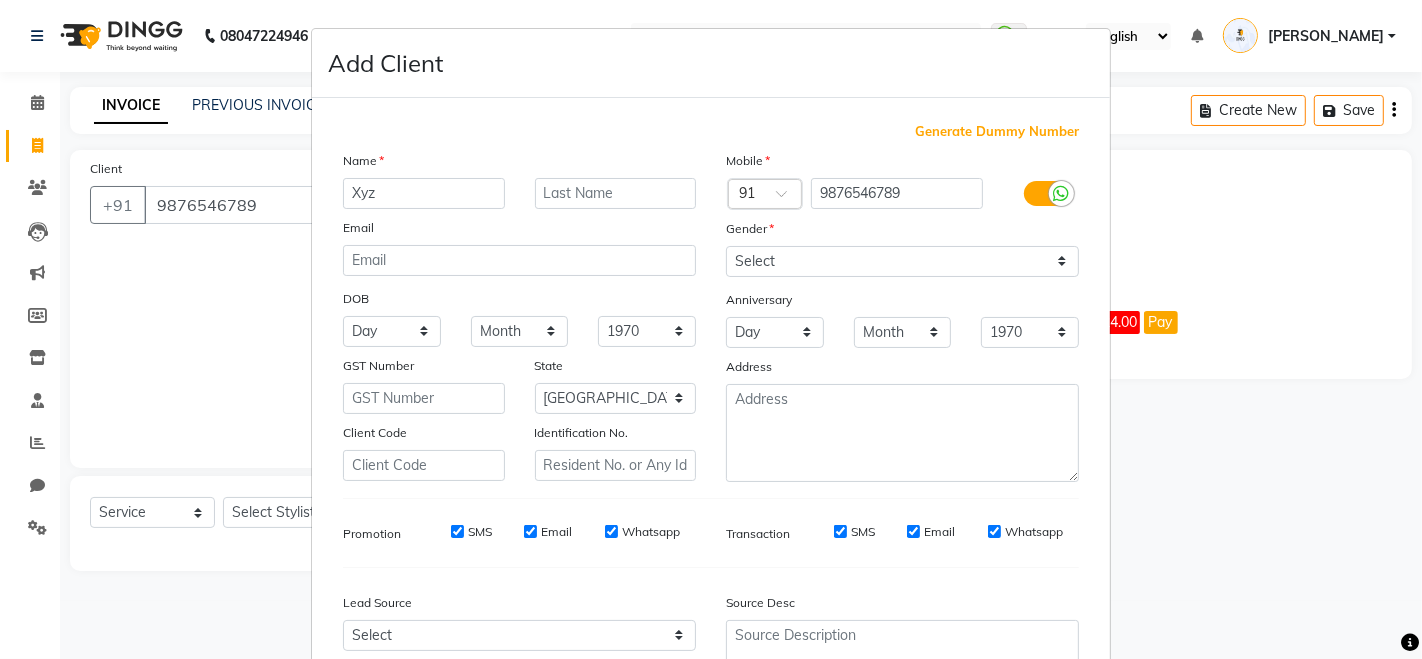 scroll, scrollTop: 263, scrollLeft: 0, axis: vertical 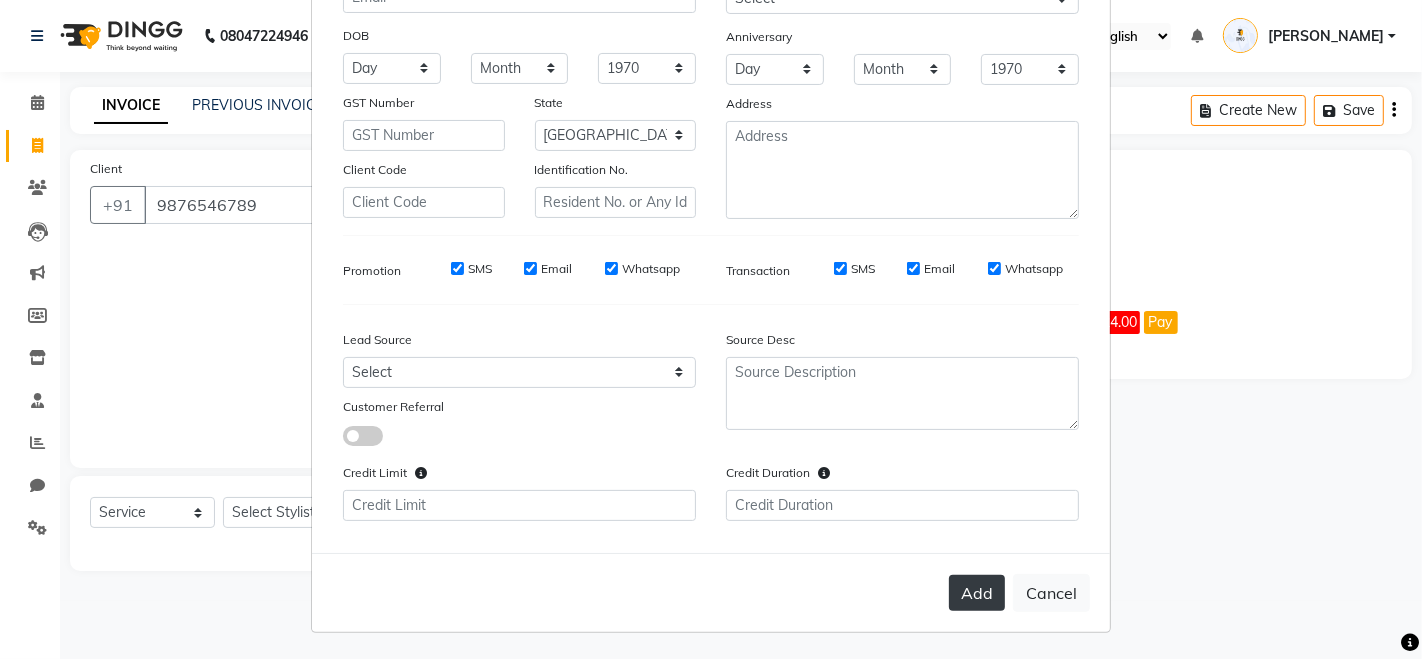 click on "Add" at bounding box center [977, 593] 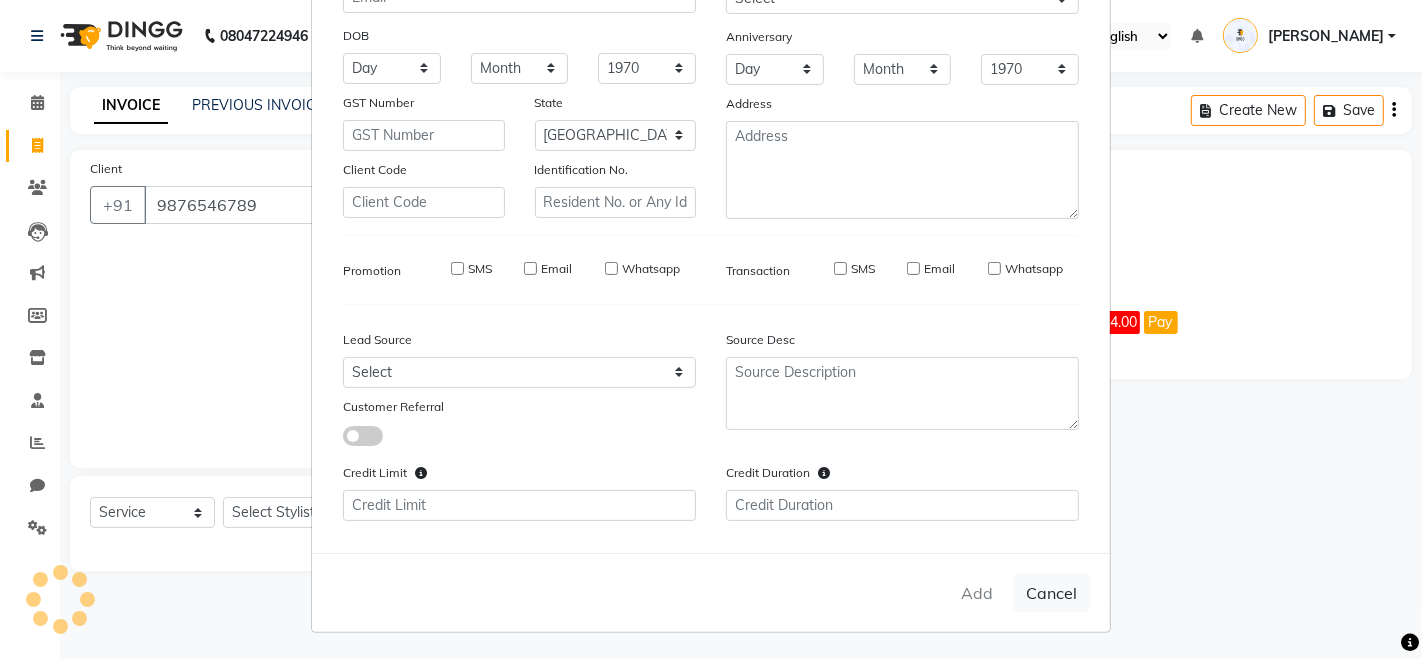type on "98******89" 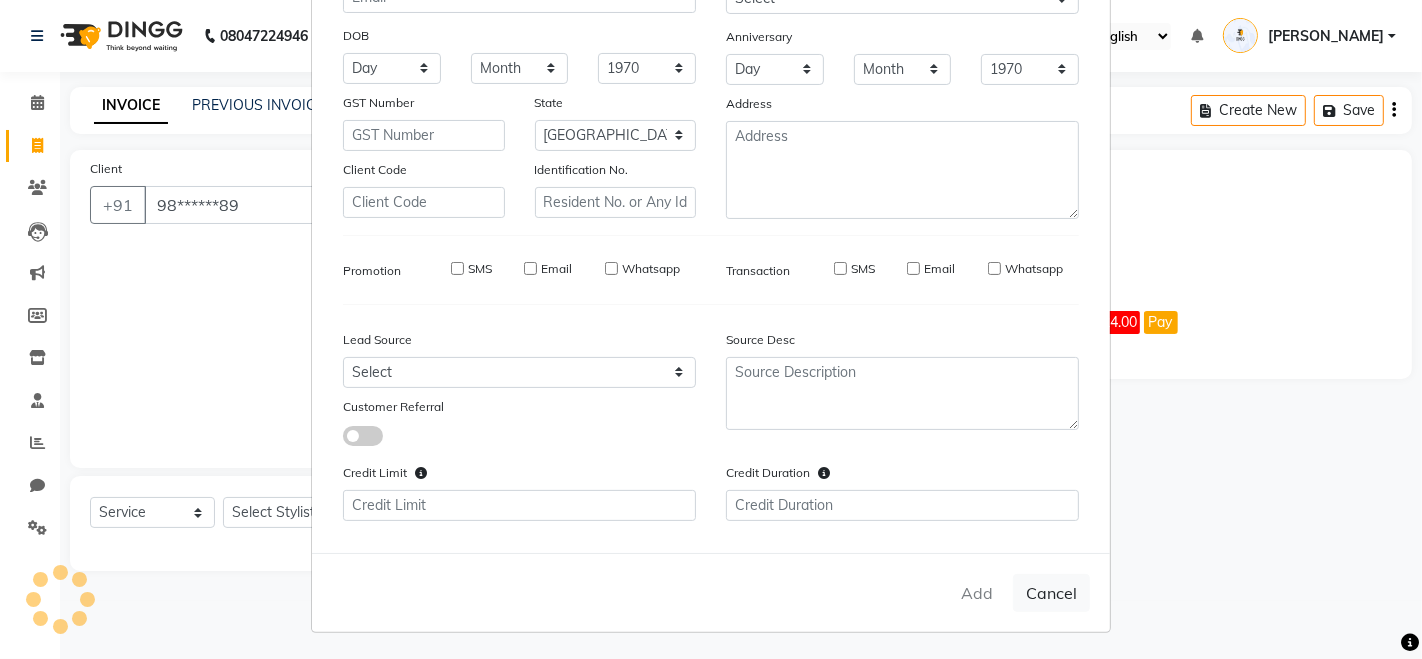 type 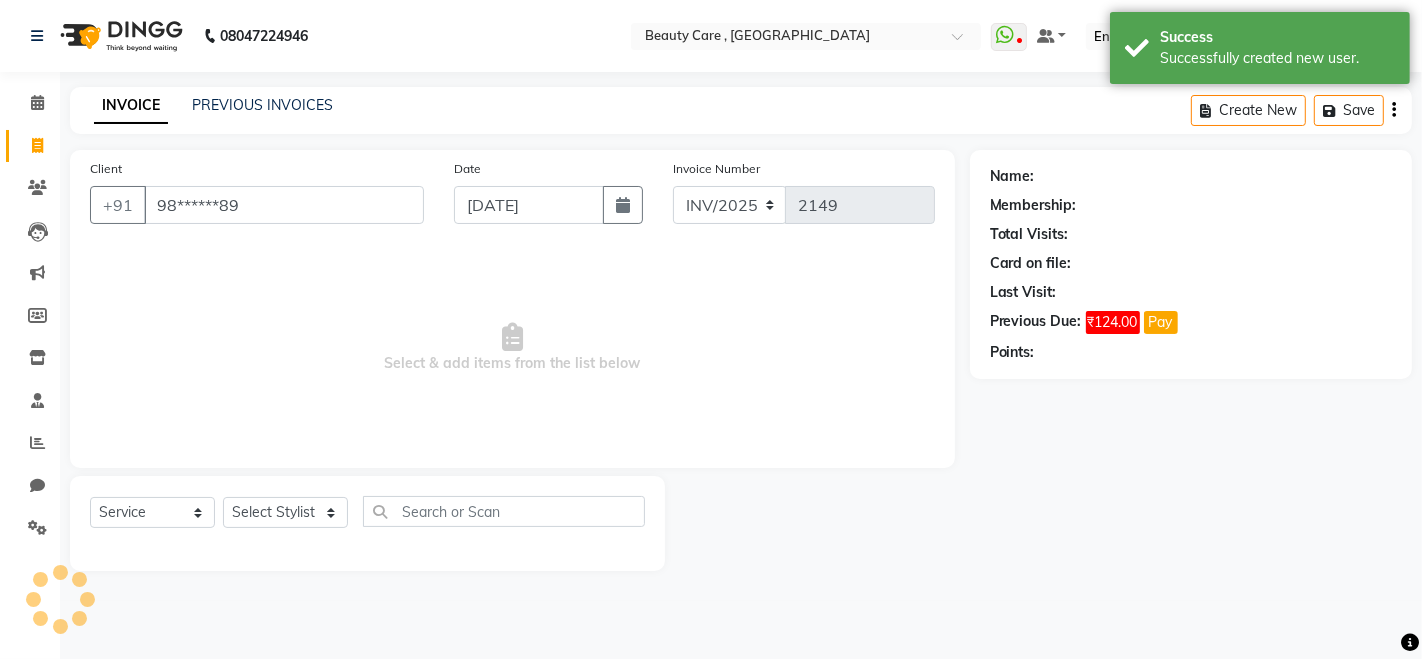 select on "1: Object" 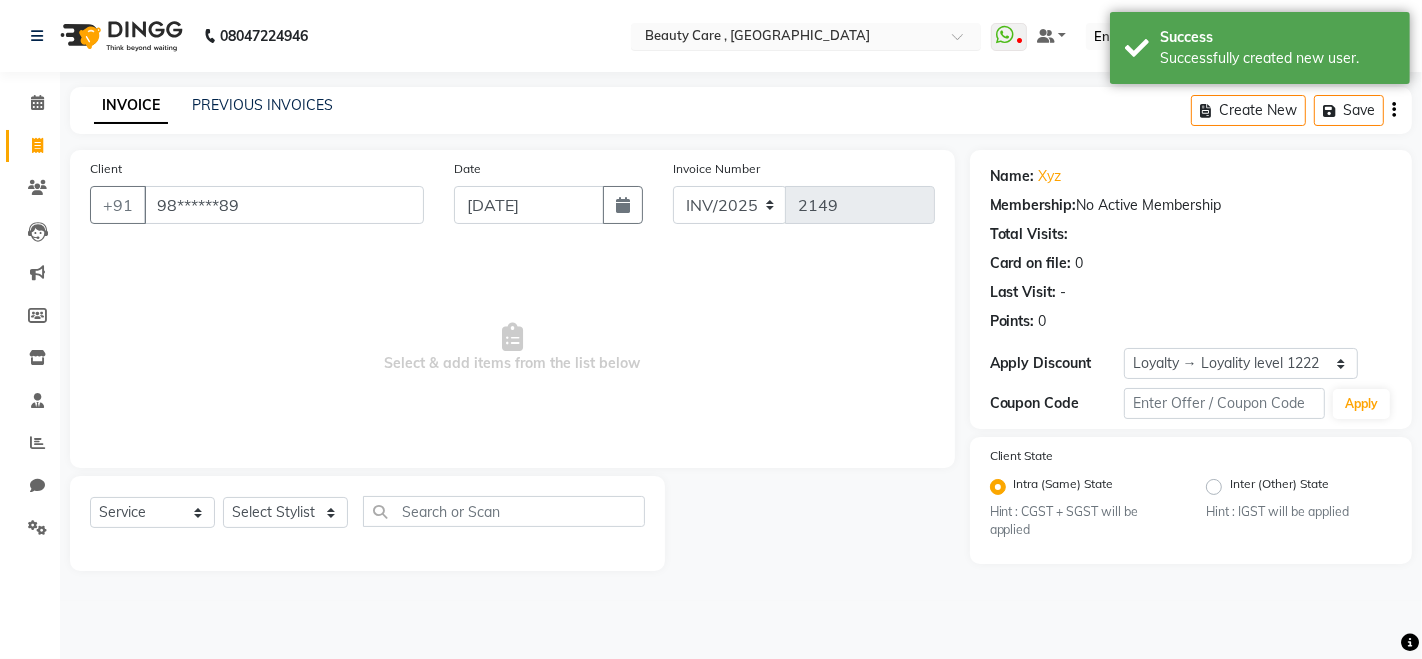 click at bounding box center [786, 38] 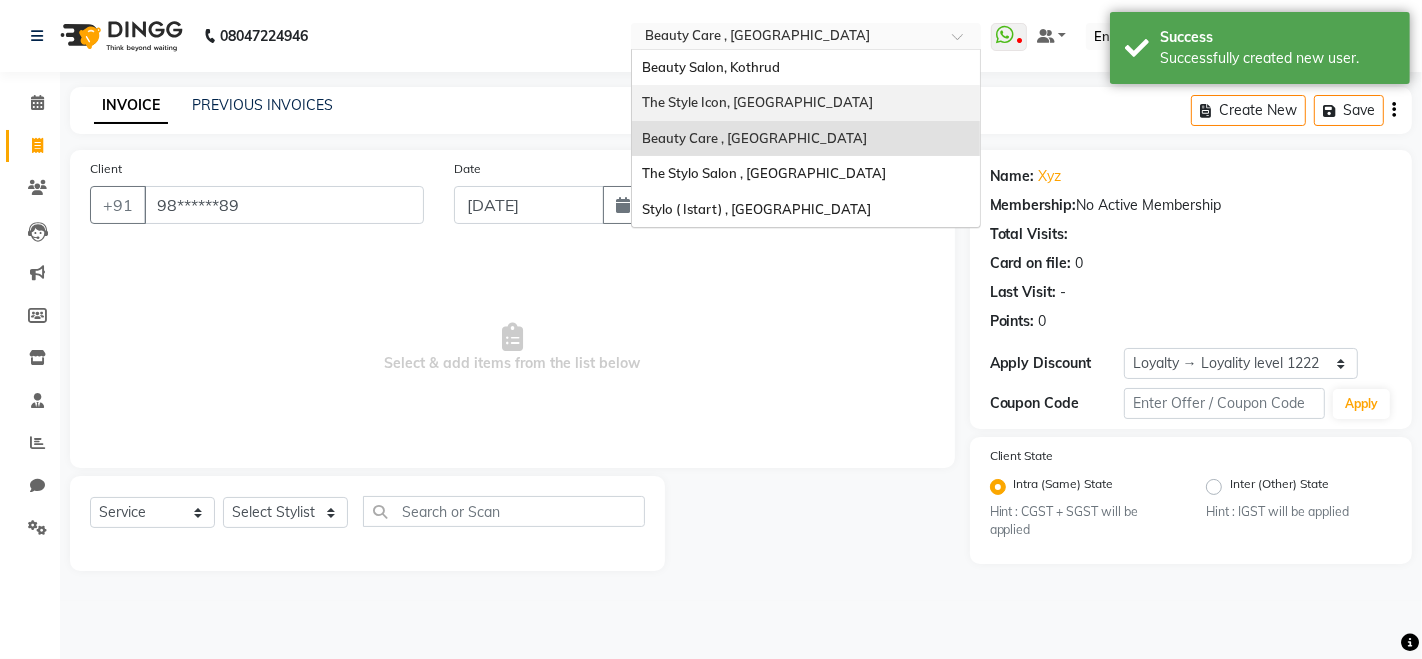 click on "The Style Icon, [GEOGRAPHIC_DATA]" at bounding box center [757, 102] 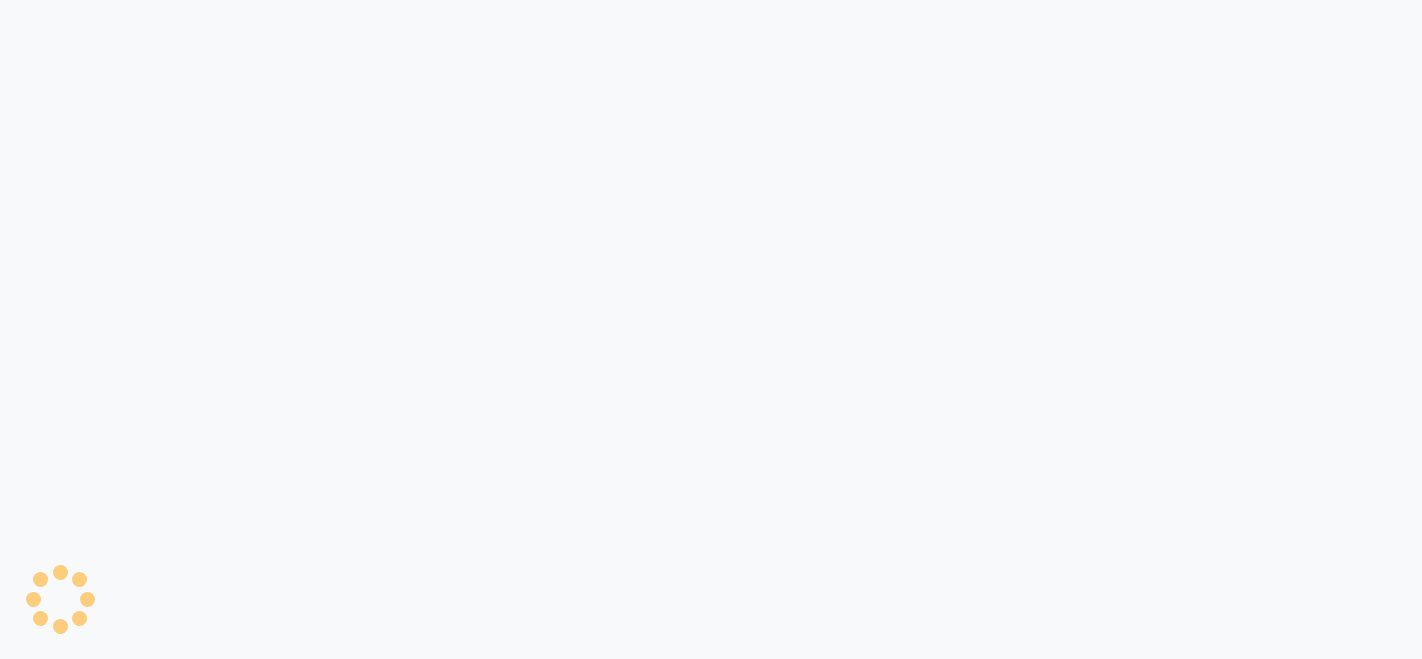 scroll, scrollTop: 0, scrollLeft: 0, axis: both 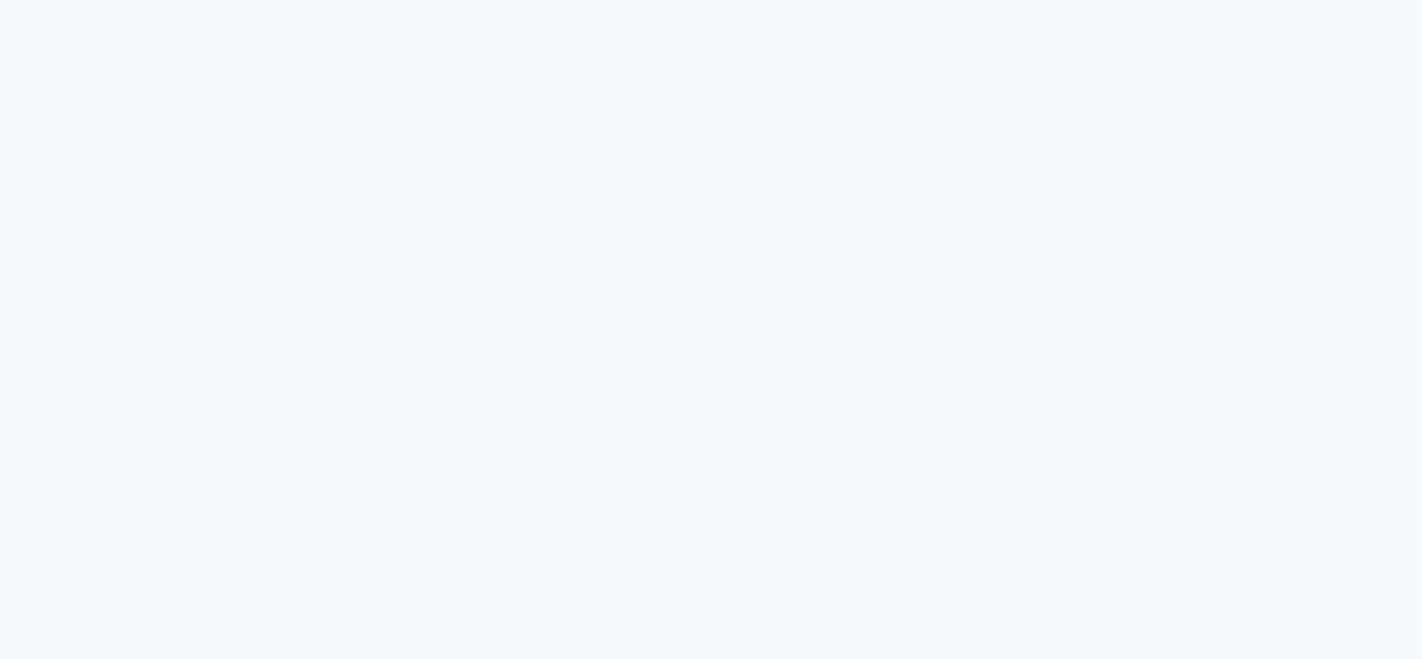 select on "service" 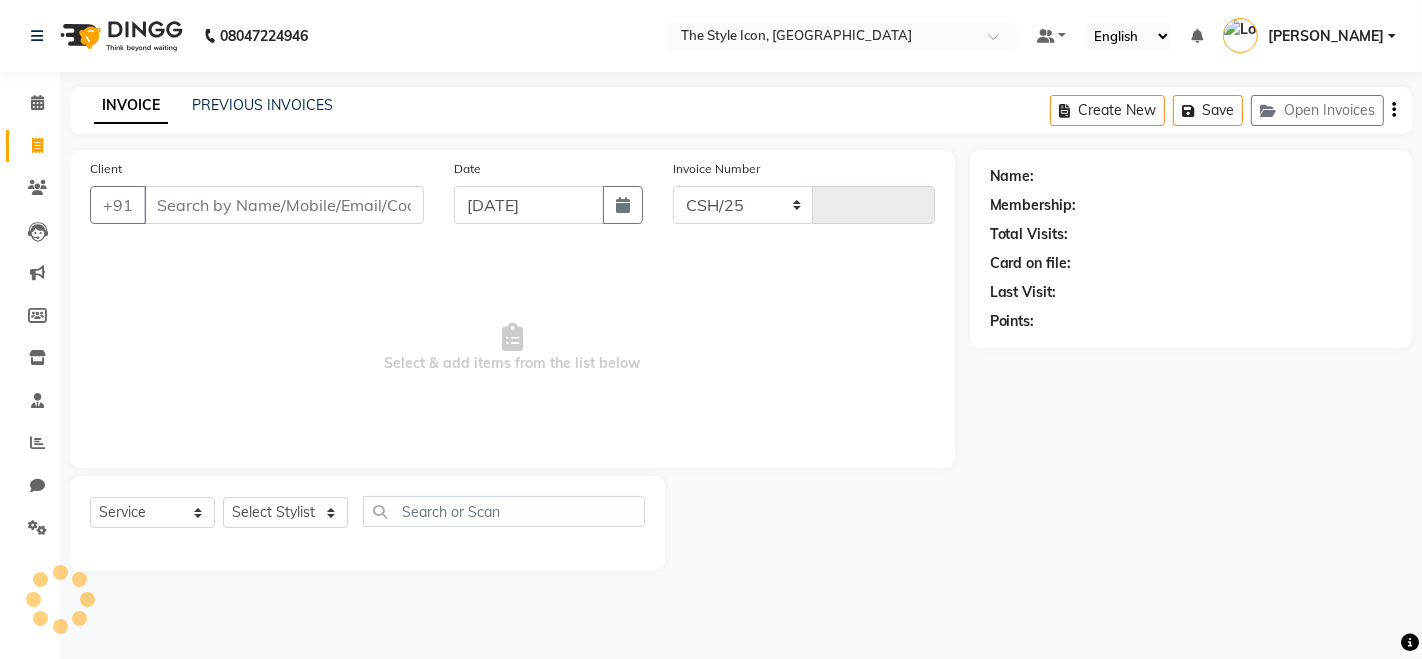 select on "en" 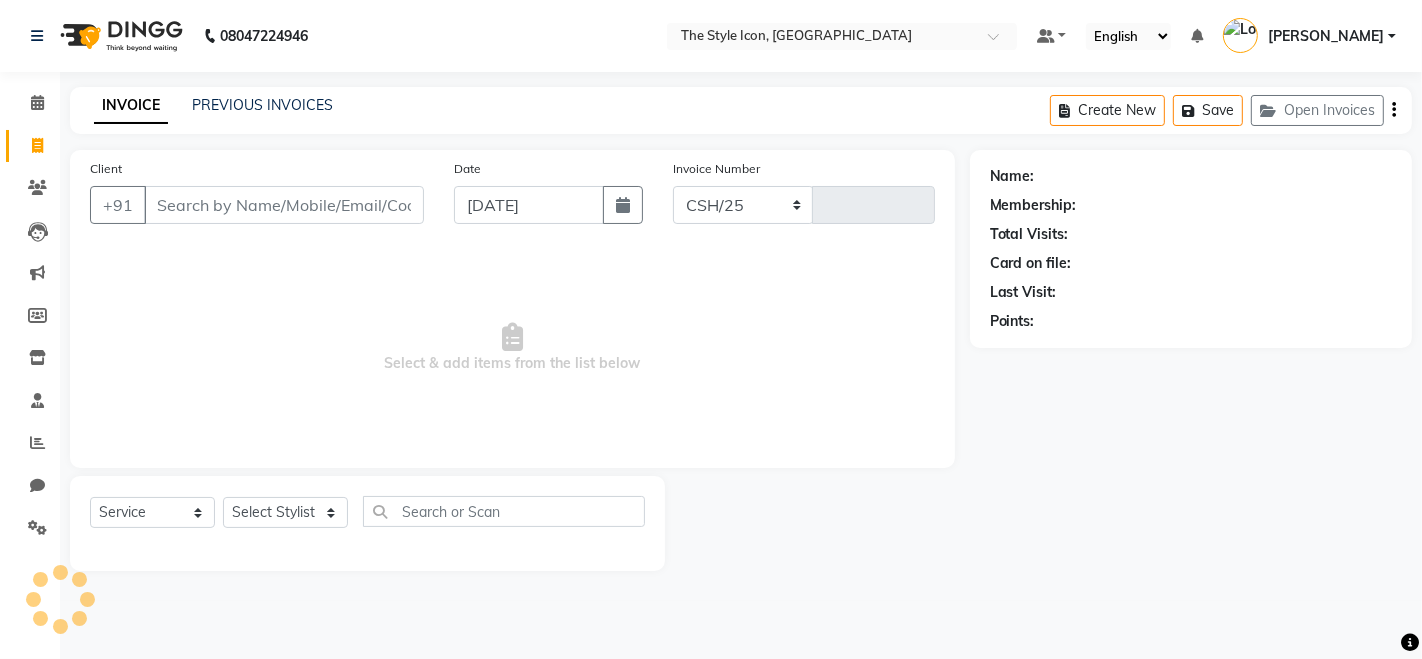 select on "6267" 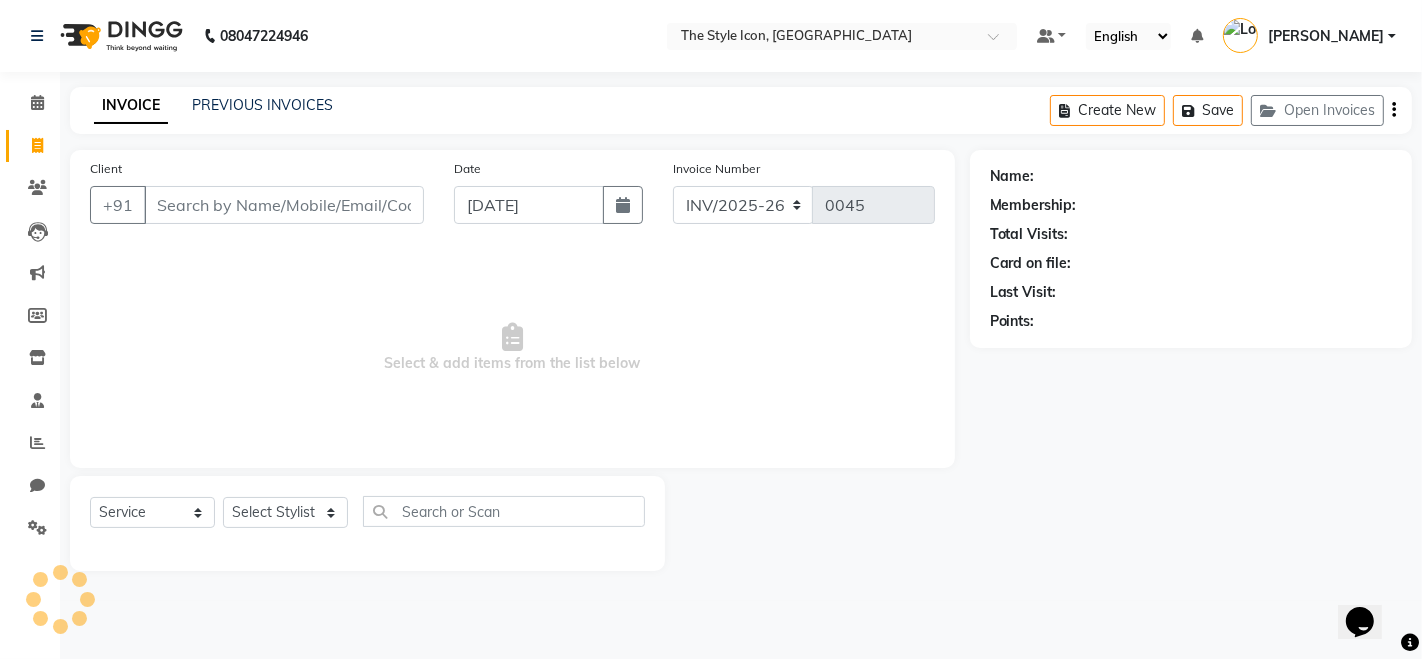 scroll, scrollTop: 0, scrollLeft: 0, axis: both 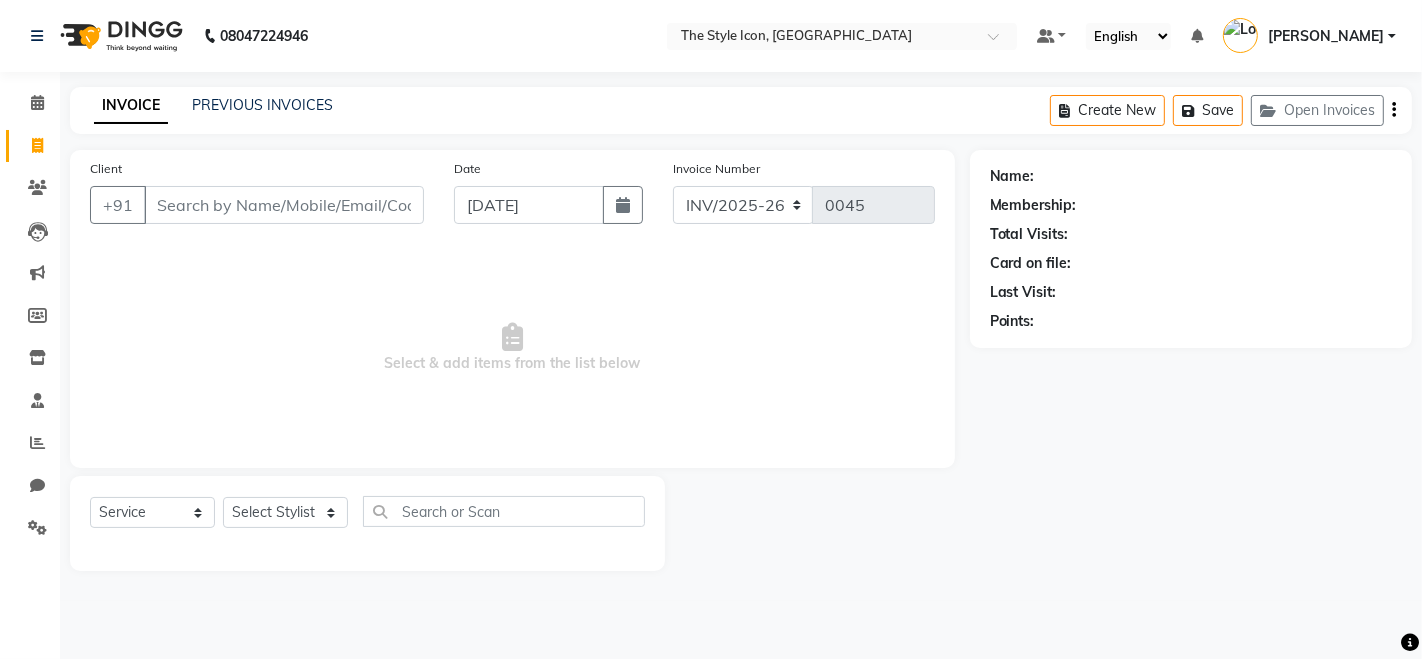 click on "Client" at bounding box center (284, 205) 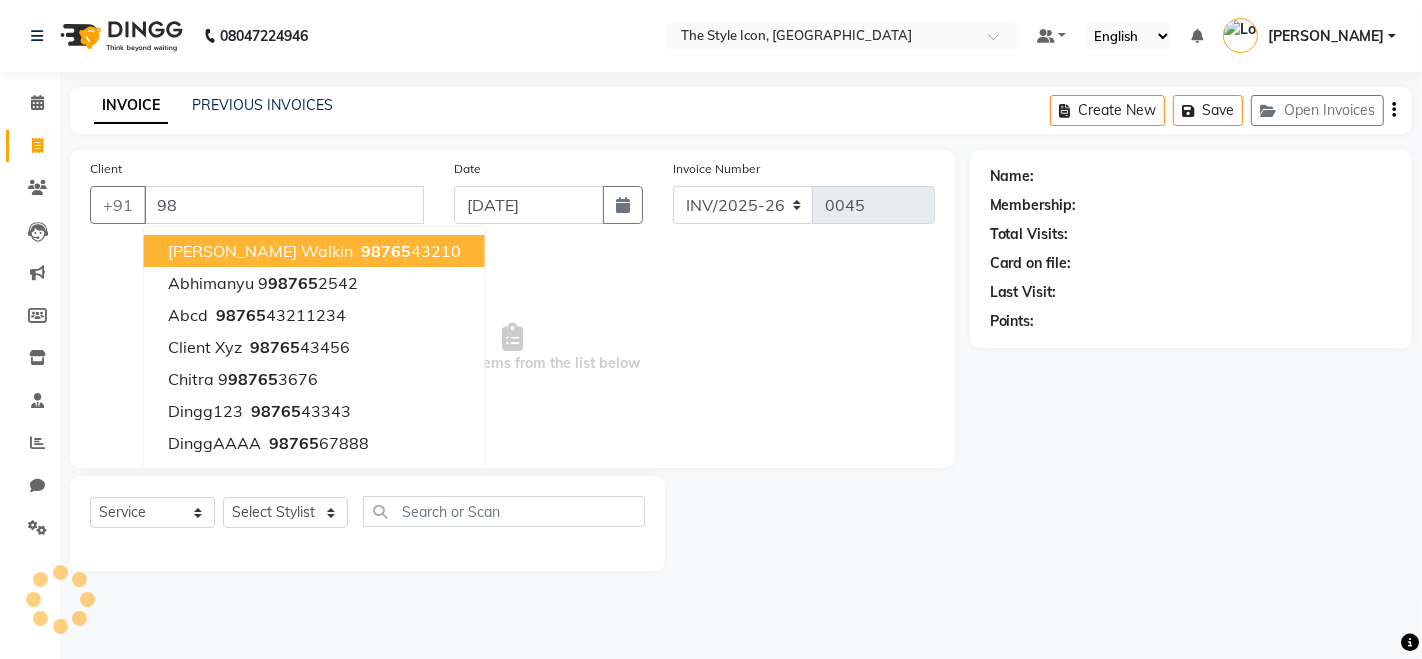 type on "9" 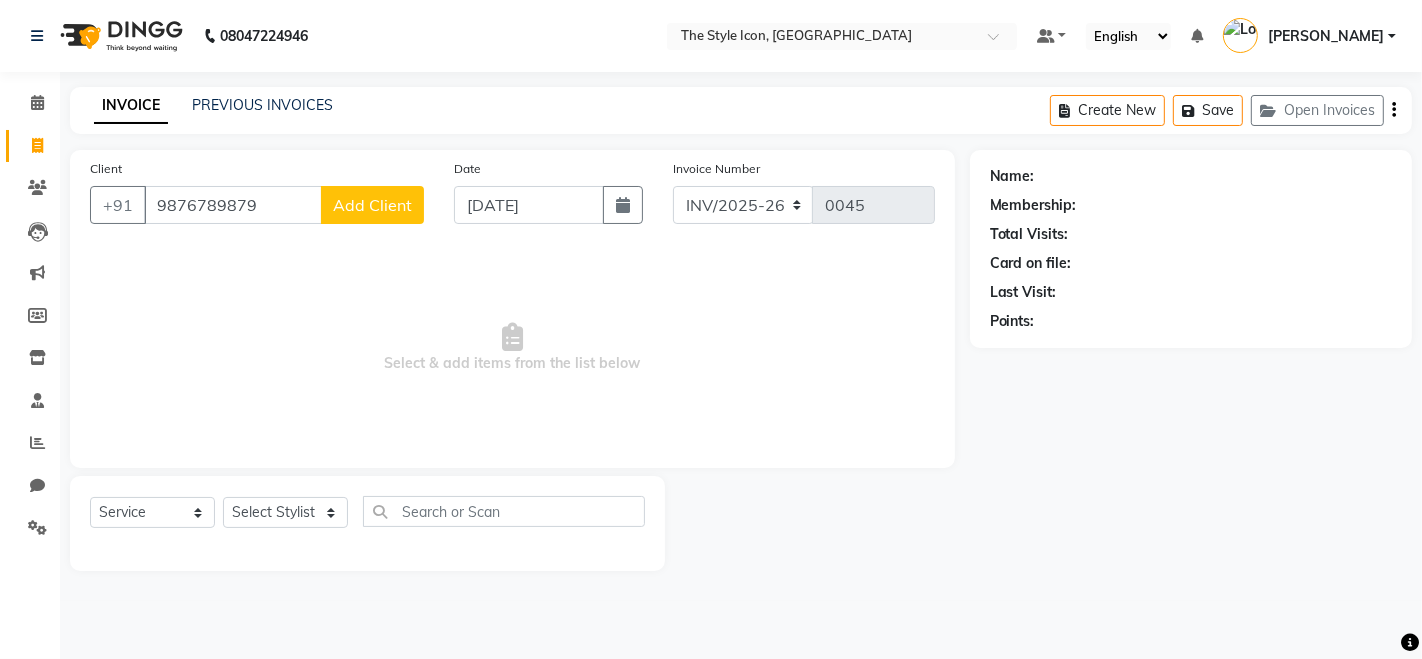 type on "9876789879" 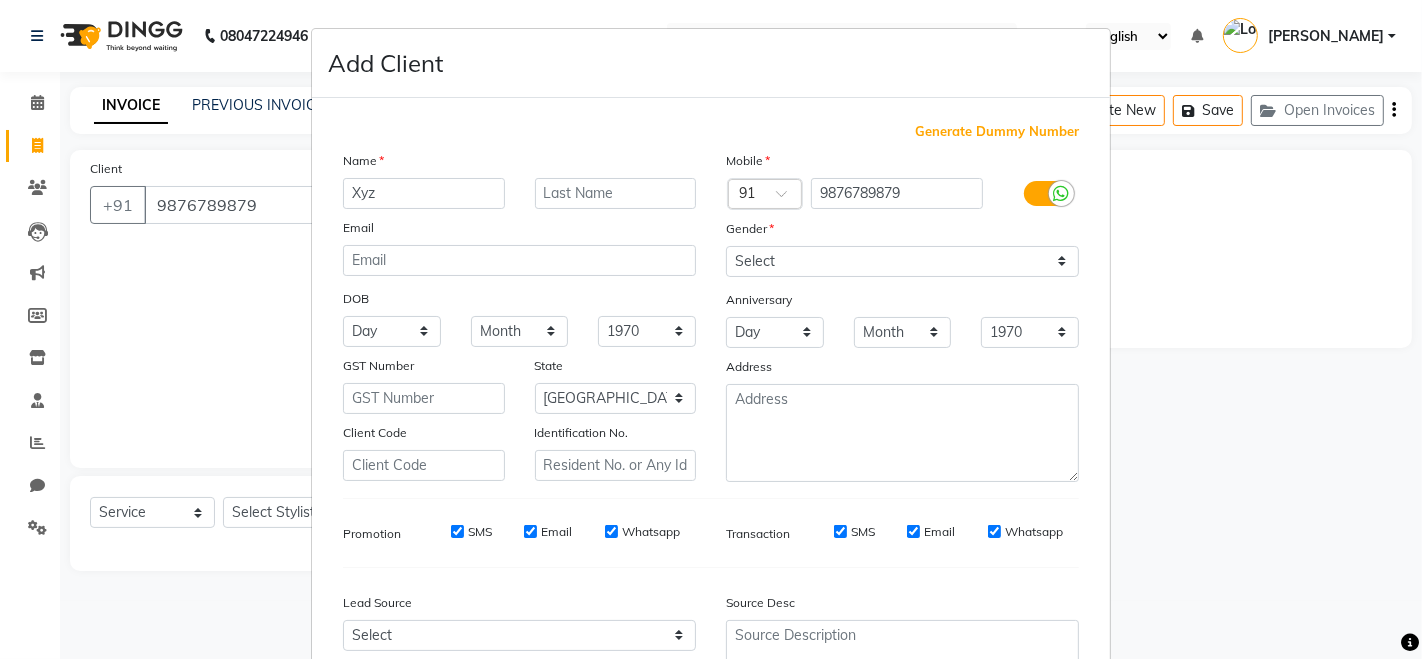 type on "Xyz" 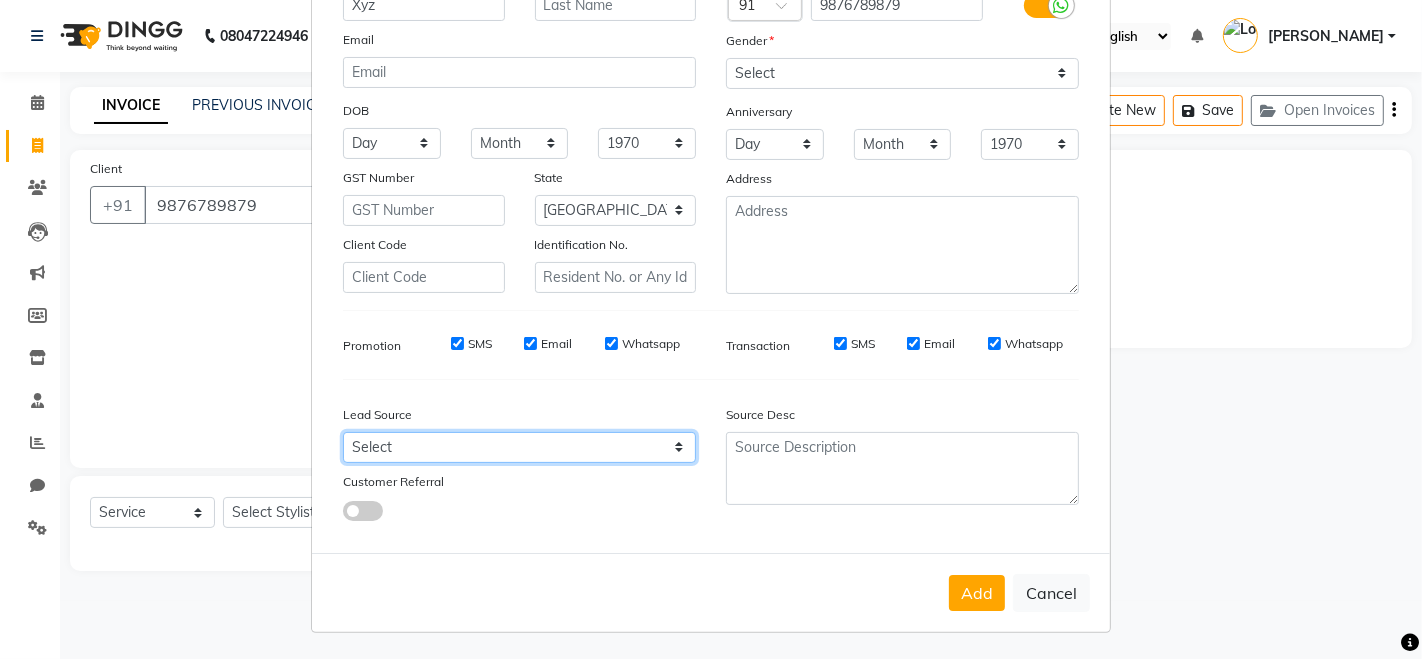 click on "Select Walk-in Referral Internet Friend Word of Mouth Advertisement Facebook JustDial Google Other Instagram  YouTube  WhatsApp" at bounding box center (519, 447) 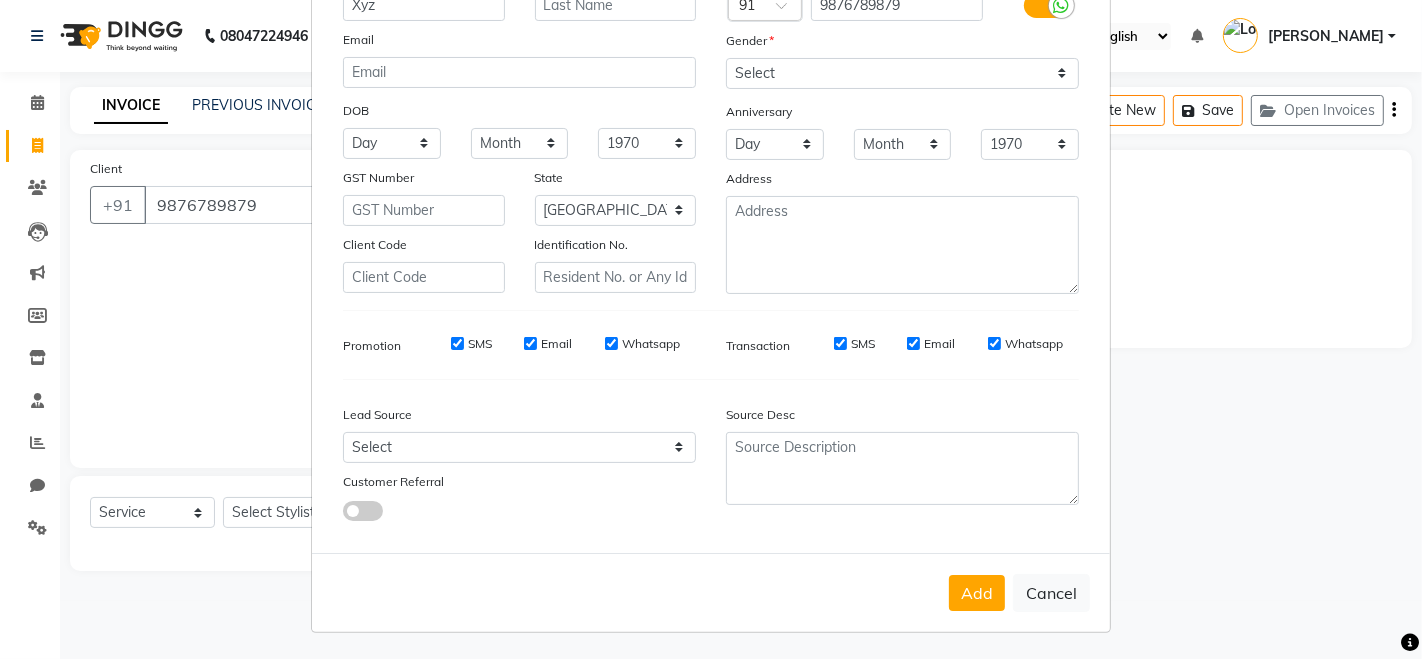 click on "Add   Cancel" at bounding box center (711, 592) 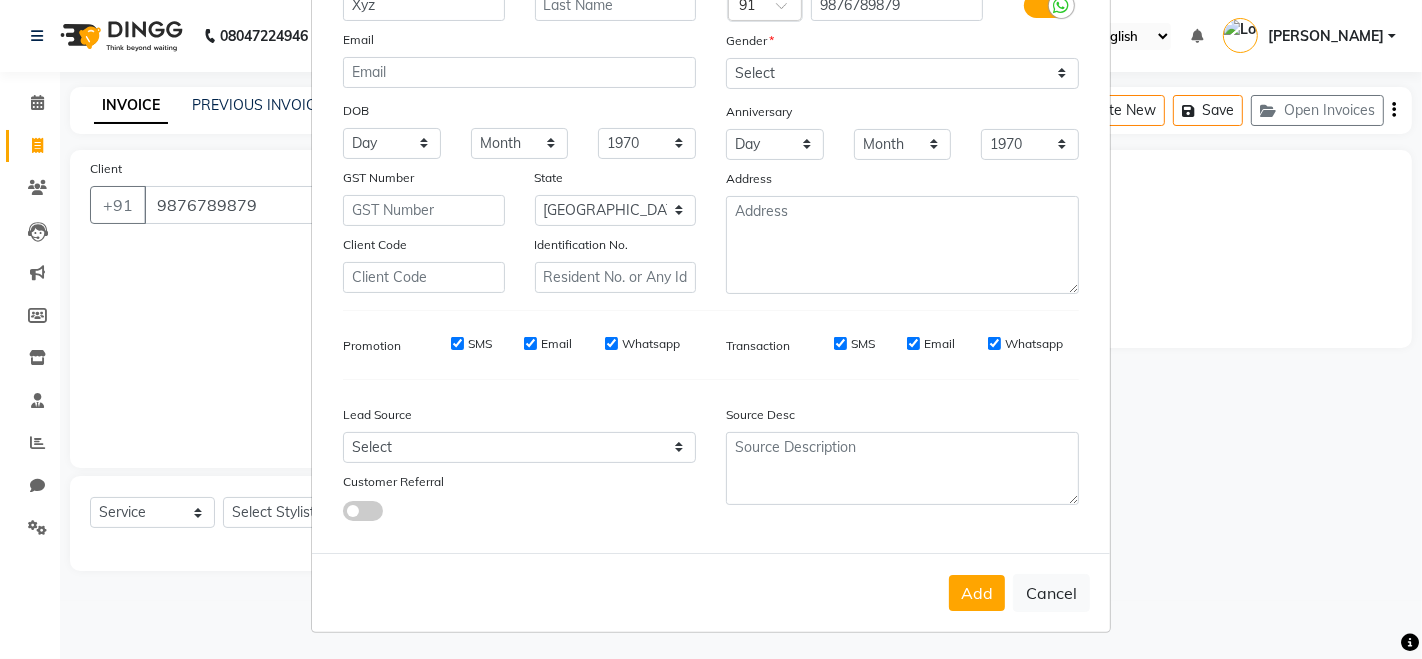 click at bounding box center (363, 511) 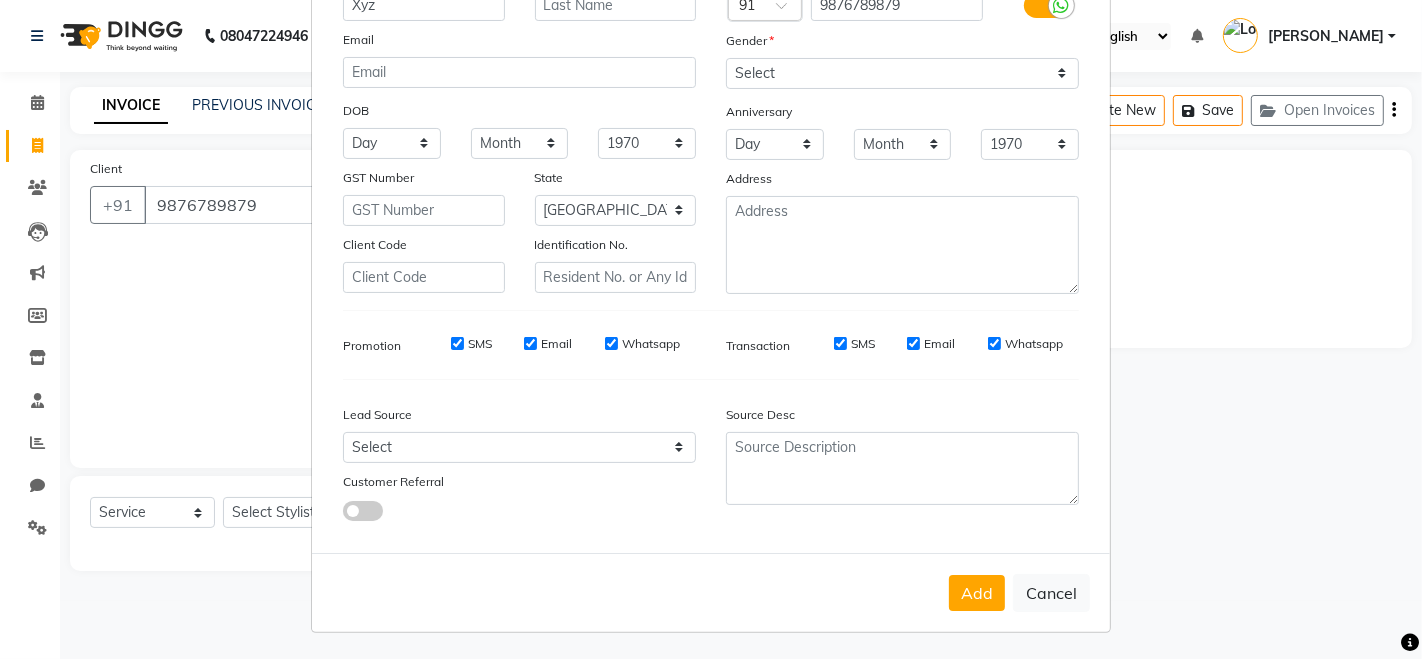 click at bounding box center [343, 514] 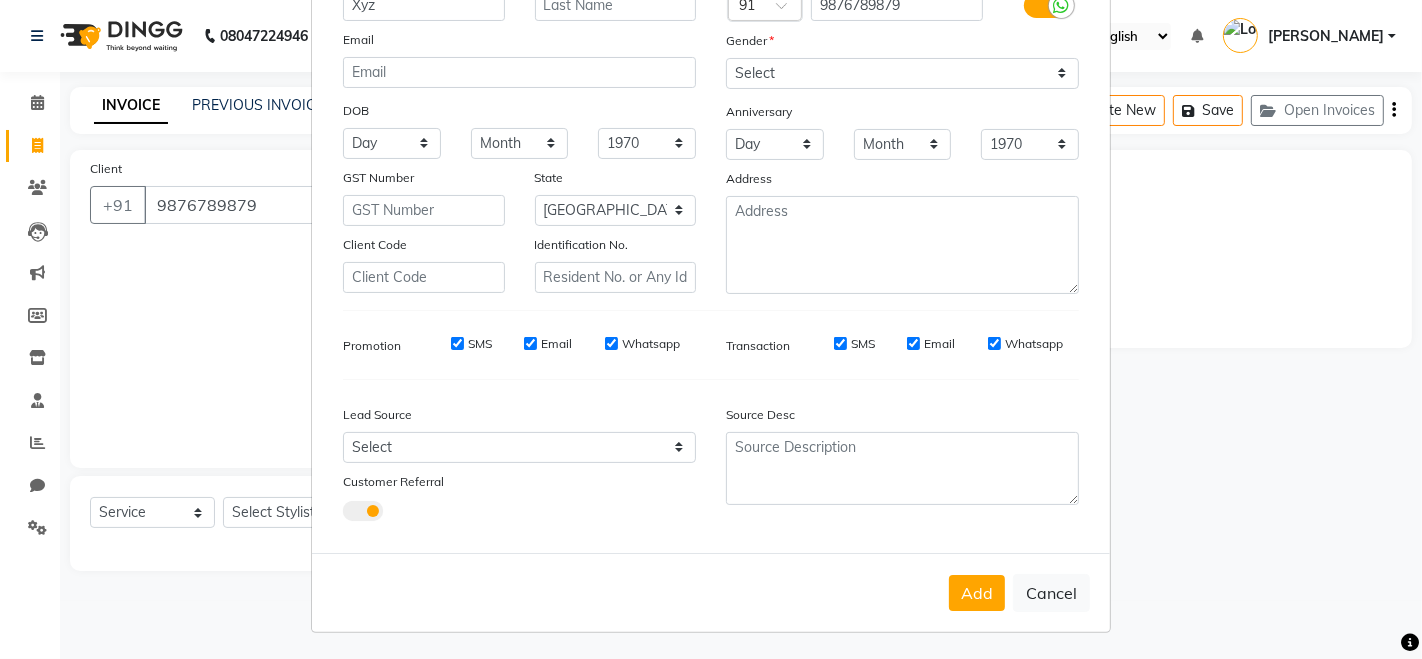 select on "37419" 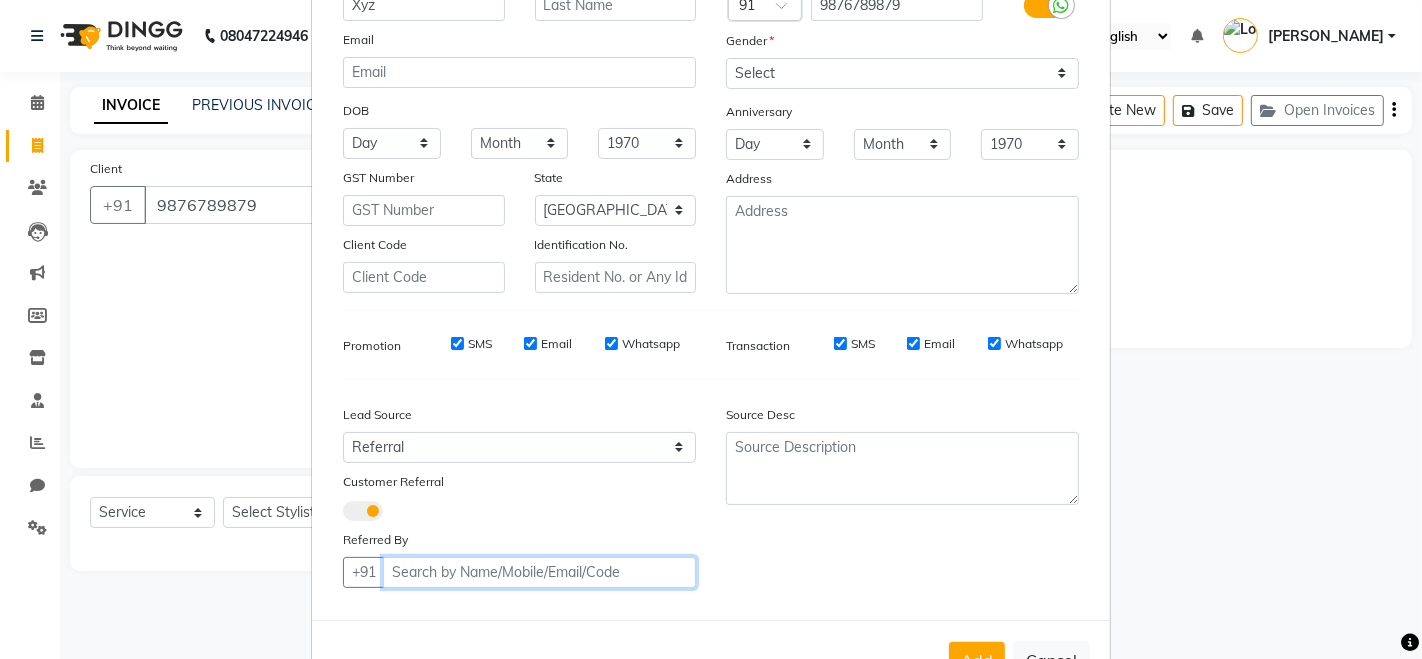 click on "Client" at bounding box center [539, 572] 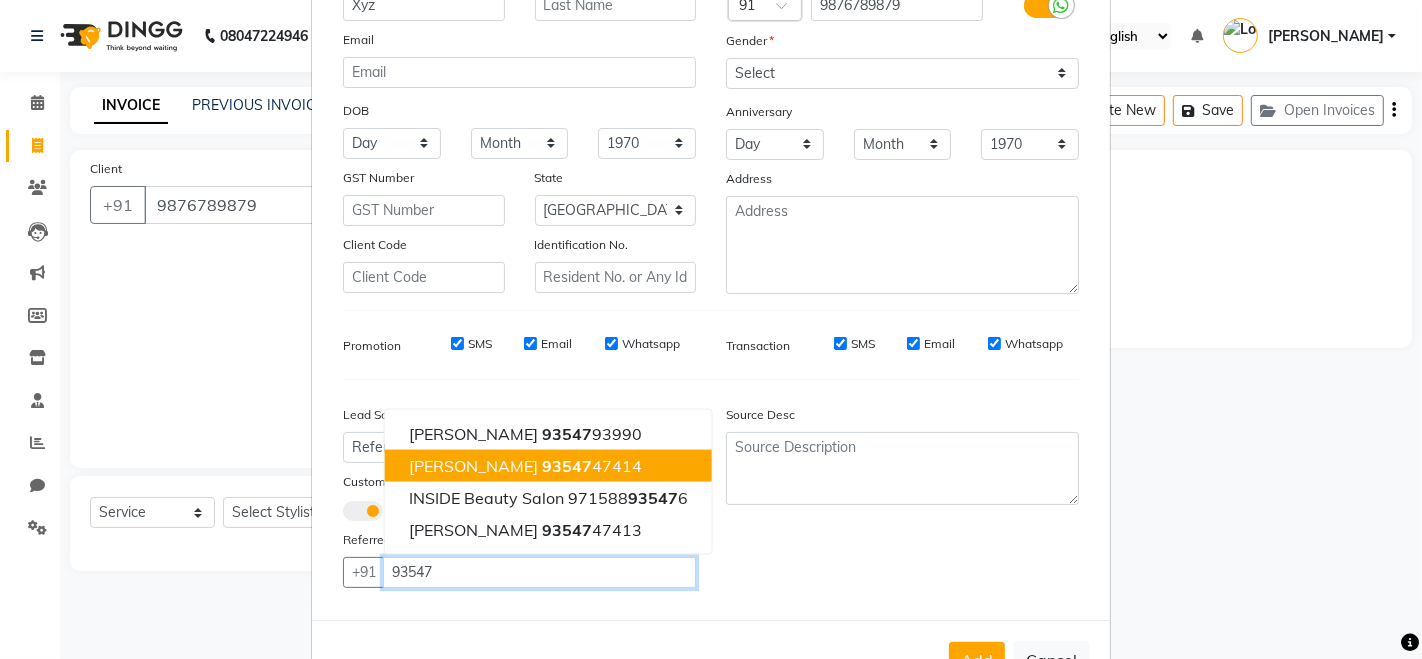click on "Lokesh Tanwar 93547 47414" at bounding box center (548, 465) 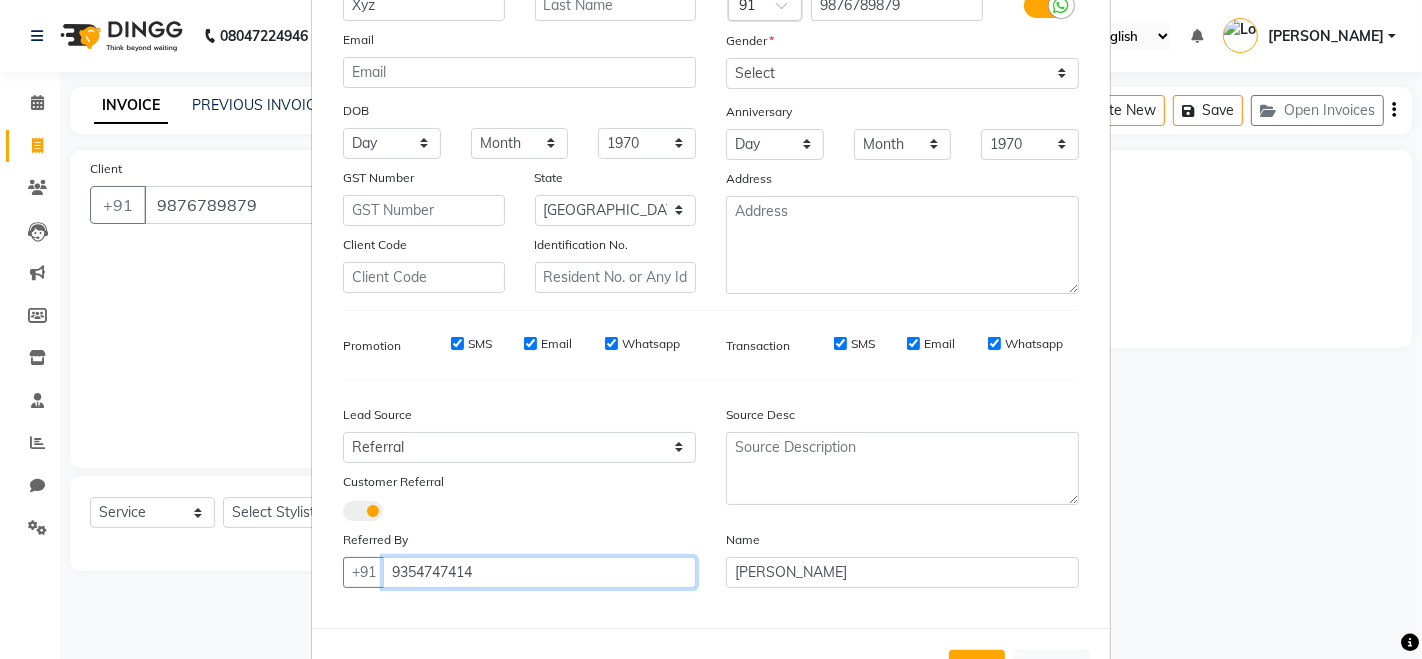 type on "9354747414" 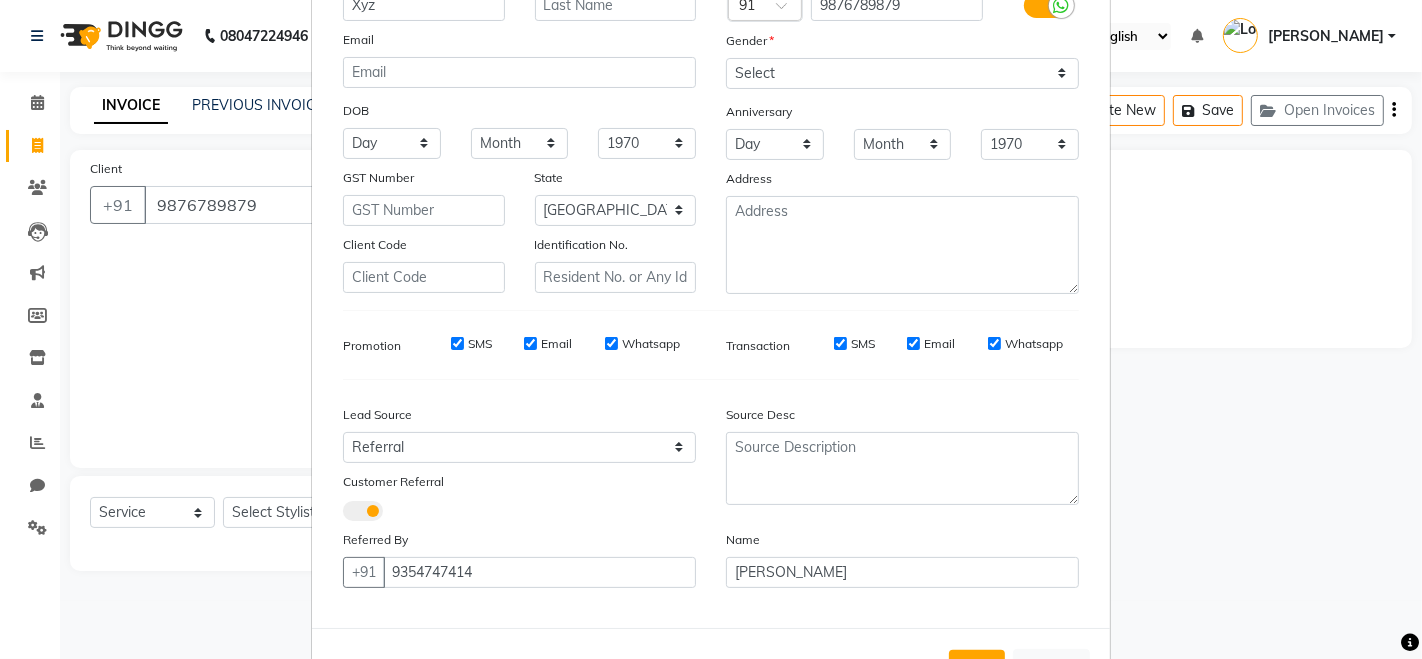 scroll, scrollTop: 262, scrollLeft: 0, axis: vertical 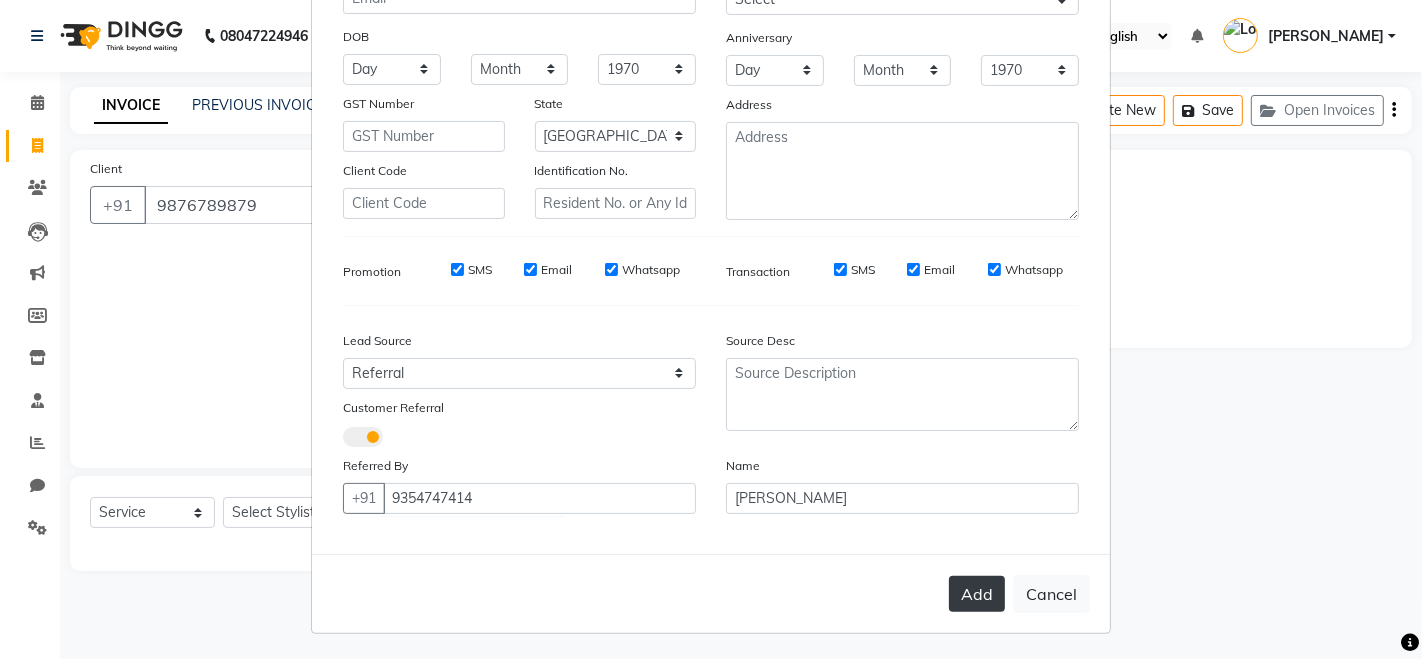 click on "Add" at bounding box center (977, 594) 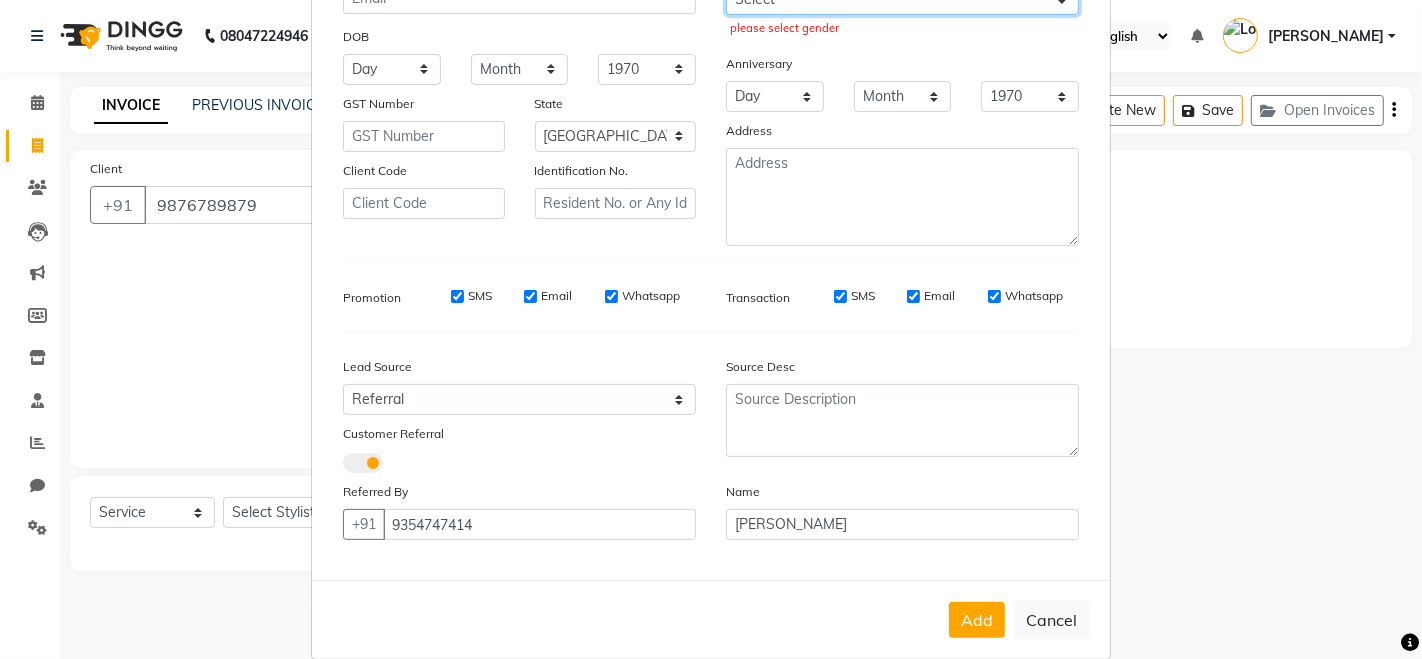 click on "Select [DEMOGRAPHIC_DATA] [DEMOGRAPHIC_DATA] Other Prefer Not To Say" at bounding box center (902, -1) 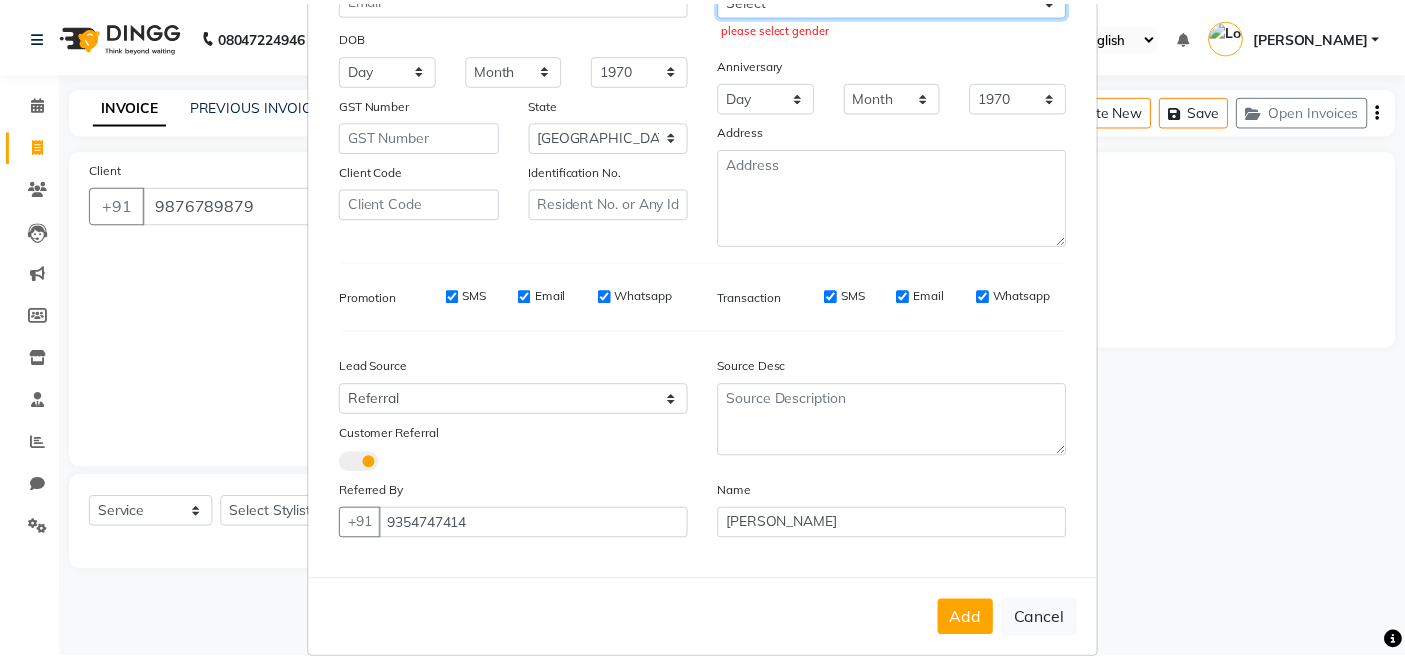 scroll, scrollTop: 245, scrollLeft: 0, axis: vertical 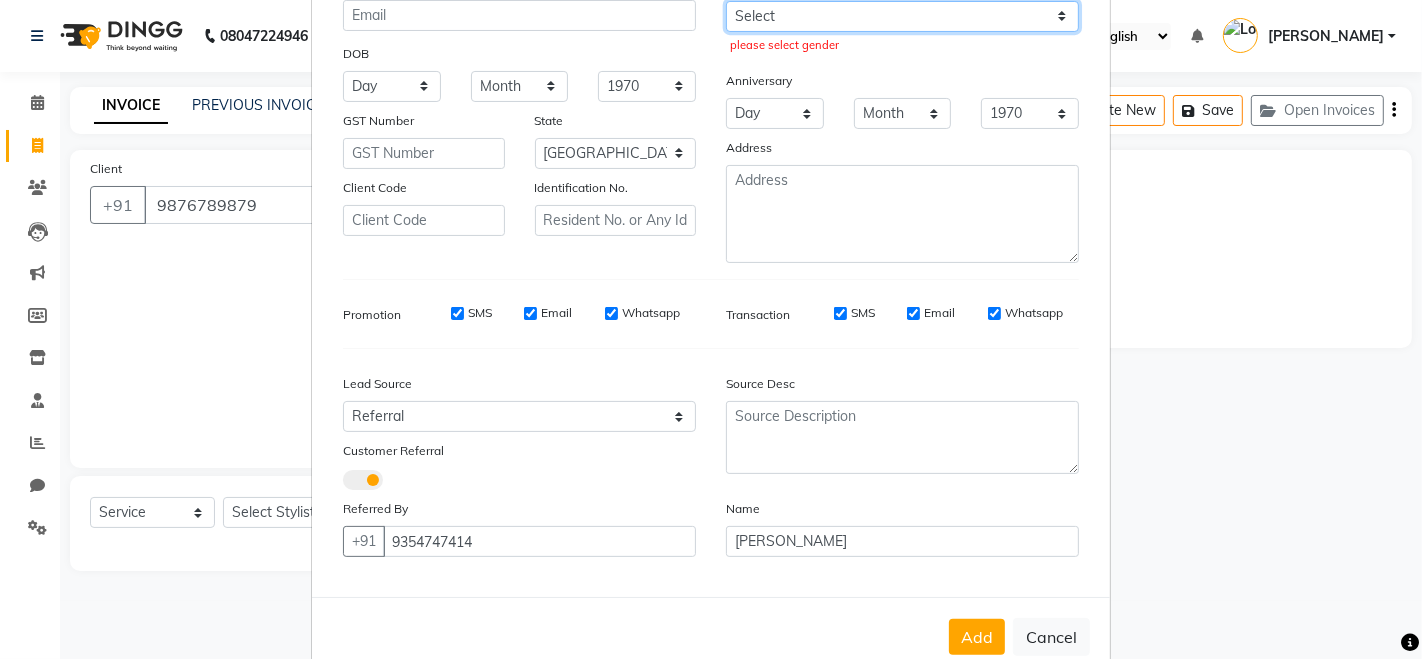 select on "male" 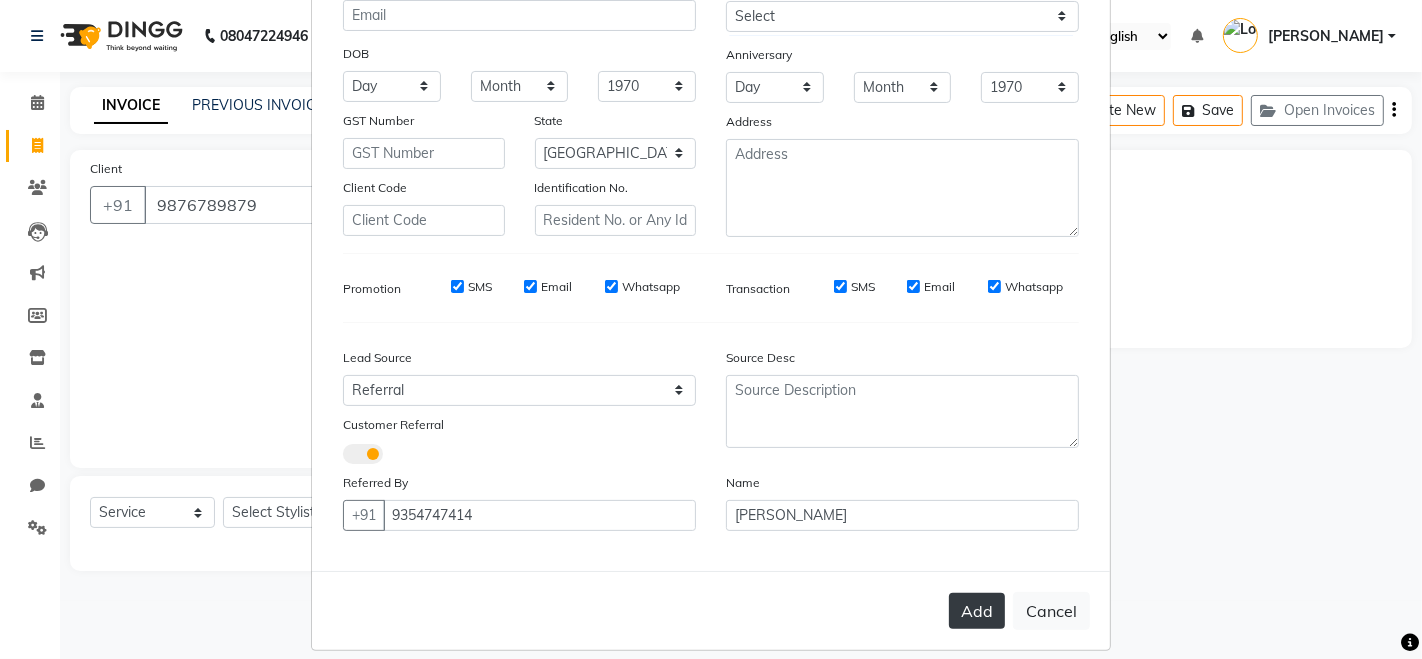 click on "Add" at bounding box center [977, 611] 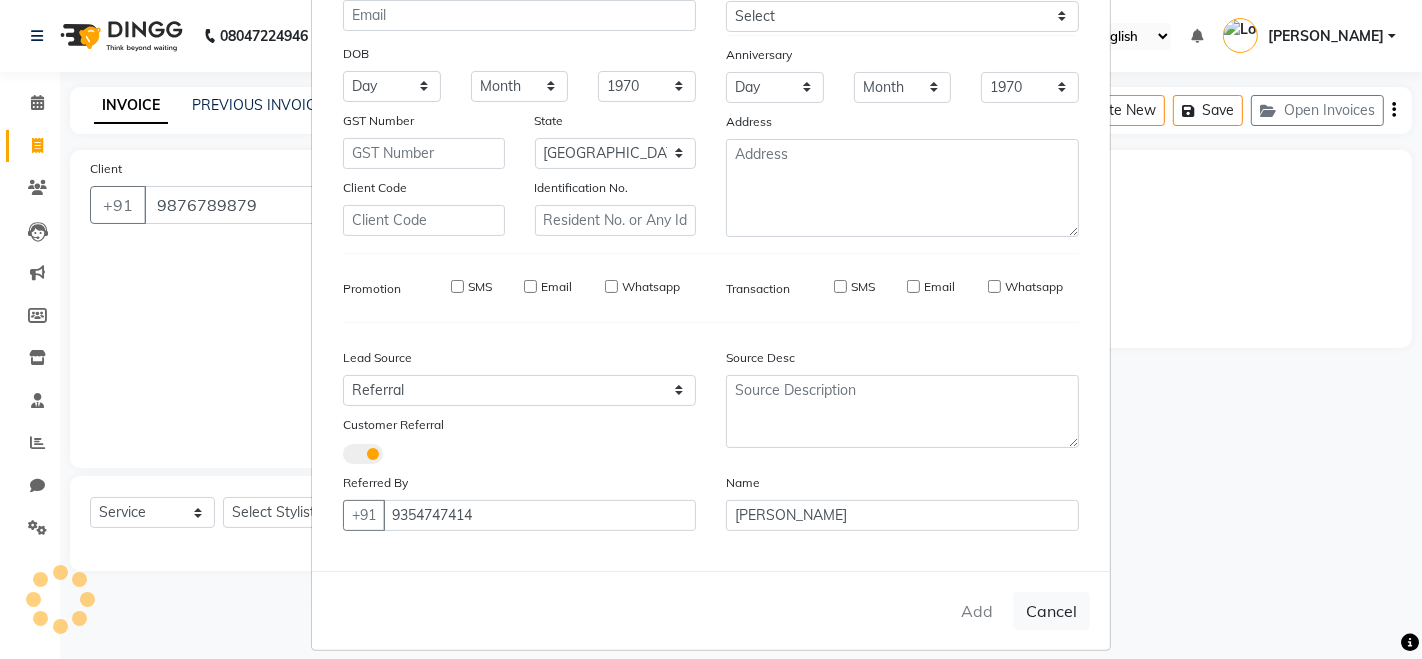 type 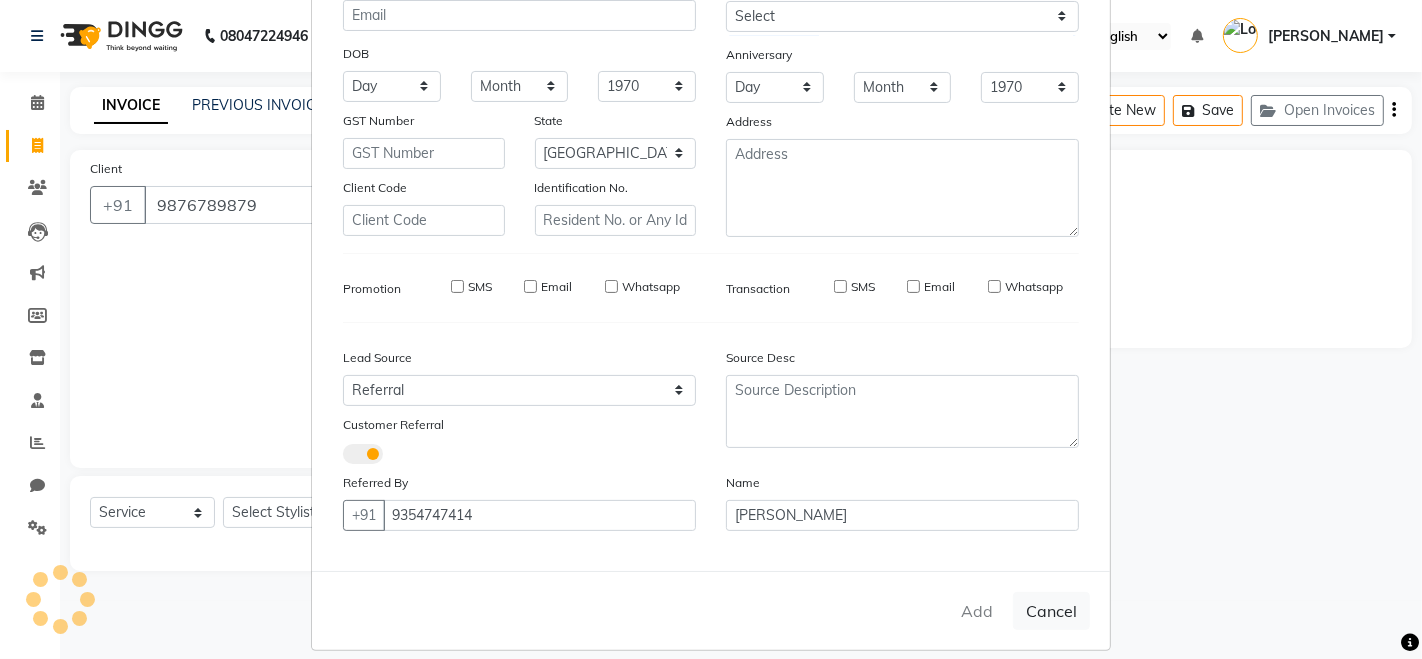 select 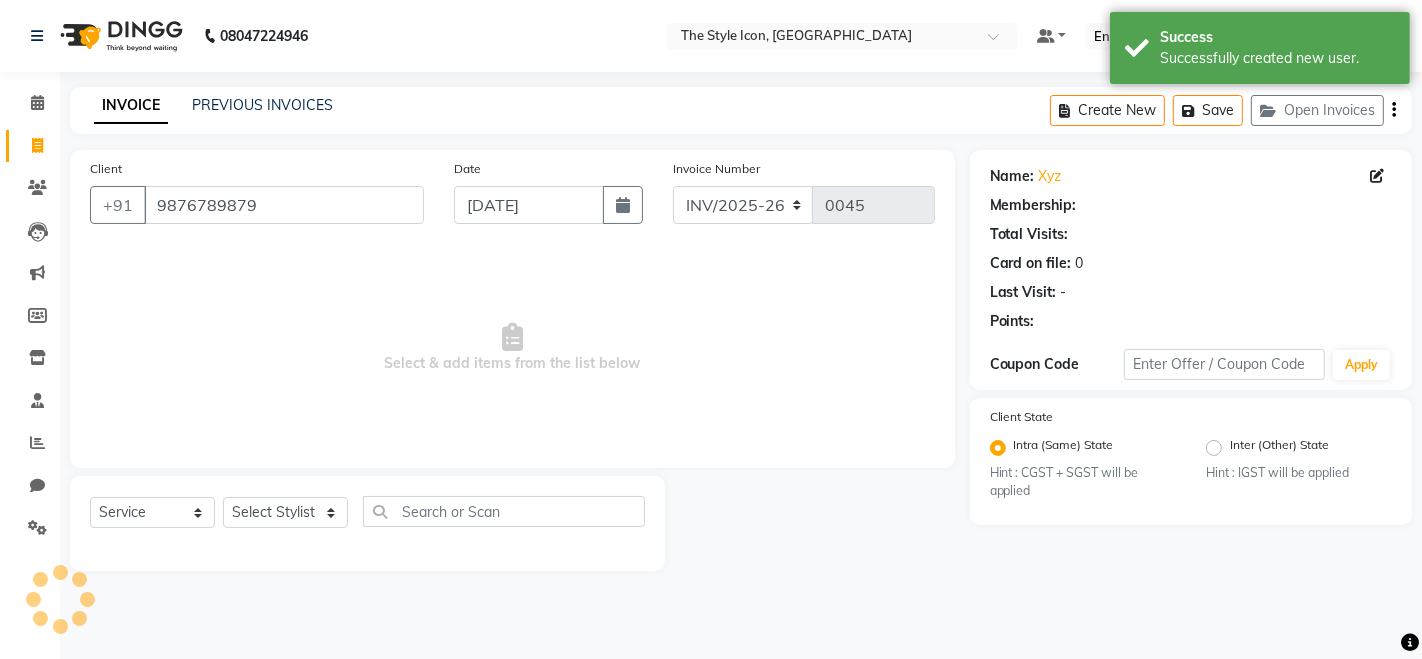 select on "1: Object" 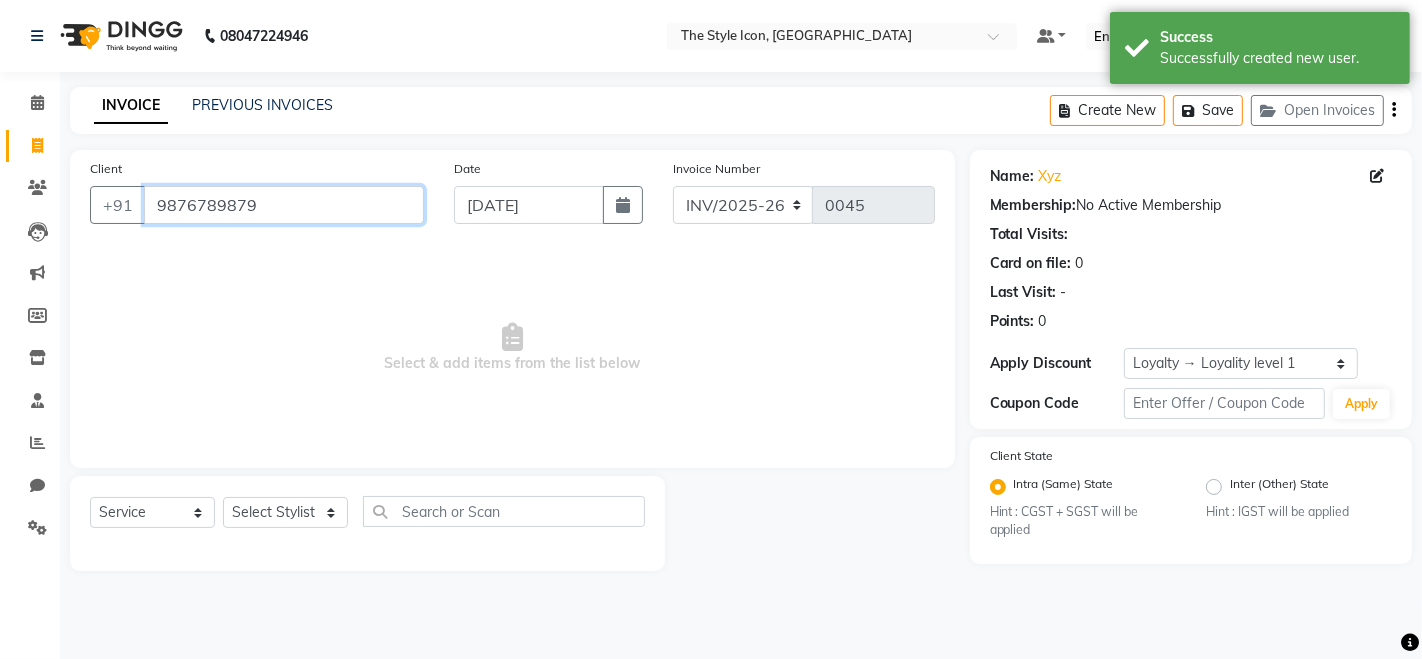 drag, startPoint x: 322, startPoint y: 210, endPoint x: 0, endPoint y: 230, distance: 322.6205 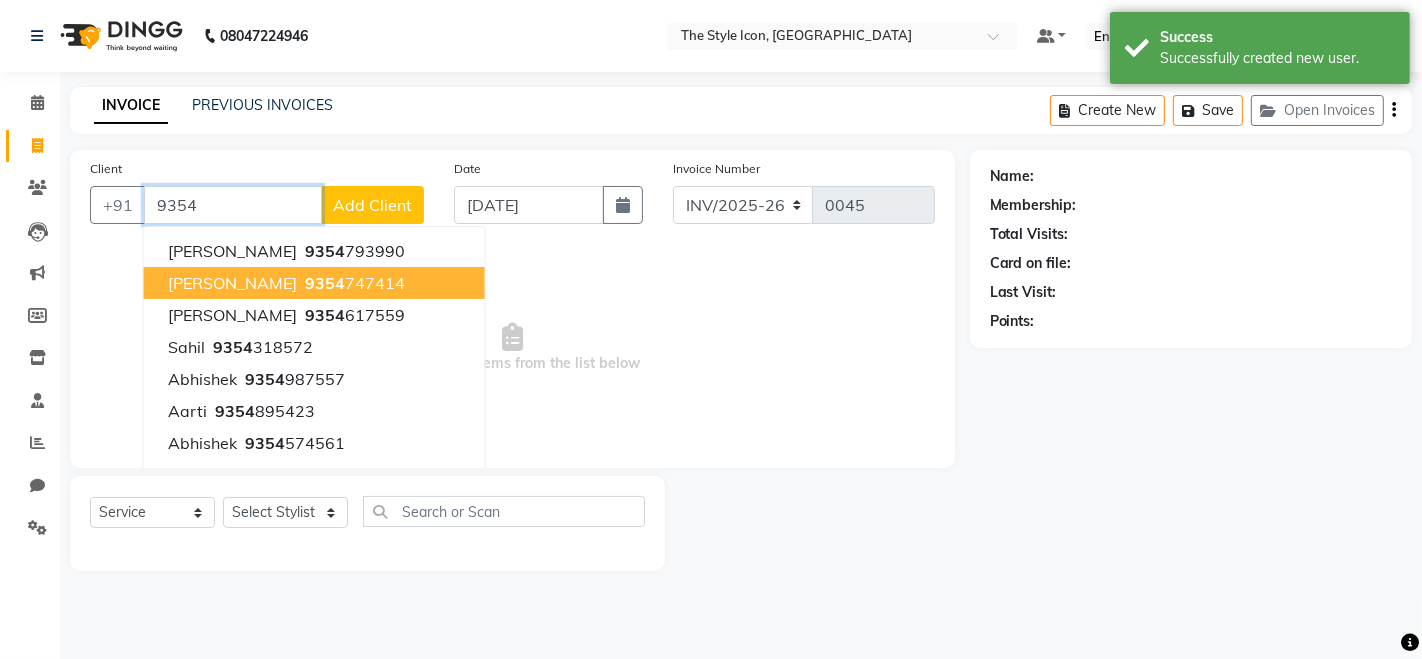 click on "Lokesh Tanwar   9354 747414" at bounding box center (314, 283) 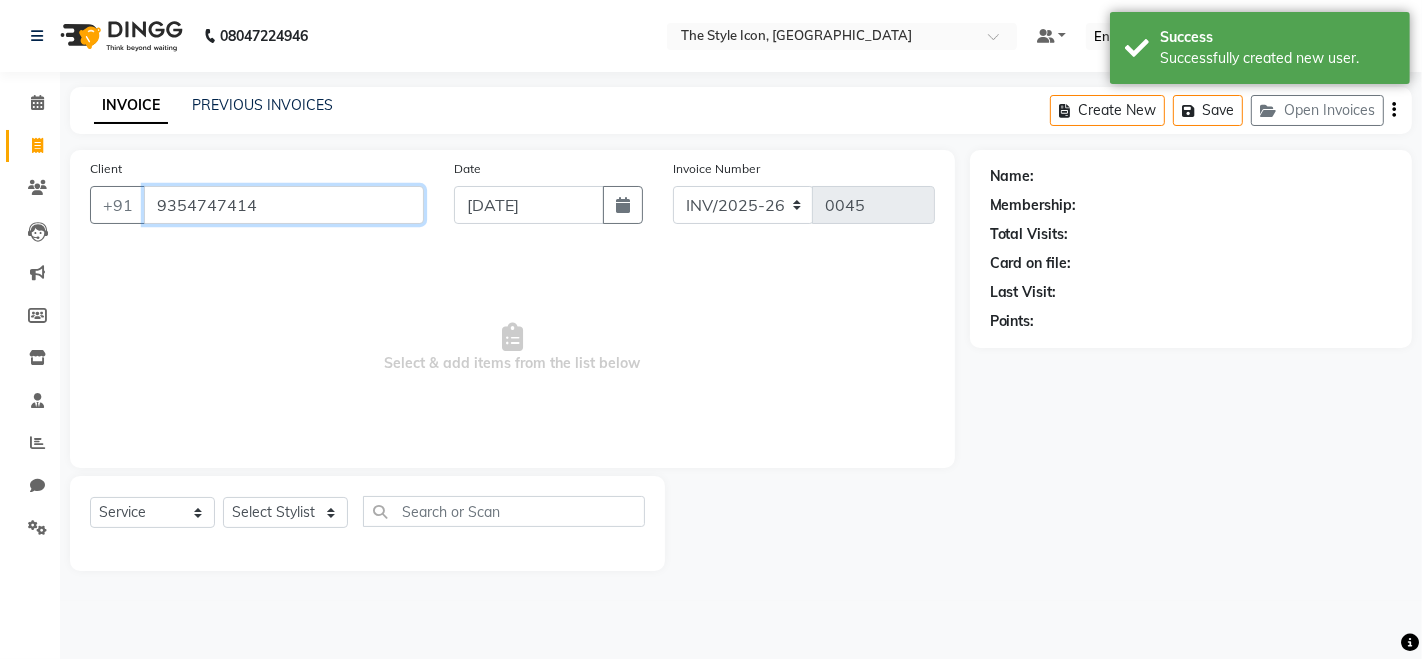 type on "9354747414" 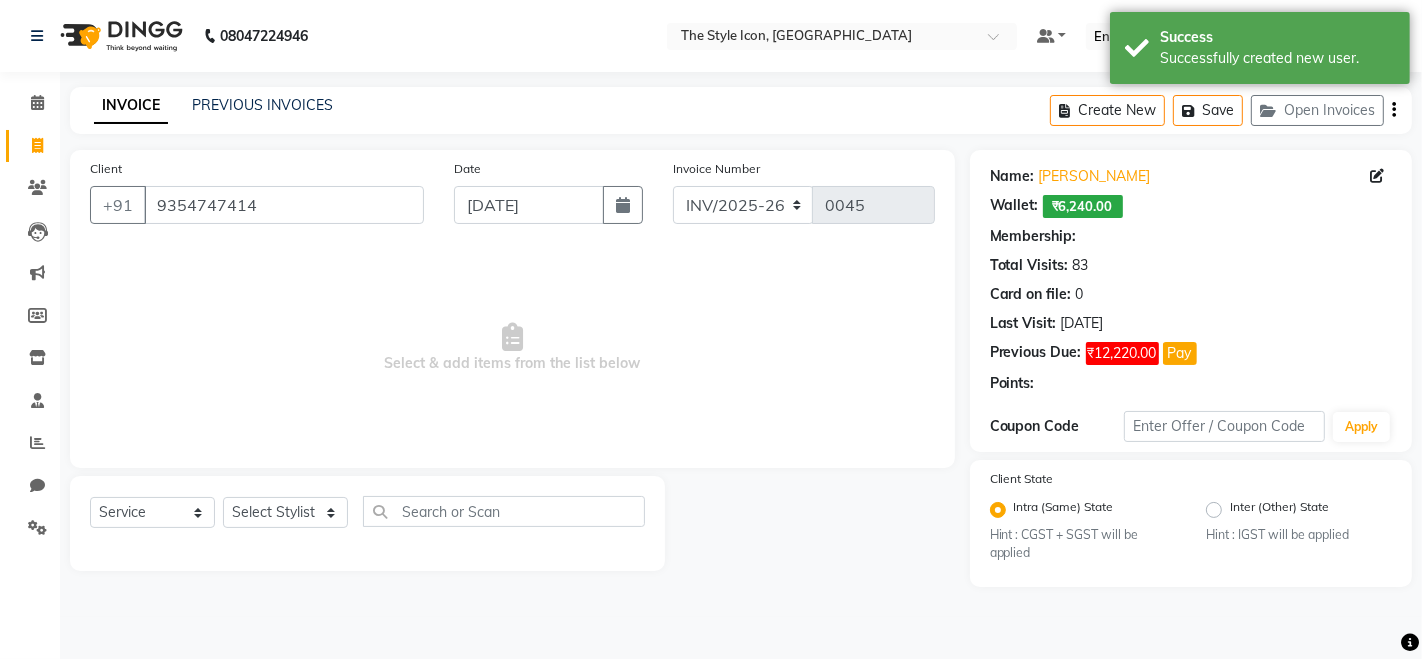 select on "2: Object" 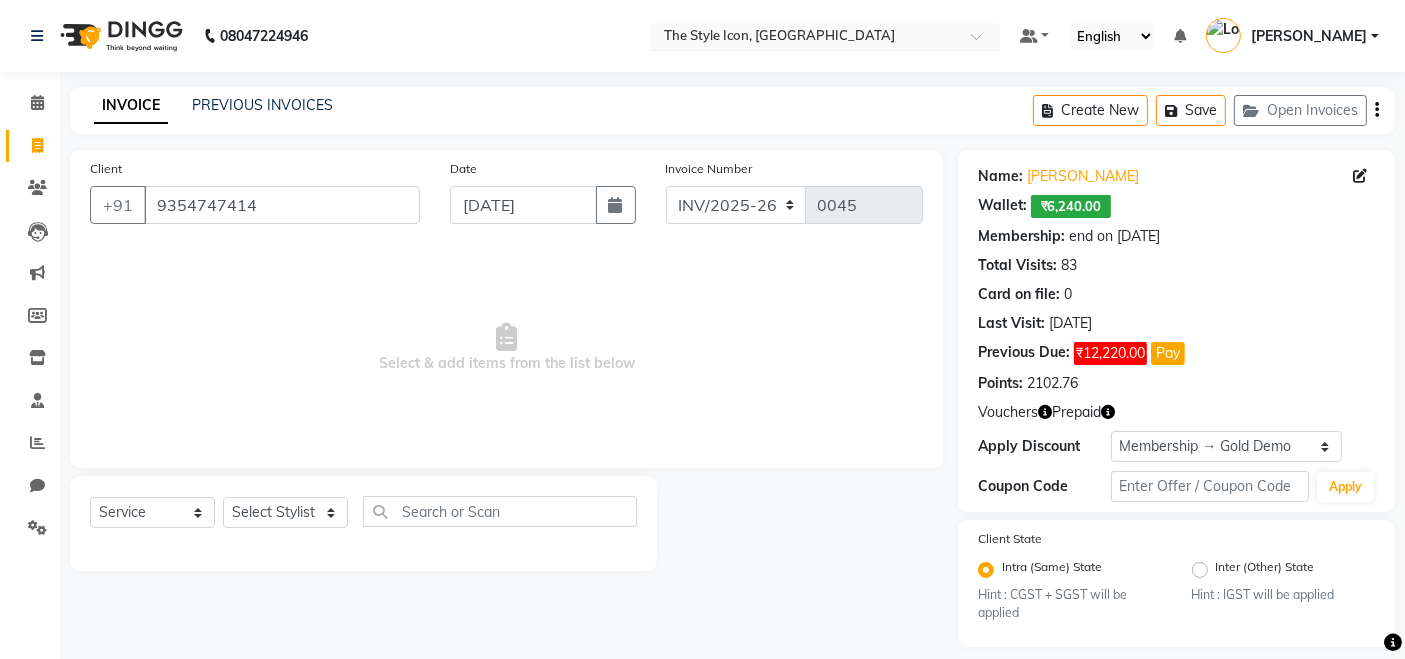click at bounding box center [805, 38] 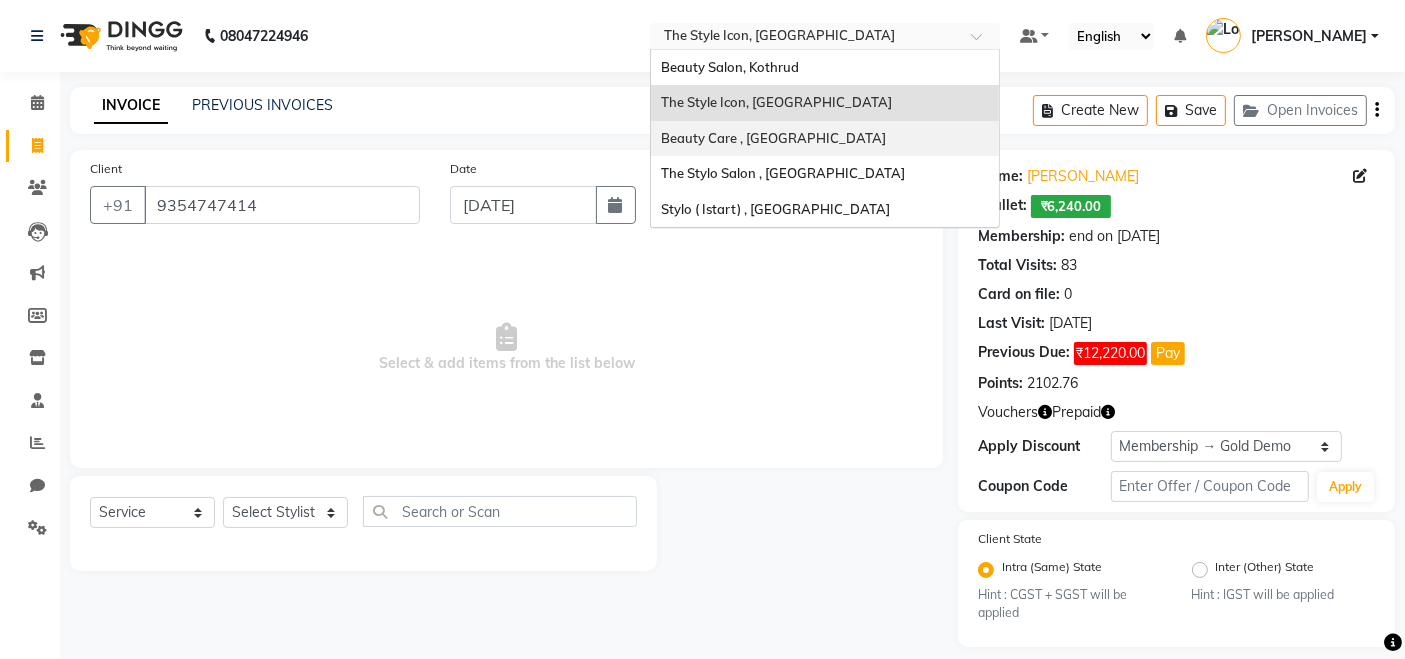 click on "Beauty Care , [GEOGRAPHIC_DATA]" at bounding box center (825, 139) 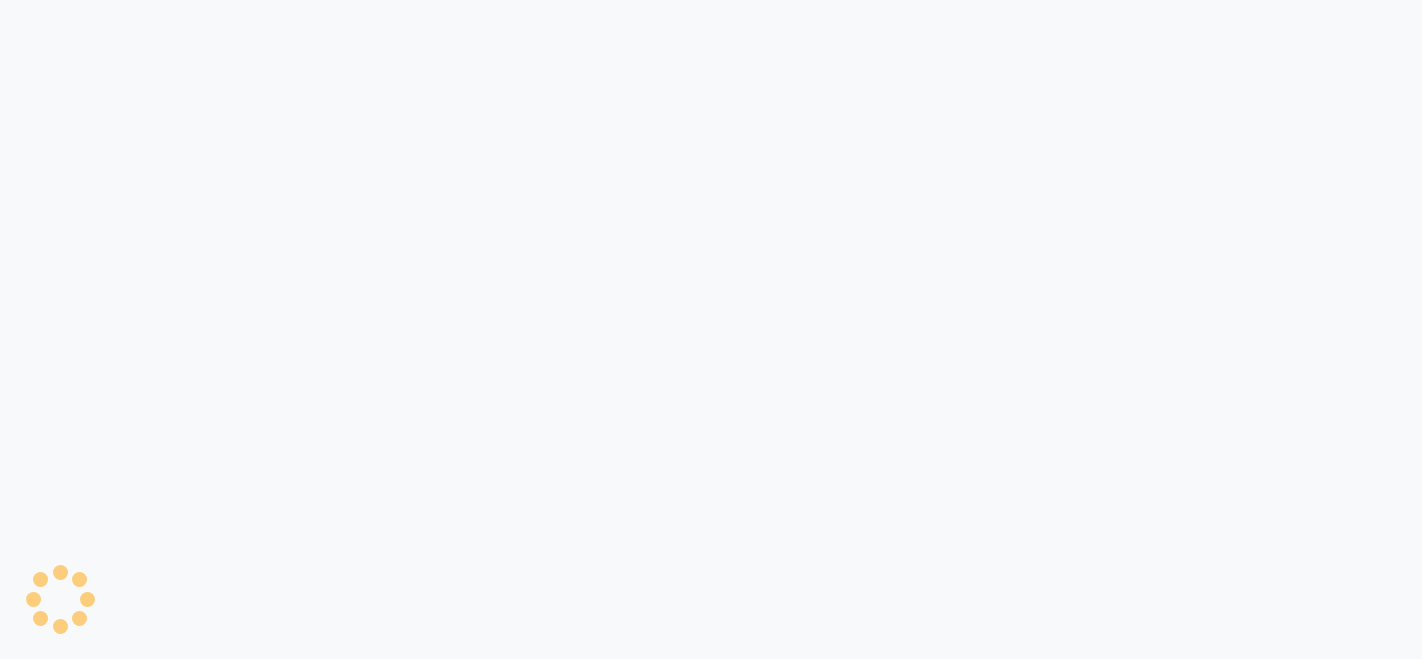 scroll, scrollTop: 0, scrollLeft: 0, axis: both 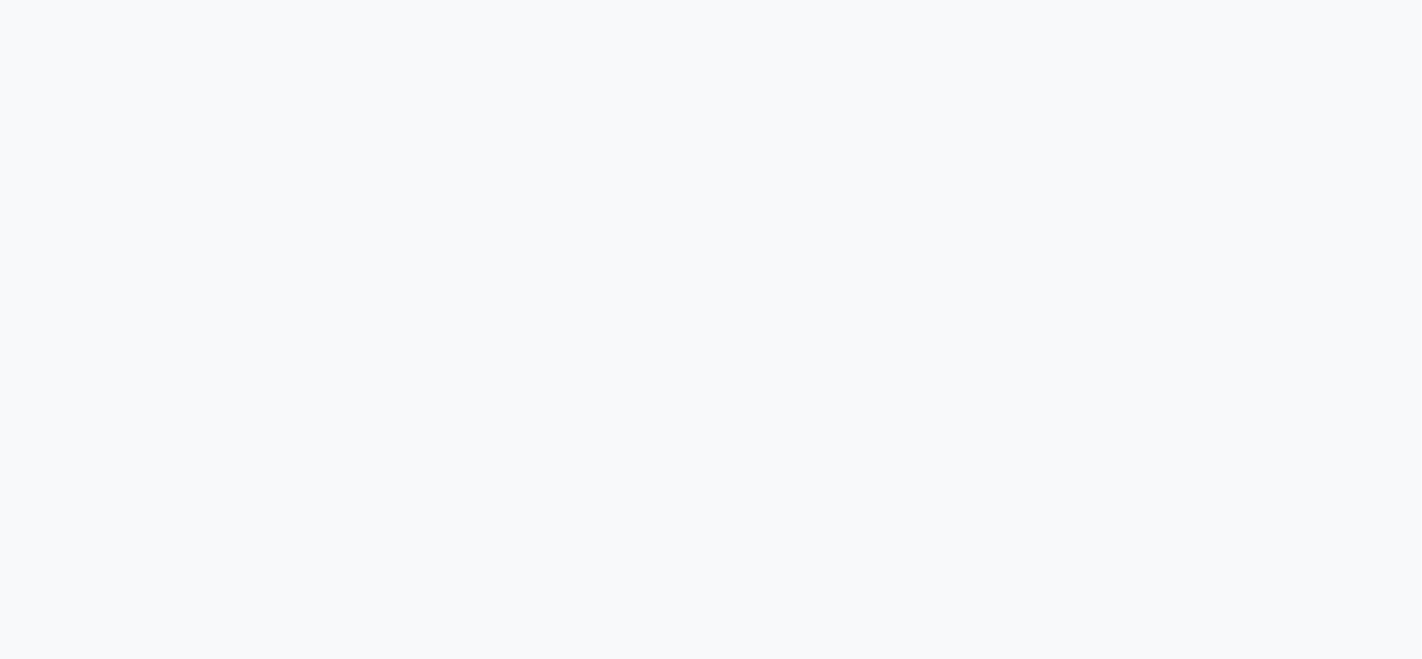 select on "service" 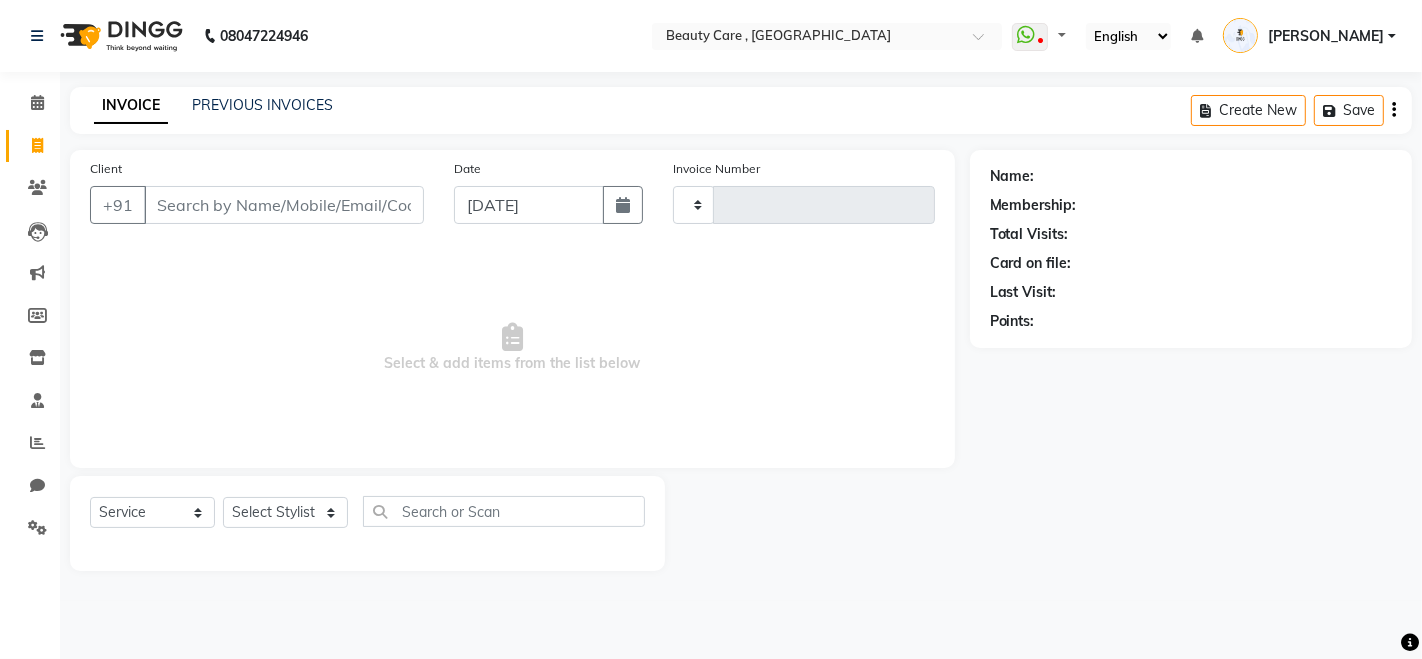 type on "2149" 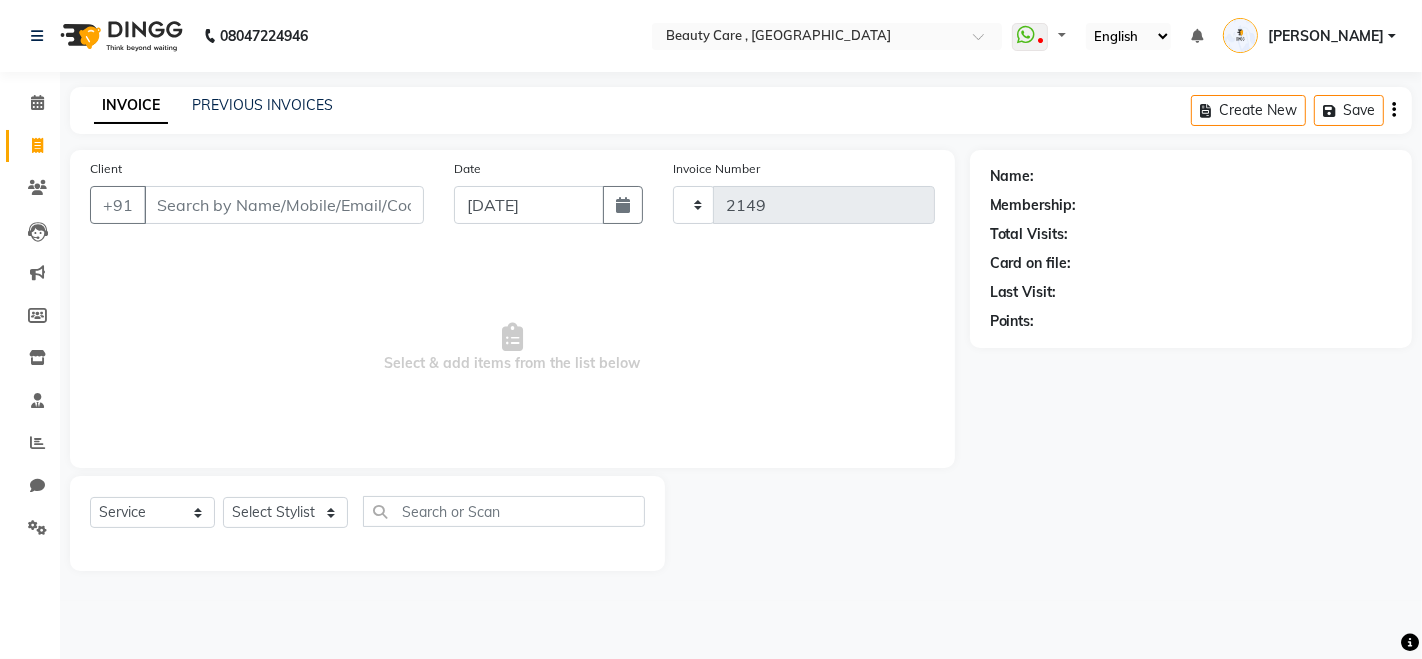 select on "5646" 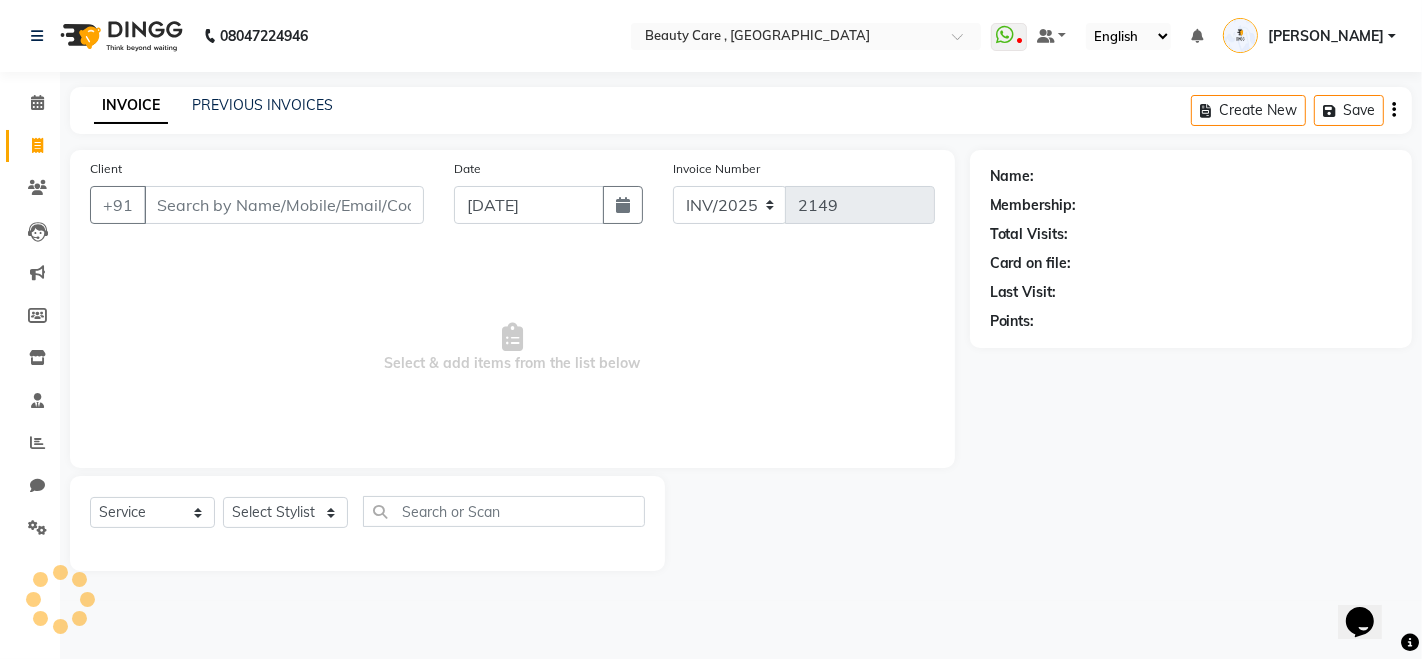 scroll, scrollTop: 0, scrollLeft: 0, axis: both 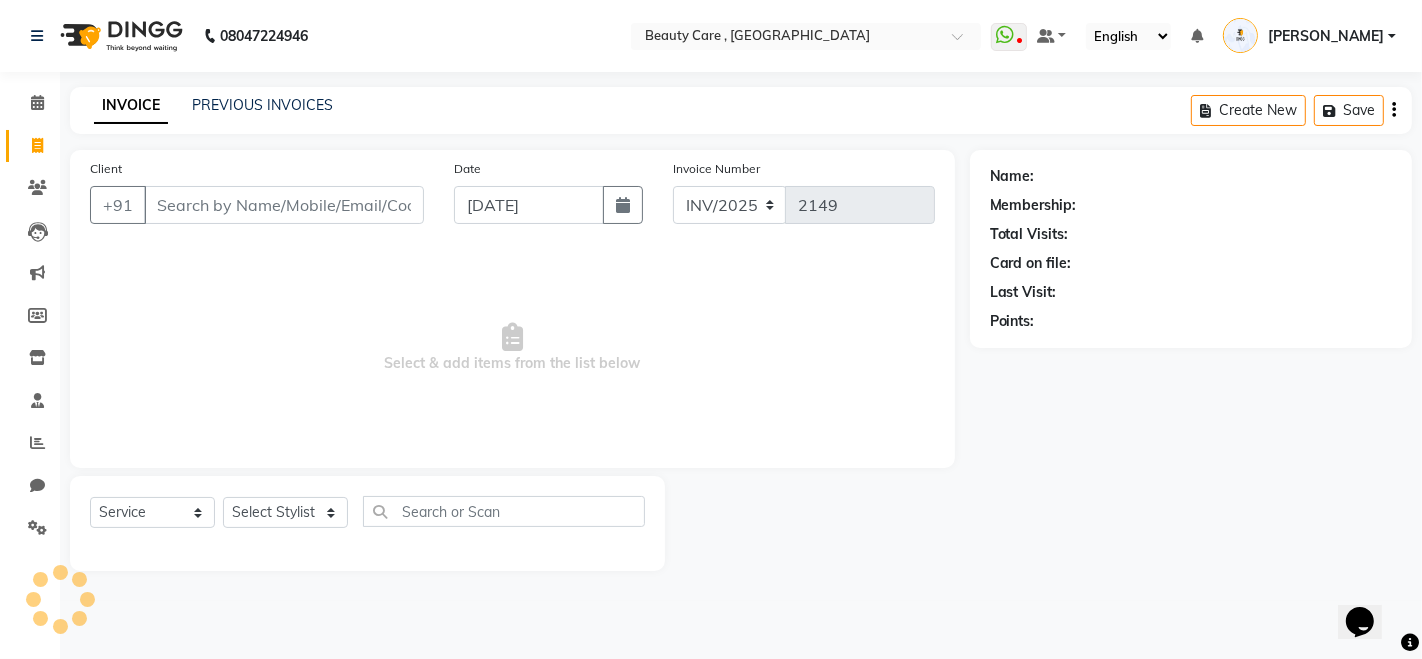 click on "Client" at bounding box center (284, 205) 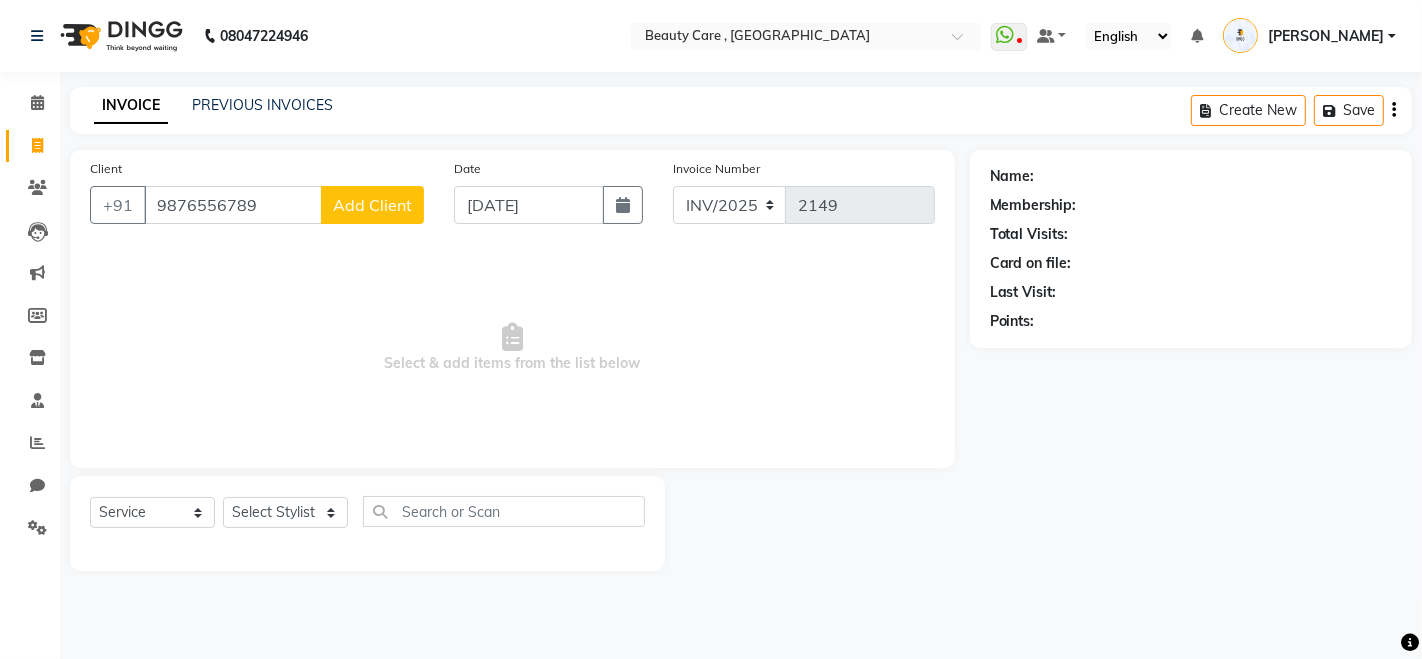 type on "9876556789" 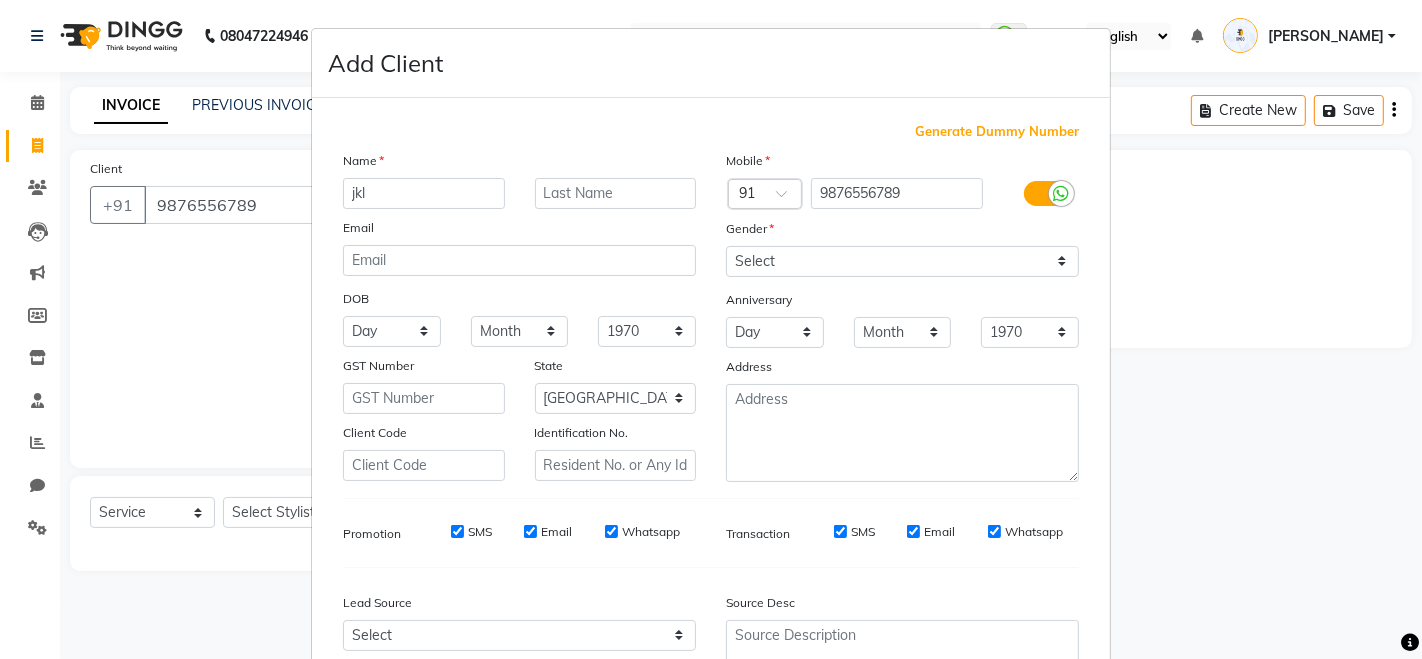 type on "jkl" 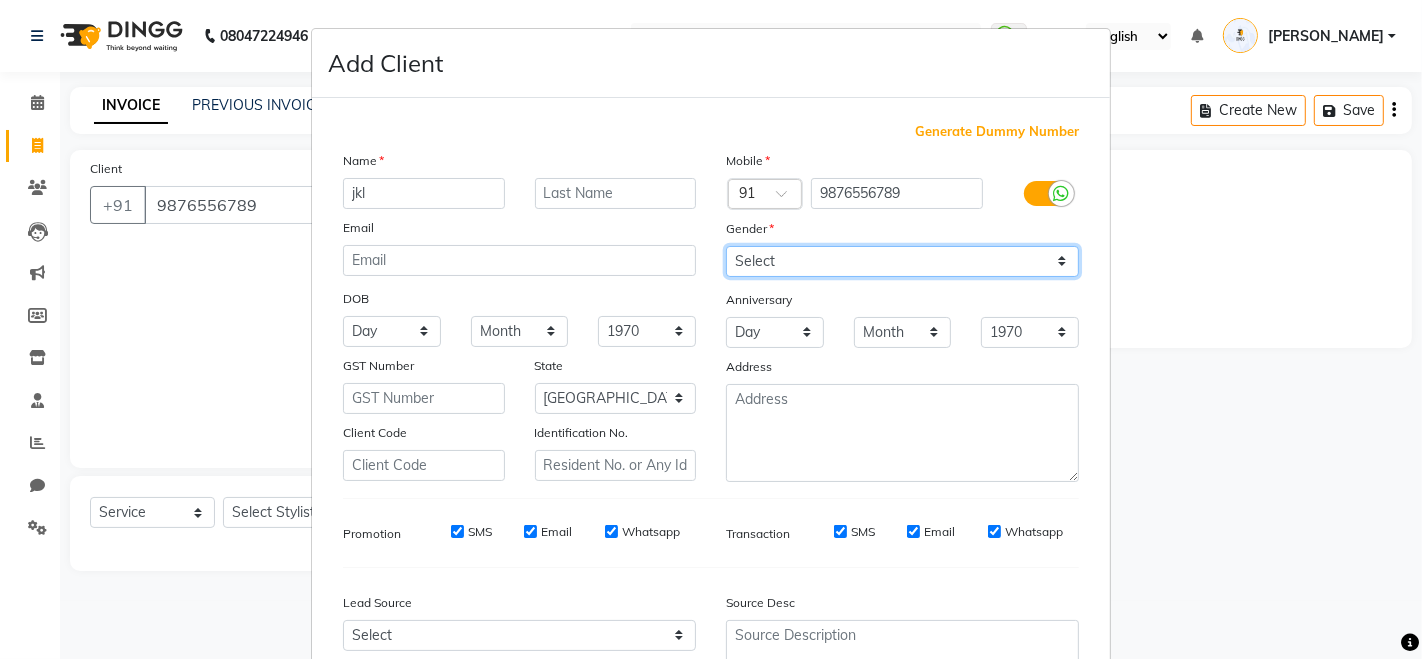 click on "Select [DEMOGRAPHIC_DATA] [DEMOGRAPHIC_DATA] Other Prefer Not To Say" at bounding box center (902, 261) 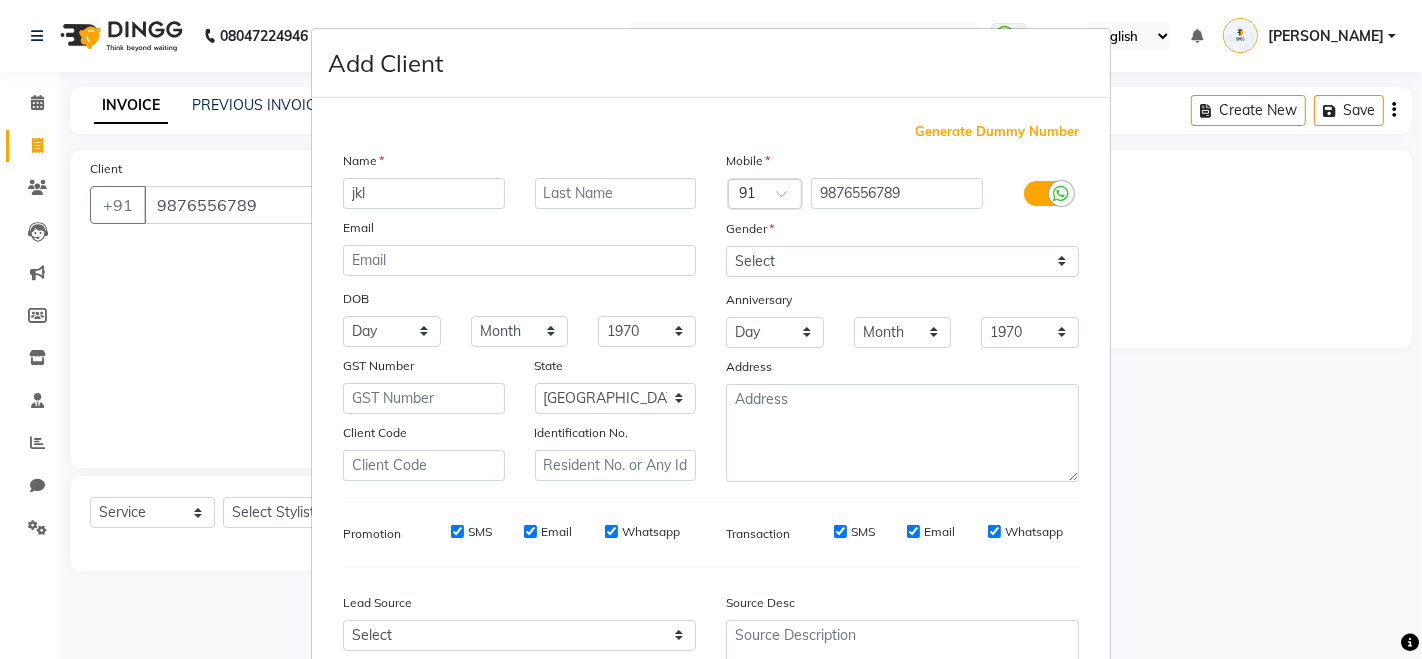 scroll, scrollTop: 260, scrollLeft: 0, axis: vertical 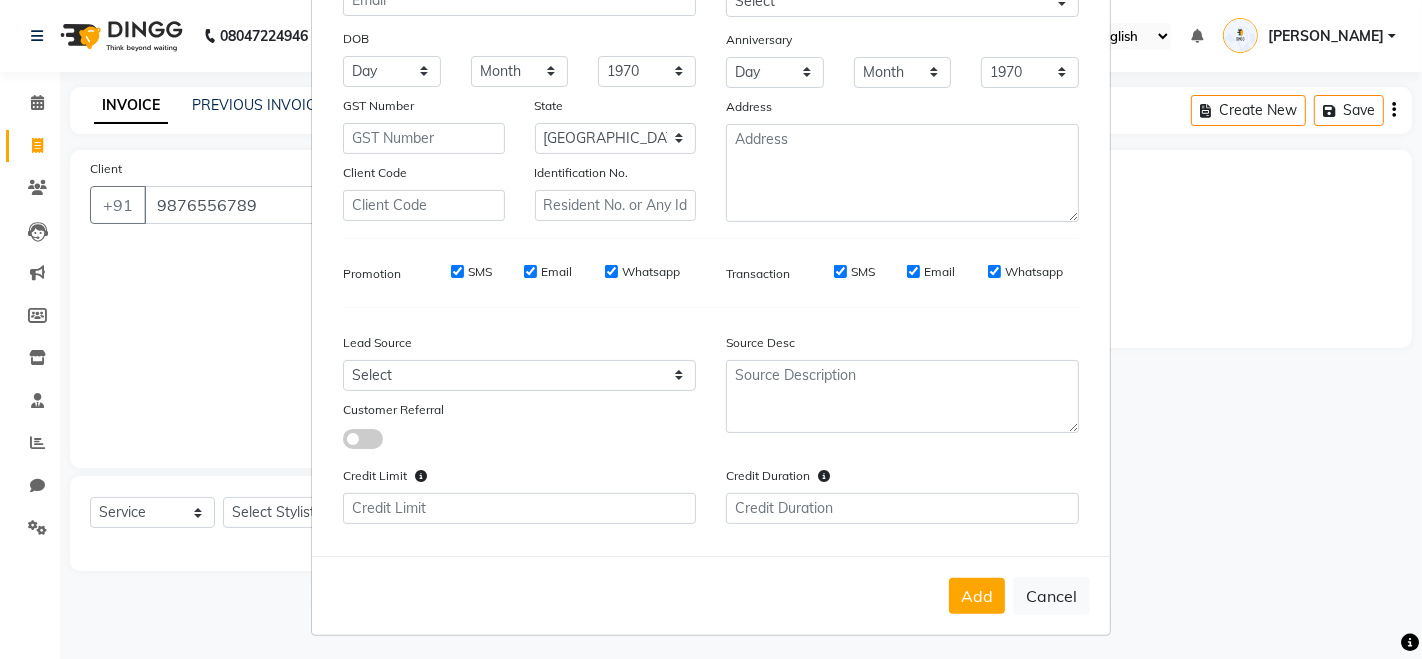 click on "Generate Dummy Number Name jkl Email DOB Day 01 02 03 04 05 06 07 08 09 10 11 12 13 14 15 16 17 18 19 20 21 22 23 24 25 26 27 28 29 30 31 Month January February March April May June July August September October November December 1940 1941 1942 1943 1944 1945 1946 1947 1948 1949 1950 1951 1952 1953 1954 1955 1956 1957 1958 1959 1960 1961 1962 1963 1964 1965 1966 1967 1968 1969 1970 1971 1972 1973 1974 1975 1976 1977 1978 1979 1980 1981 1982 1983 1984 1985 1986 1987 1988 1989 1990 1991 1992 1993 1994 1995 1996 1997 1998 1999 2000 2001 2002 2003 2004 2005 2006 2007 2008 2009 2010 2011 2012 2013 2014 2015 2016 2017 2018 2019 2020 2021 2022 2023 2024 GST Number State Select Andaman and Nicobar Islands Andhra Pradesh Arunachal Pradesh Assam Bihar Chandigarh Chhattisgarh Dadra and Nagar Haveli Daman and Diu Delhi Goa Gujarat Haryana Himachal Pradesh Jammu and Kashmir Jharkhand Karnataka Kerala Lakshadweep Madhya Pradesh Maharashtra Manipur Meghalaya Mizoram Nagaland Odisha Pondicherry Punjab Rajasthan Sikkim Ladakh" at bounding box center [711, 201] 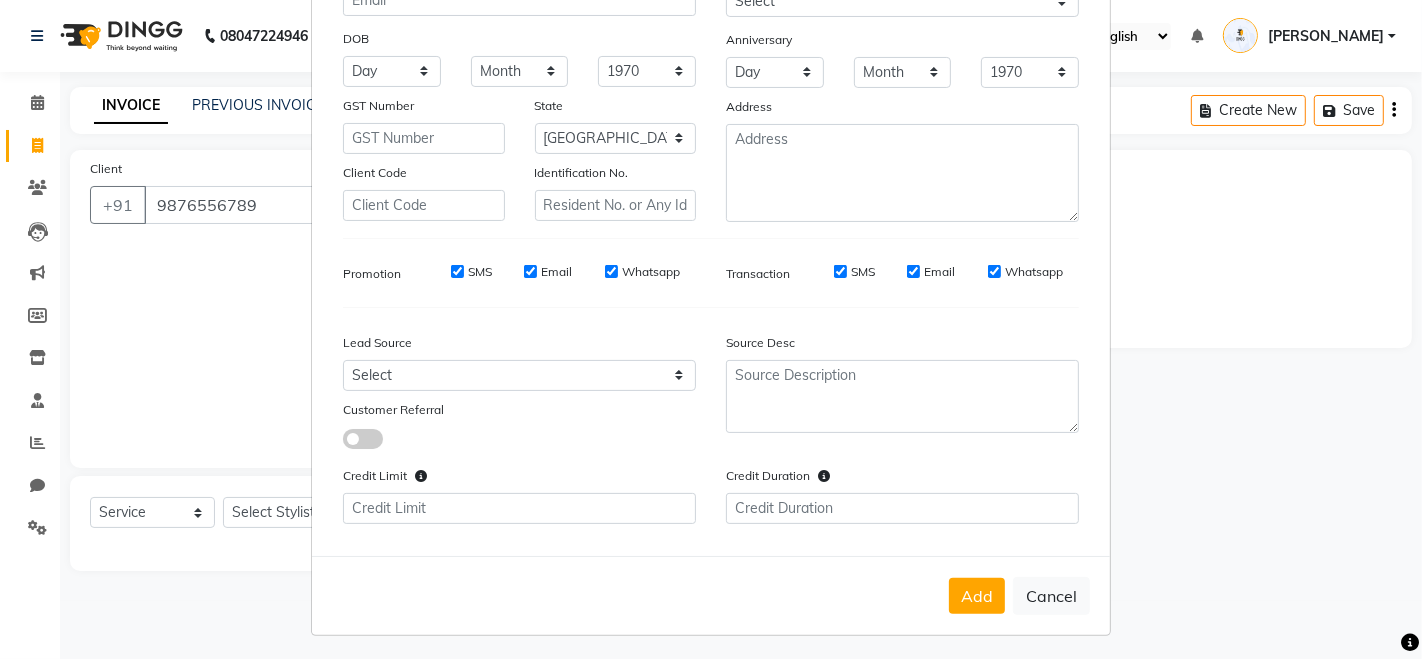 click at bounding box center [343, 442] 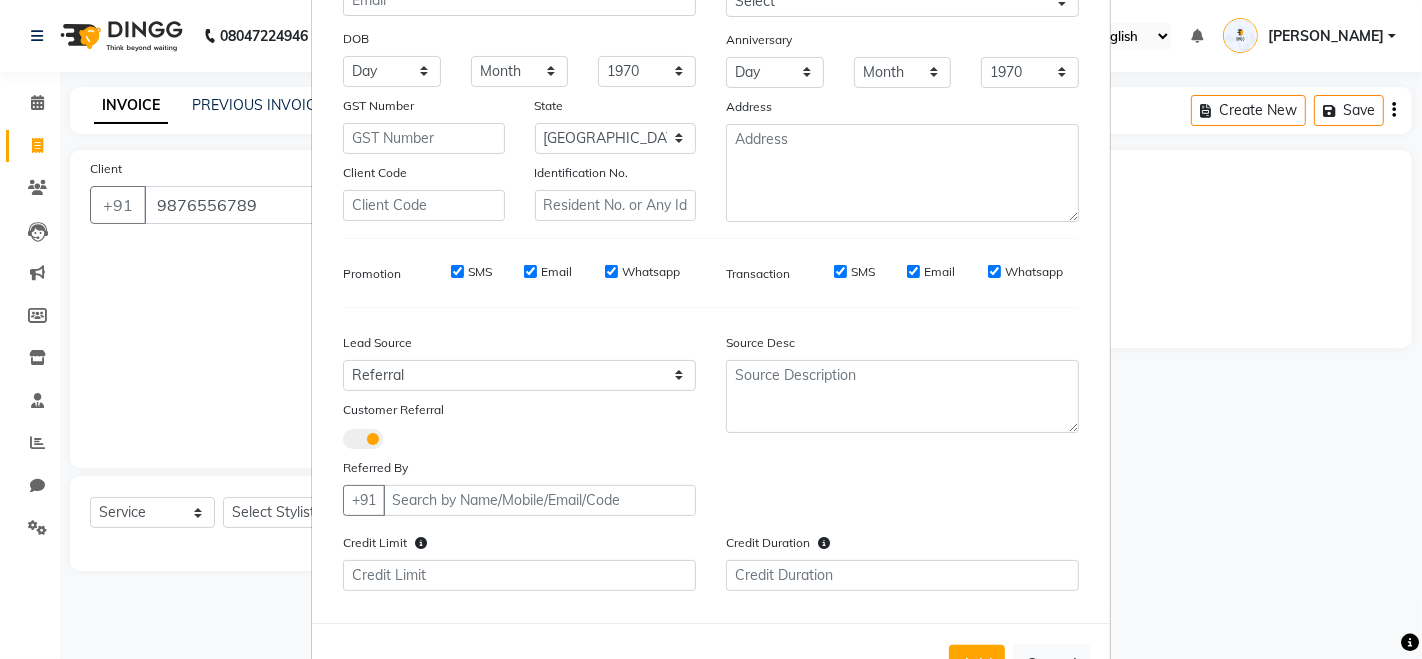 click at bounding box center [363, 439] 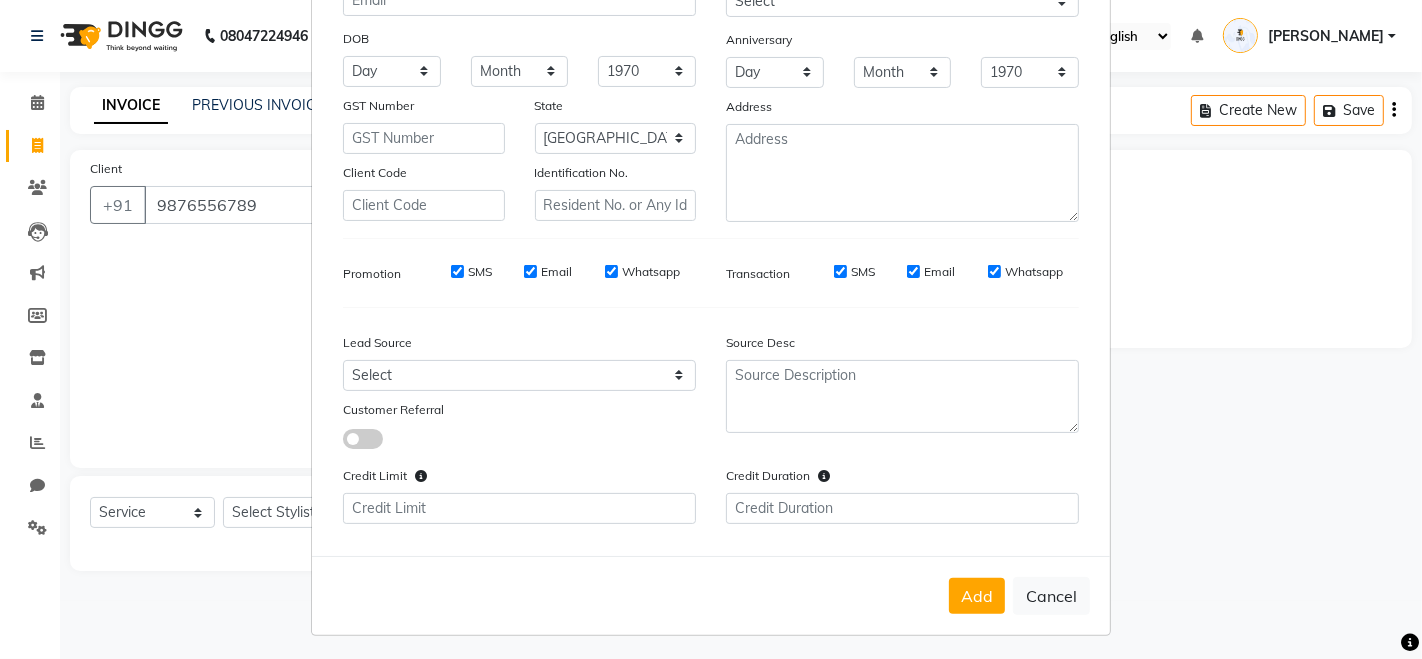 click at bounding box center (363, 439) 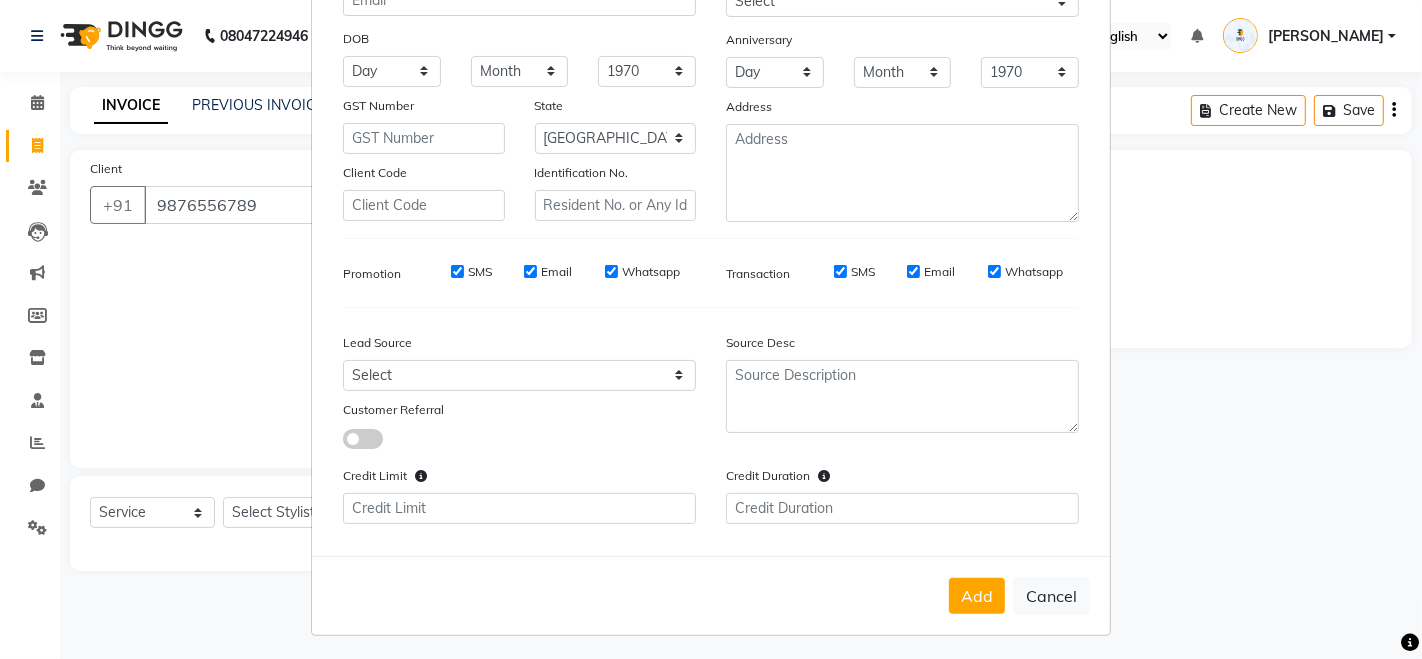 click at bounding box center (343, 442) 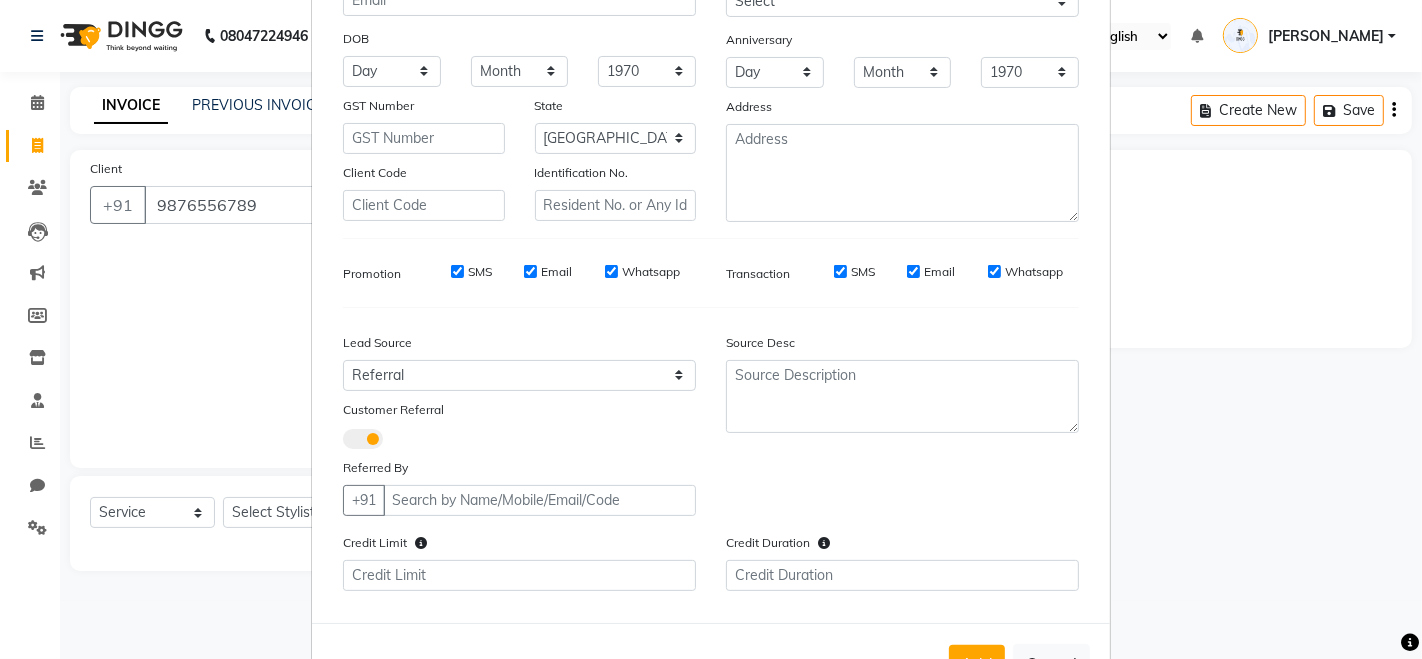 click at bounding box center [363, 439] 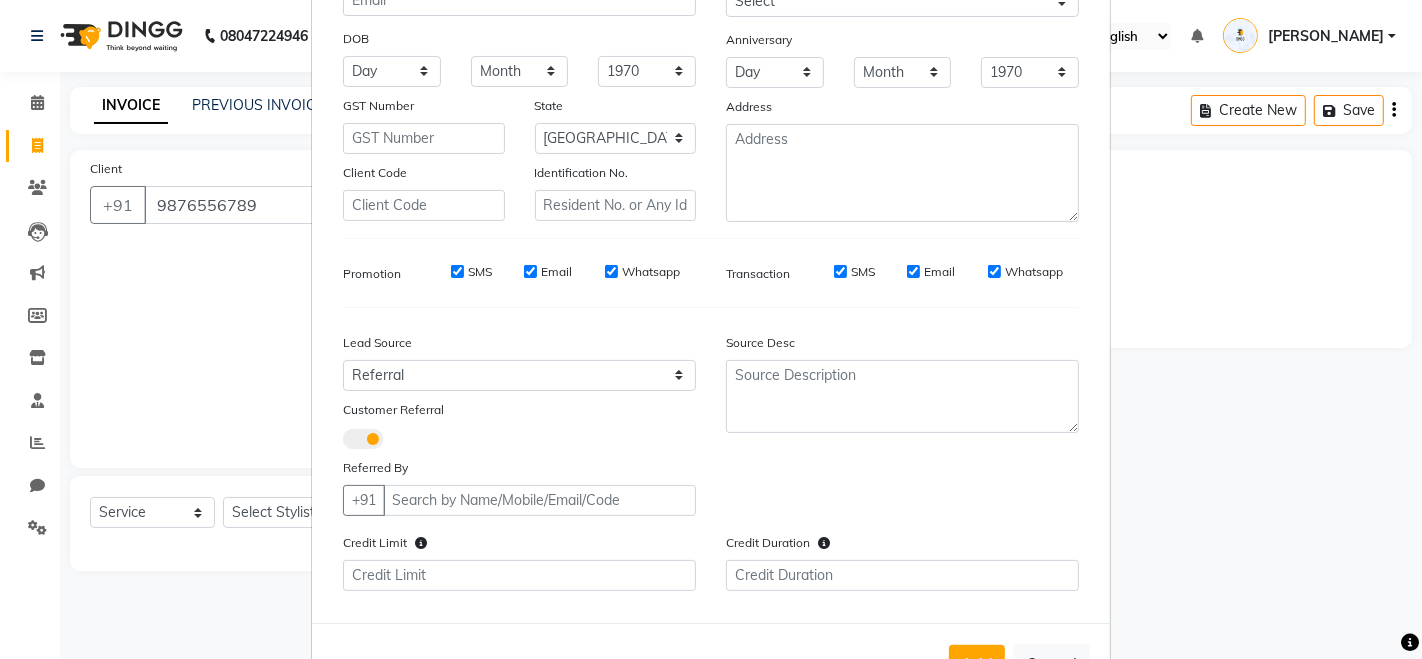 click at bounding box center (343, 442) 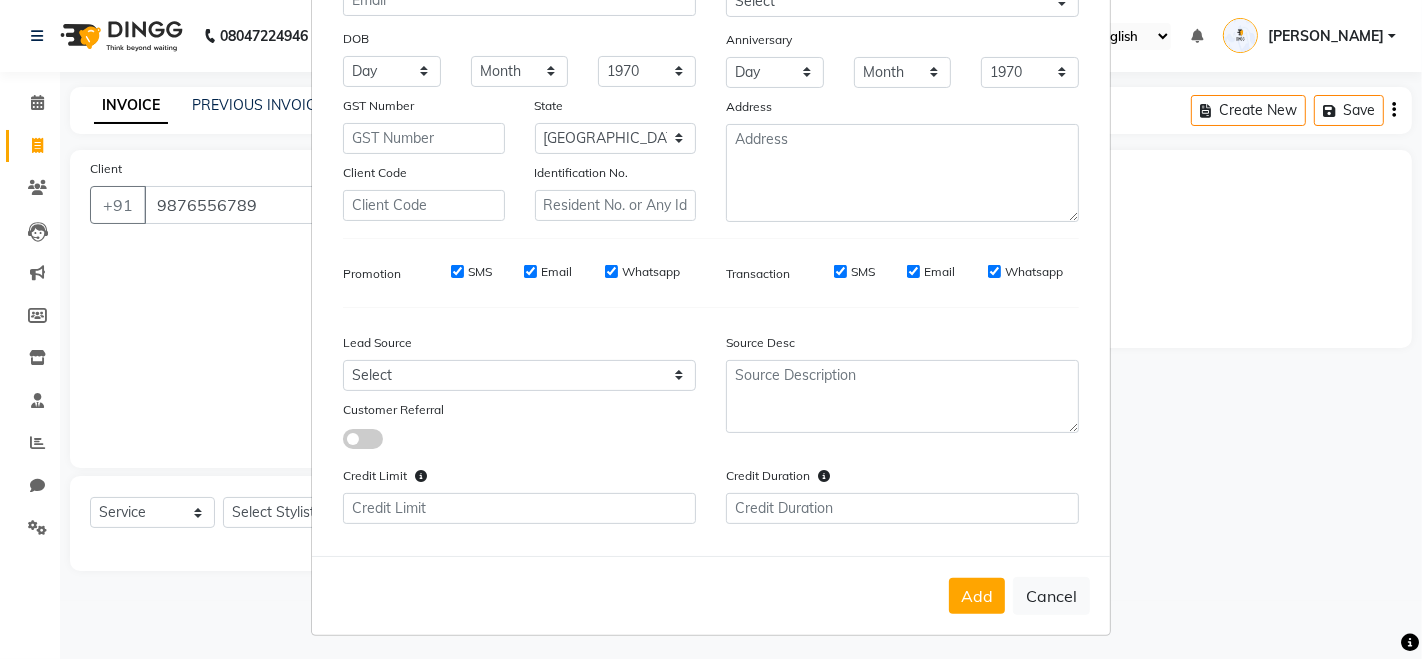 click at bounding box center [363, 439] 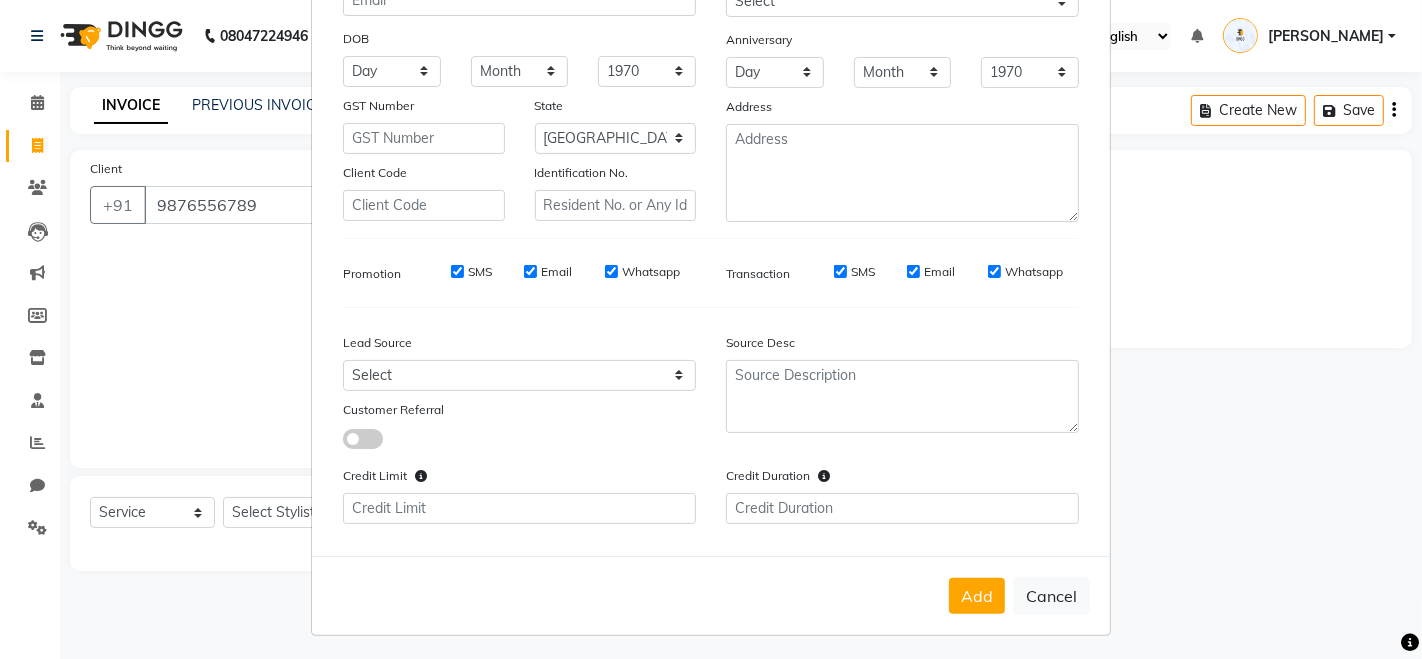 click at bounding box center (343, 442) 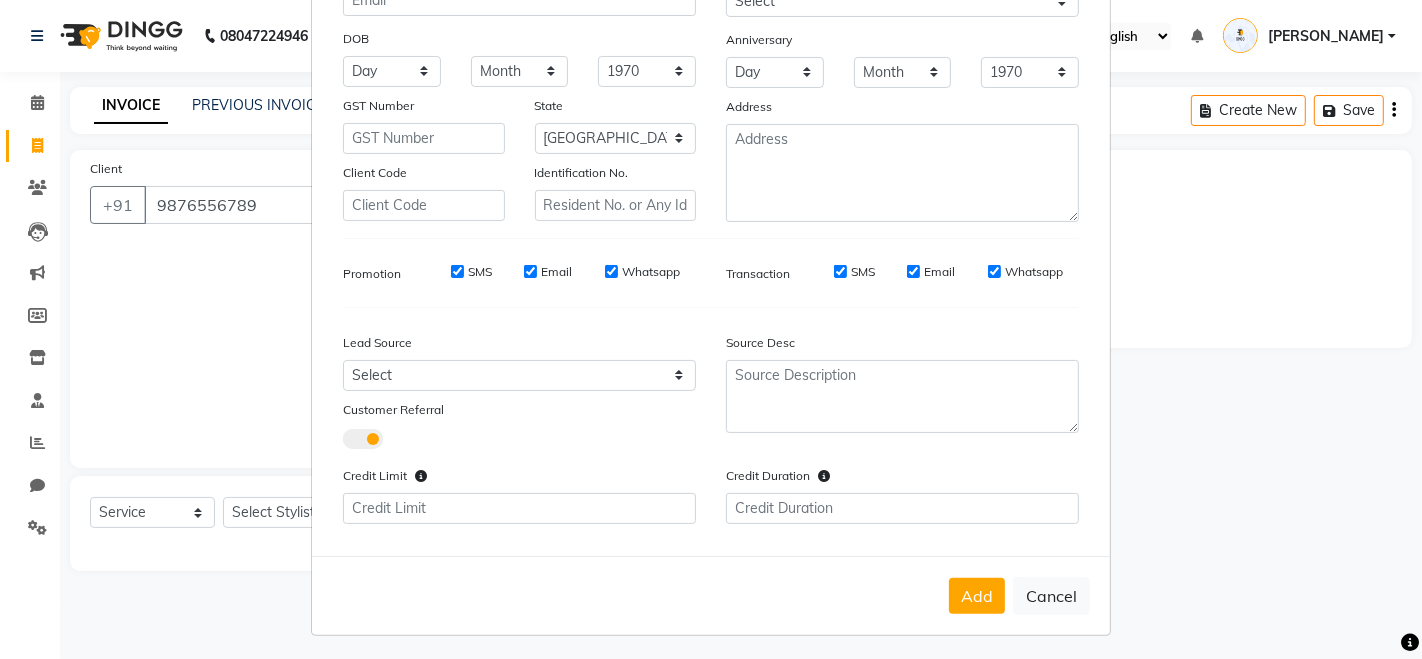 select on "542" 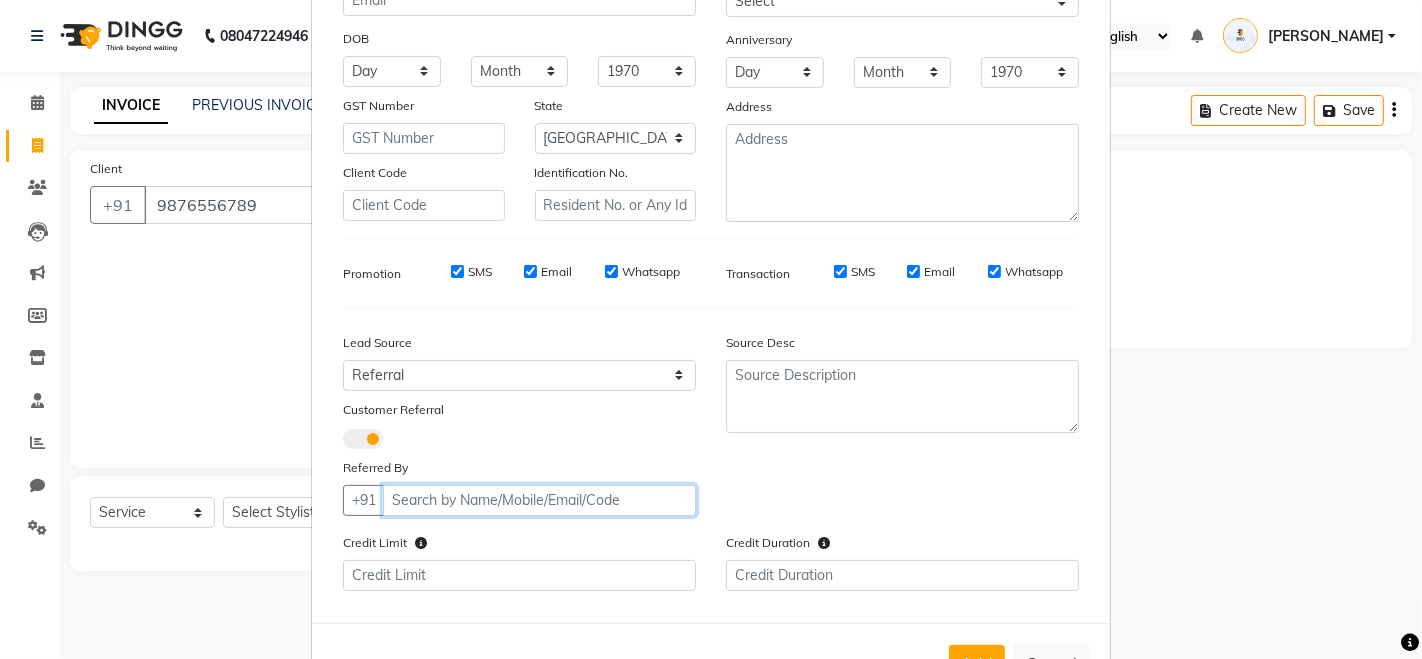 click on "Client" at bounding box center (539, 500) 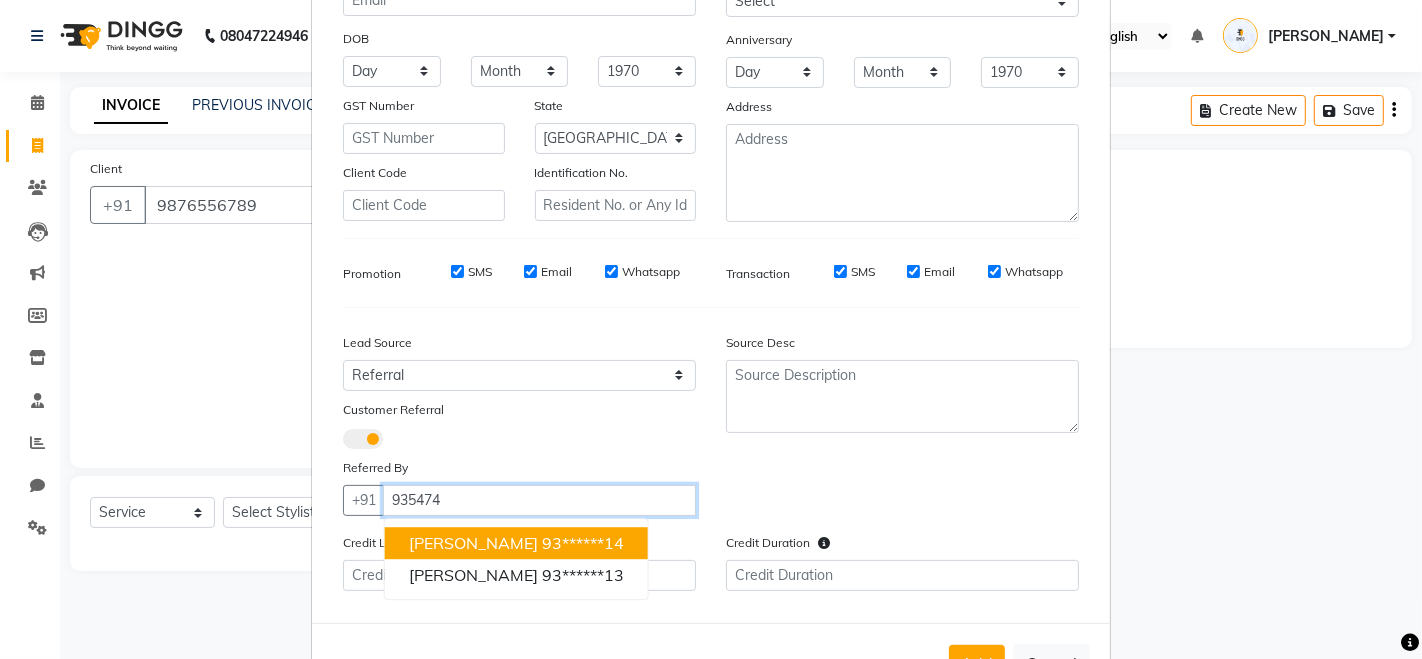 click on "[PERSON_NAME]" at bounding box center (473, 543) 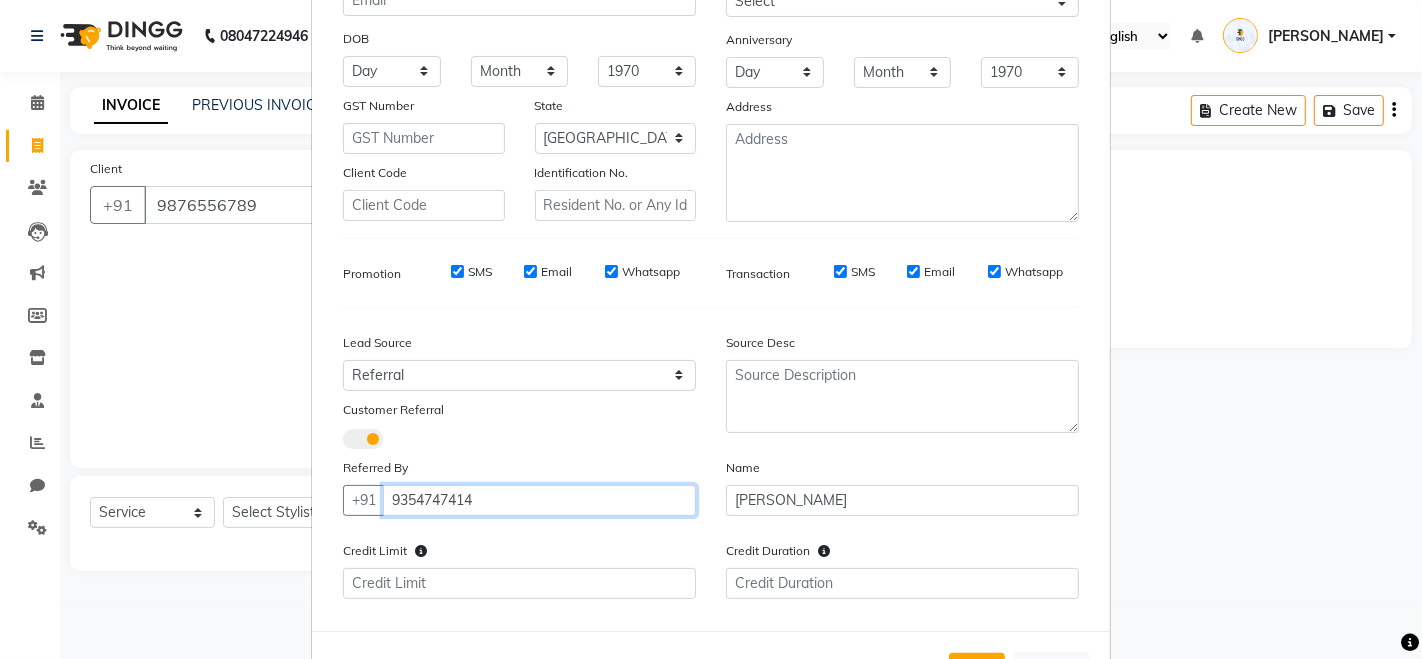 type on "9354747414" 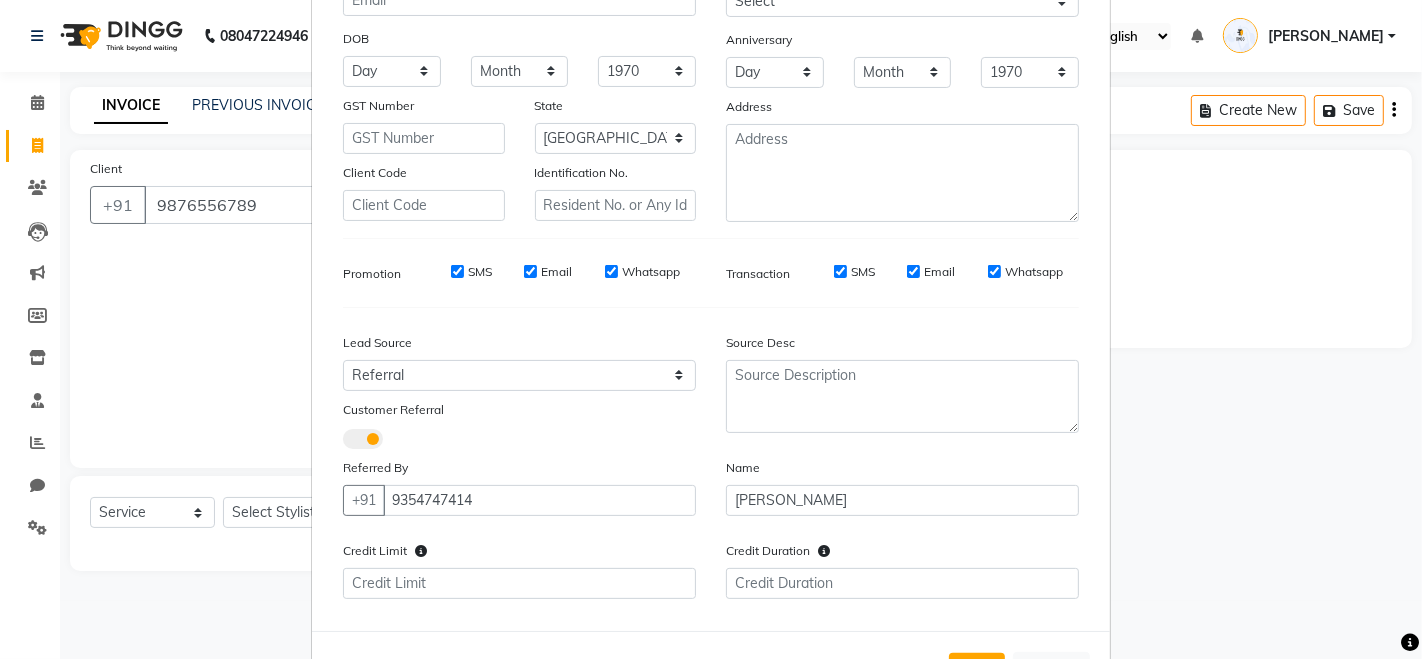 scroll, scrollTop: 337, scrollLeft: 0, axis: vertical 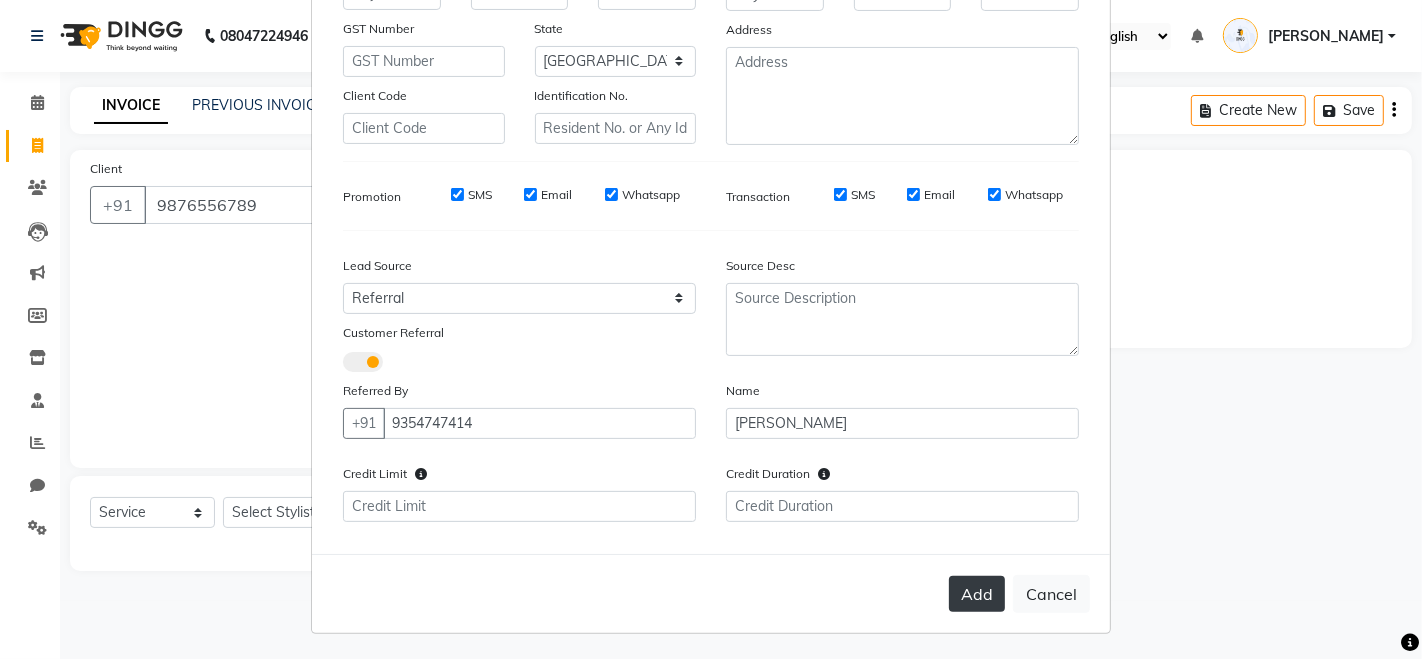 click on "Add" at bounding box center [977, 594] 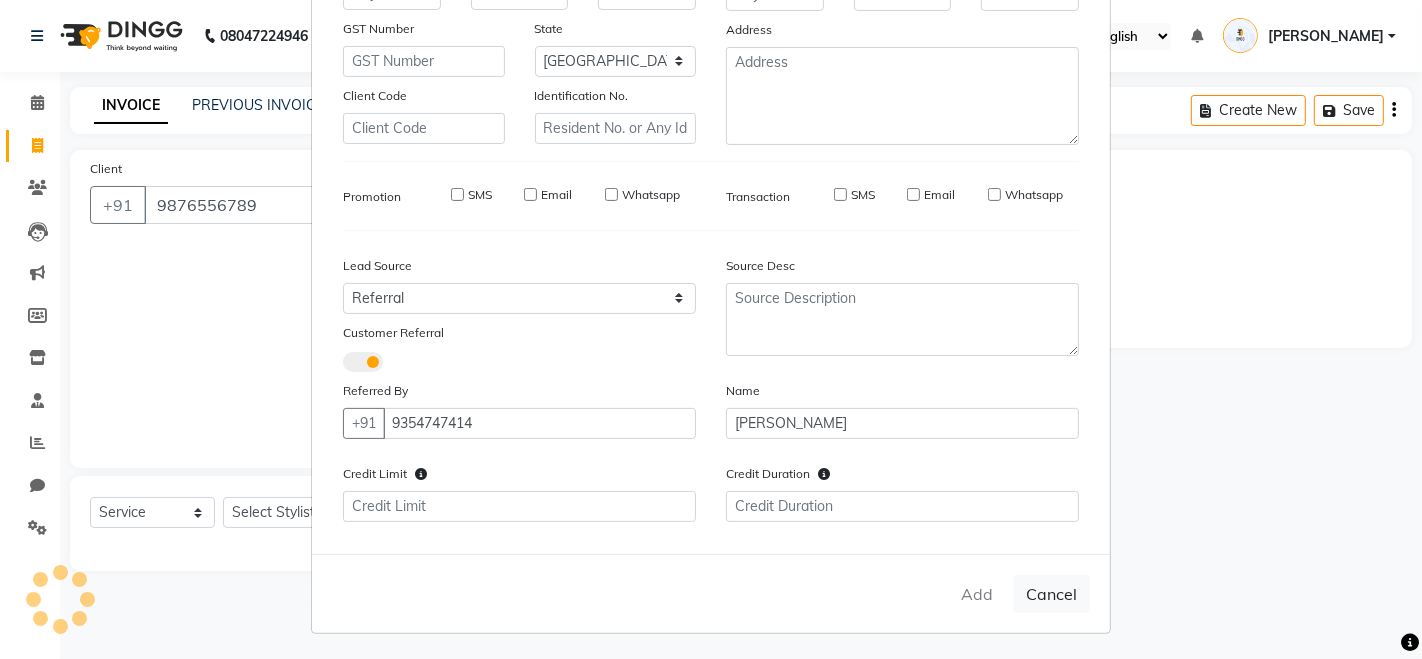 type on "98******89" 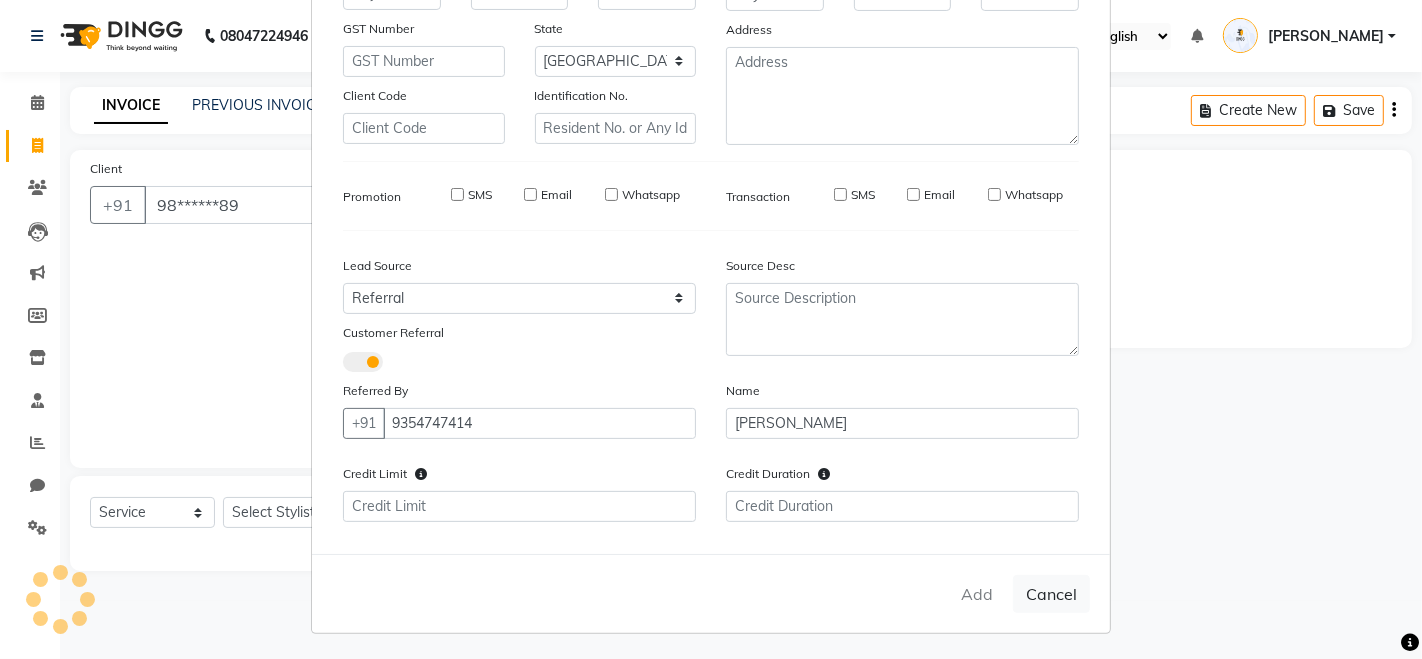 type 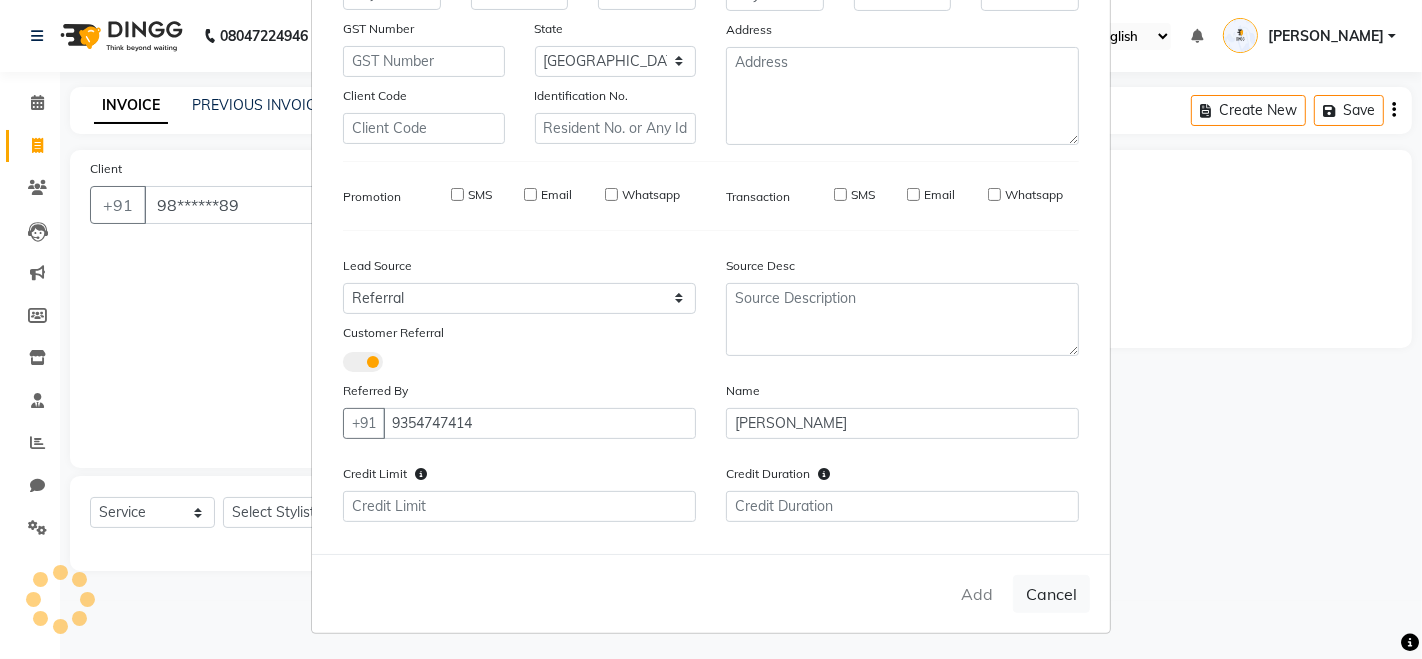 select 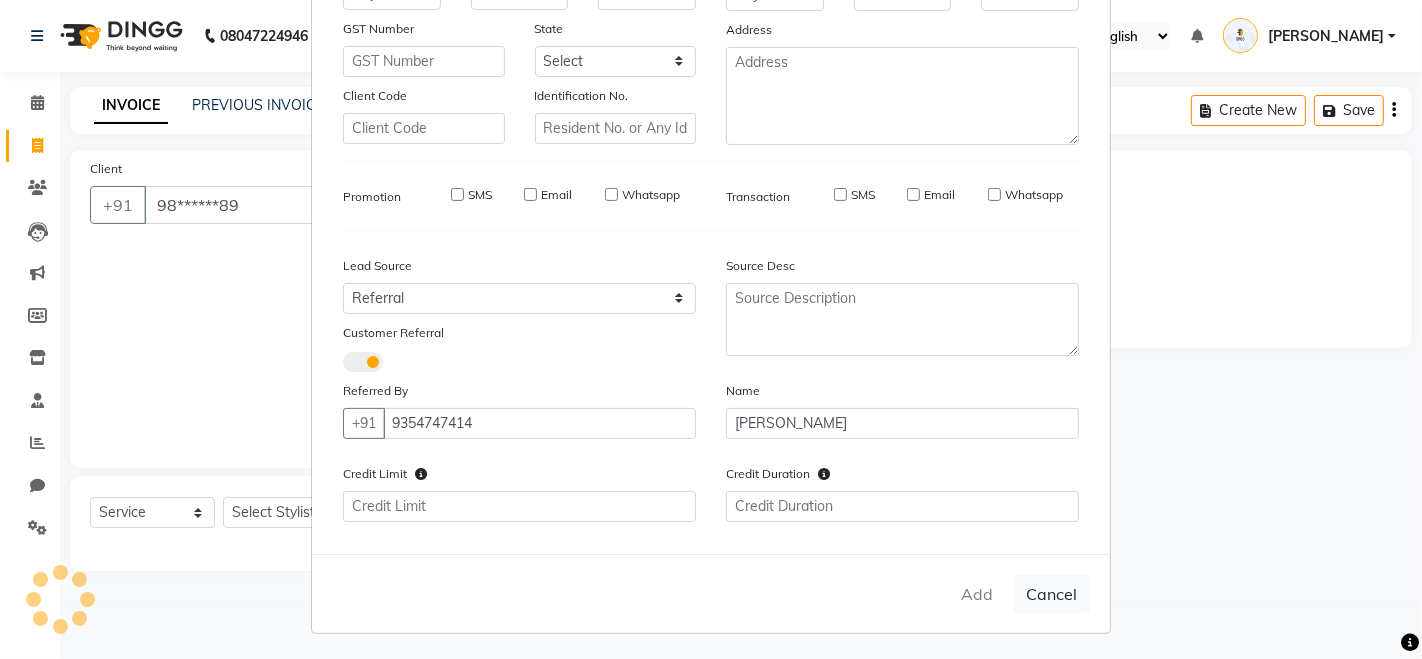 select 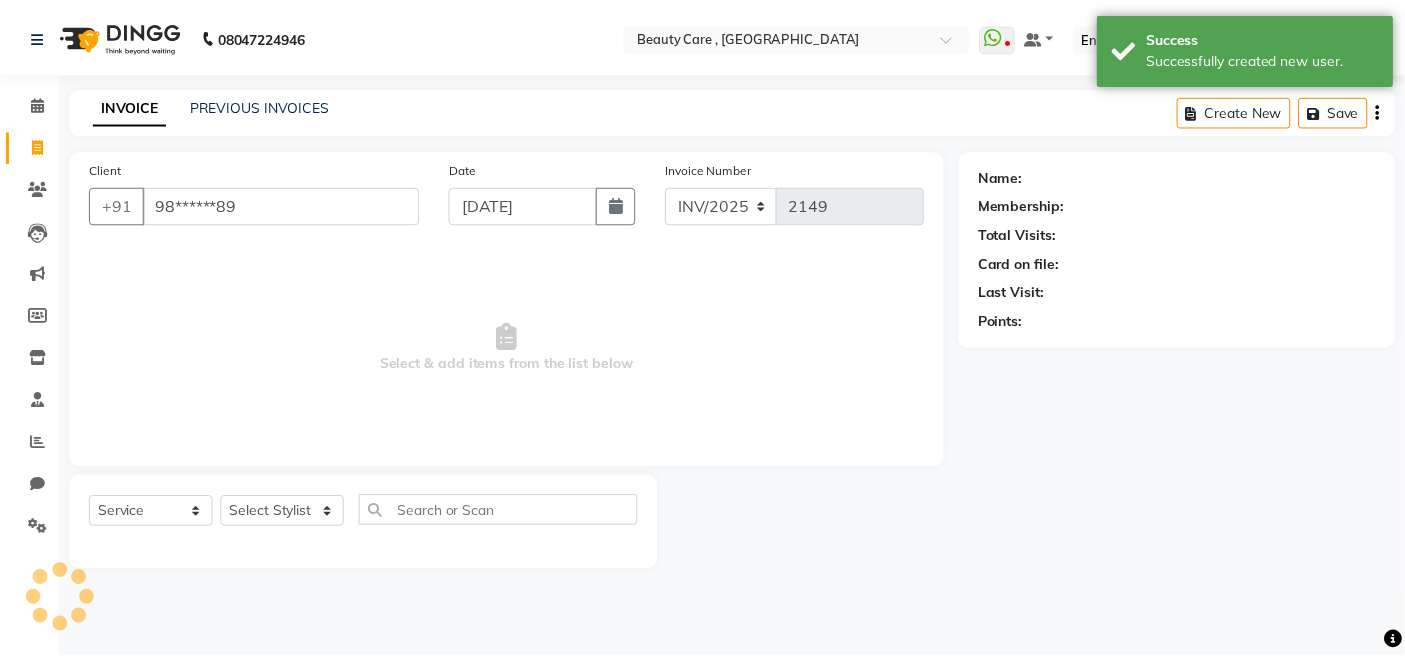 scroll, scrollTop: 330, scrollLeft: 0, axis: vertical 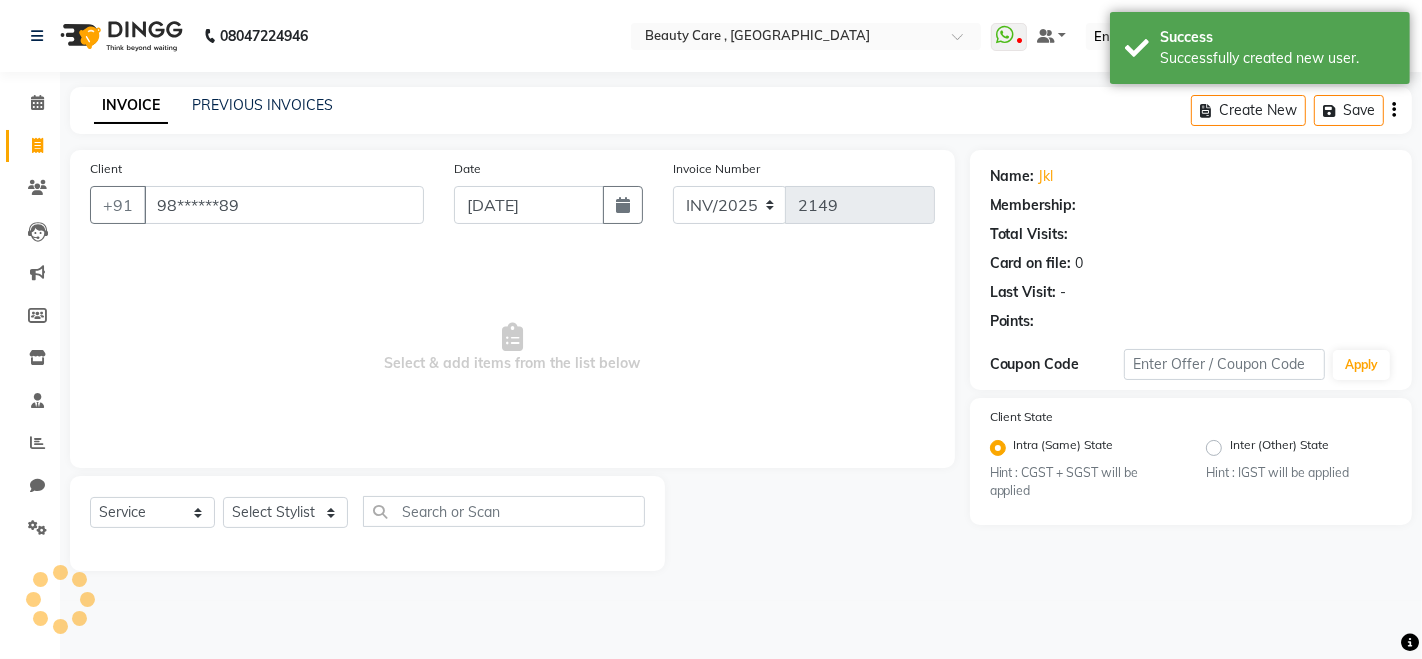 select on "1: Object" 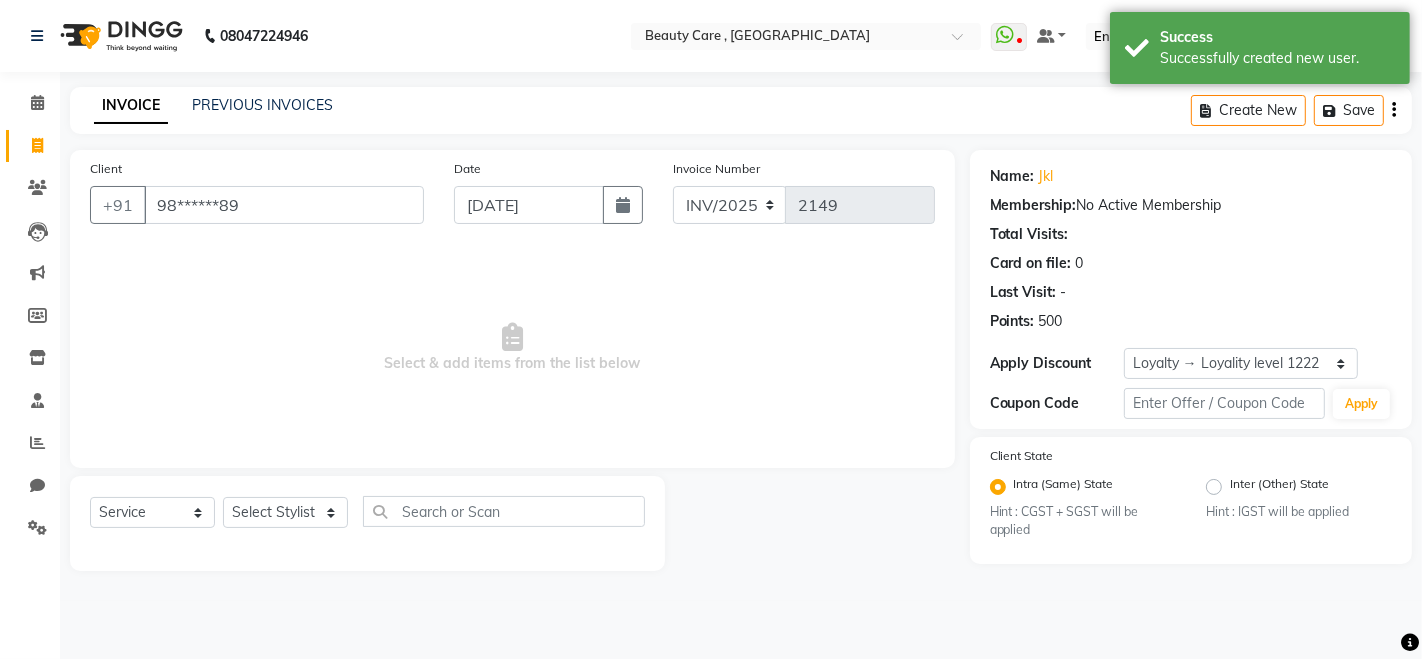 drag, startPoint x: 1077, startPoint y: 327, endPoint x: 1041, endPoint y: 323, distance: 36.221542 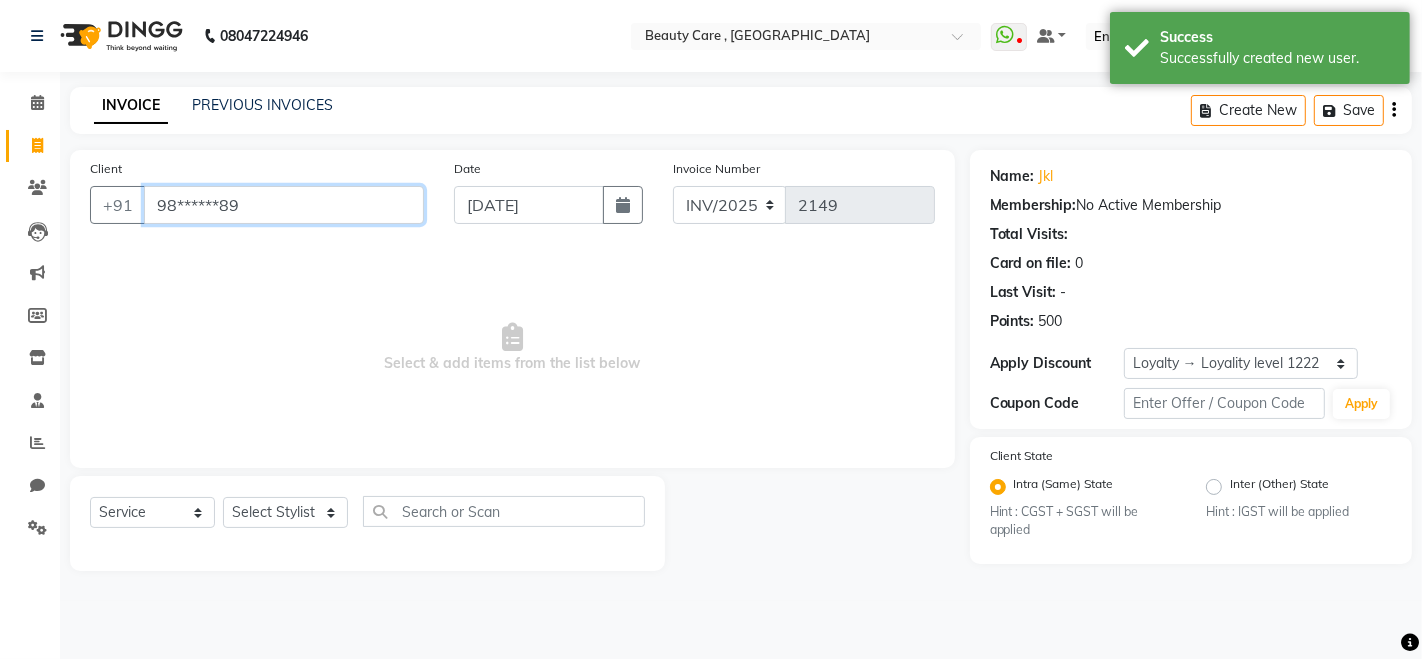 drag, startPoint x: 296, startPoint y: 215, endPoint x: 0, endPoint y: 210, distance: 296.04224 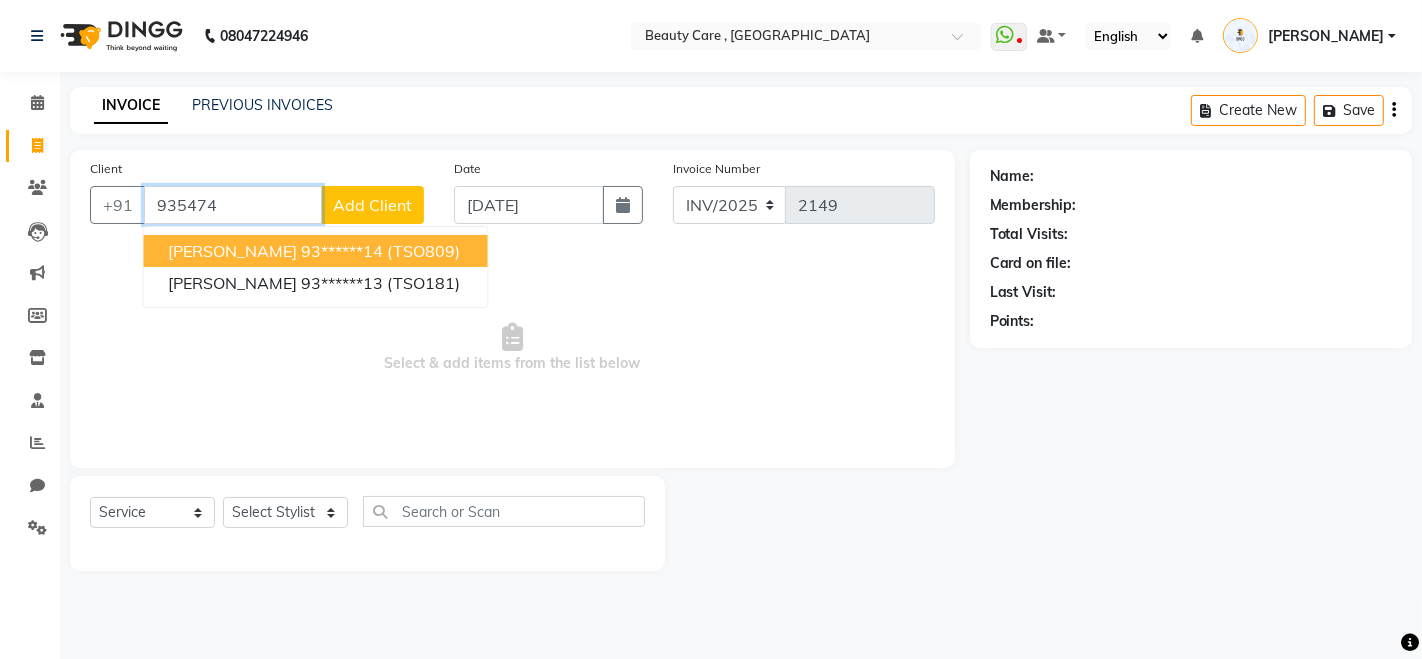 click on "[PERSON_NAME]" at bounding box center [232, 251] 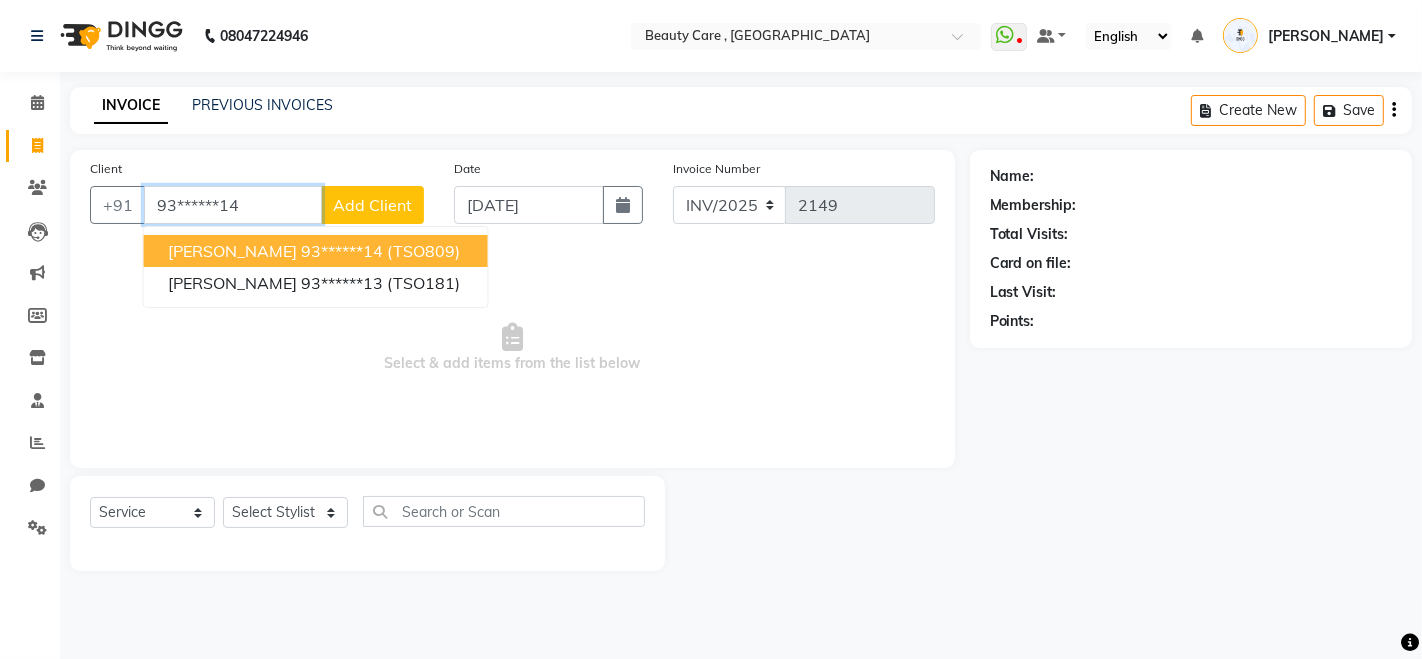 type on "93******14" 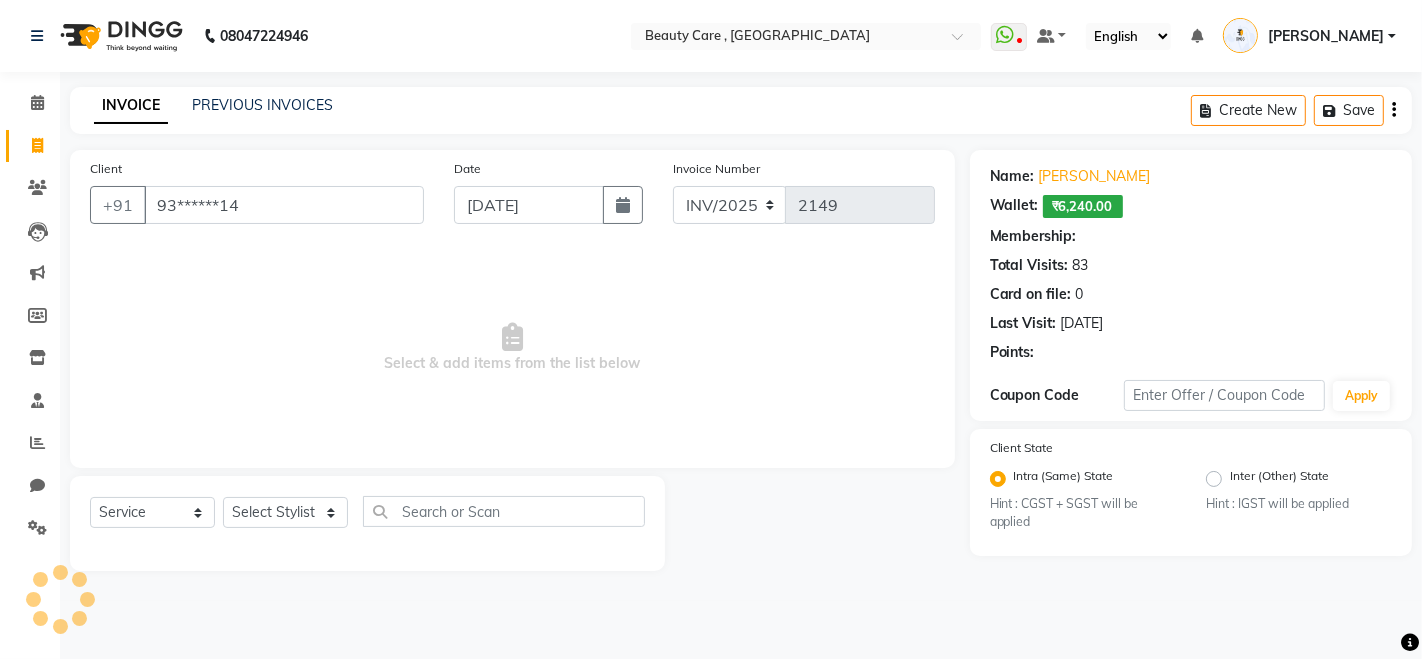 select on "2: Object" 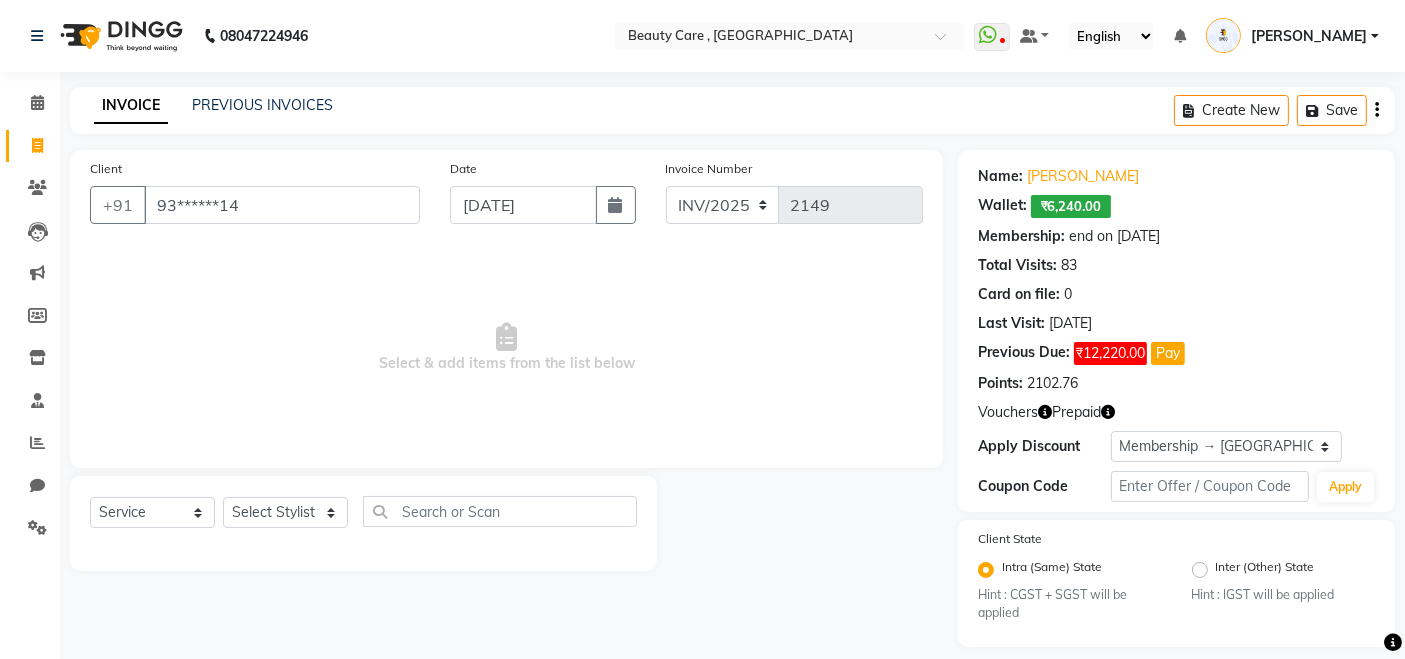drag, startPoint x: 1107, startPoint y: 389, endPoint x: 1002, endPoint y: 379, distance: 105.47511 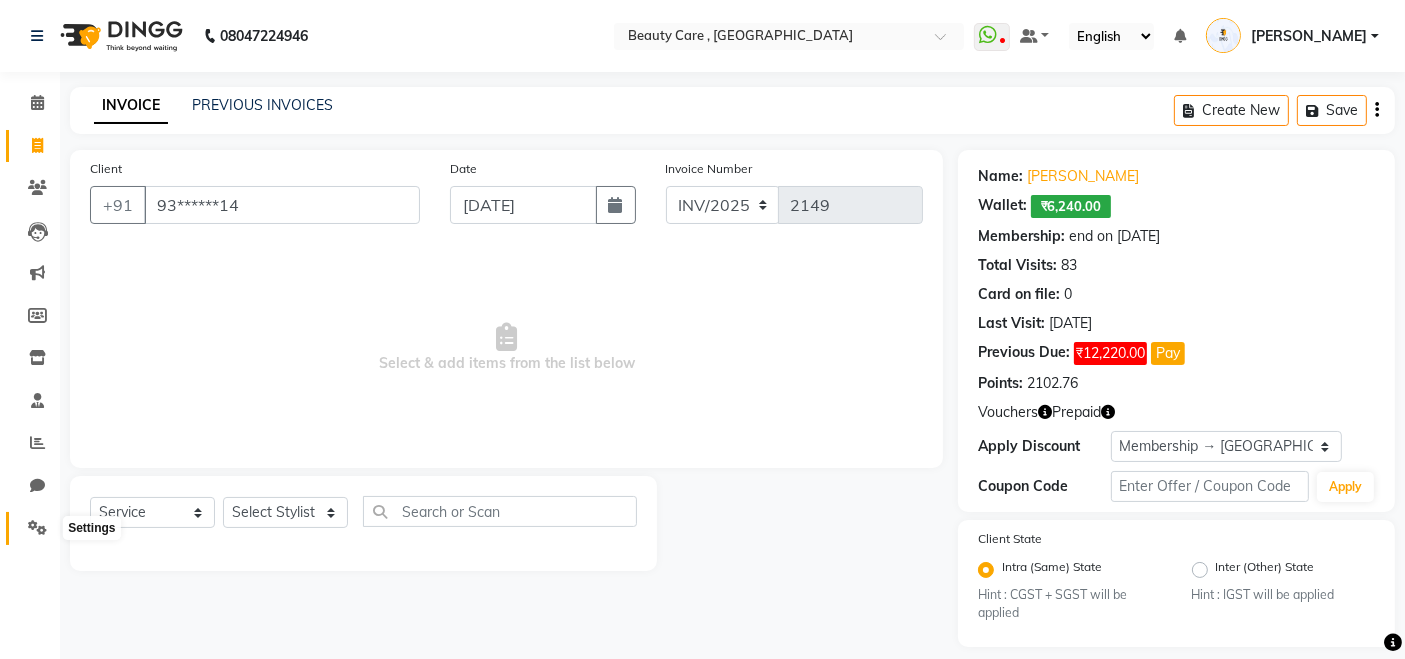 click 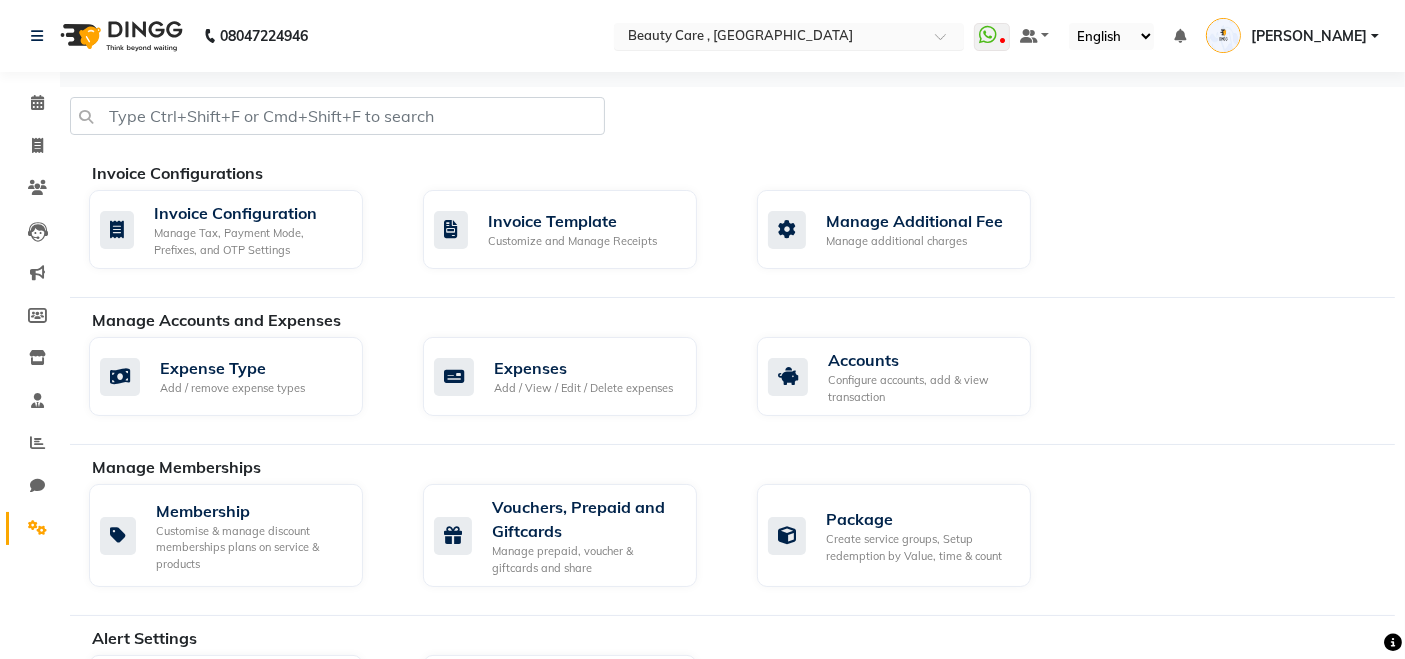 click at bounding box center [769, 38] 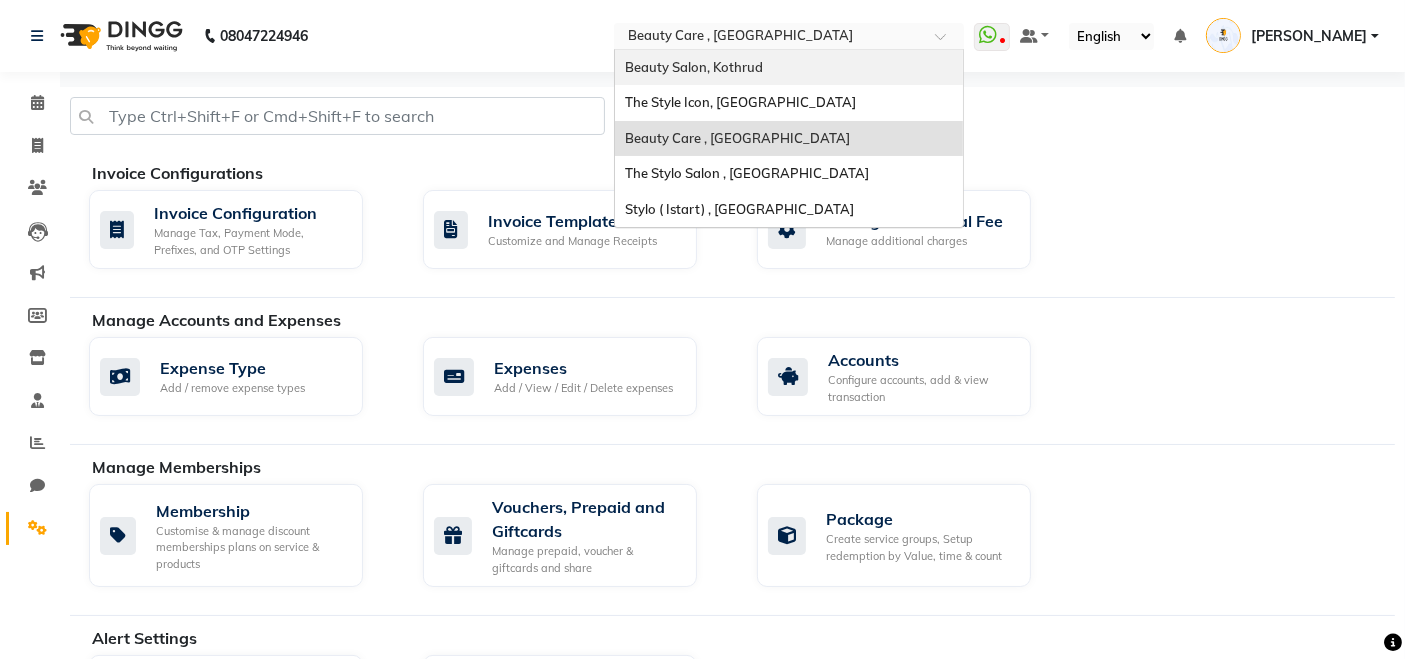 click on "08047224946 Select Location × Beauty Care , Kandivali East Beauty Salon, Kothrud The Style Icon, South Delhi Beauty Care , Kandivali East The Stylo Salon , Mumbai Stylo ( Istart) , Pune  WhatsApp Status  ✕ Status:  Disconnected Most Recent Message: 09 July 2025     06:51 PM Recent Service Activity: 09 July 2025     07:04 PM  08047224946 Whatsapp Settings Default Panel My Panel English ENGLISH Español العربية मराठी हिंदी ગુજરાતી தமிழ் 中文 Notifications nothing to show Lokesh Manage Profile Change Password Sign out  Version:3.15.4" 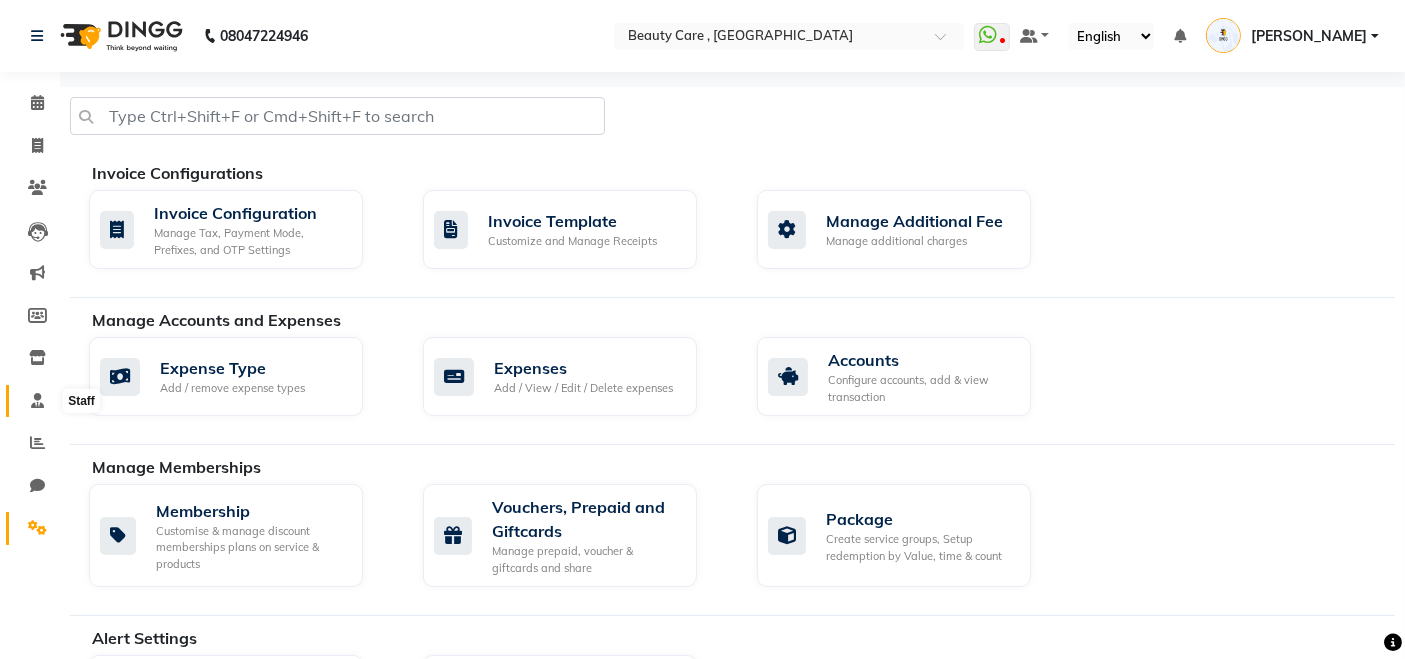 click 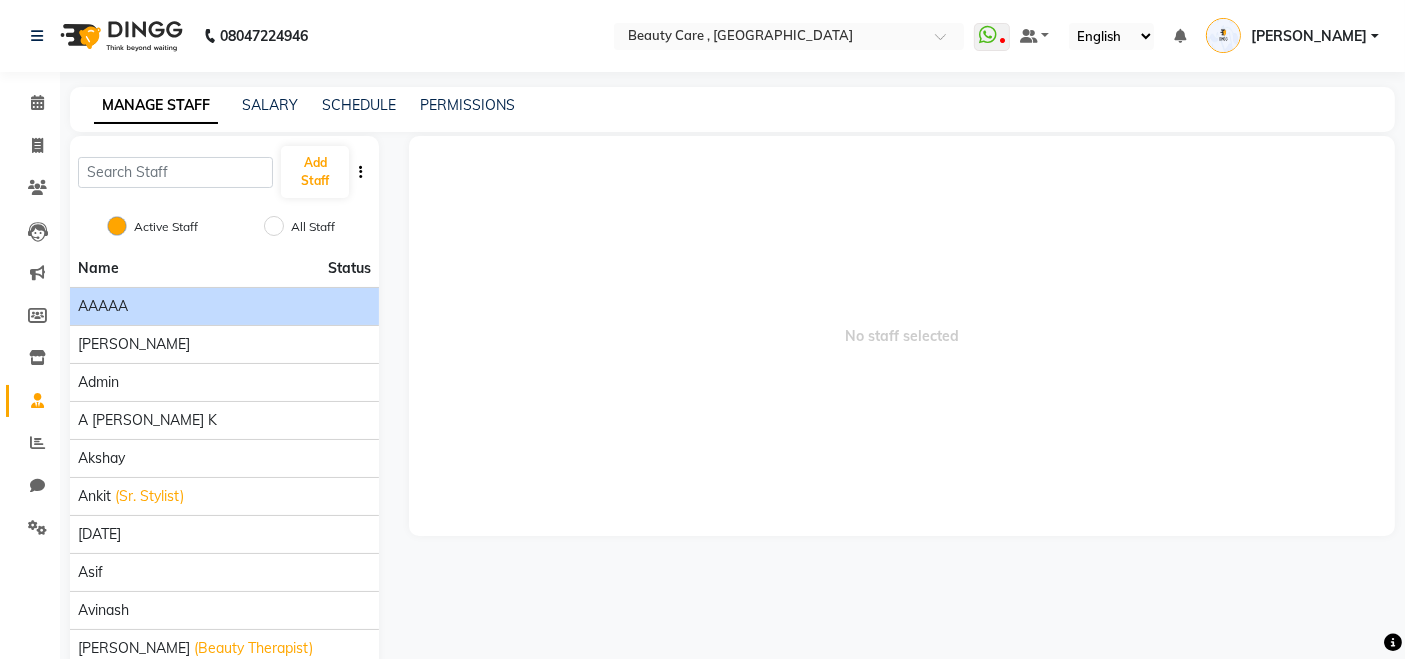 click on "AAAAA" 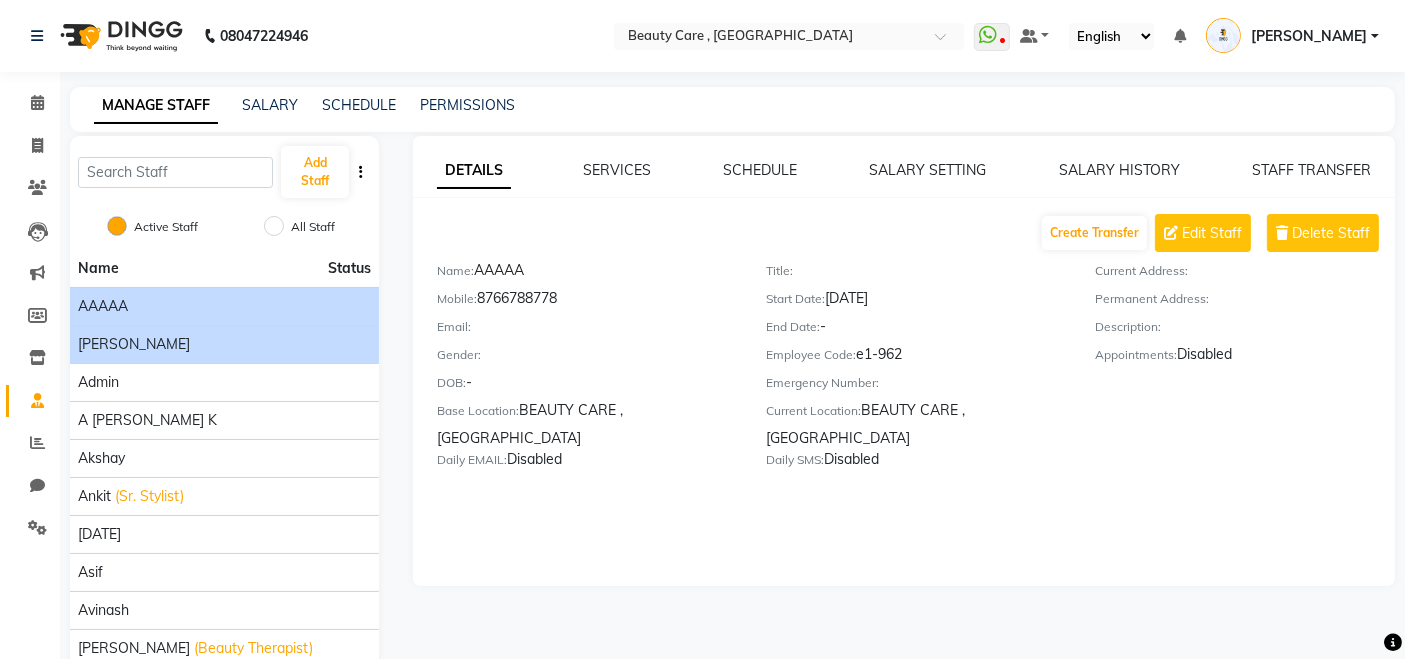 click on "Aayush Yadav" 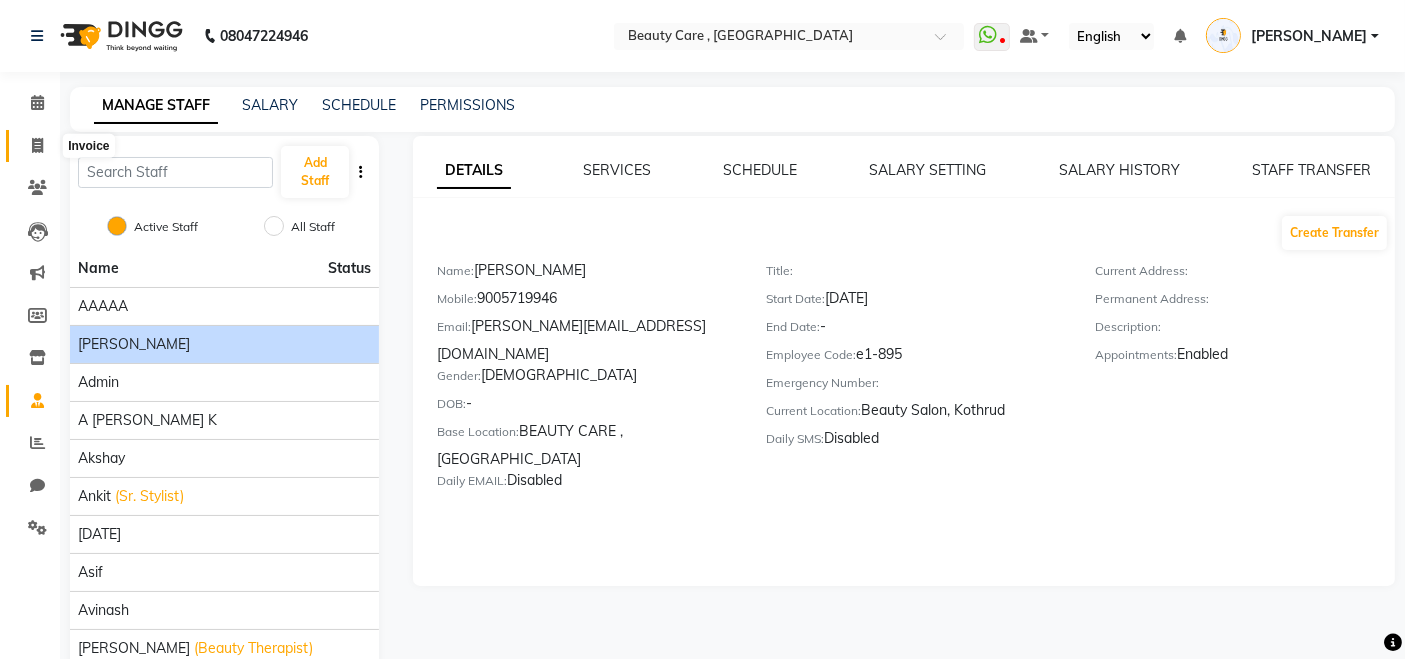 click 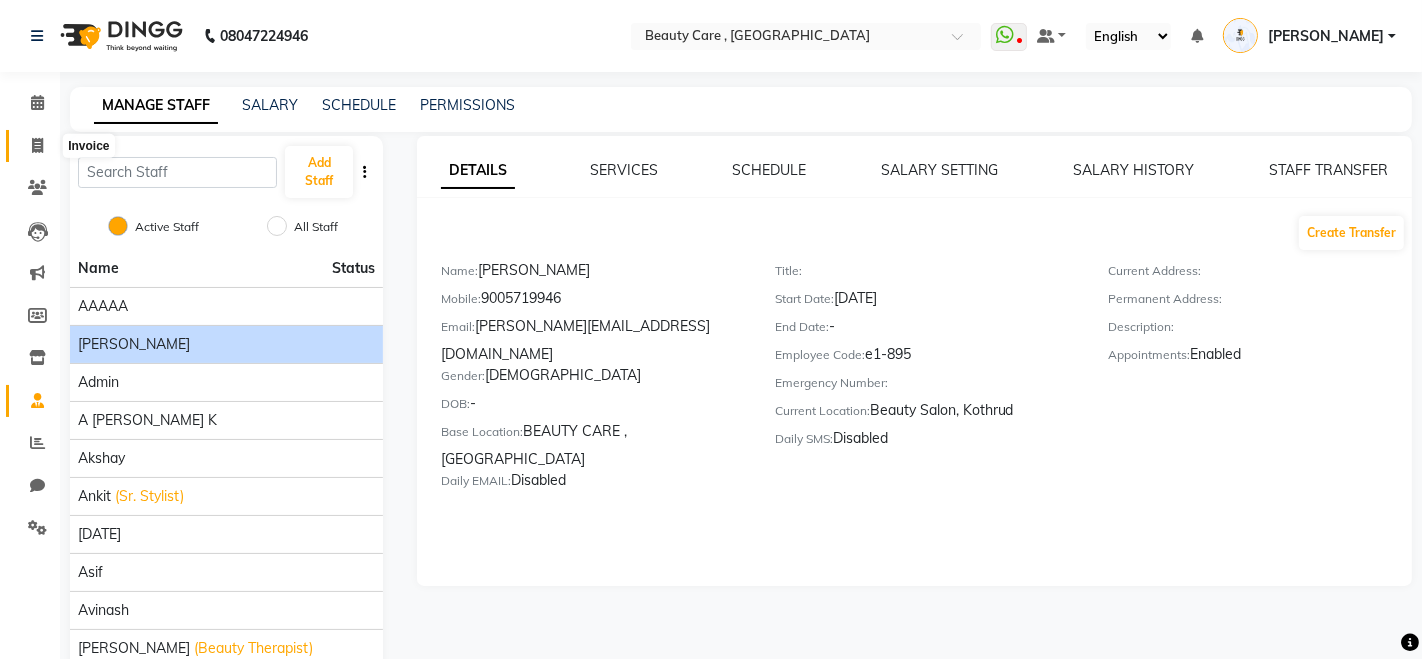 select on "service" 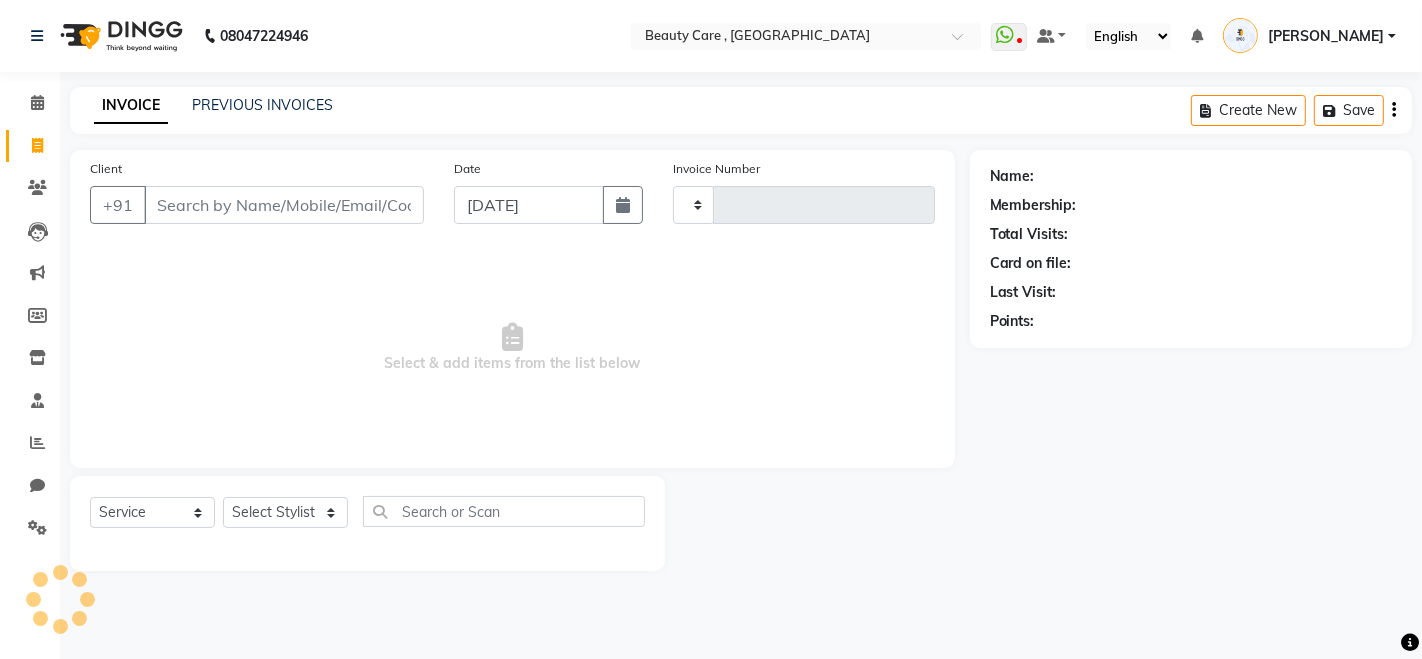 type on "2150" 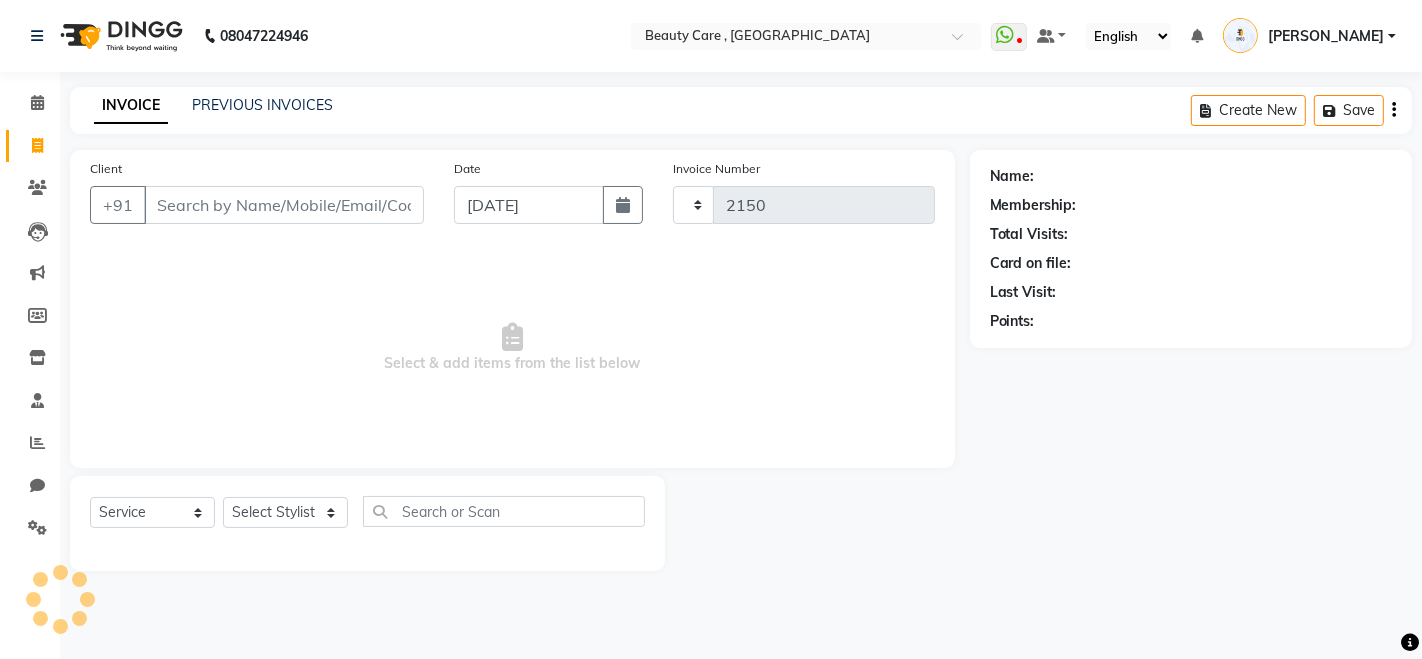 select on "5646" 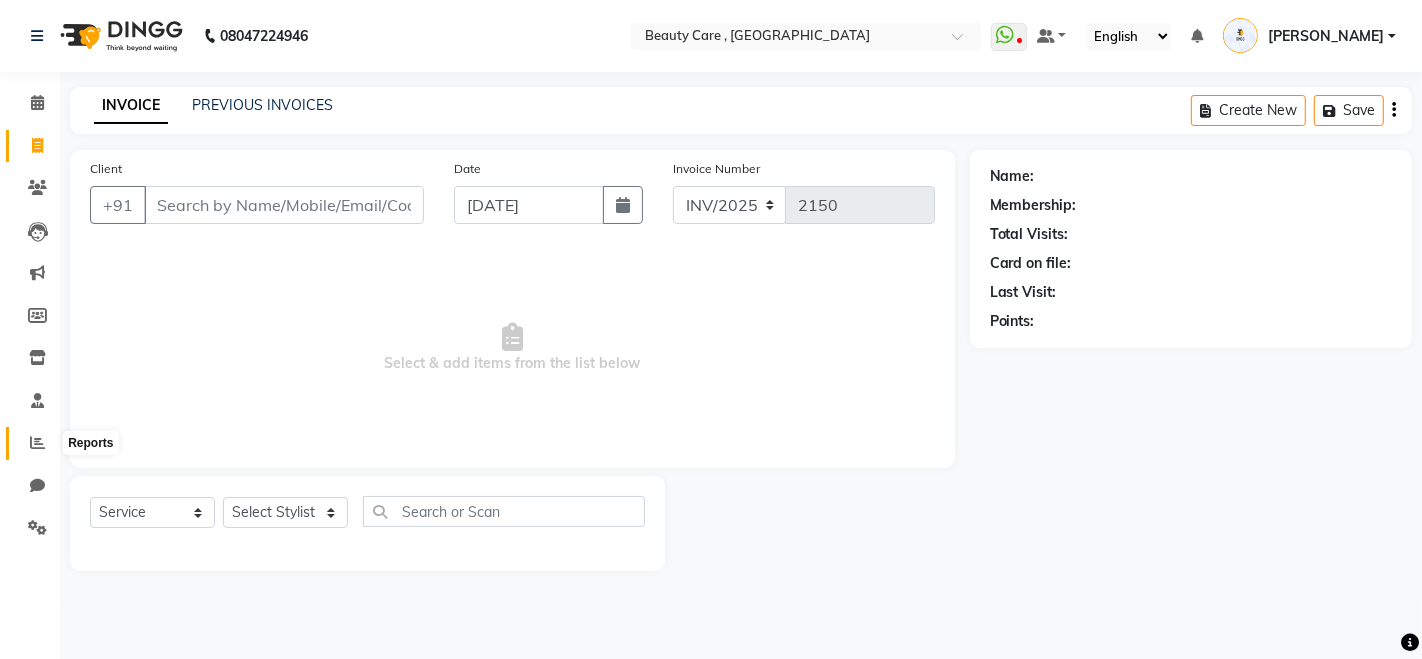 click 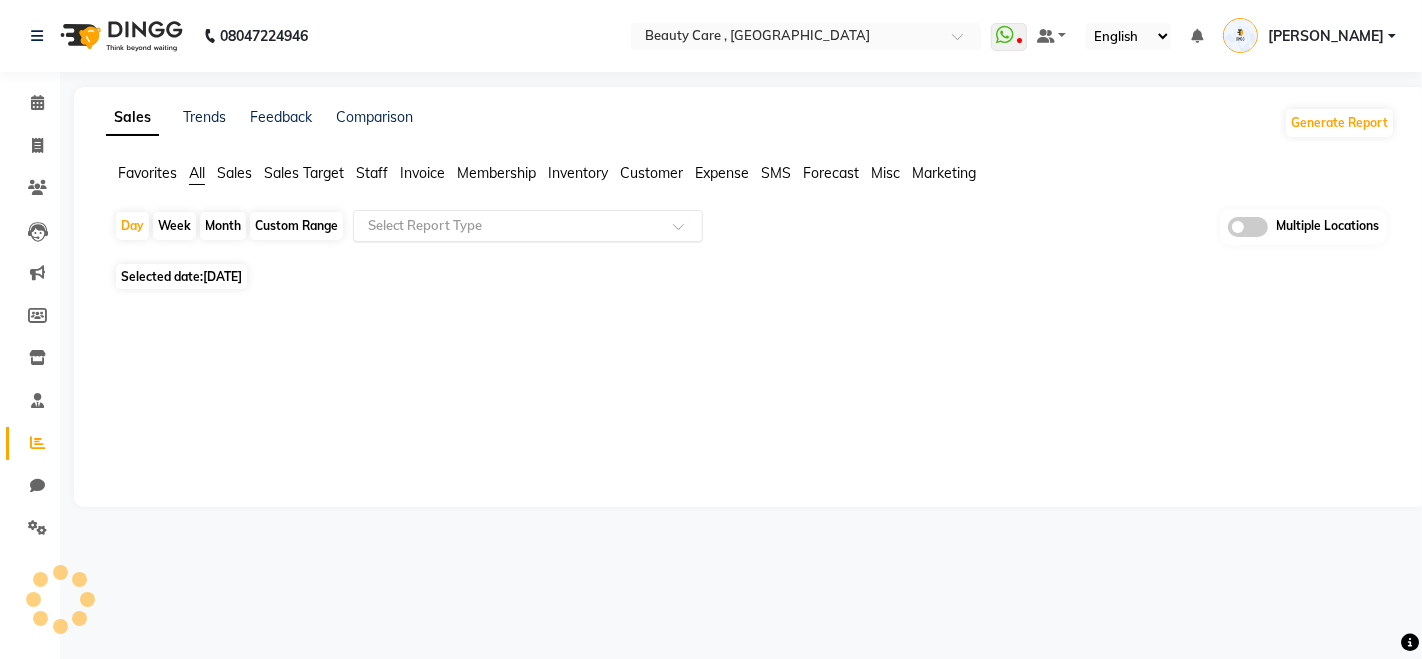click on "Select Report Type" 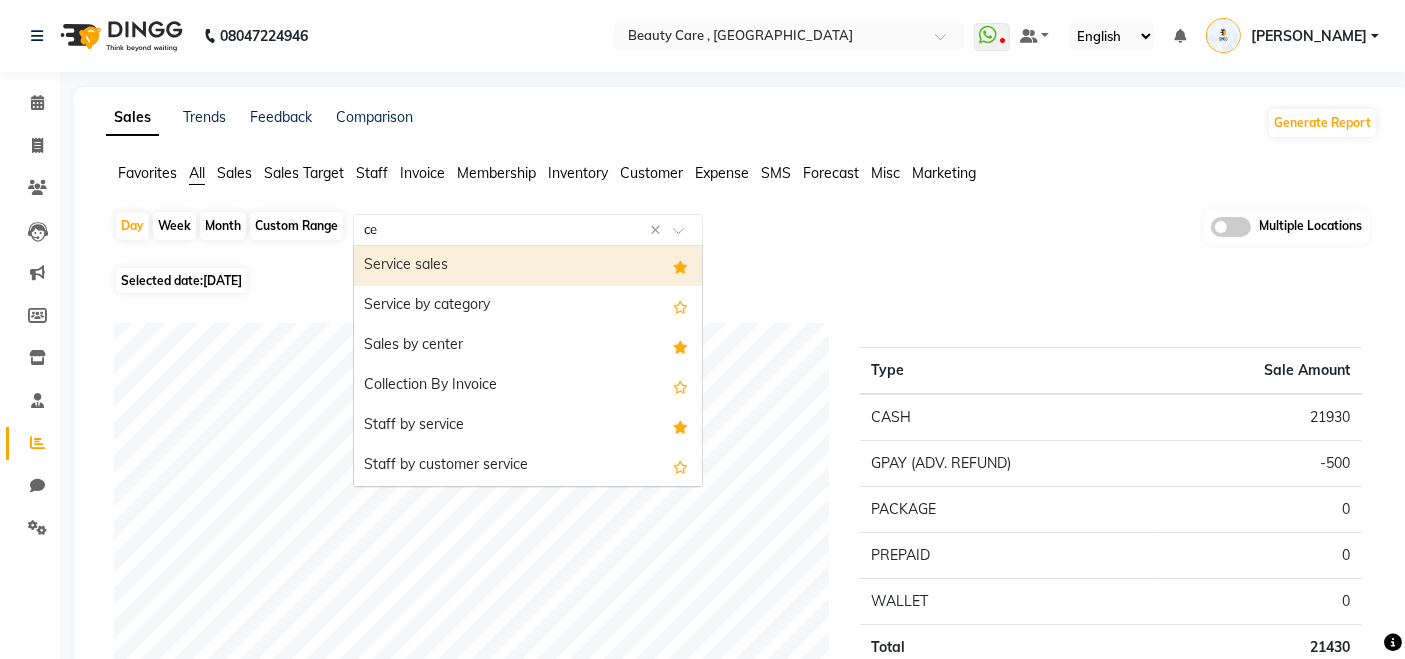 type on "cen" 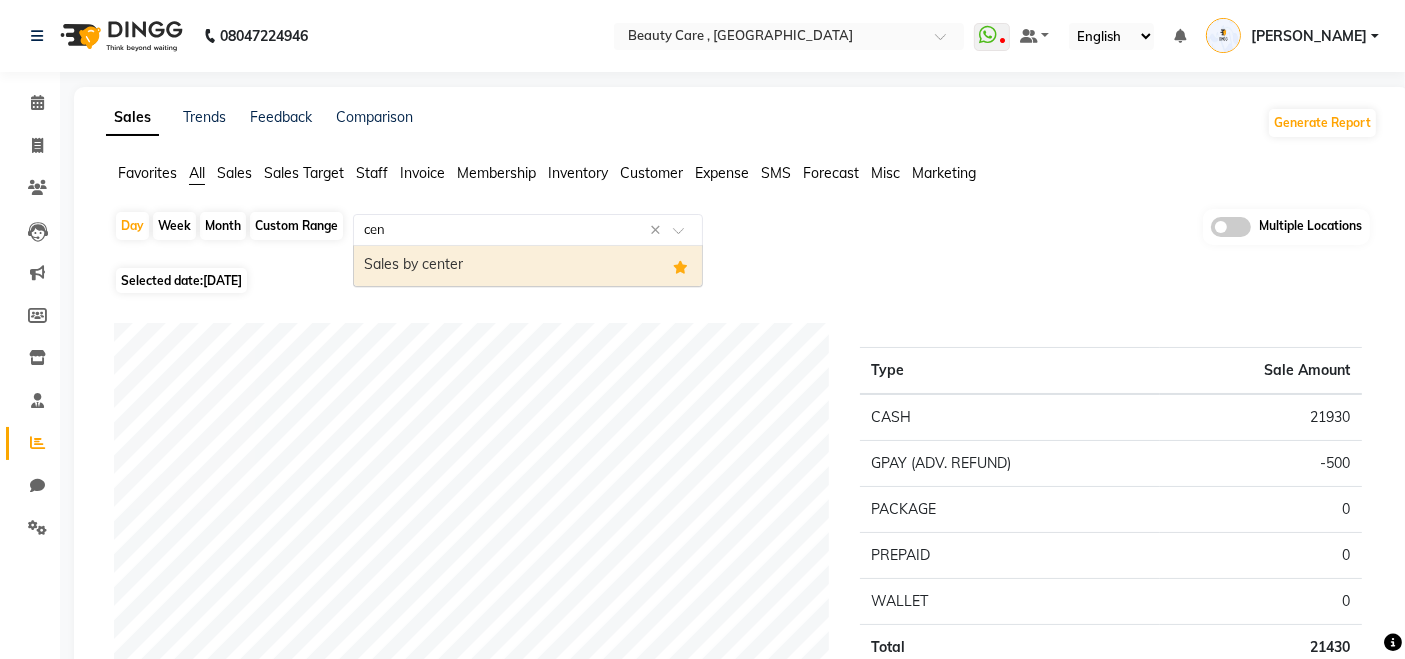 click on "Sales by center" at bounding box center (528, 266) 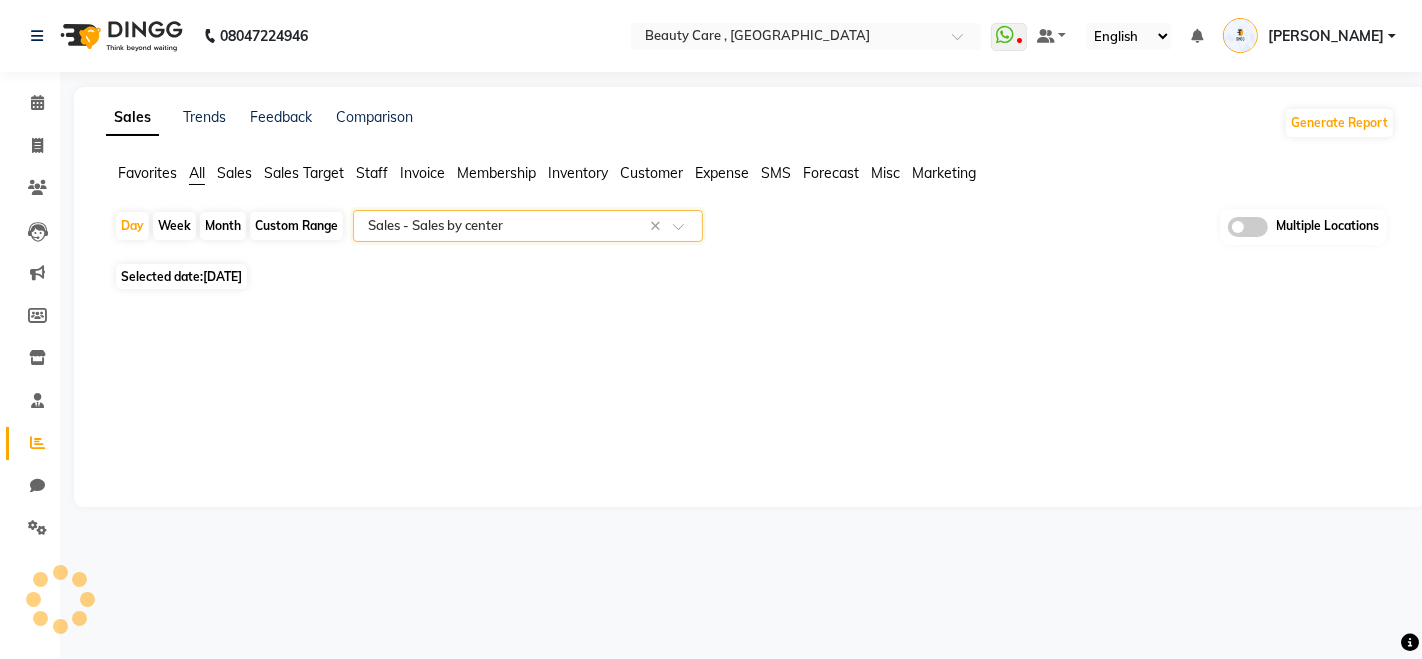 select on "pdf" 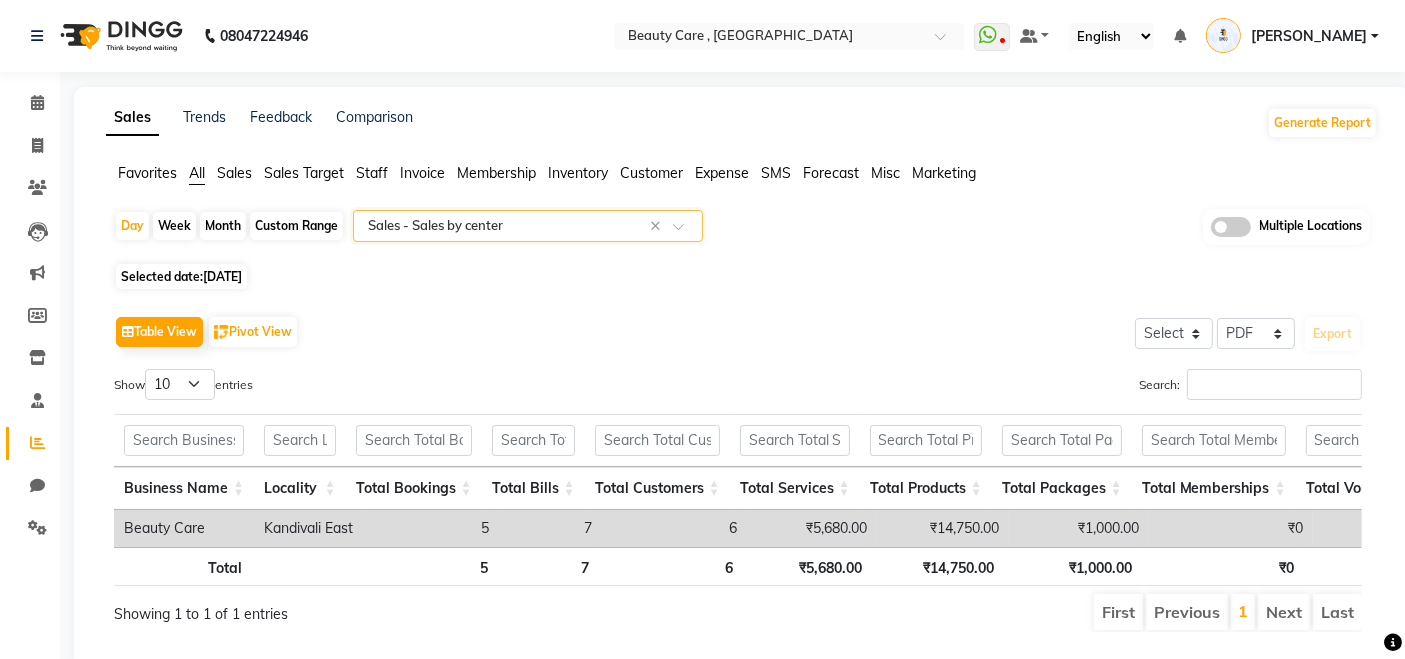 click 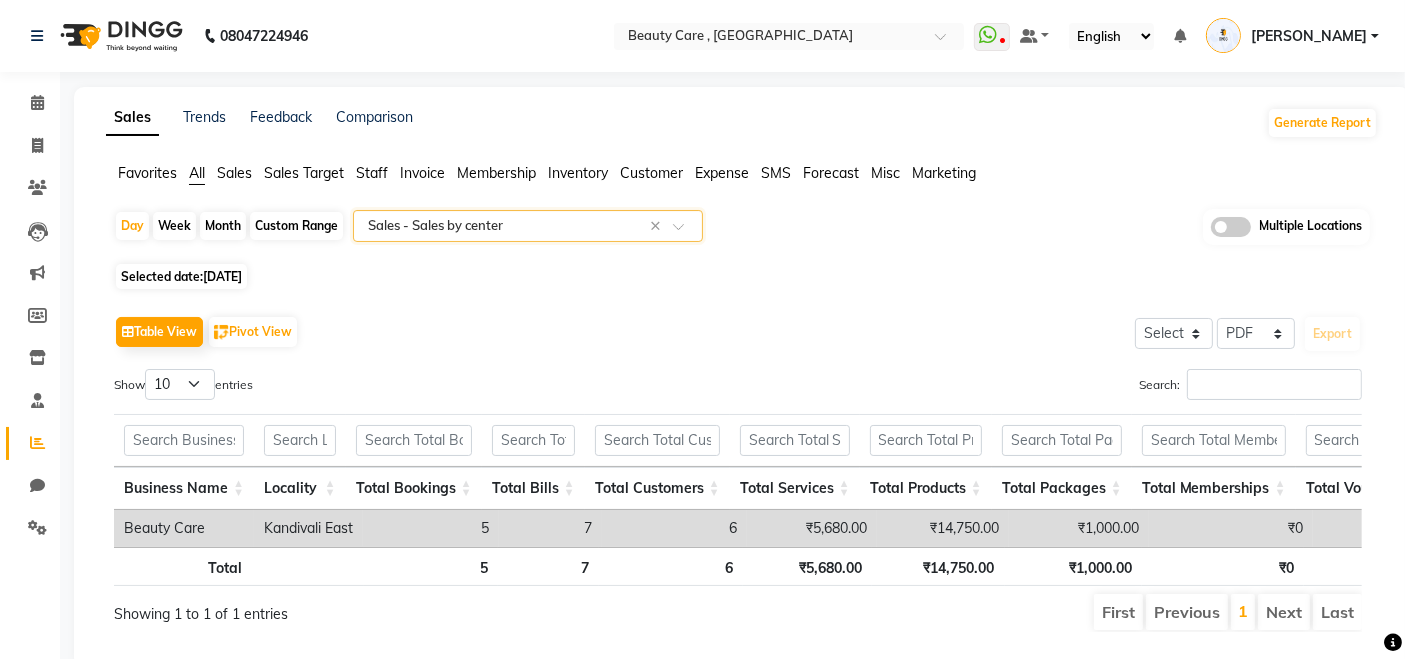 click 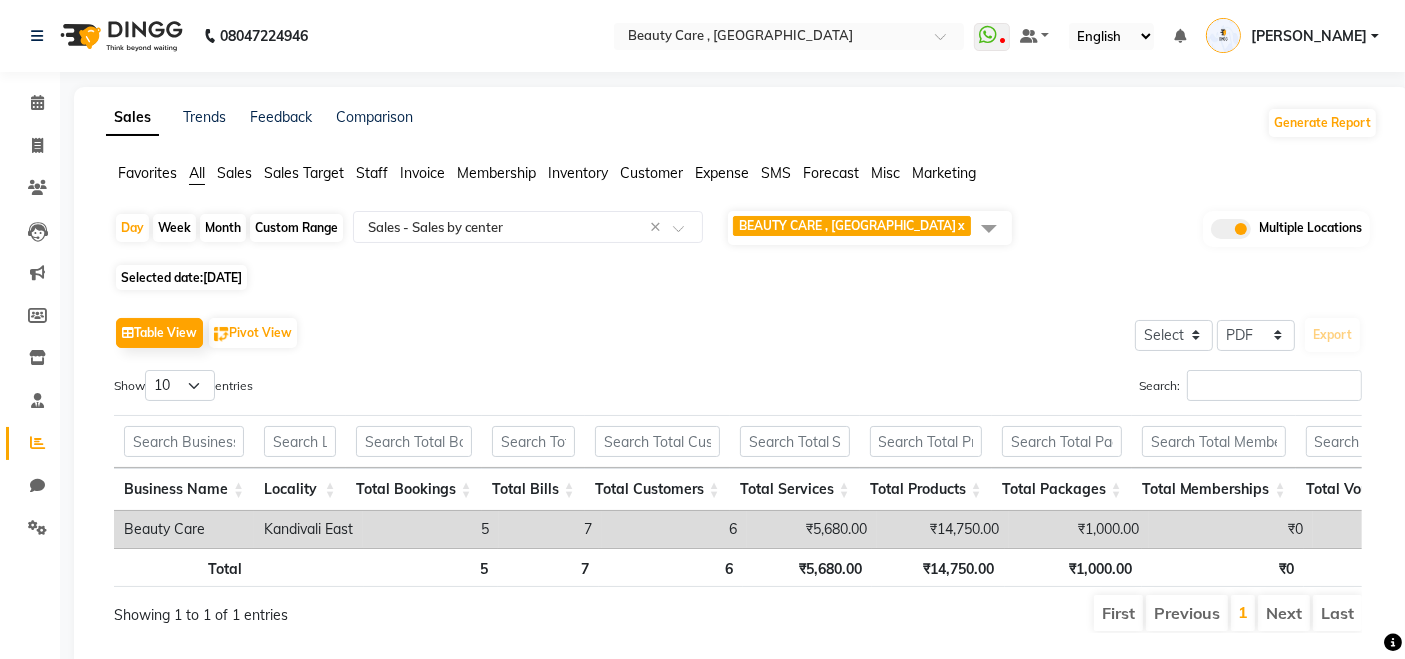 click 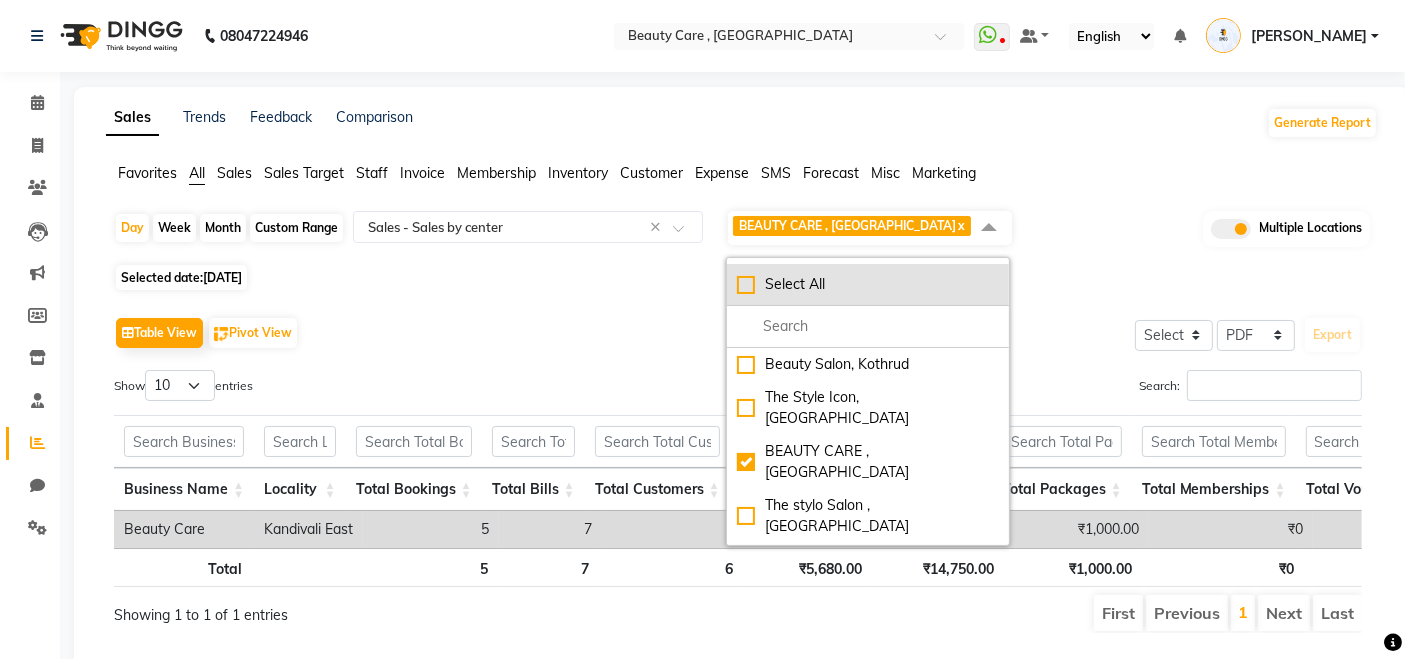 click on "Select All" 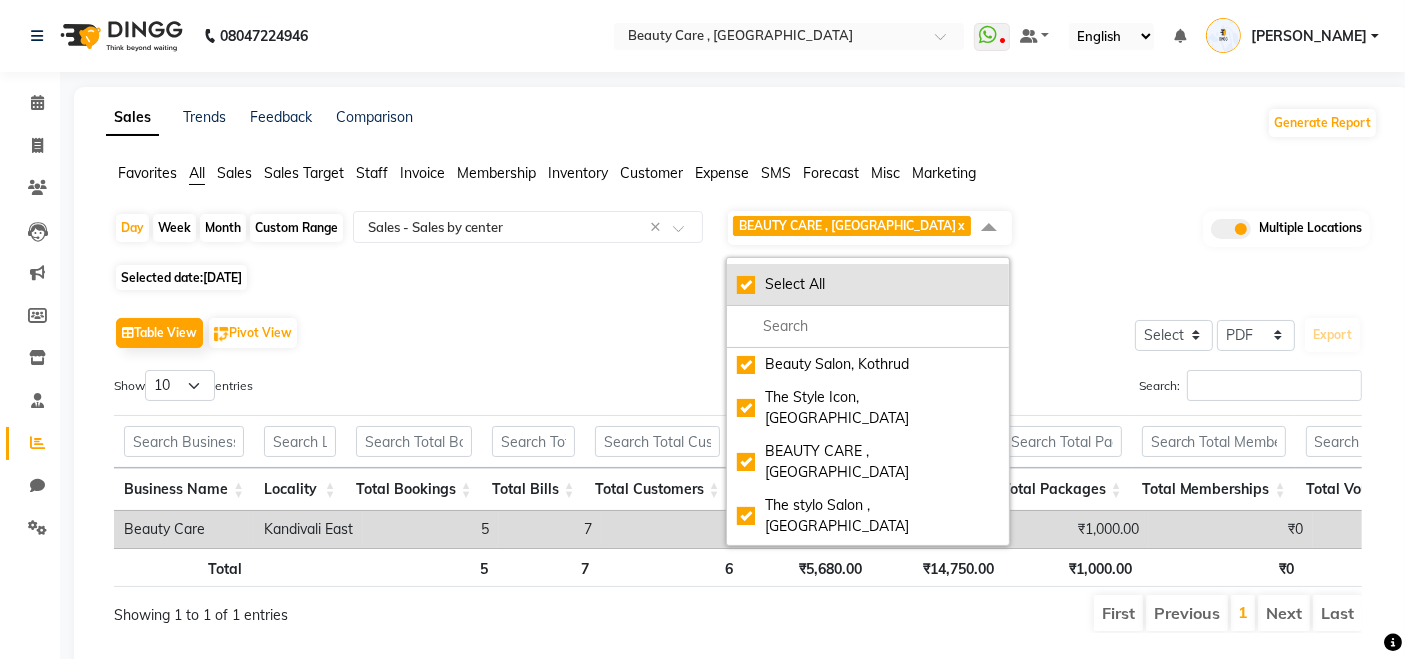 checkbox on "true" 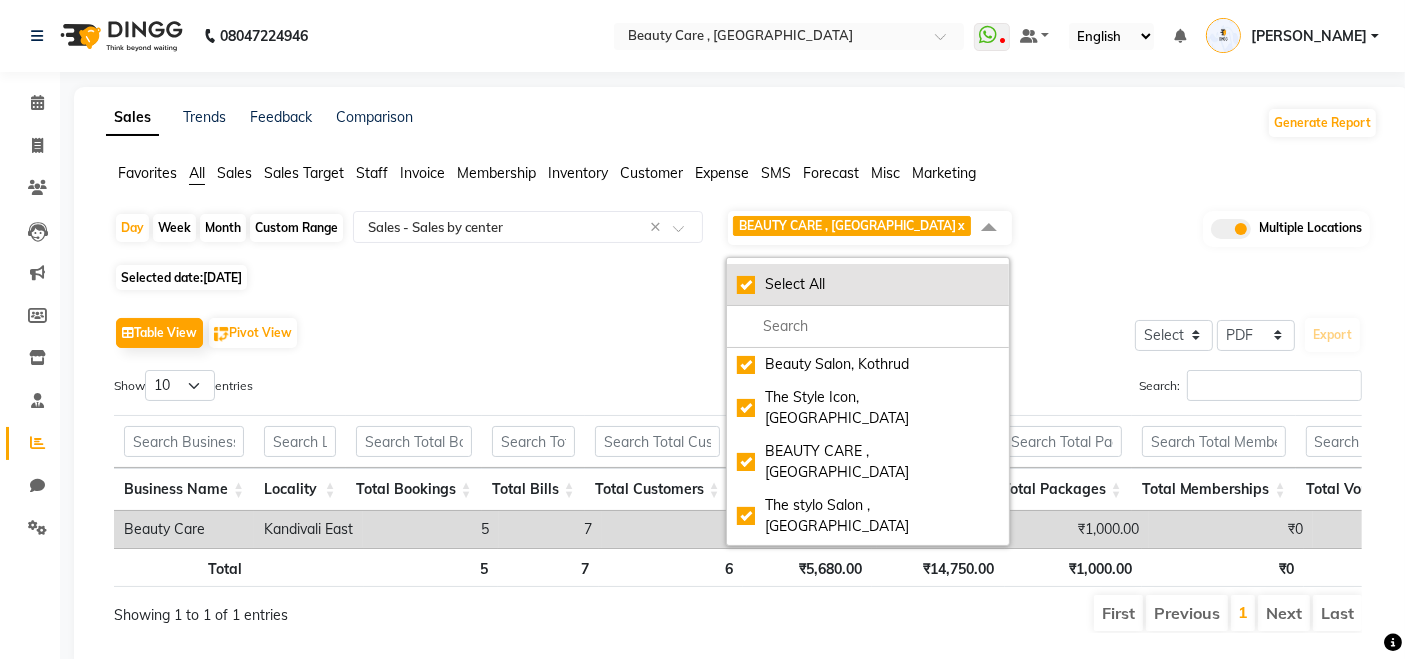 checkbox on "true" 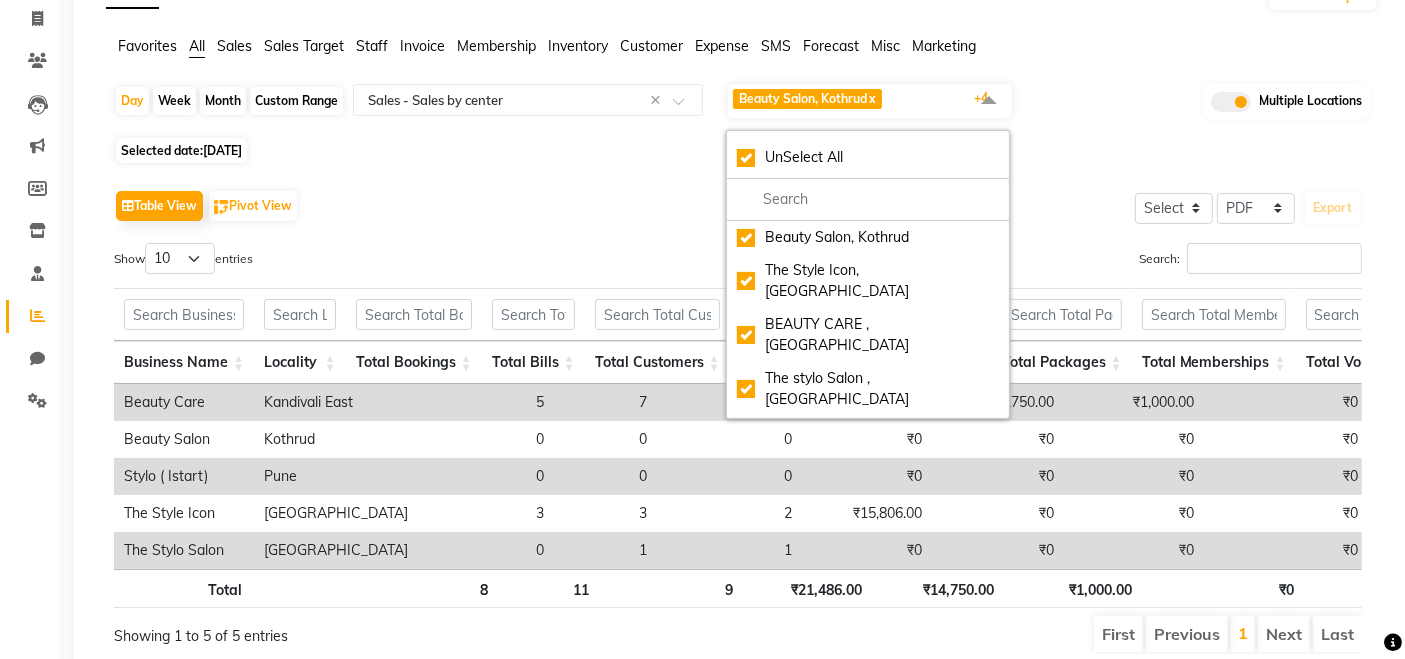 scroll, scrollTop: 217, scrollLeft: 0, axis: vertical 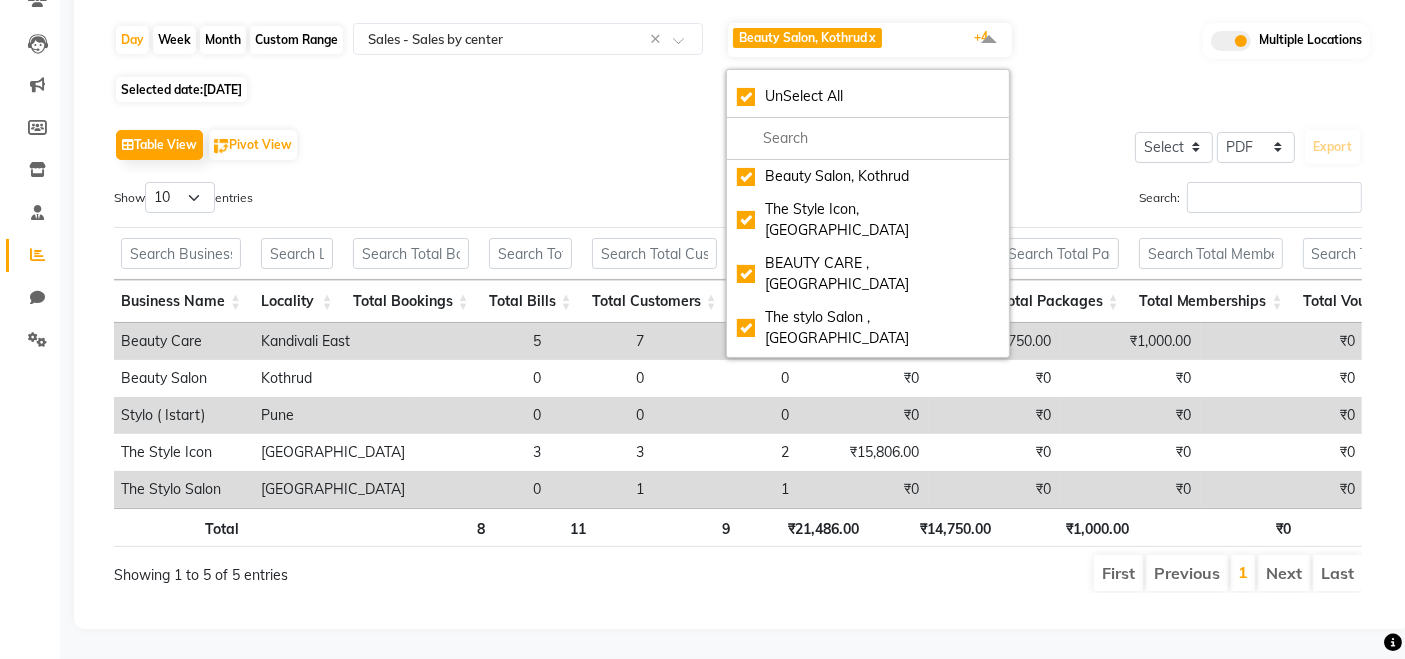click on "Business Name Locality Total Bookings Total Bills Total Customers Total Services Total Products Total Packages Total Memberships Total Vouchers Total Prepaids Total Gift Cards Total Sales Total Collection Total Redemption Total 8 11 9 ₹21,486.00 ₹14,750.00 ₹1,000.00 ₹0 ₹0 ₹10,000.00 ₹0 ₹47,236.00 ₹47,736.00 ₹2,401.67 Beauty Care  Kandivali East 5 7 6 ₹5,680.00 ₹14,750.00 ₹1,000.00 ₹0 ₹0 ₹0 ₹0 ₹21,430.00 ₹21,930.00 ₹2,401.67 Beauty Salon Kothrud 0 0 0 ₹0 ₹0 ₹0 ₹0 ₹0 ₹0 ₹0 ₹0 ₹0 ₹0 Stylo ( Istart)  Pune 0 0 0 ₹0 ₹0 ₹0 ₹0 ₹0 ₹0 ₹0 ₹0 ₹0 ₹0 The Style Icon South Delhi 3 3 2 ₹15,806.00 ₹0 ₹0 ₹0 ₹0 ₹0 ₹0 ₹15,806.00 ₹15,806.00 ₹0 The Stylo Salon  Mumbai 0 1 1 ₹0 ₹0 ₹0 ₹0 ₹0 ₹10,000.00 ₹0 ₹10,000.00 ₹10,000.00 ₹0" at bounding box center [738, 415] 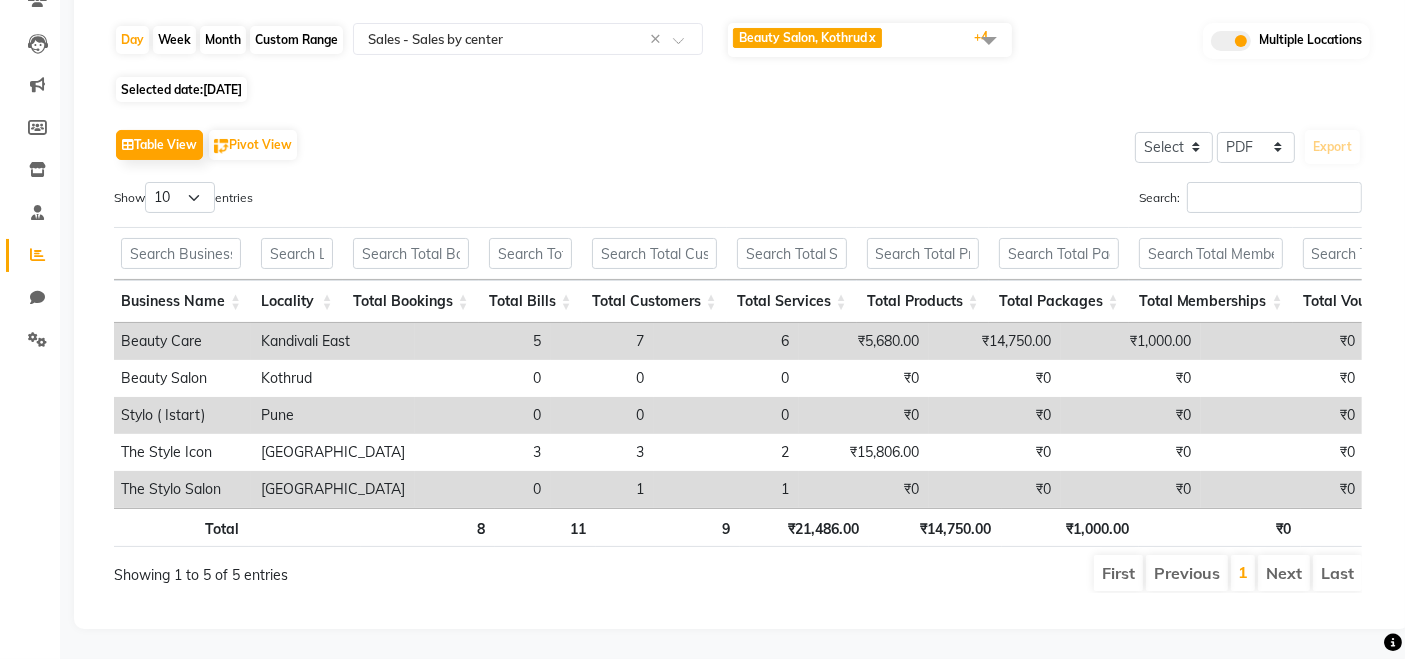 scroll, scrollTop: 0, scrollLeft: 99, axis: horizontal 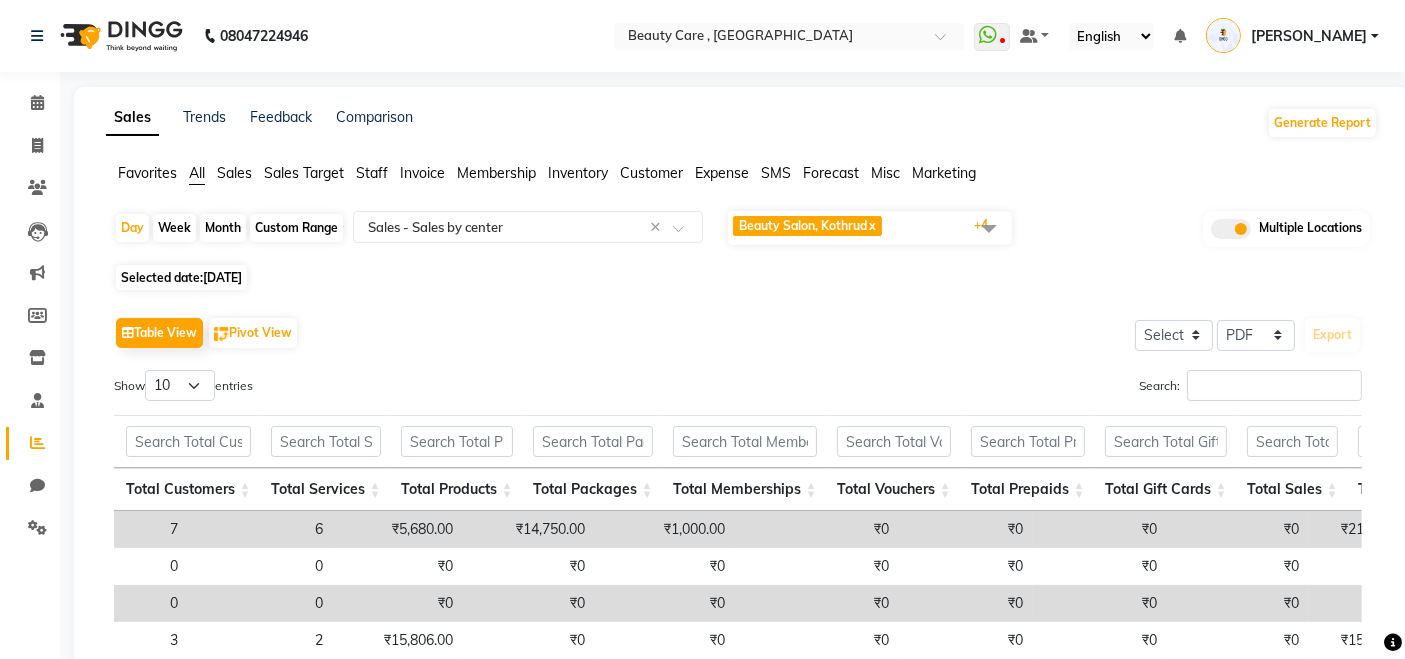 click on "Staff" 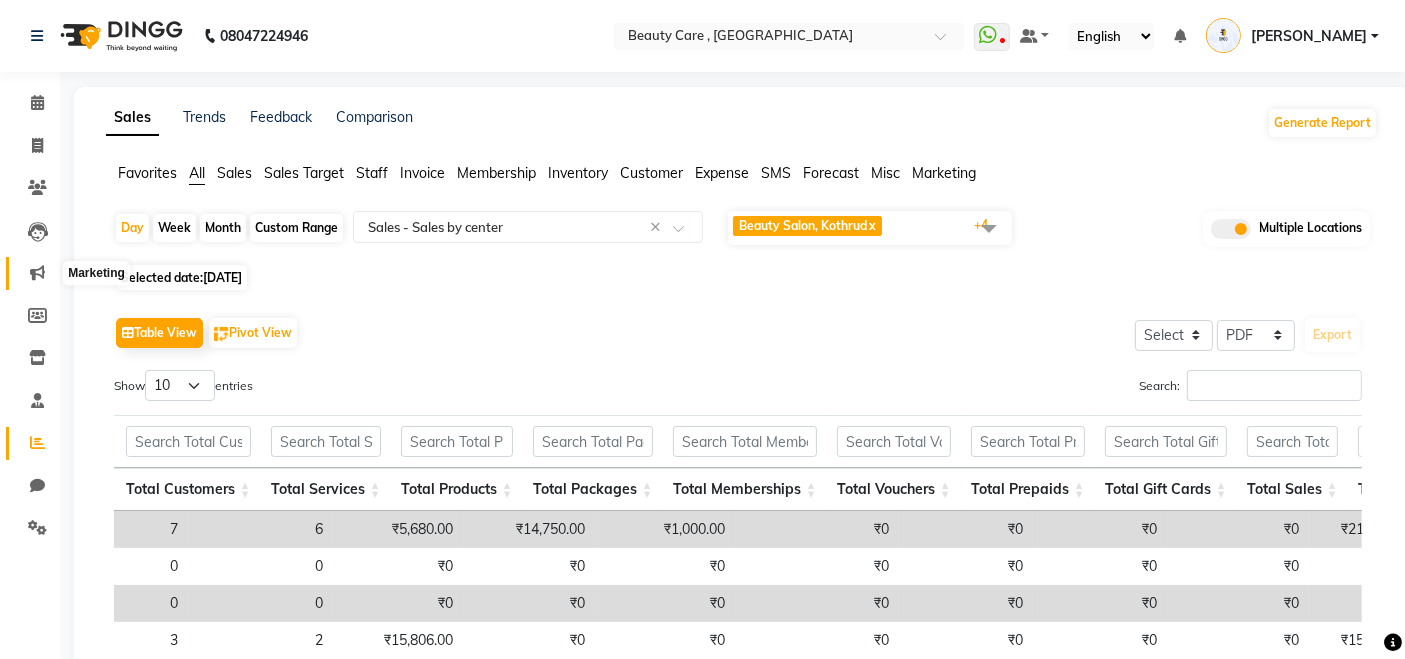 click 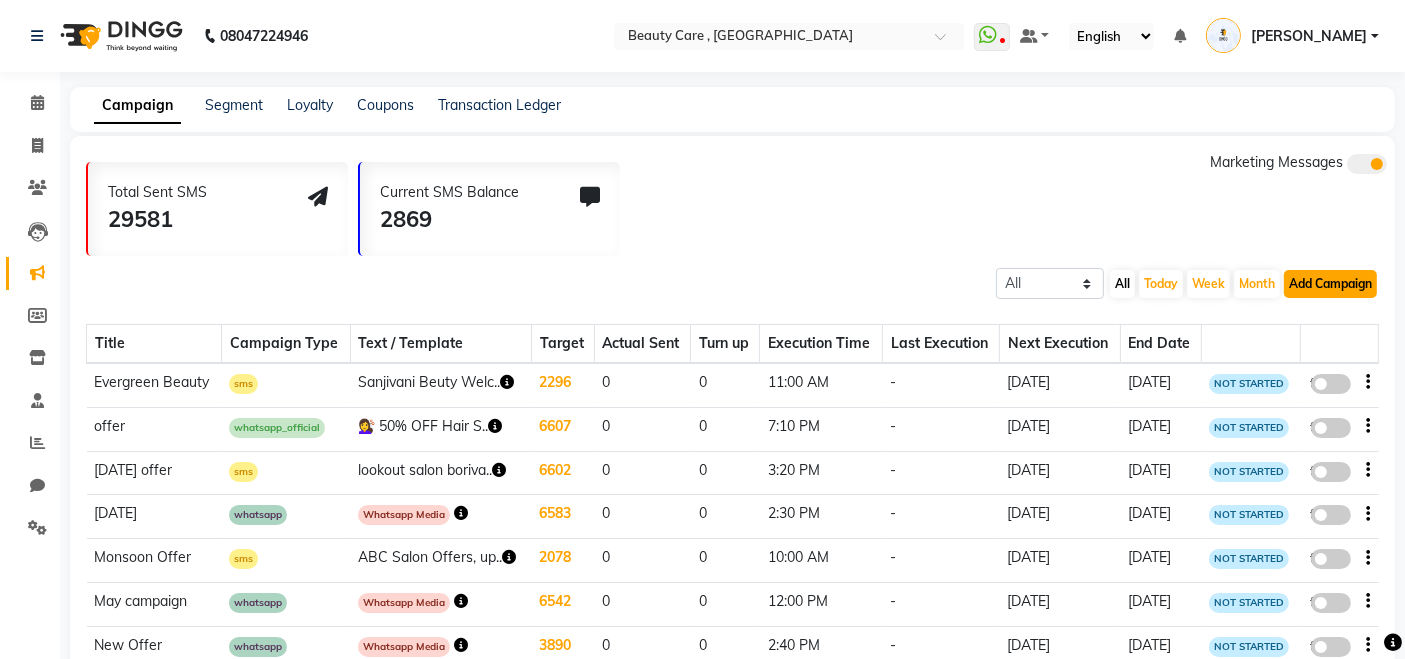 click on "Add Campaign" at bounding box center (1330, 284) 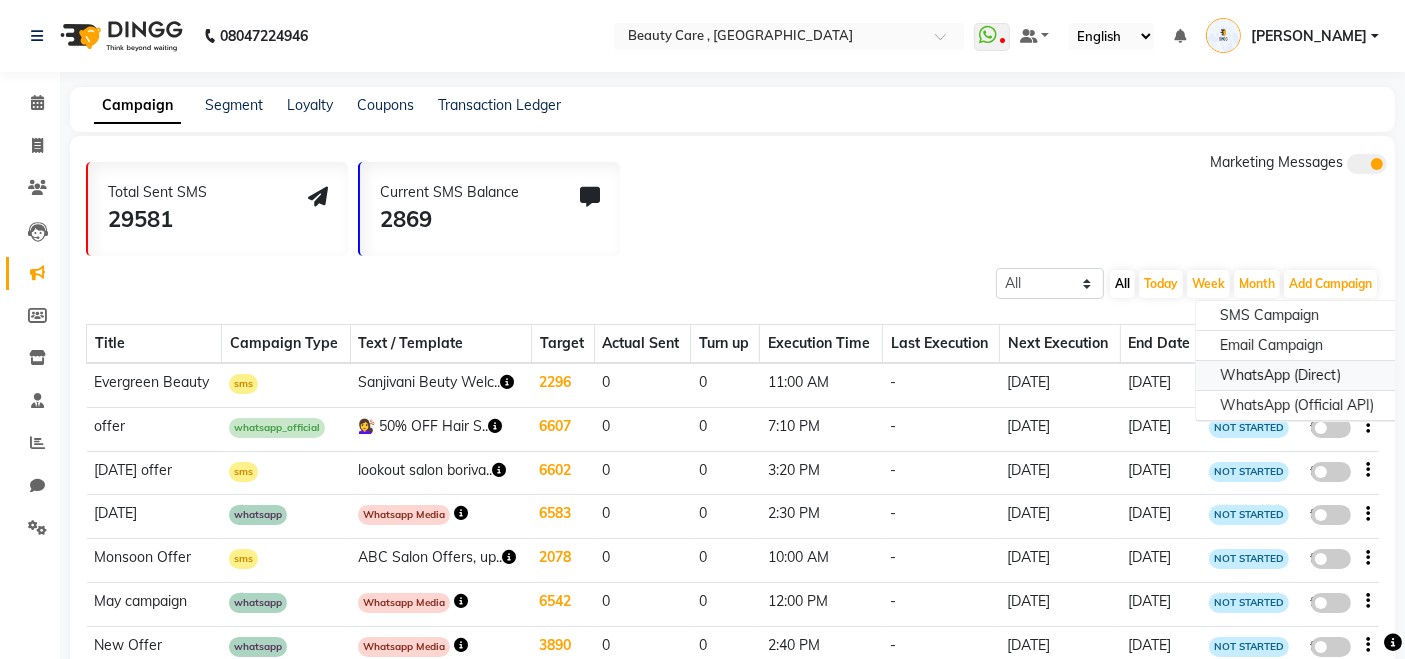 click on "WhatsApp (Direct)" 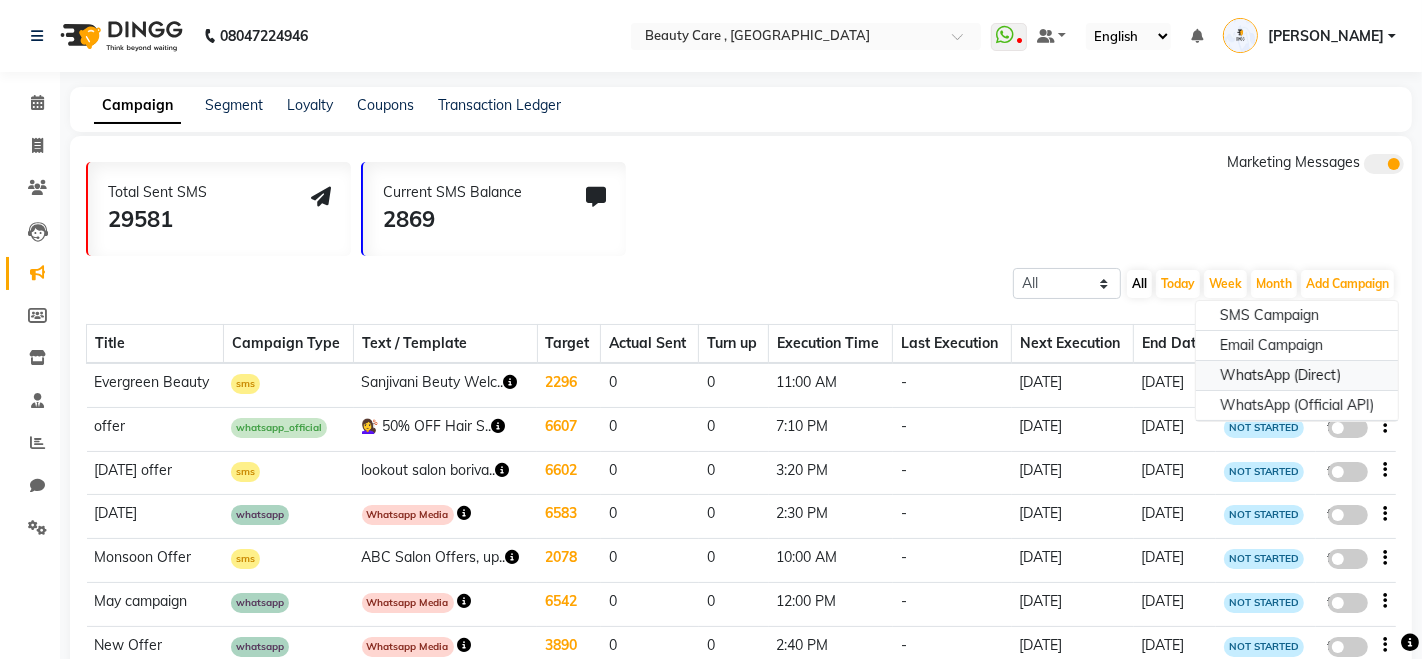 select on "2" 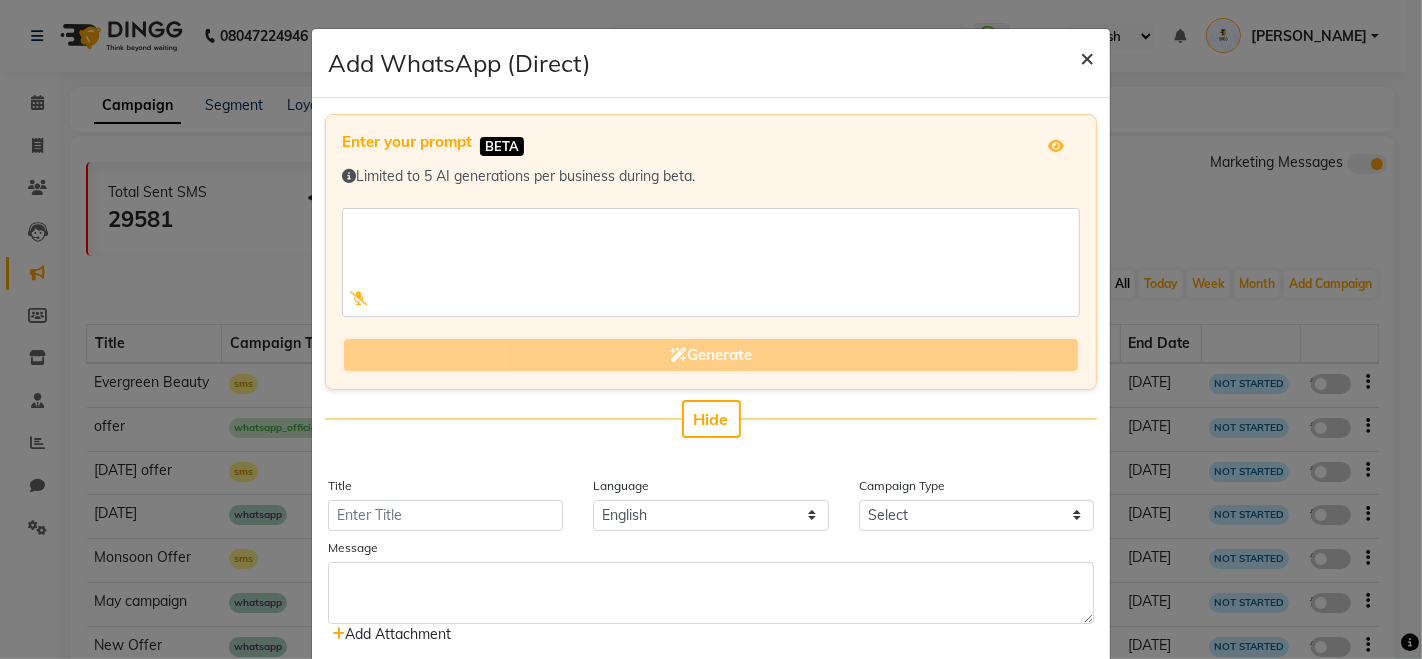click on "×" 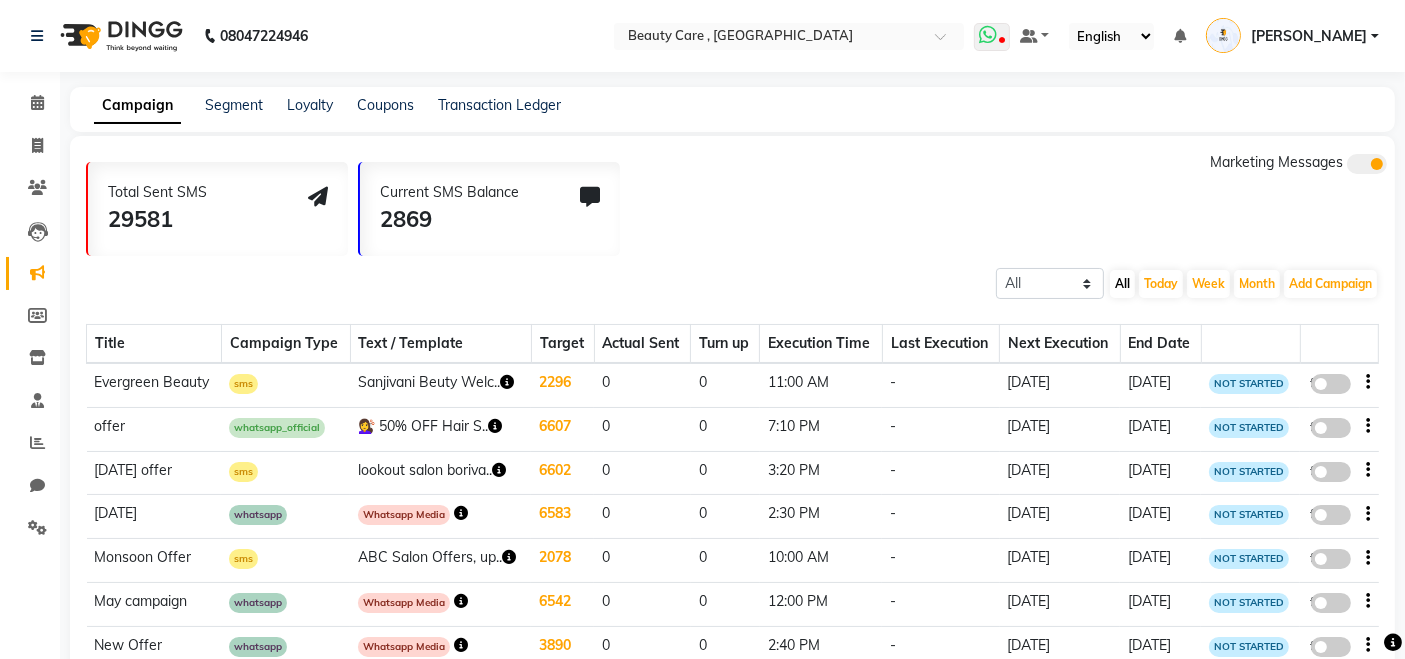 click at bounding box center [988, 35] 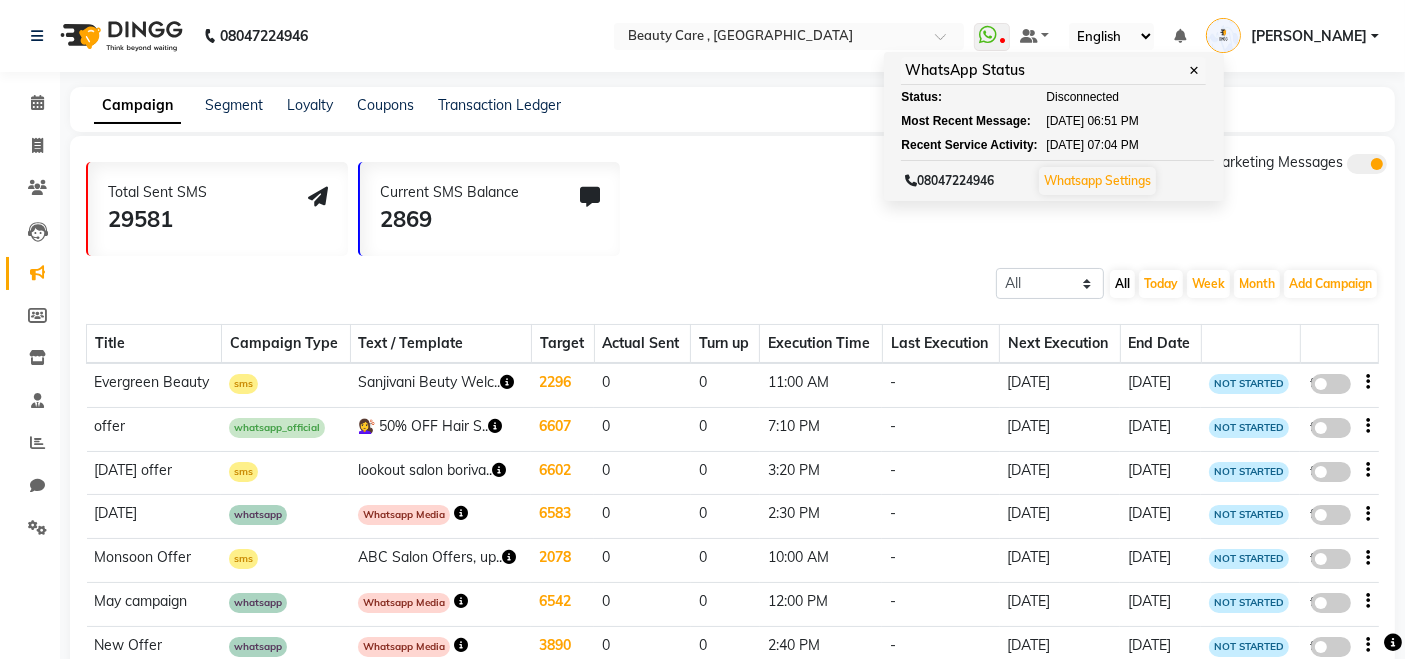 click on "Total Sent SMS 29581 Current SMS Balance 2869 Marketing Messages" 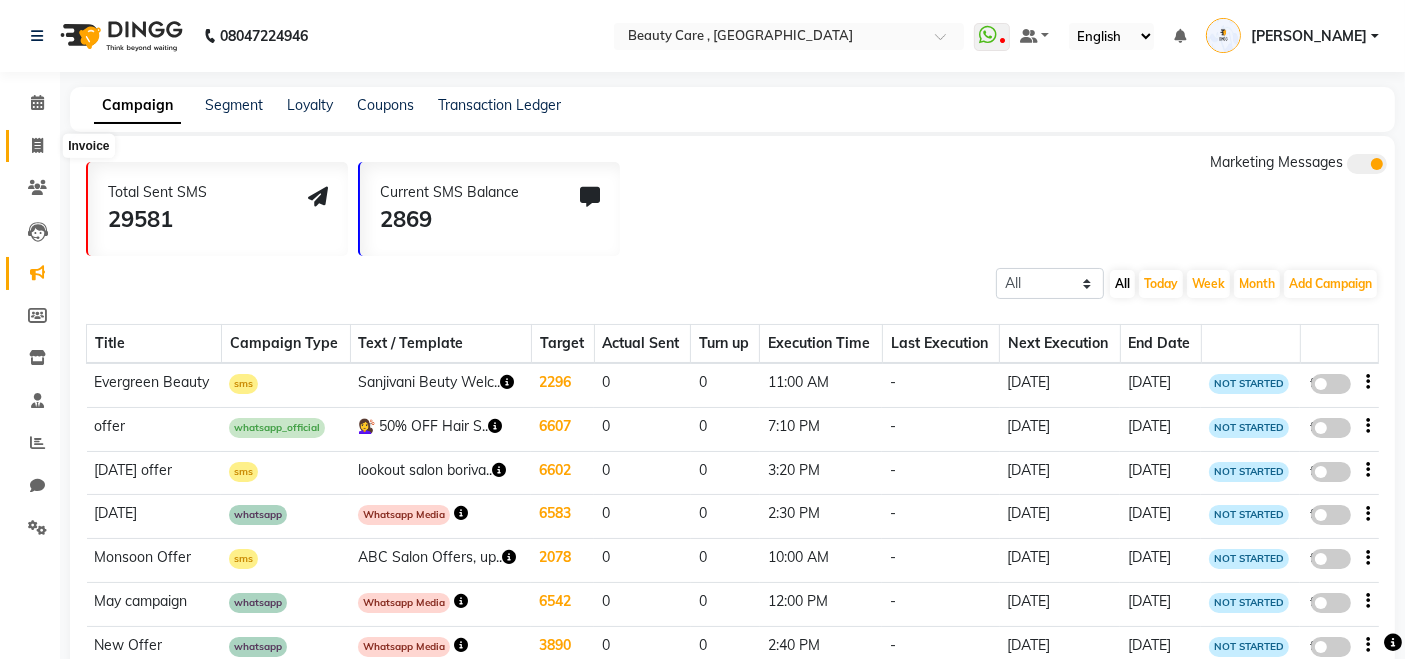 click 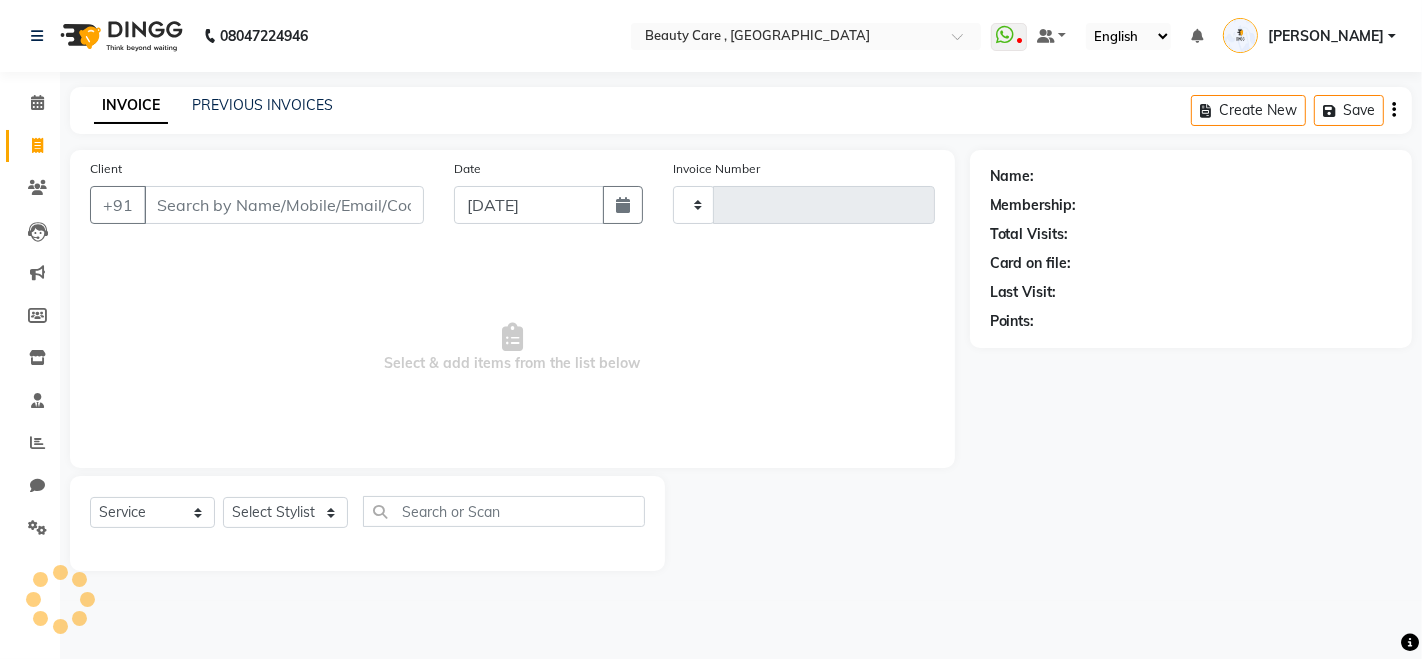 type on "2150" 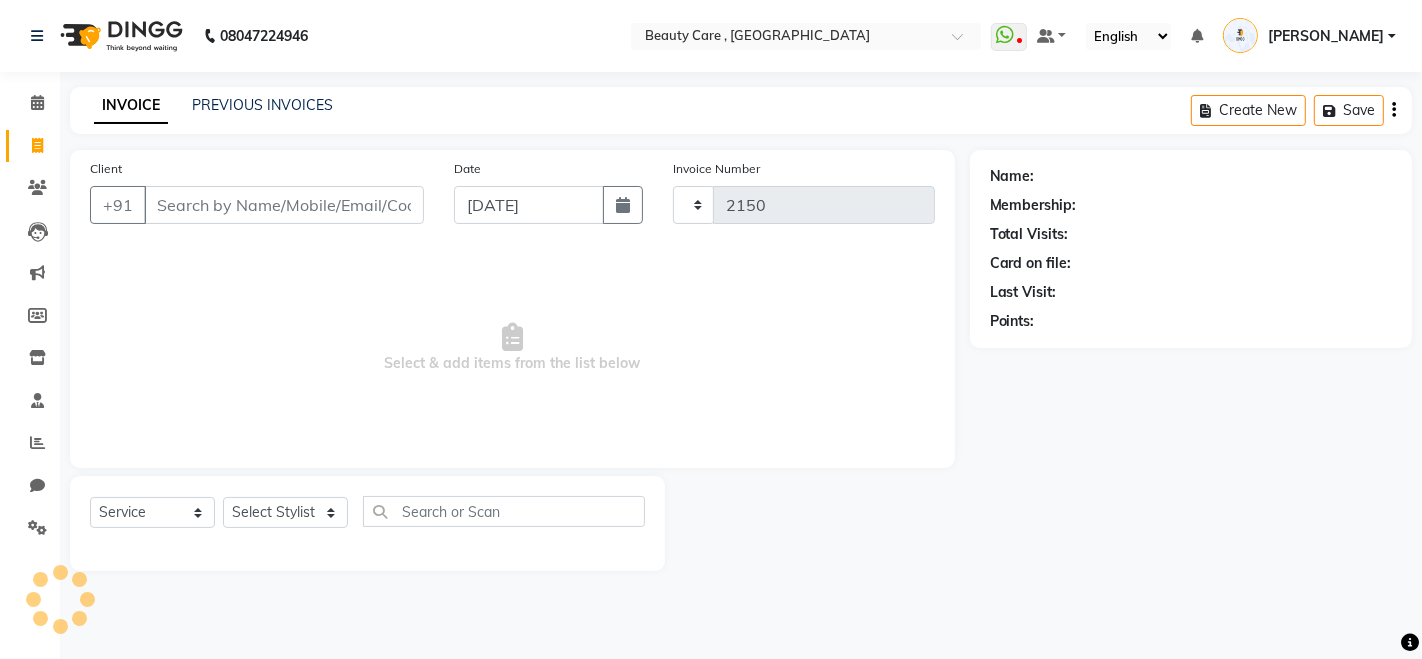 select on "5646" 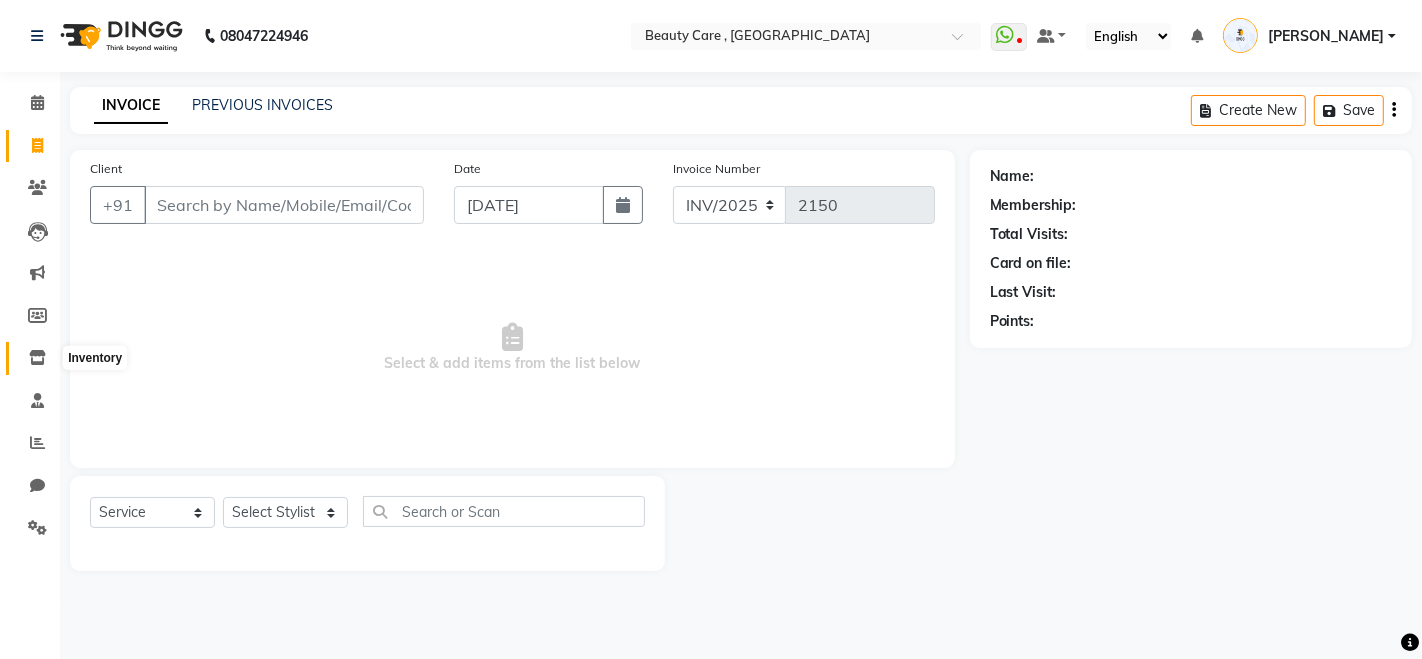 click 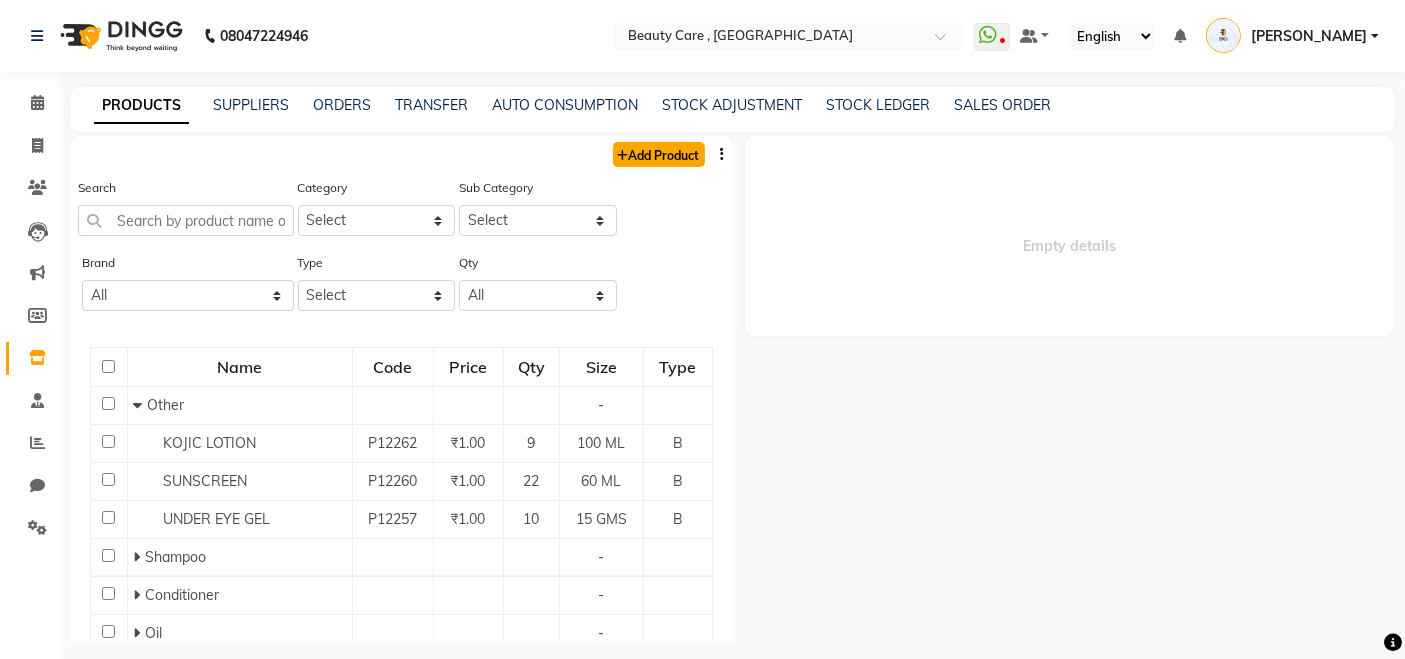 click on "Add Product" 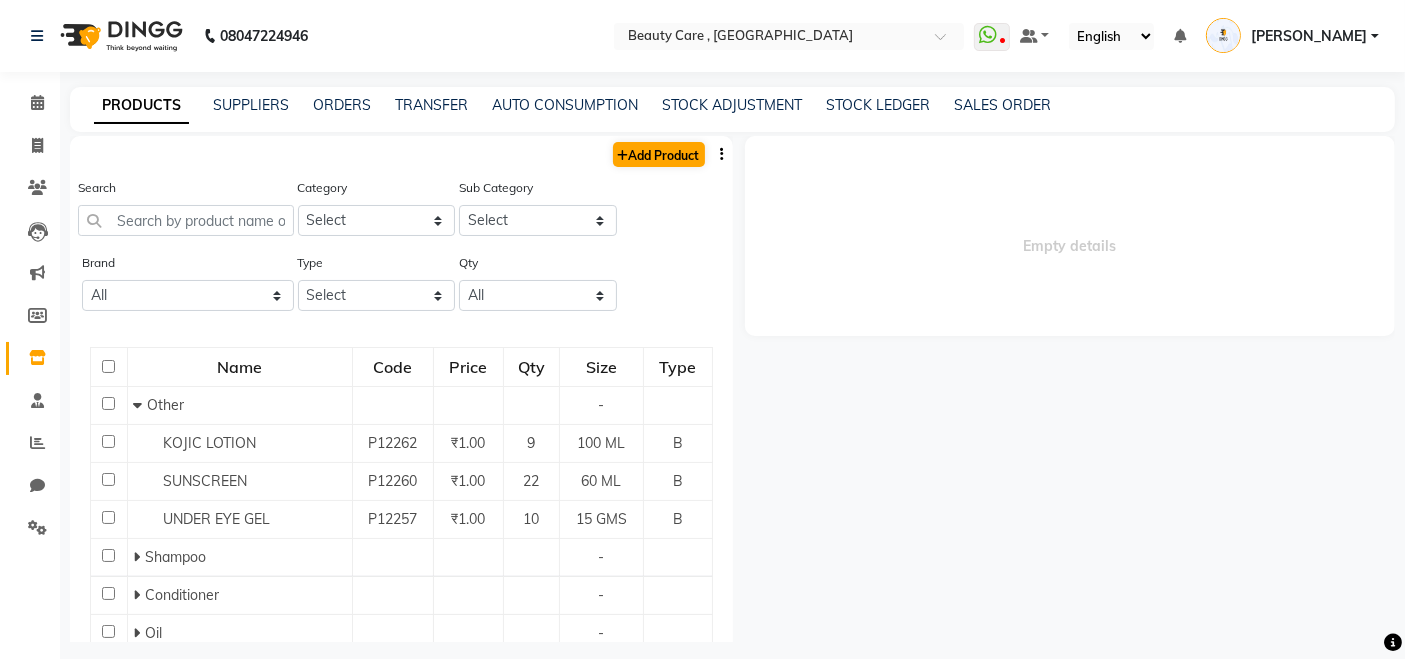 select on "true" 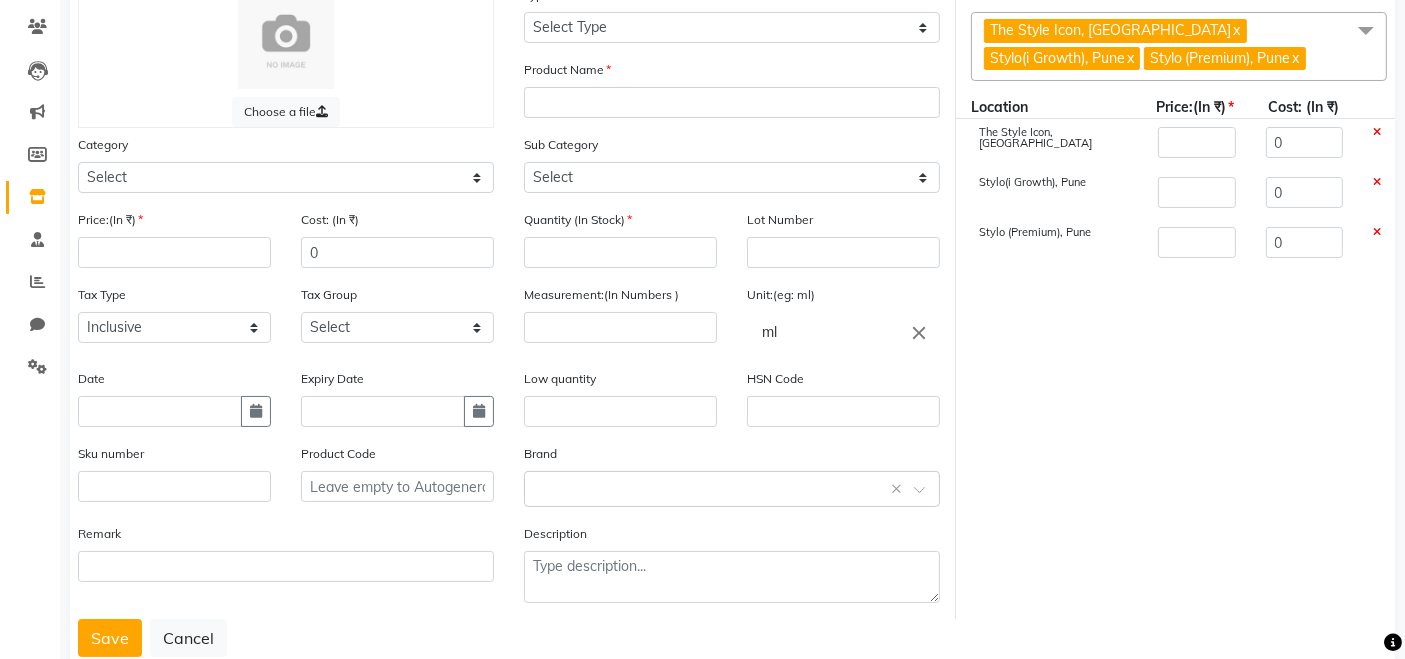 scroll, scrollTop: 217, scrollLeft: 0, axis: vertical 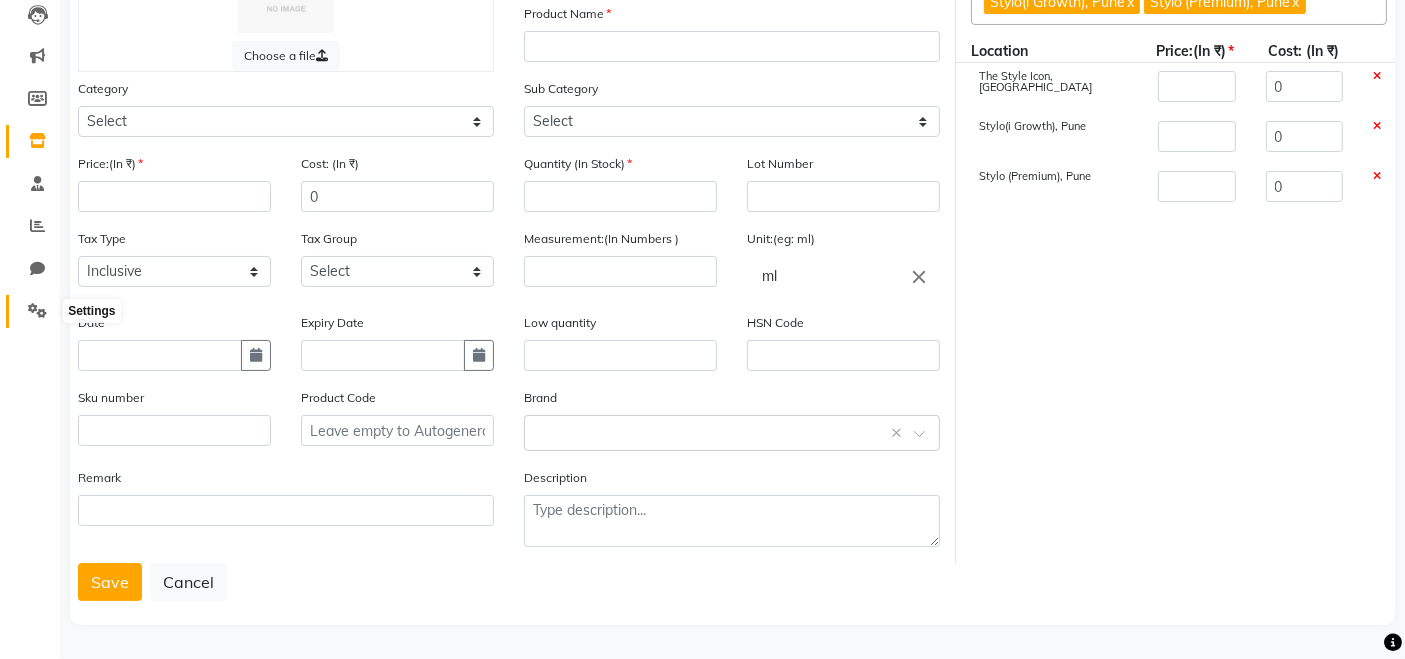 click 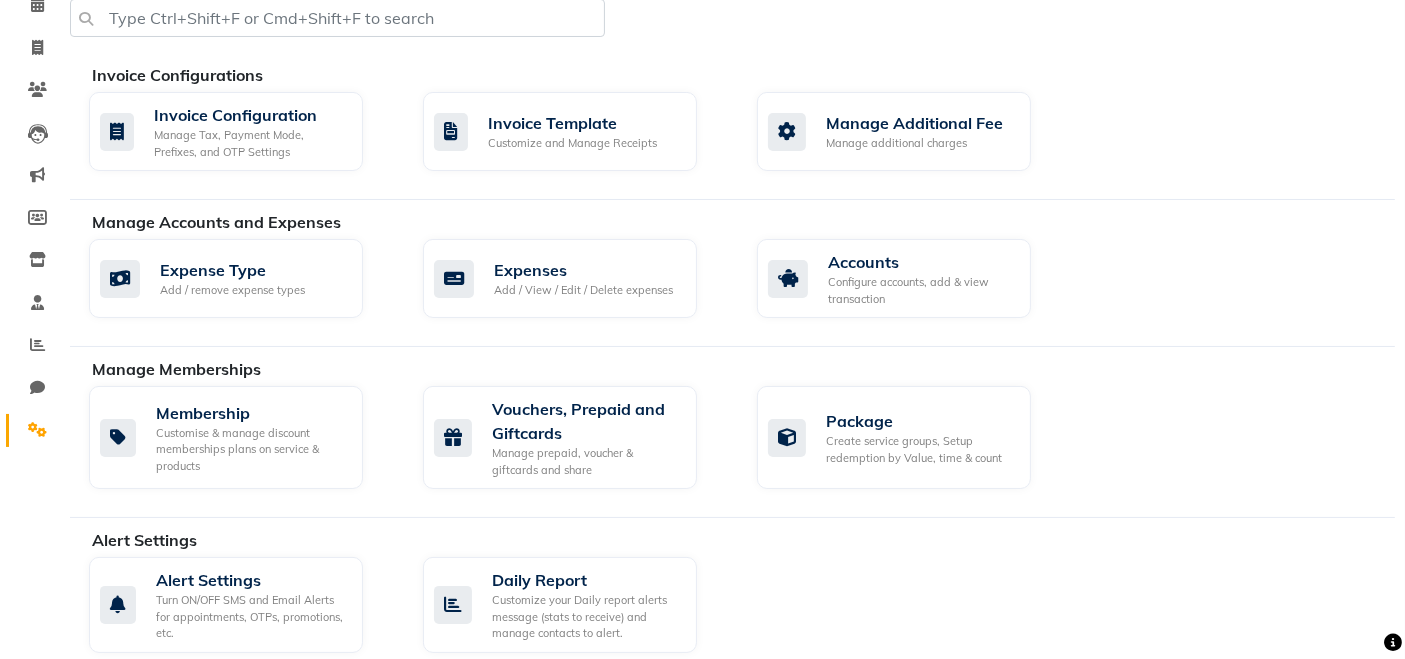 scroll, scrollTop: 0, scrollLeft: 0, axis: both 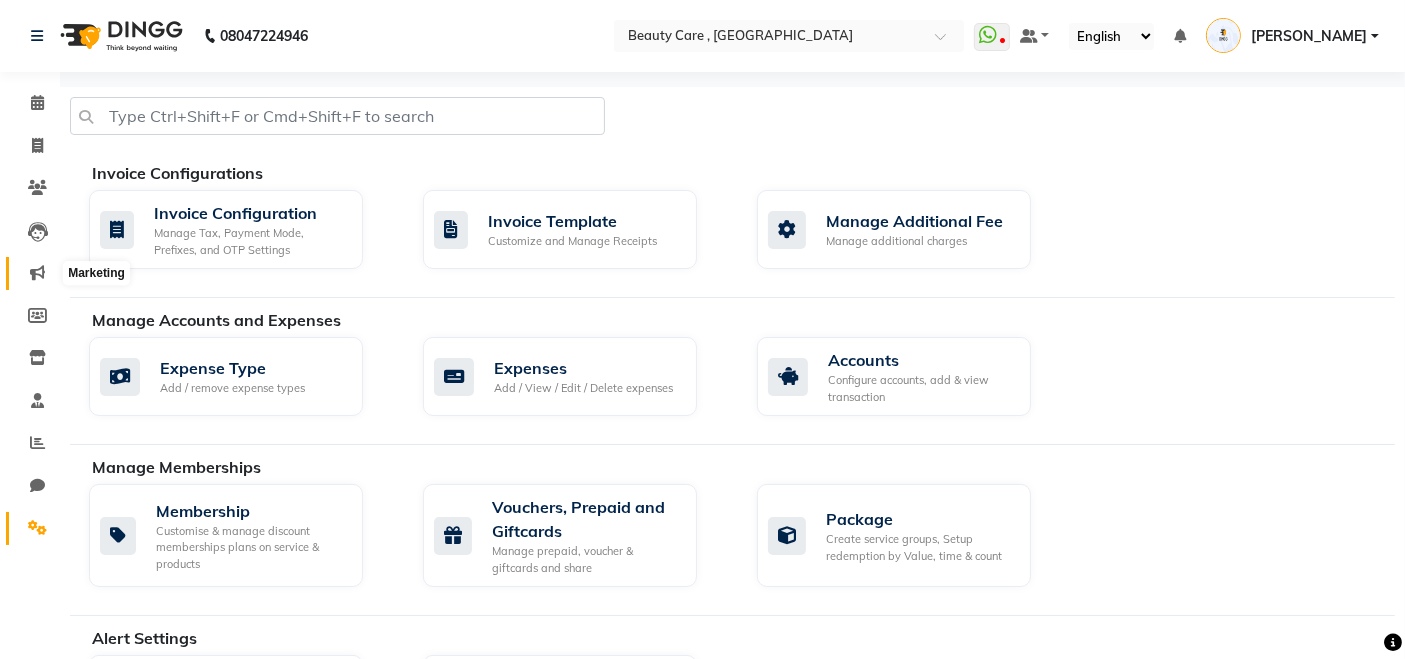 click 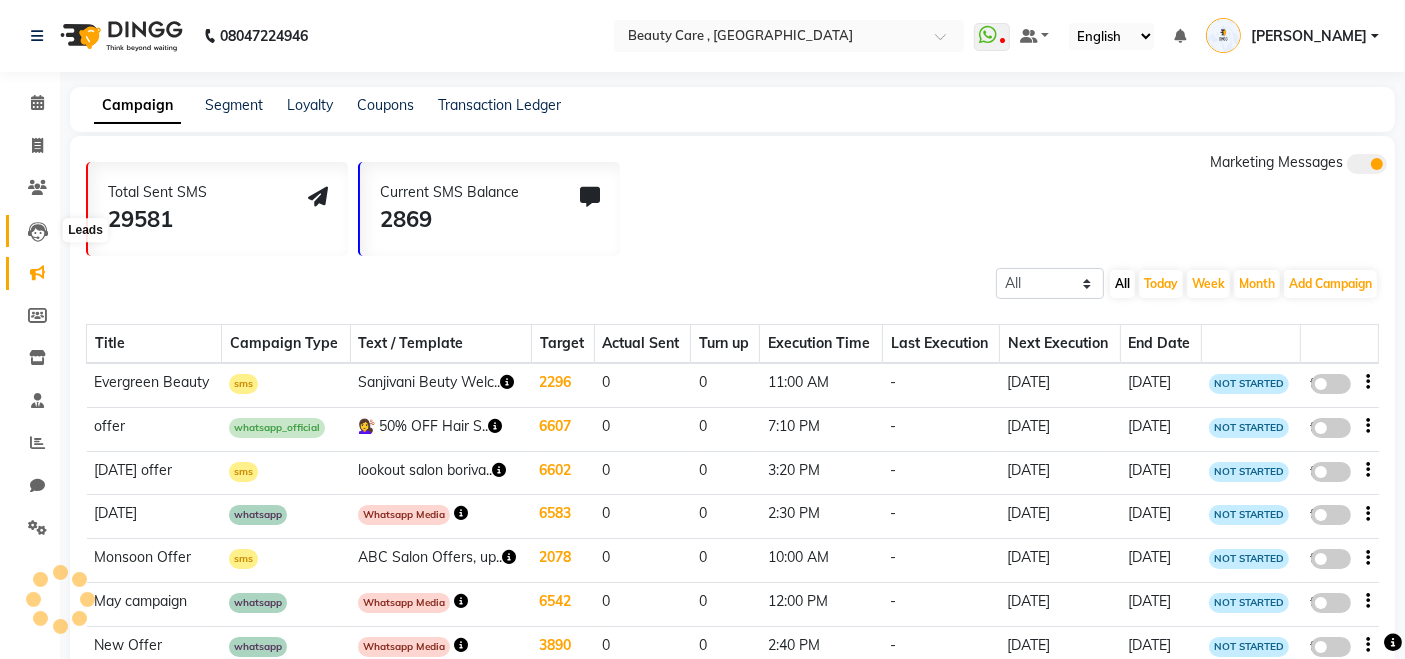 click 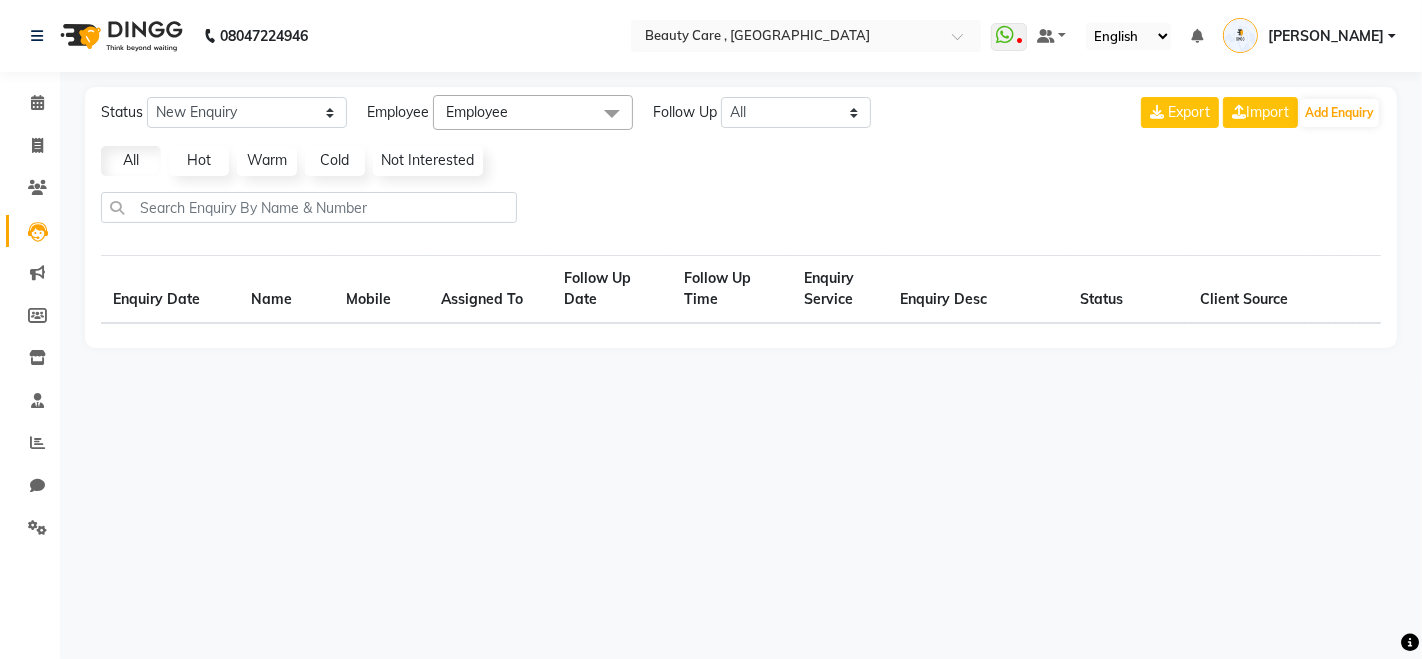 select on "10" 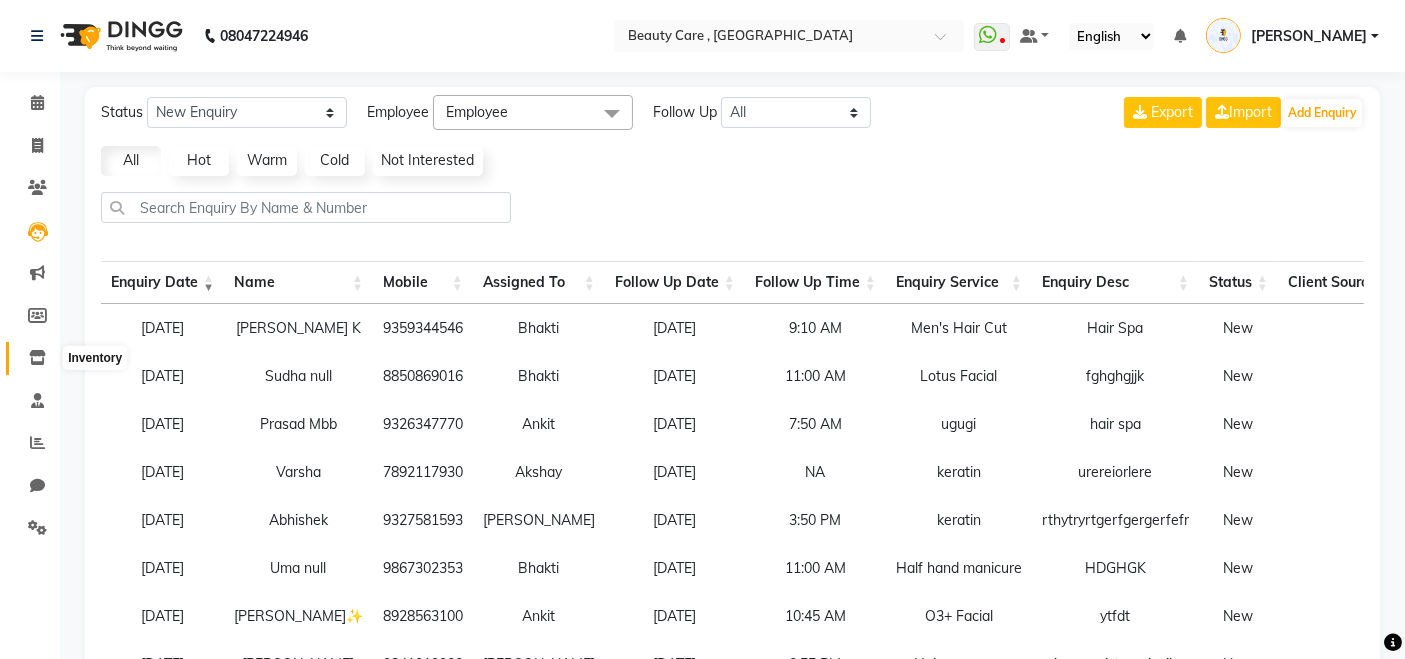 click 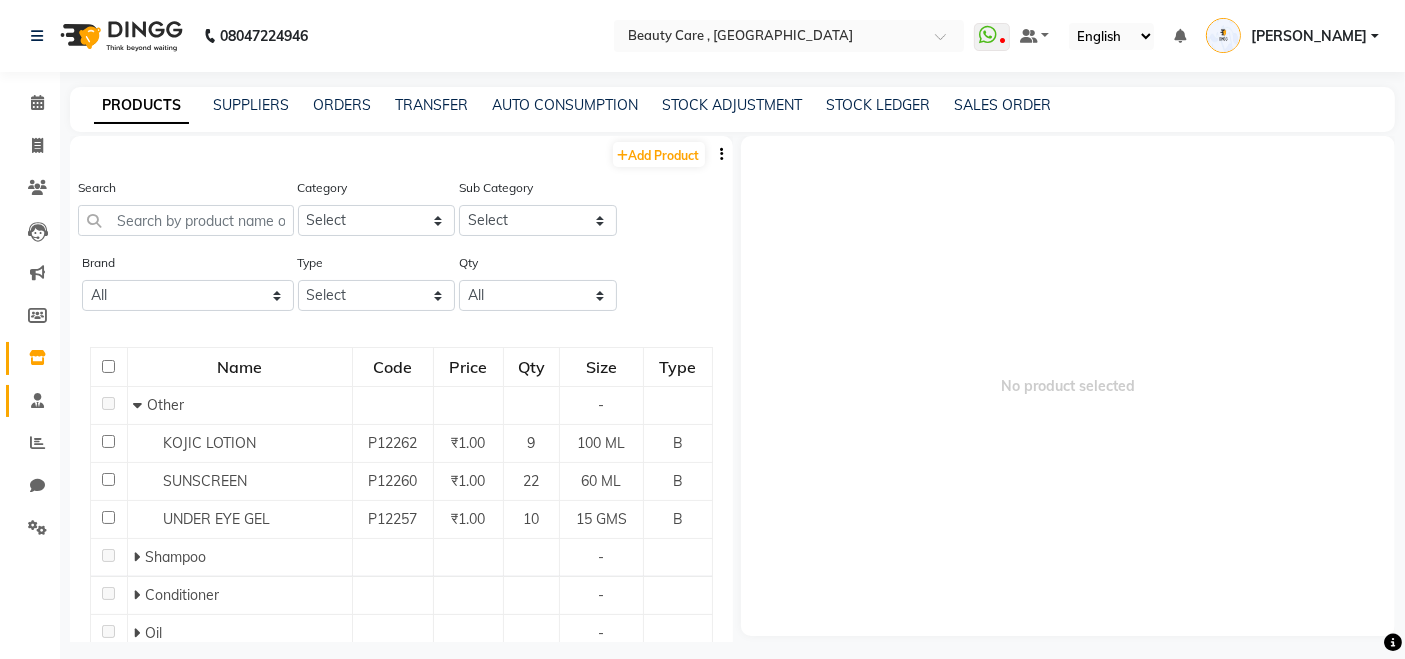 click on "Staff" 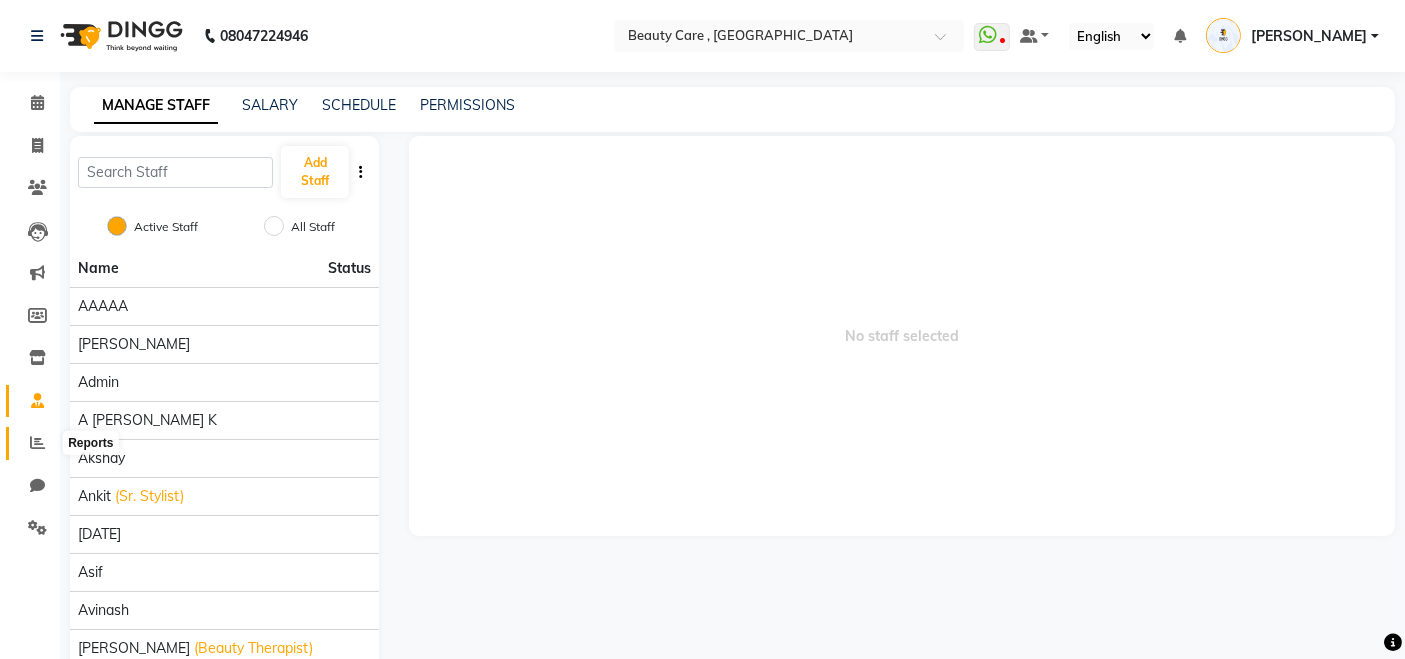 click 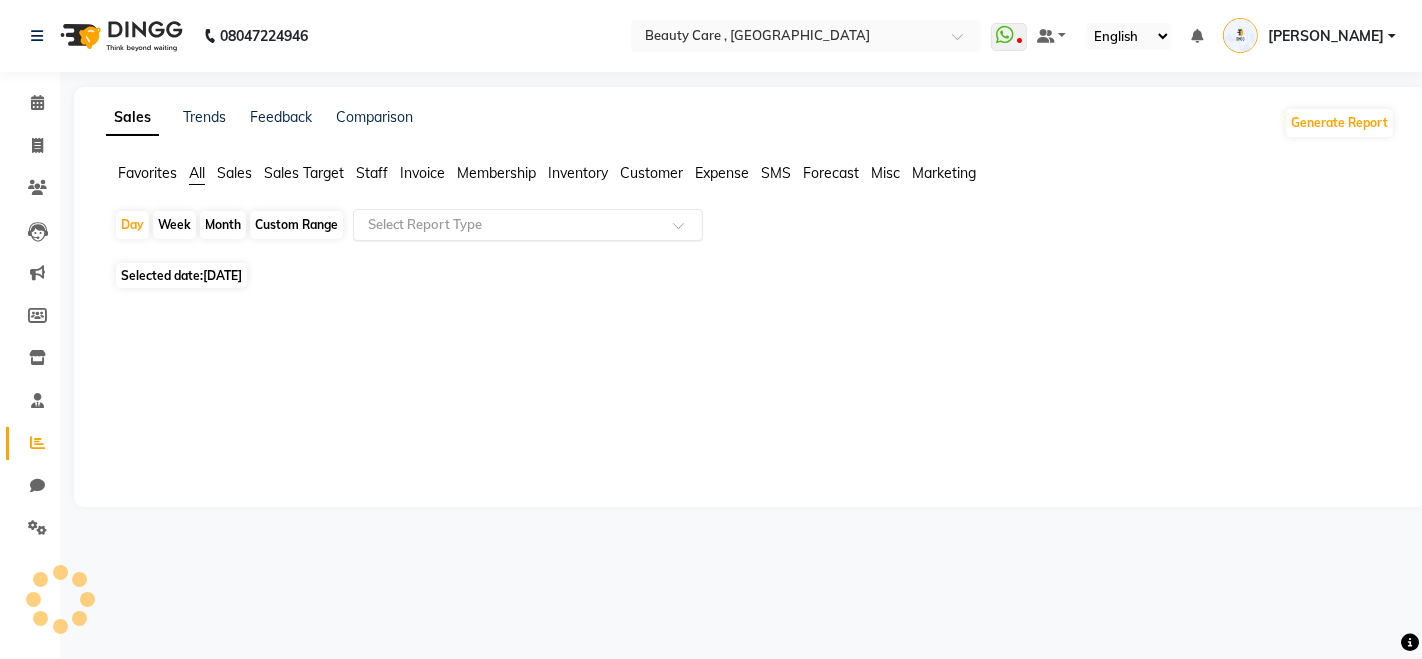 click 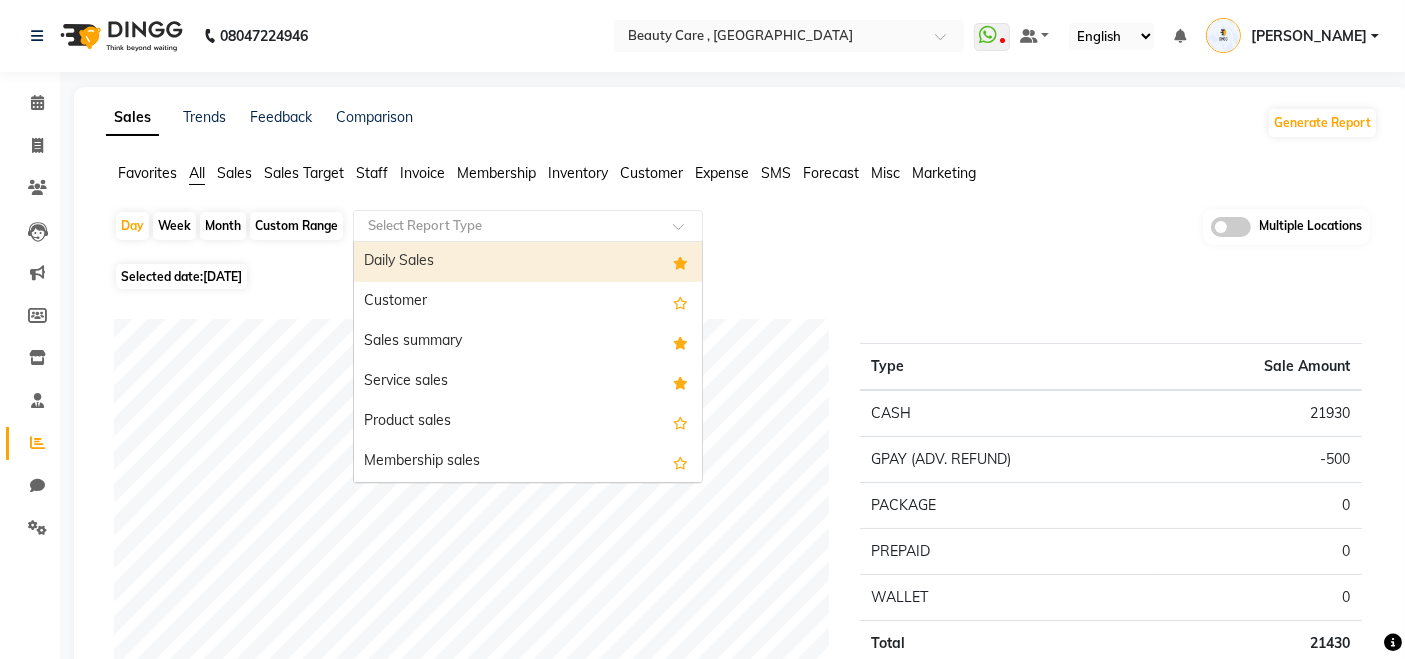 click 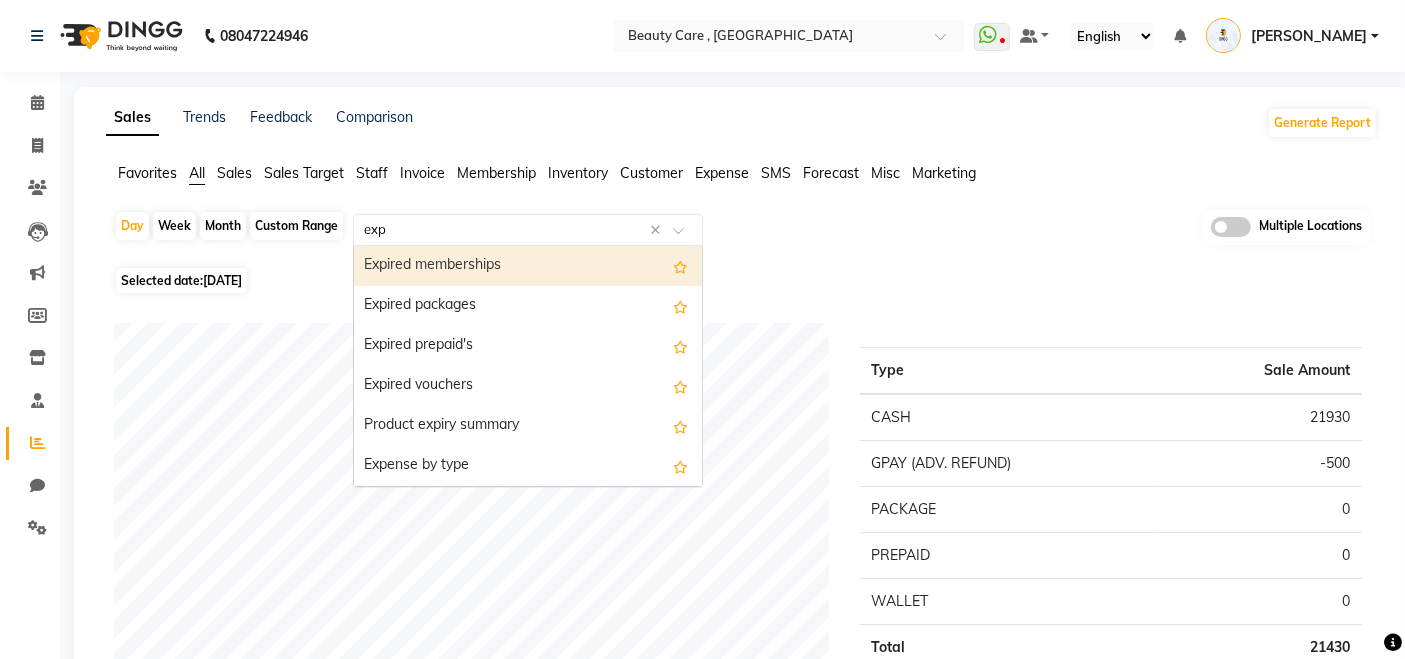 type on "expi" 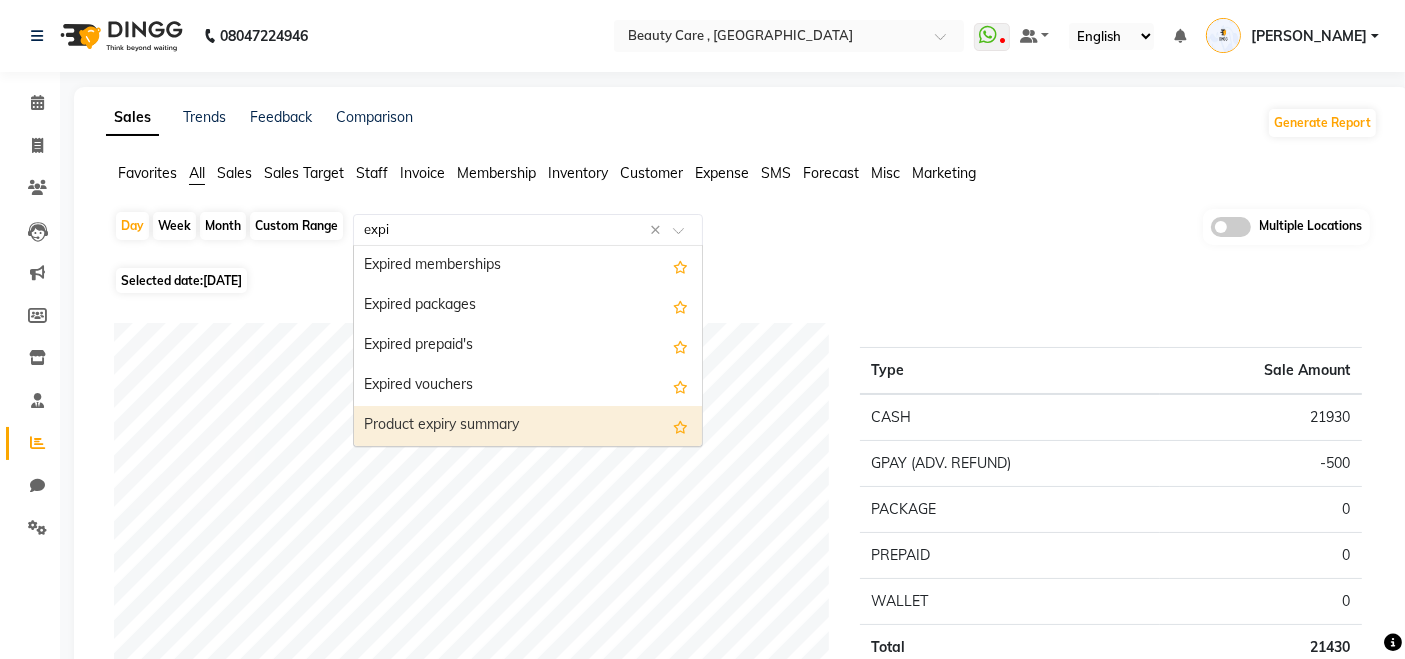 click on "Product expiry summary" at bounding box center [528, 426] 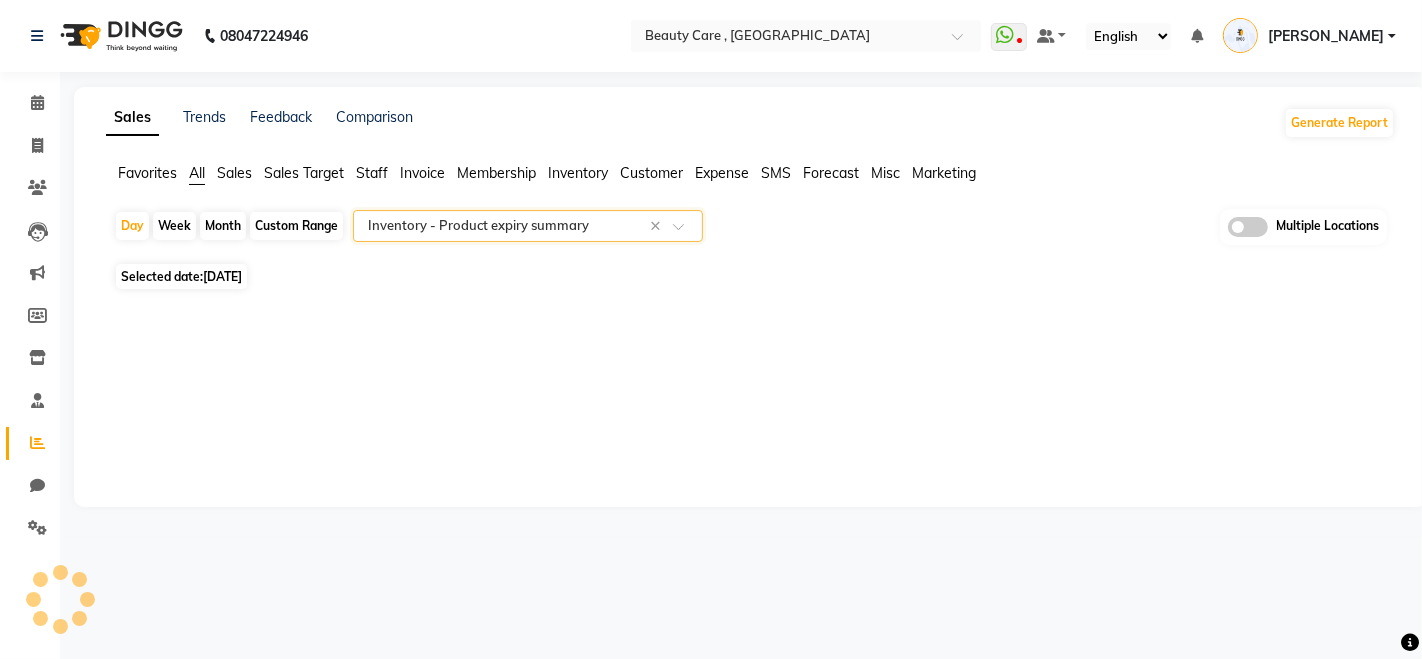 select on "pdf" 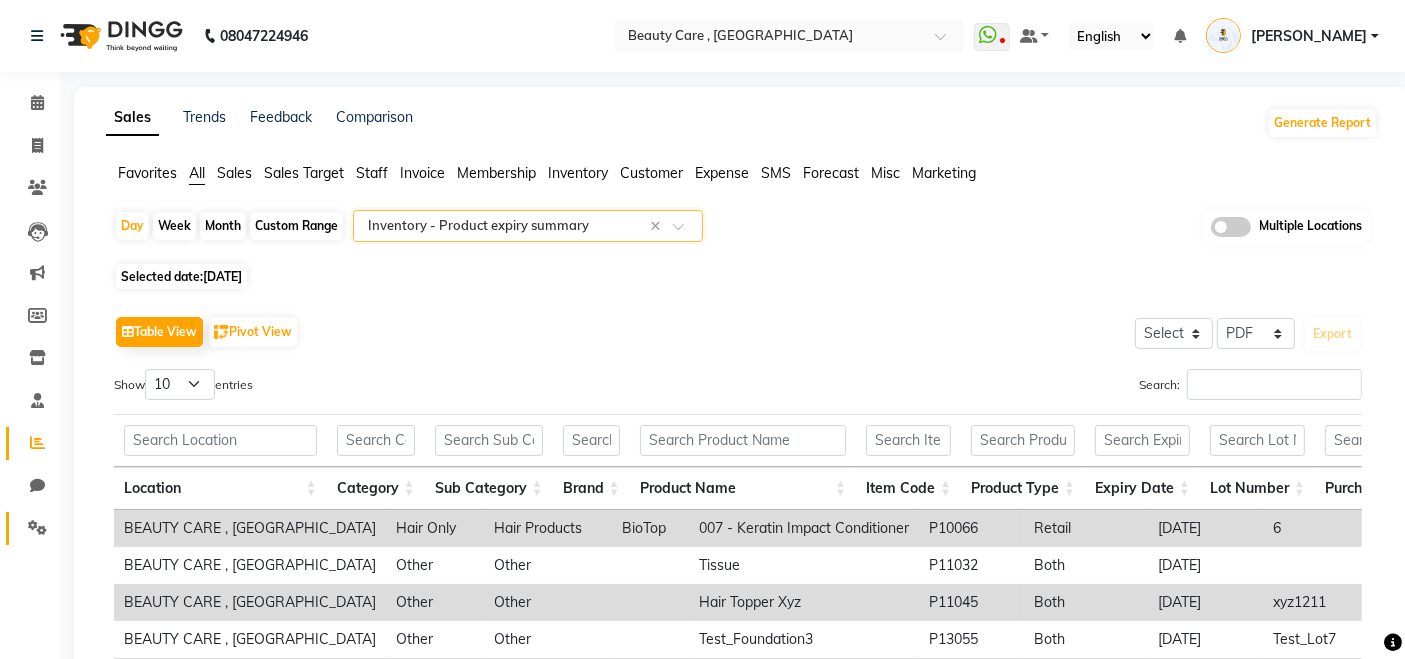 click 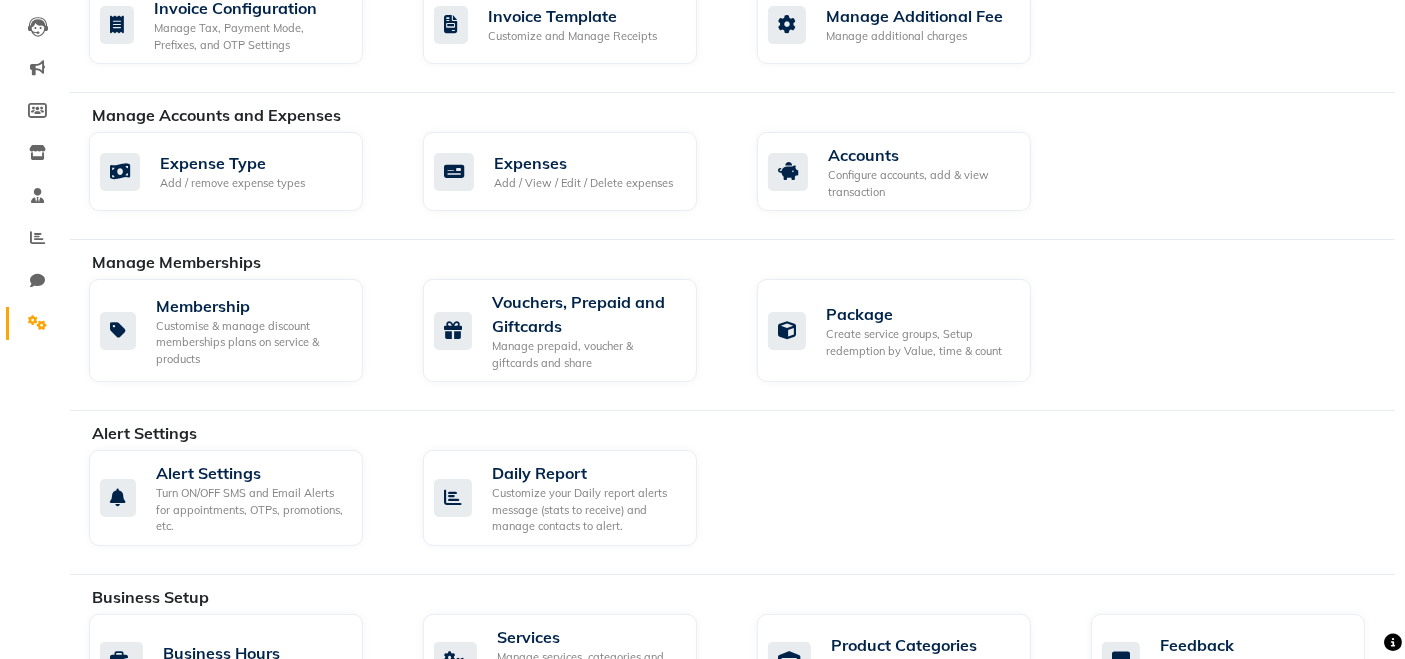 scroll, scrollTop: 228, scrollLeft: 0, axis: vertical 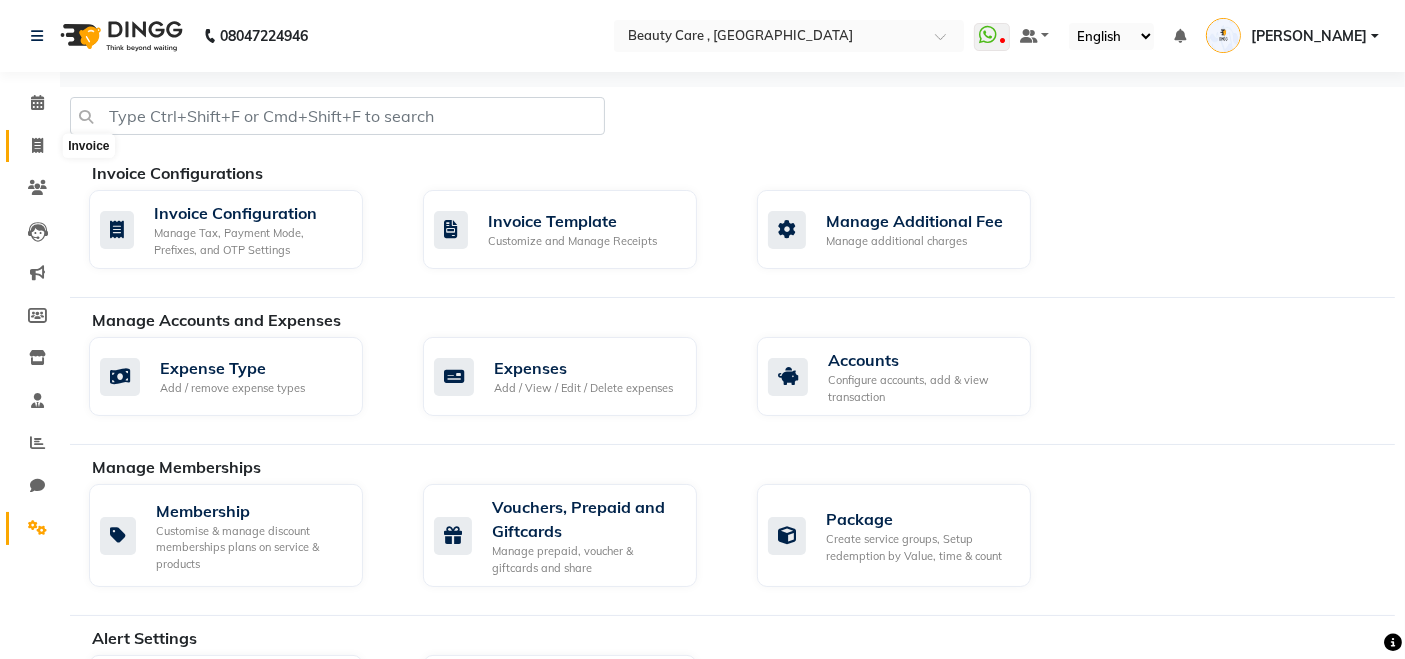 click 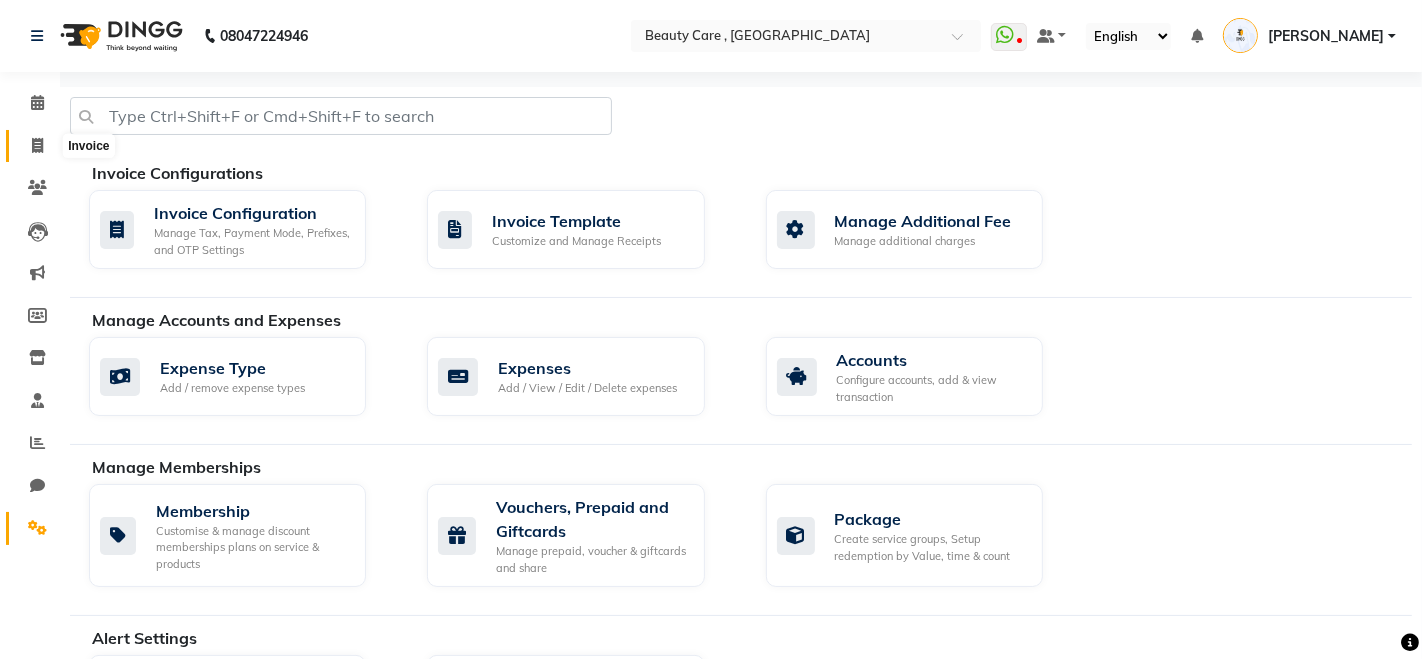 select on "service" 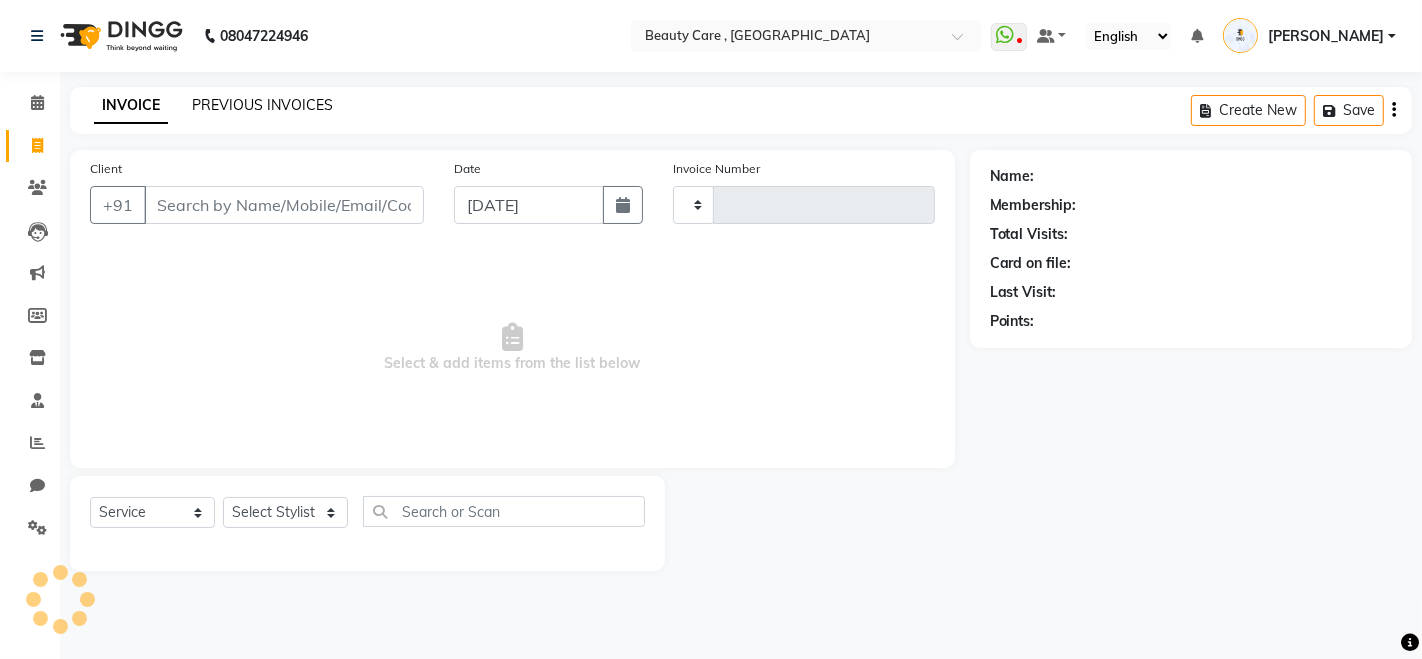 click on "PREVIOUS INVOICES" 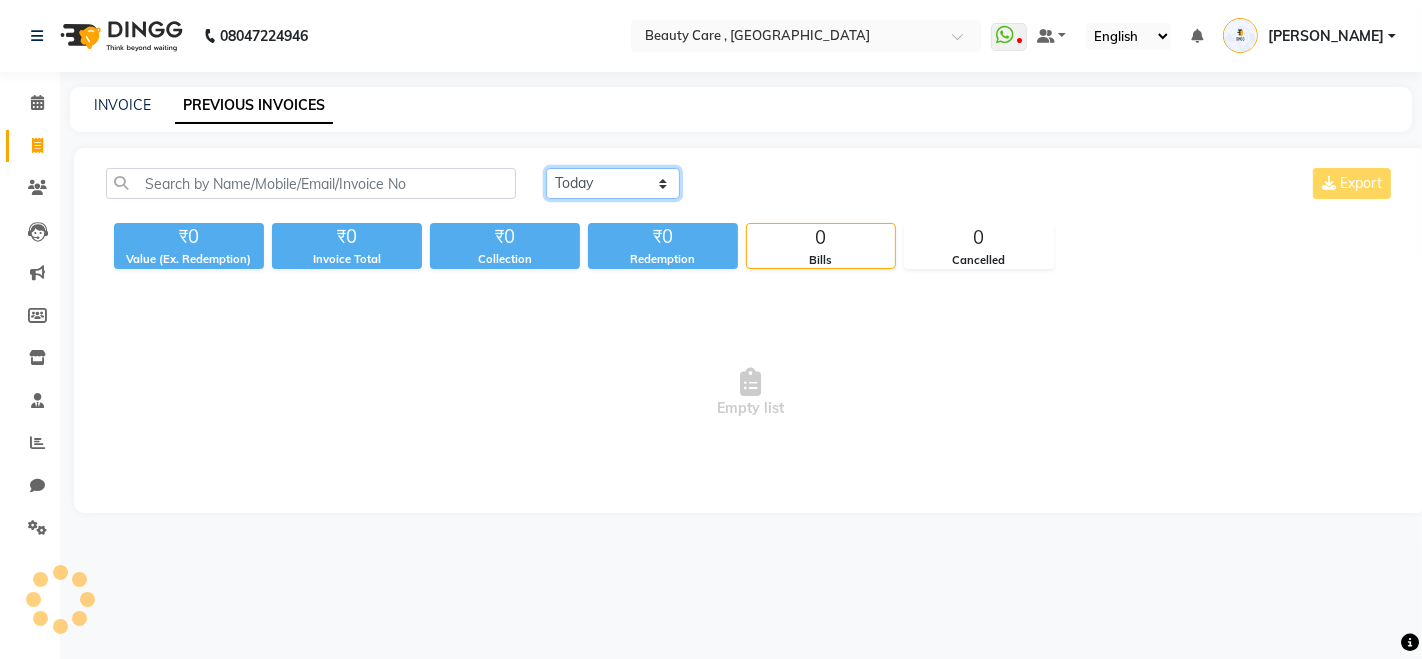 click on "Today Yesterday Custom Range" 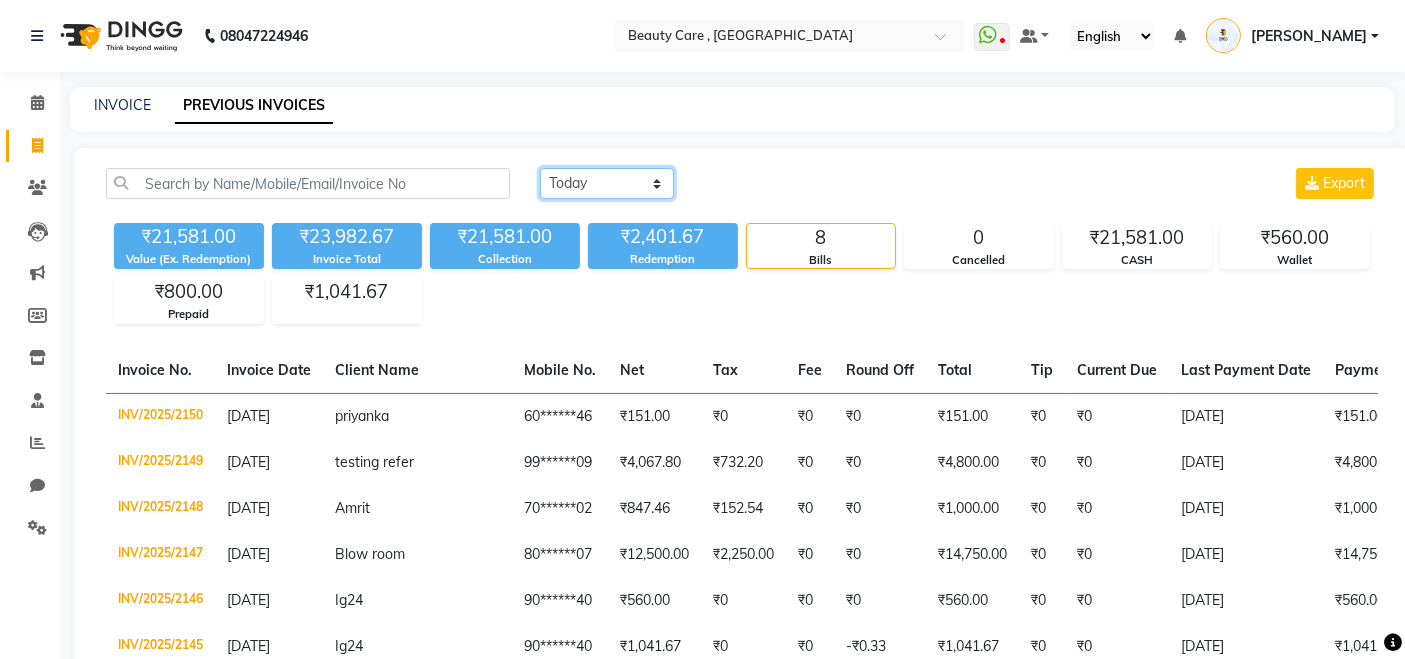 click on "Today Yesterday Custom Range" 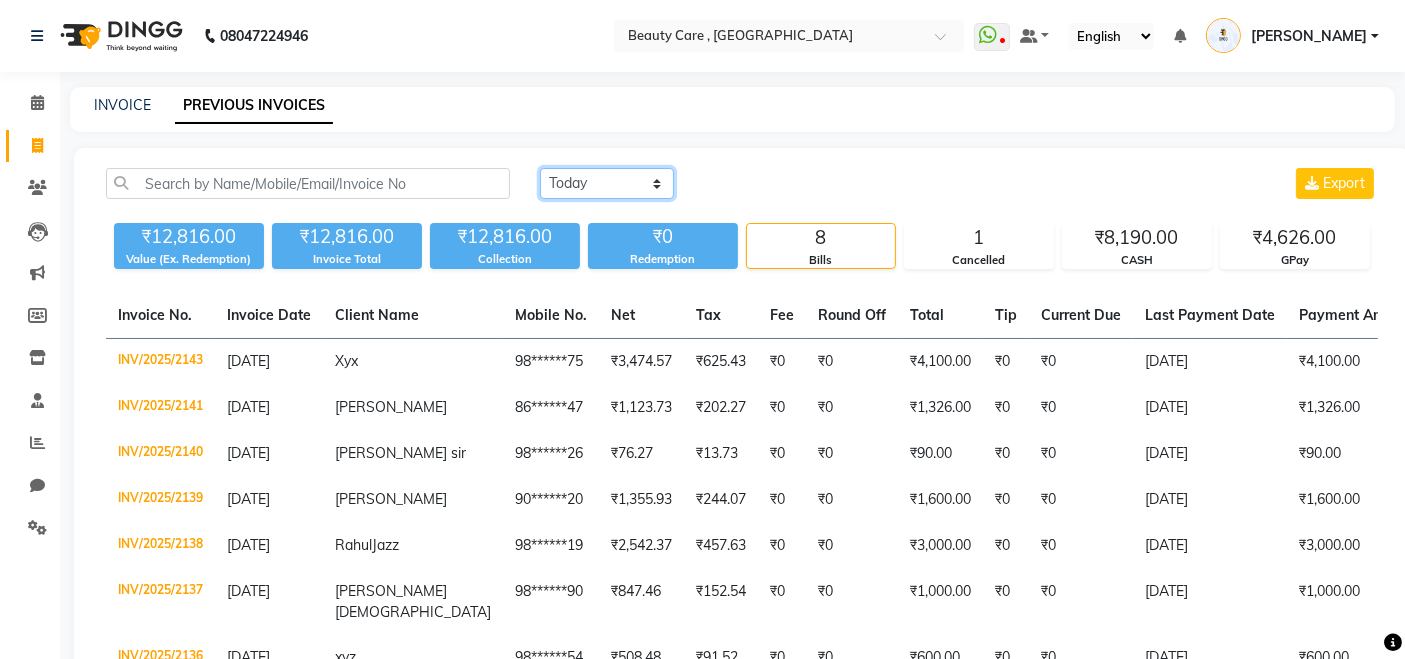click on "Today Yesterday Custom Range" 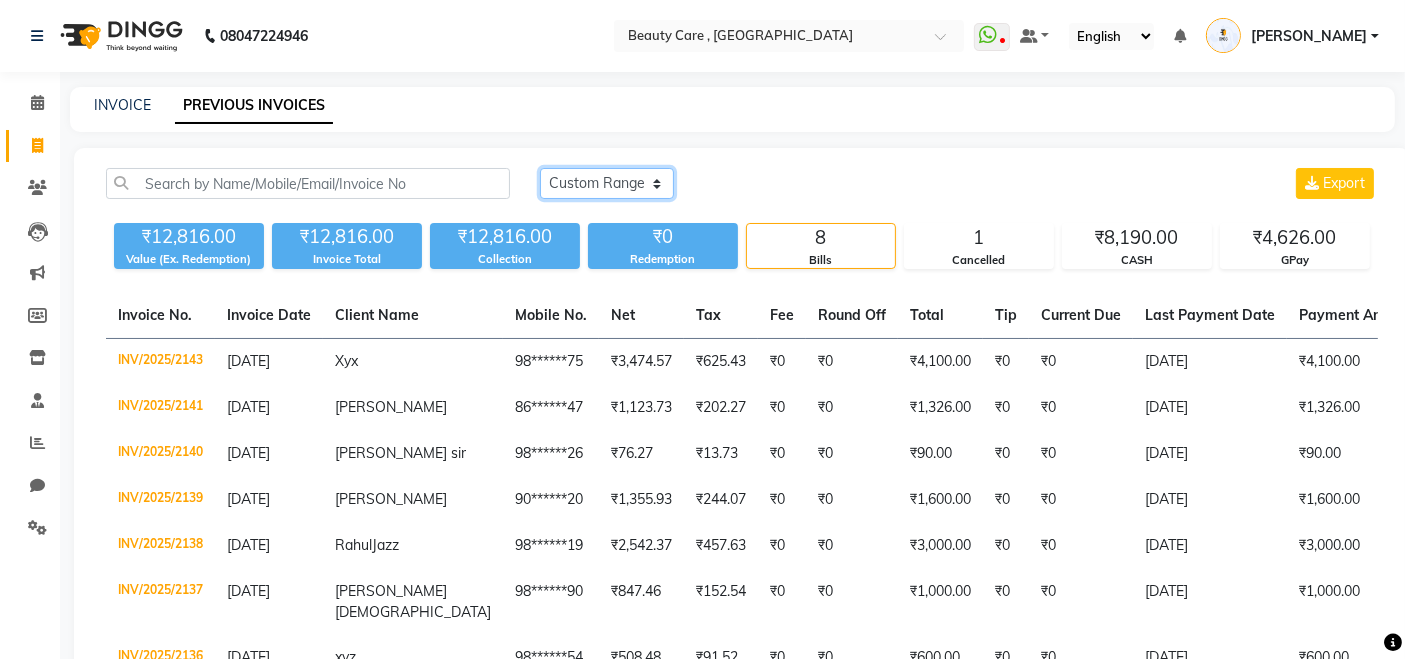 click on "Today Yesterday Custom Range" 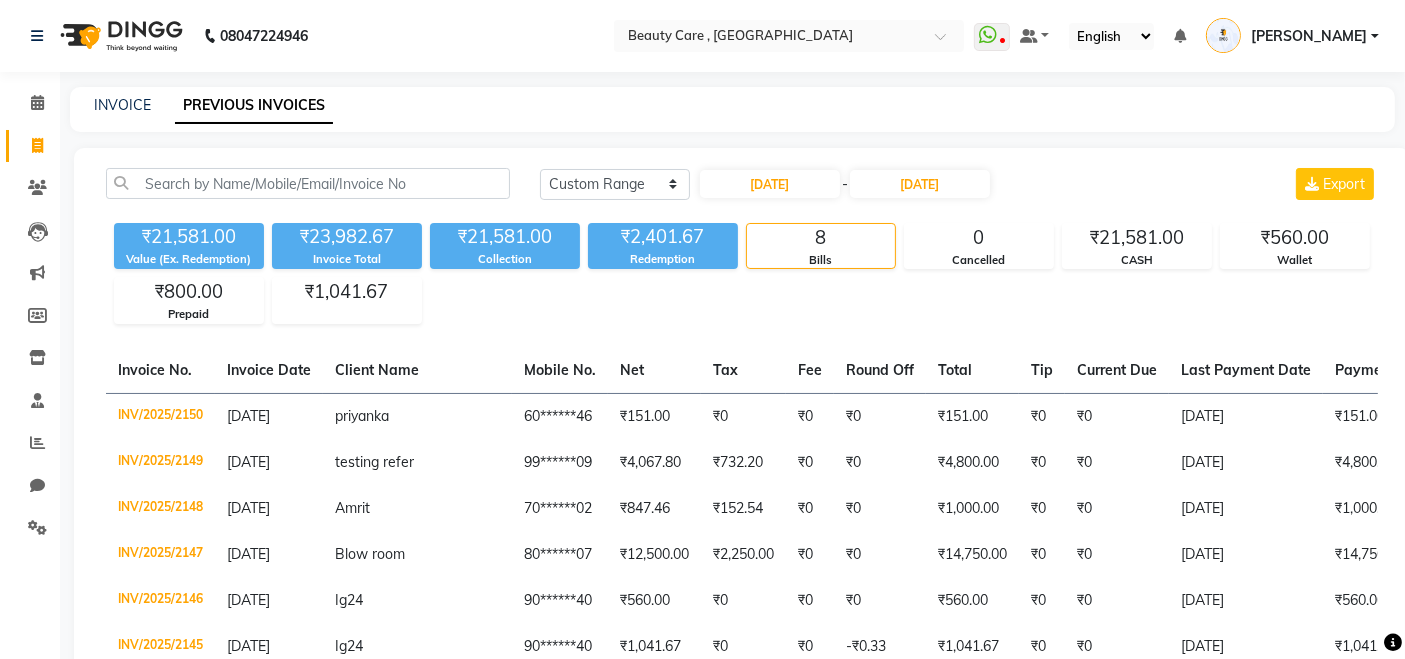 click on "10 July 2025 - 10 July 2025" 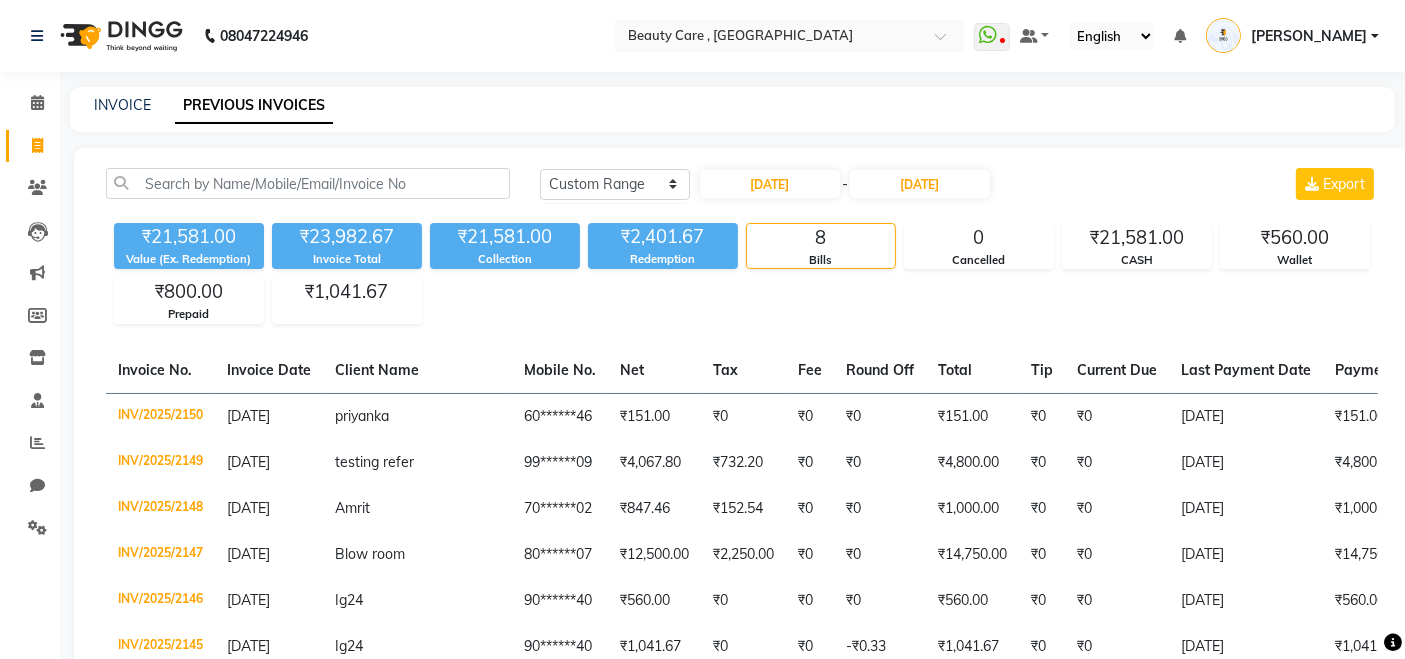click on "10 July 2025 - 10 July 2025" 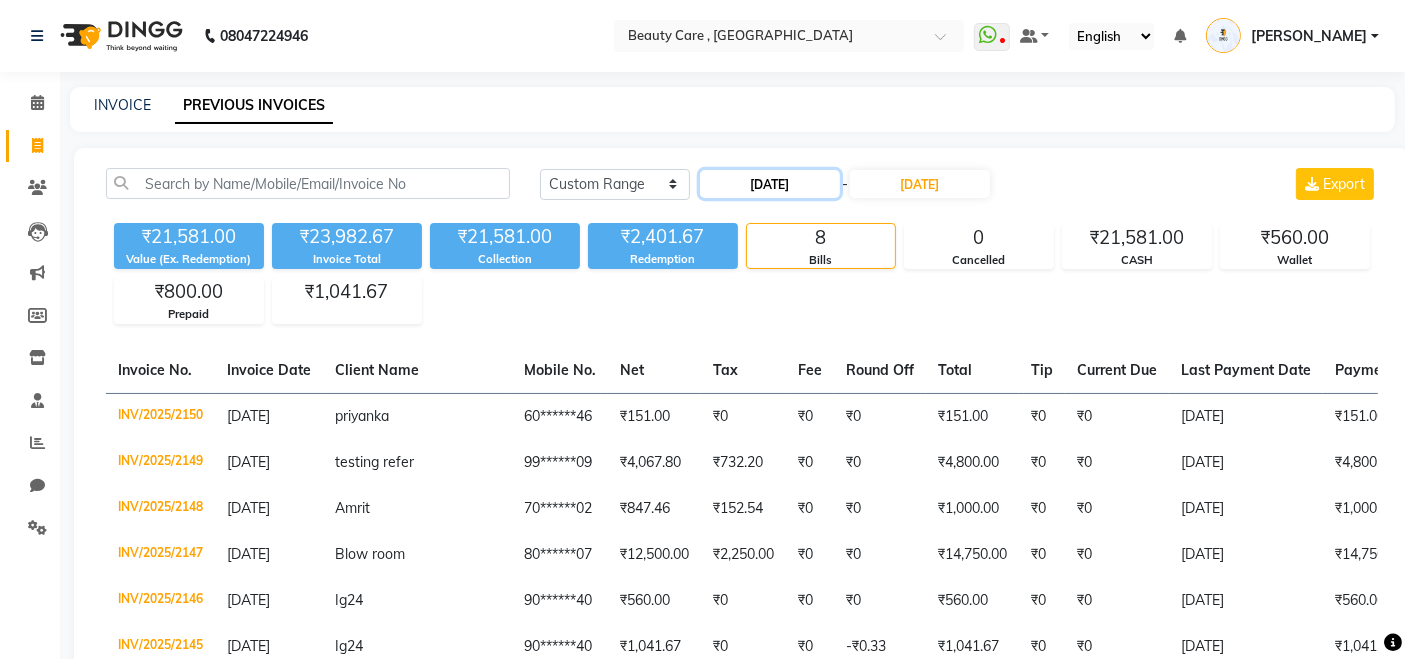click on "10 July 2025" 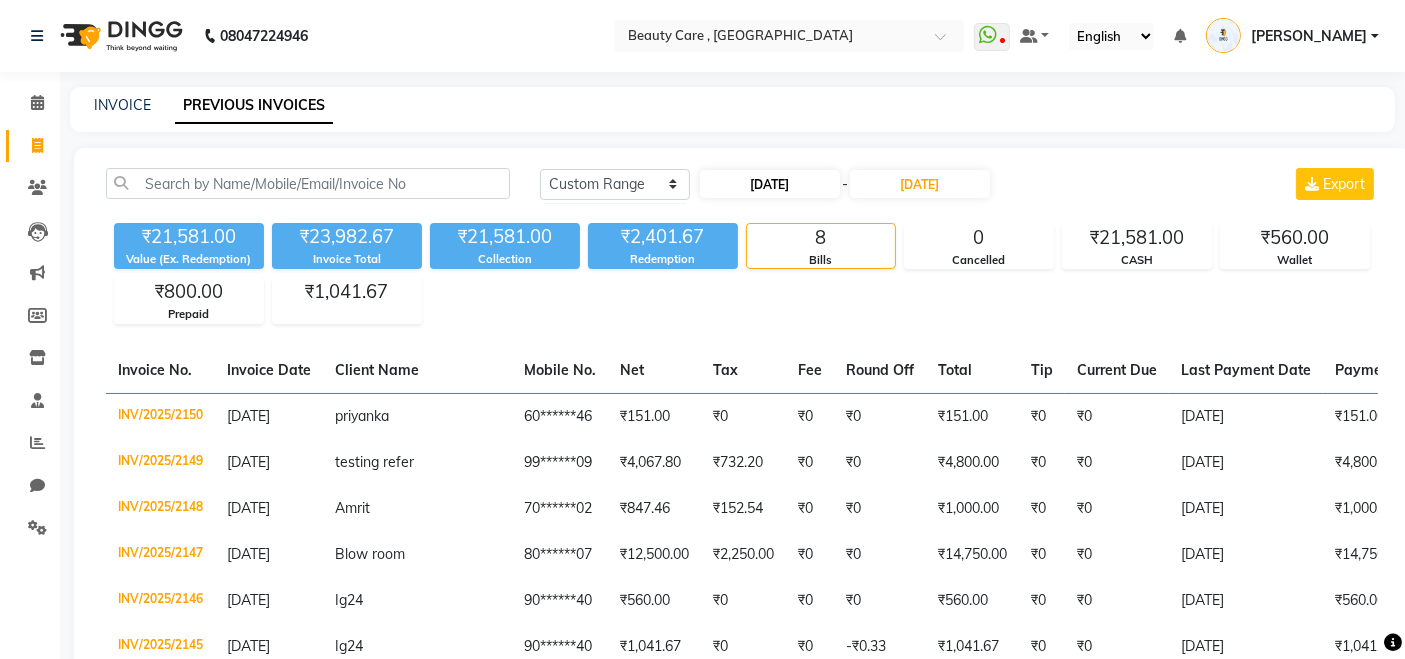 select on "7" 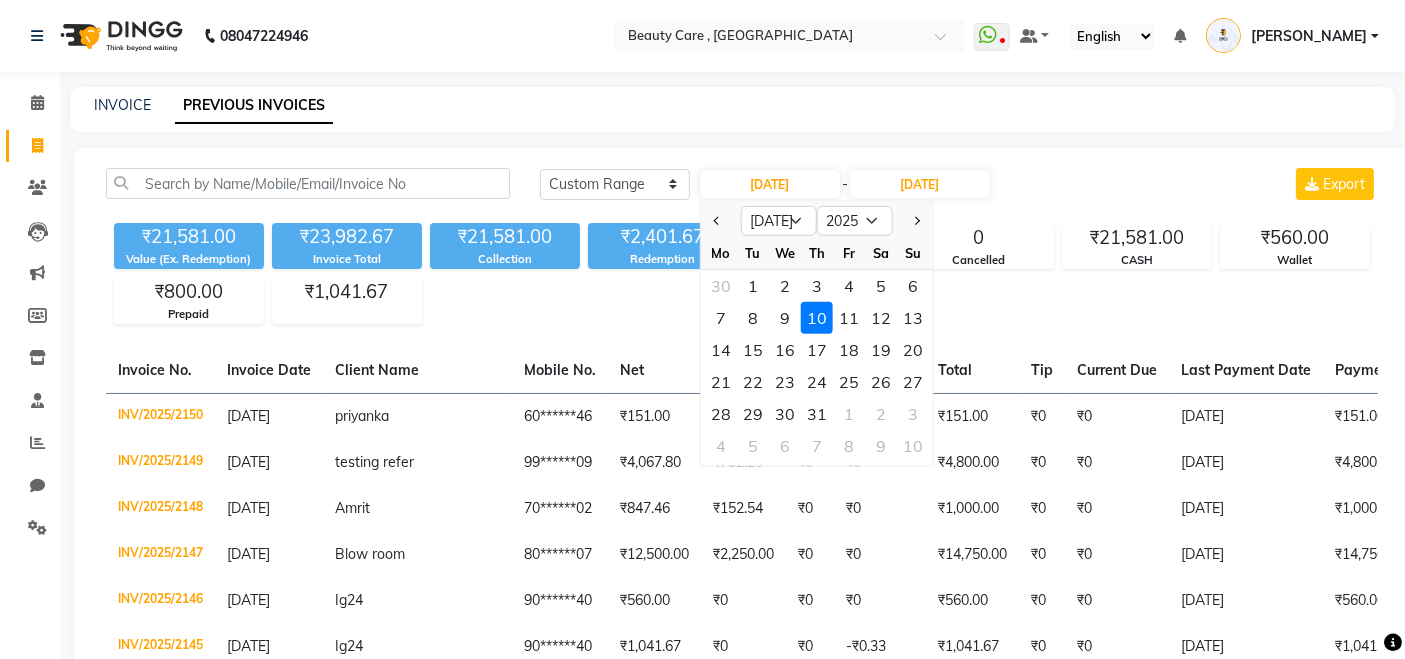 click on "INVOICE PREVIOUS INVOICES" 